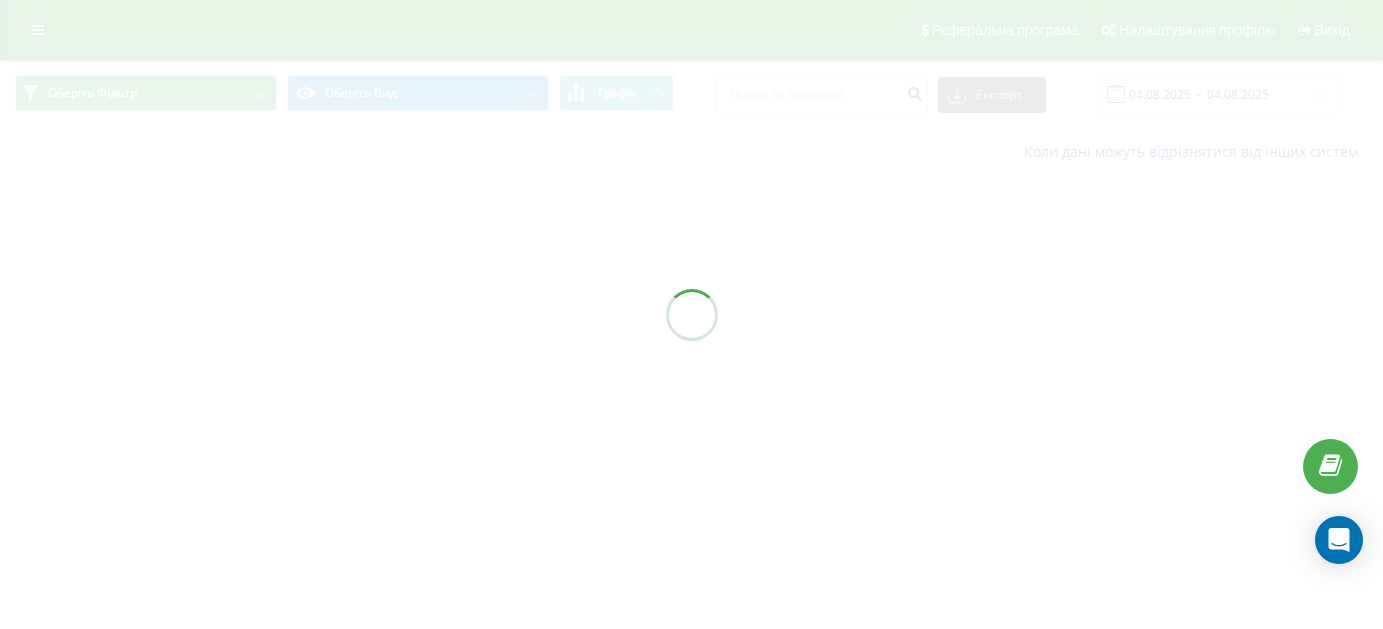 scroll, scrollTop: 0, scrollLeft: 0, axis: both 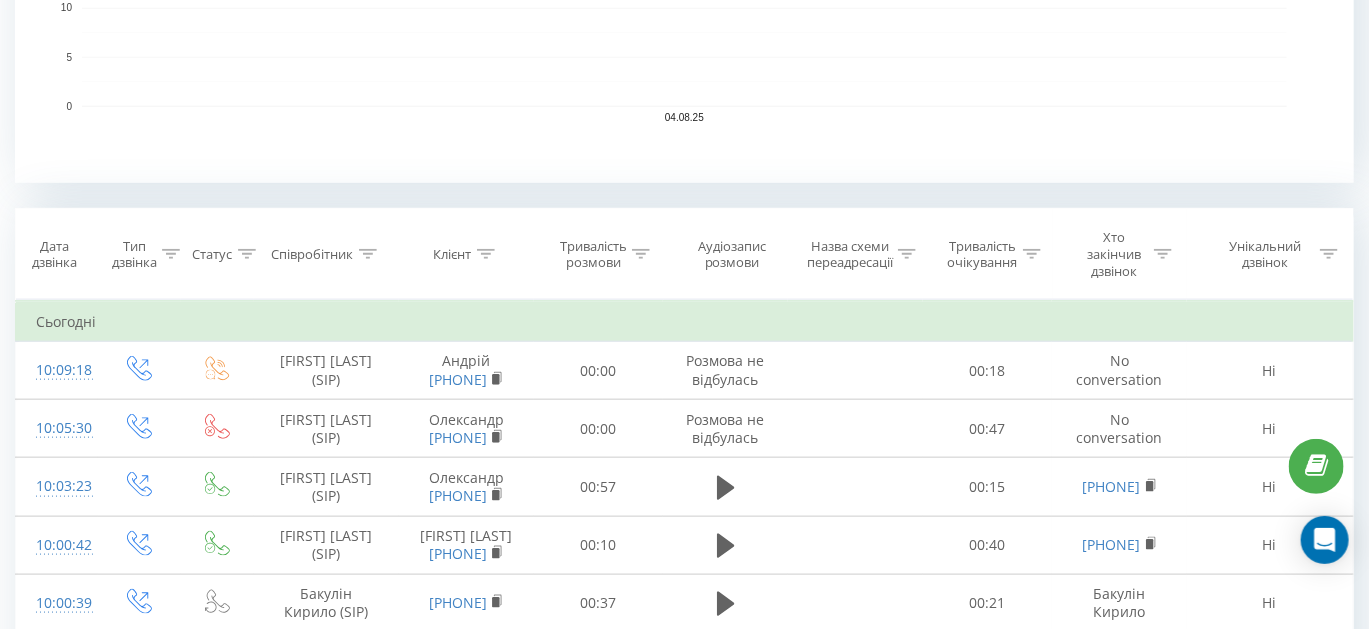 click 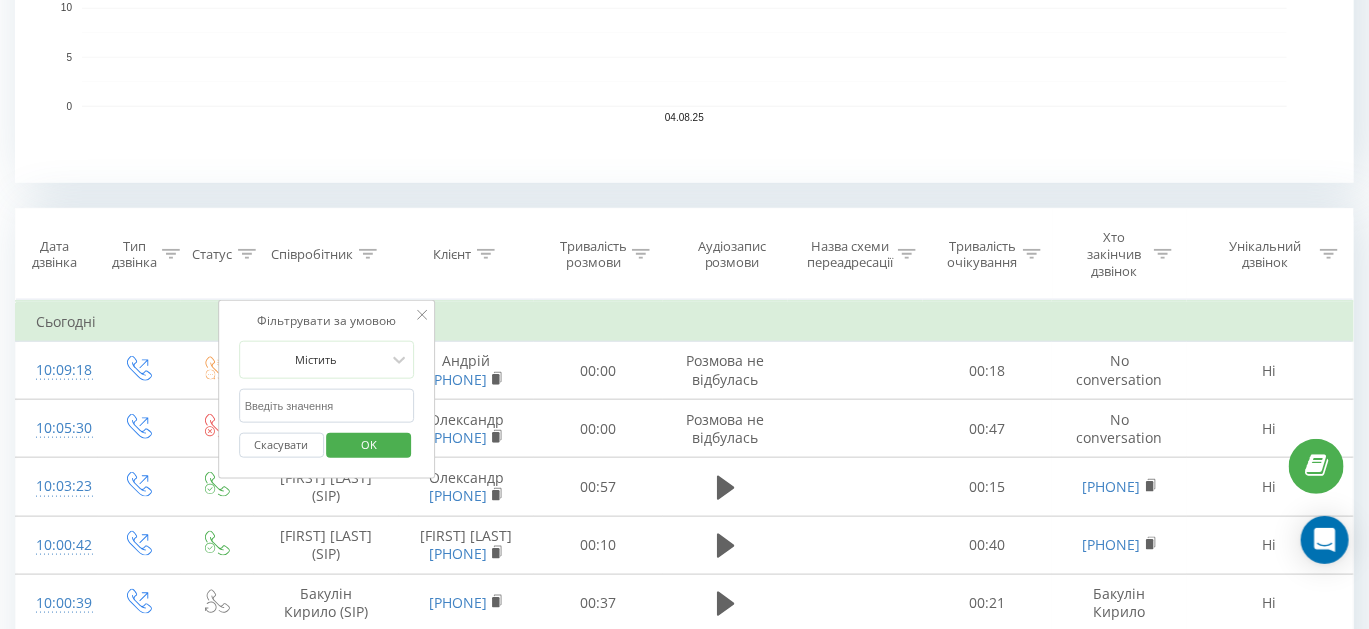 click on "Скасувати OK" at bounding box center [327, 445] 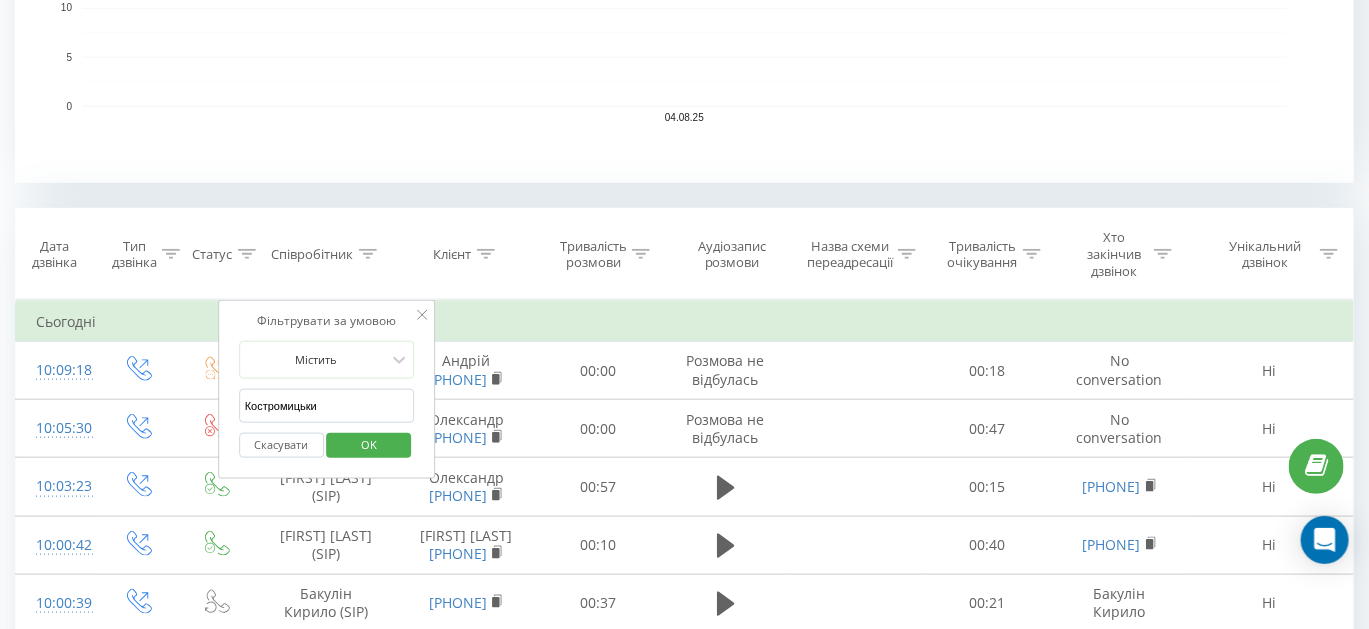 type on "Костромицький" 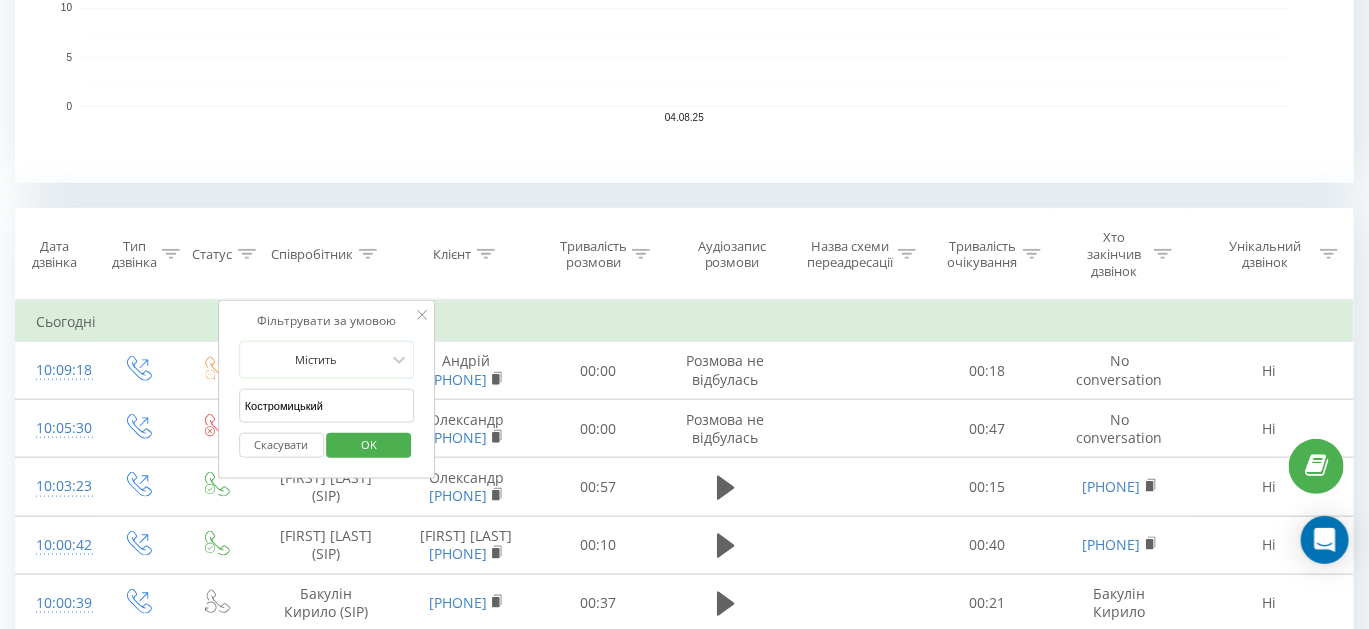 click on "OK" at bounding box center (369, 445) 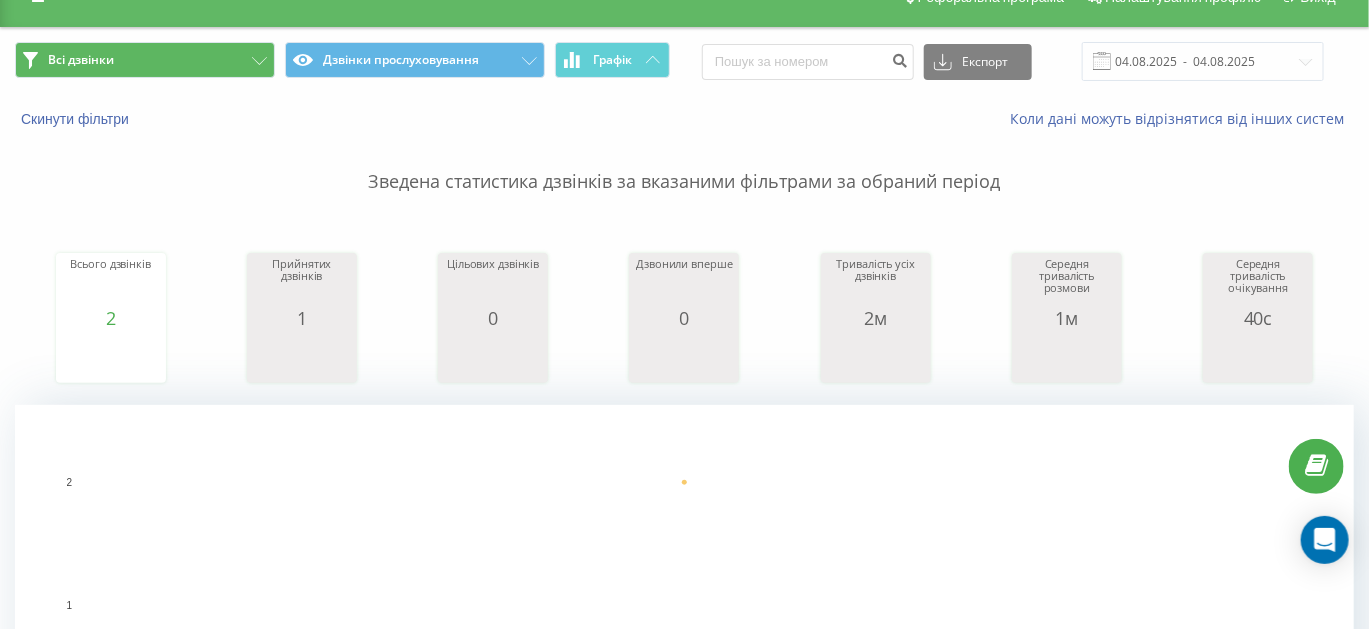 scroll, scrollTop: 32, scrollLeft: 0, axis: vertical 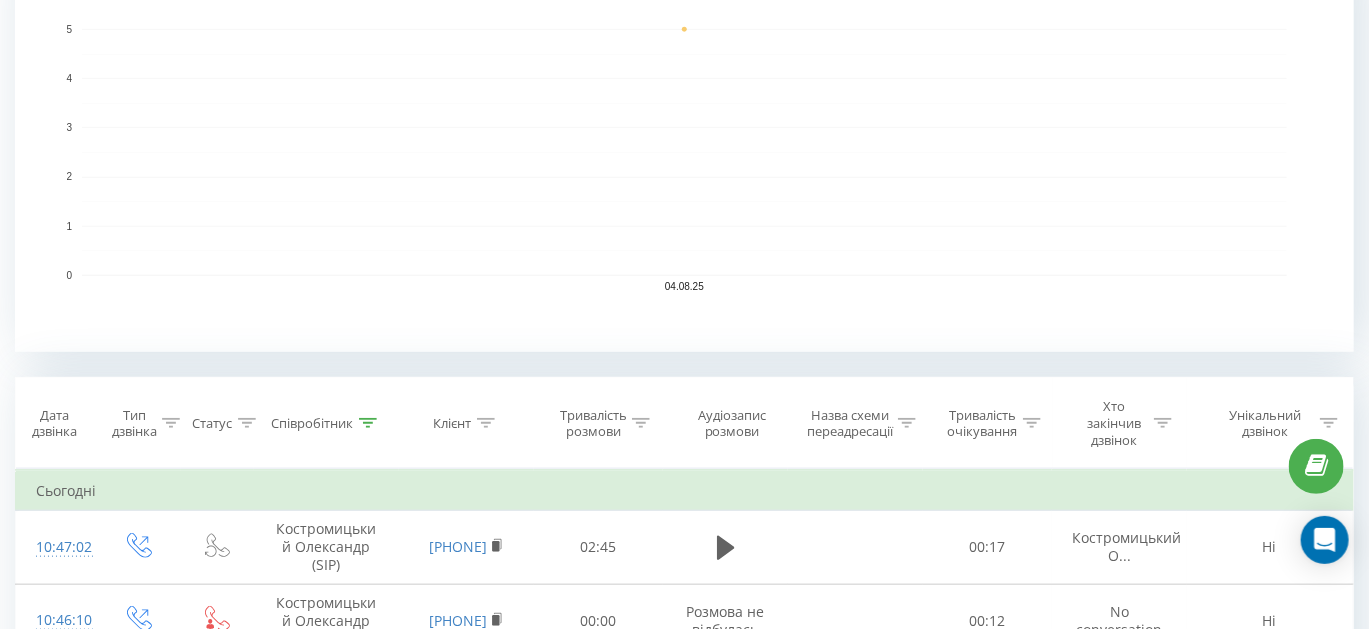 click 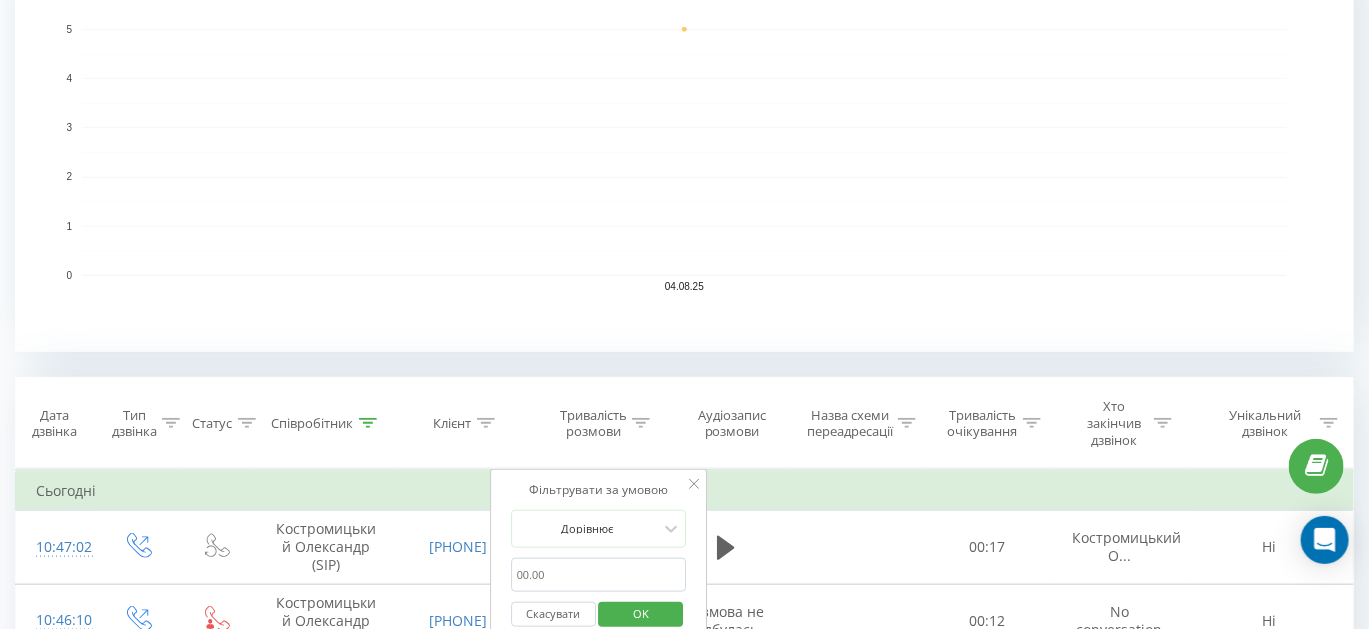 click at bounding box center (599, 575) 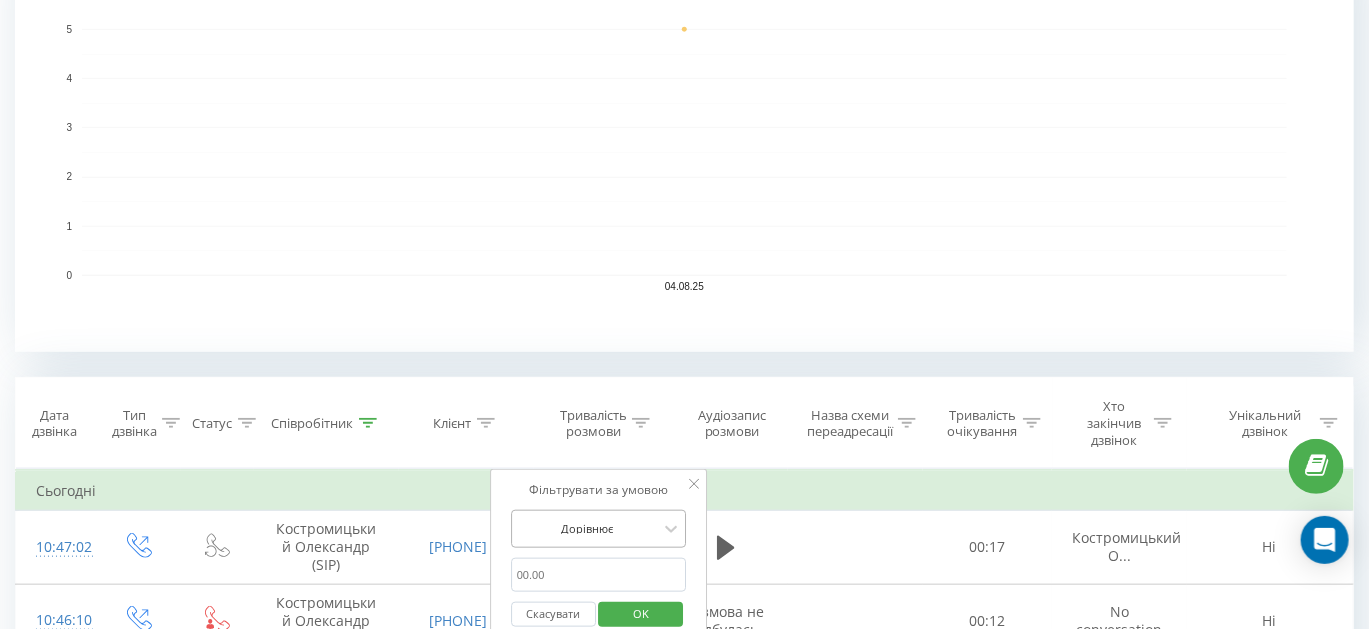 click on "Дорівнює" at bounding box center [599, 529] 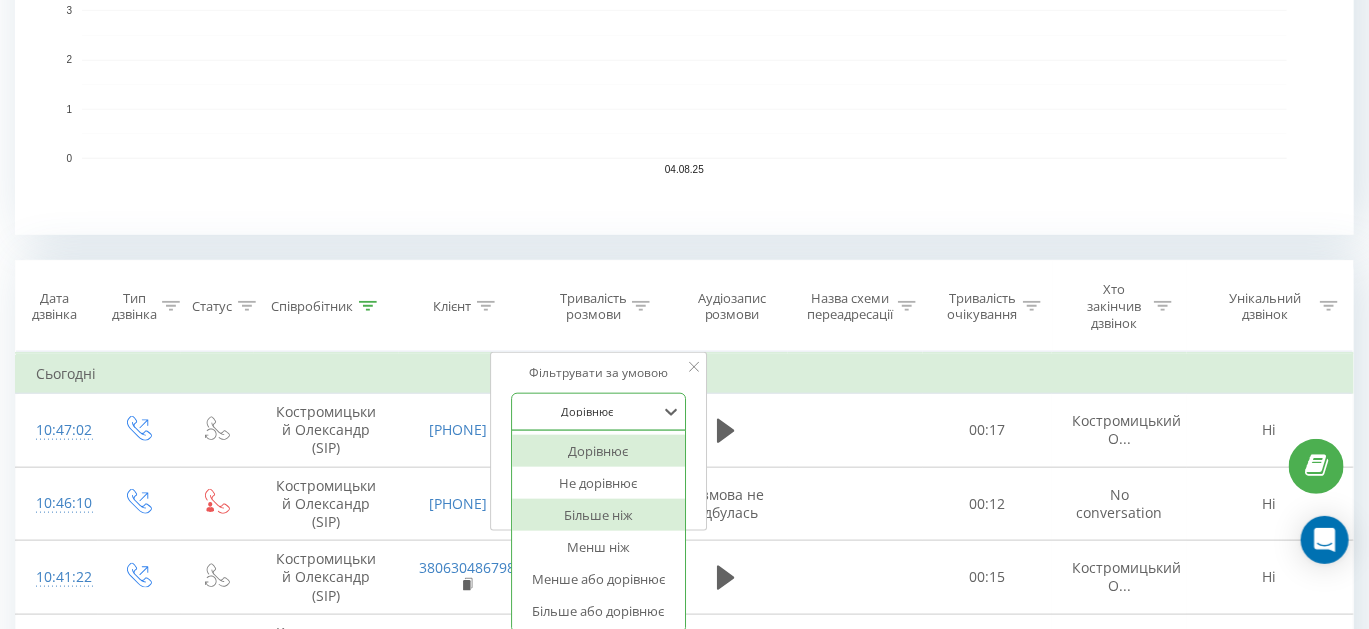 click on "Більше ніж" at bounding box center [599, 515] 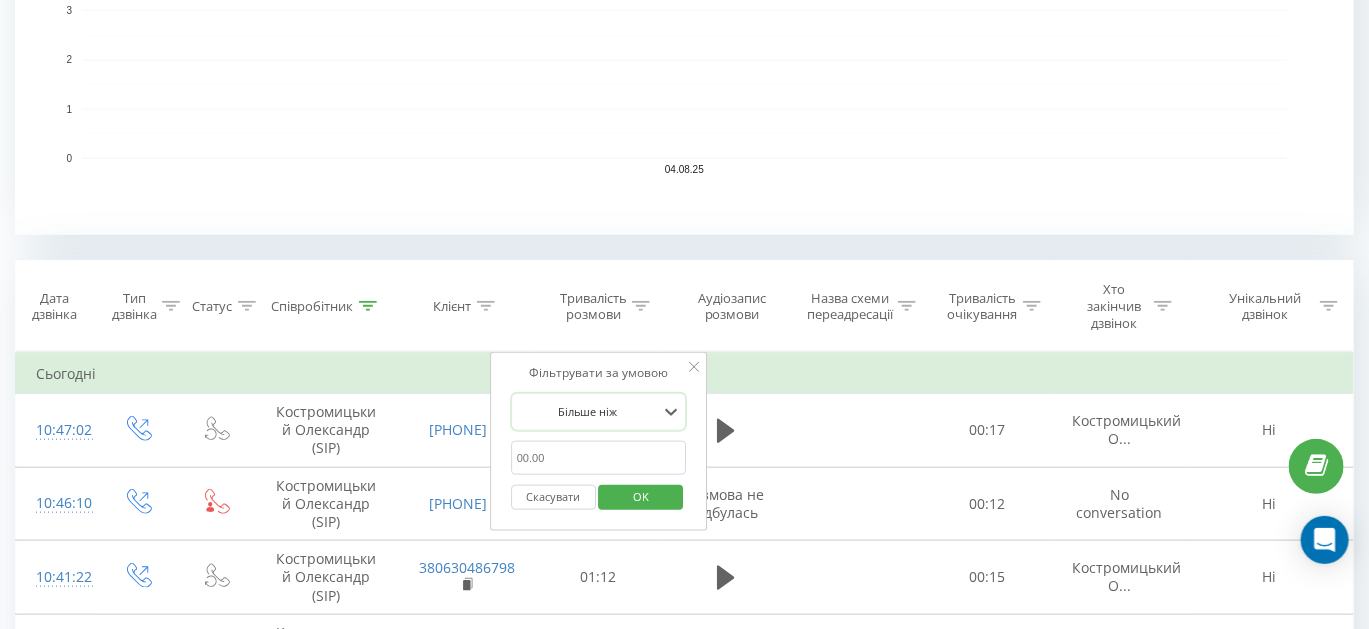 click at bounding box center [599, 458] 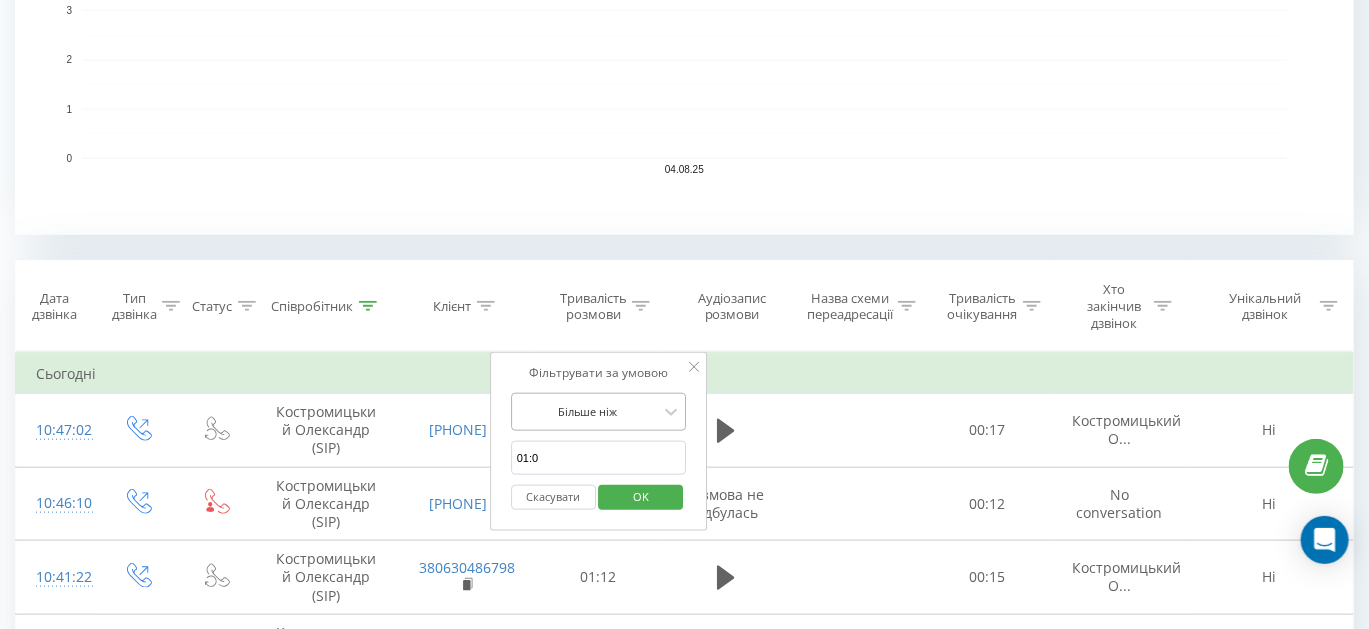 type on "01:00" 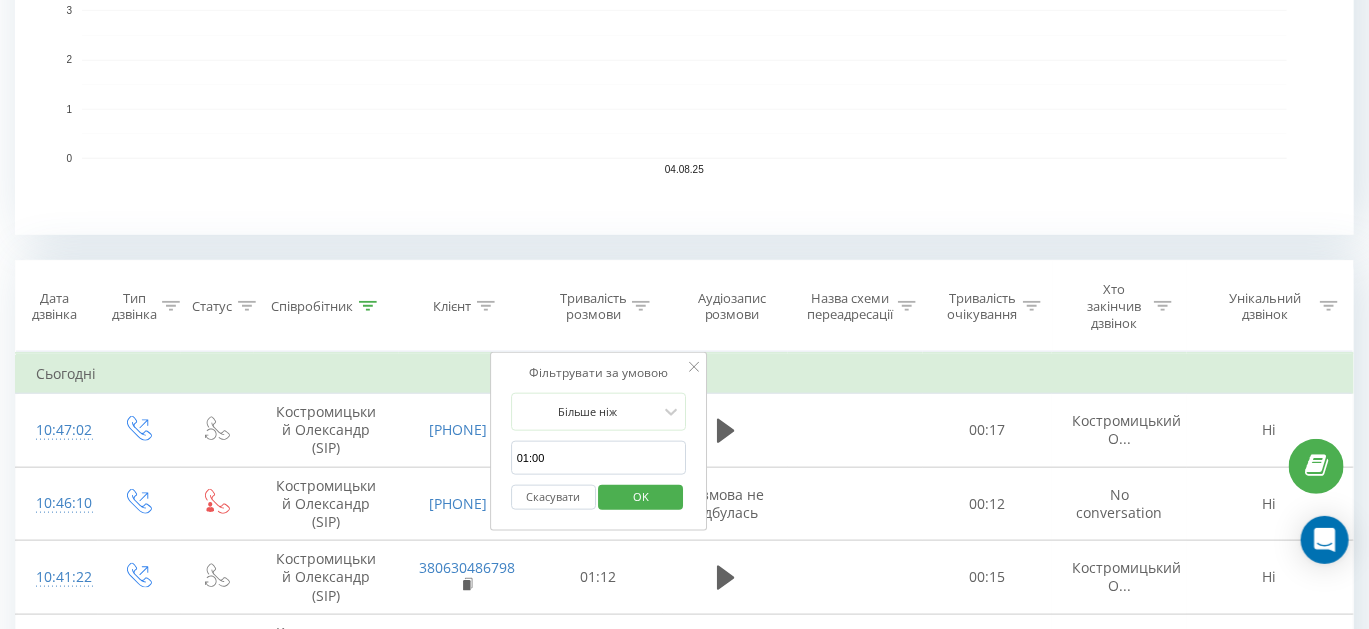 click on "OK" at bounding box center (641, 496) 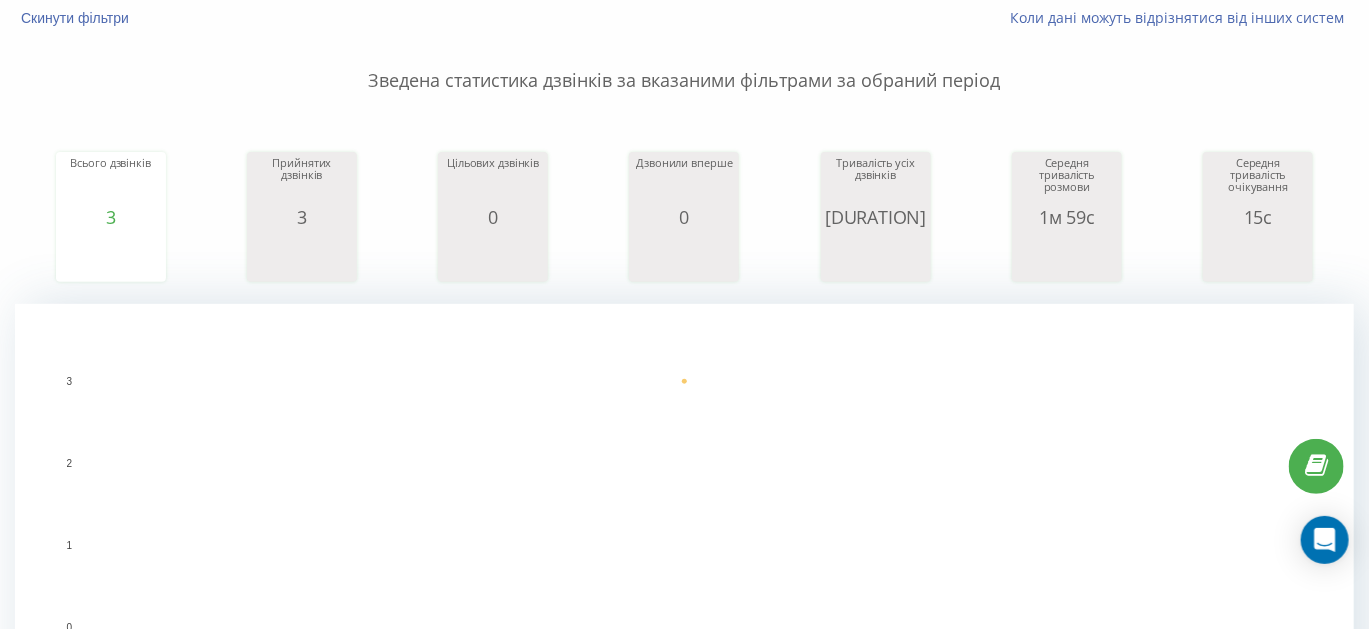 scroll, scrollTop: 122, scrollLeft: 0, axis: vertical 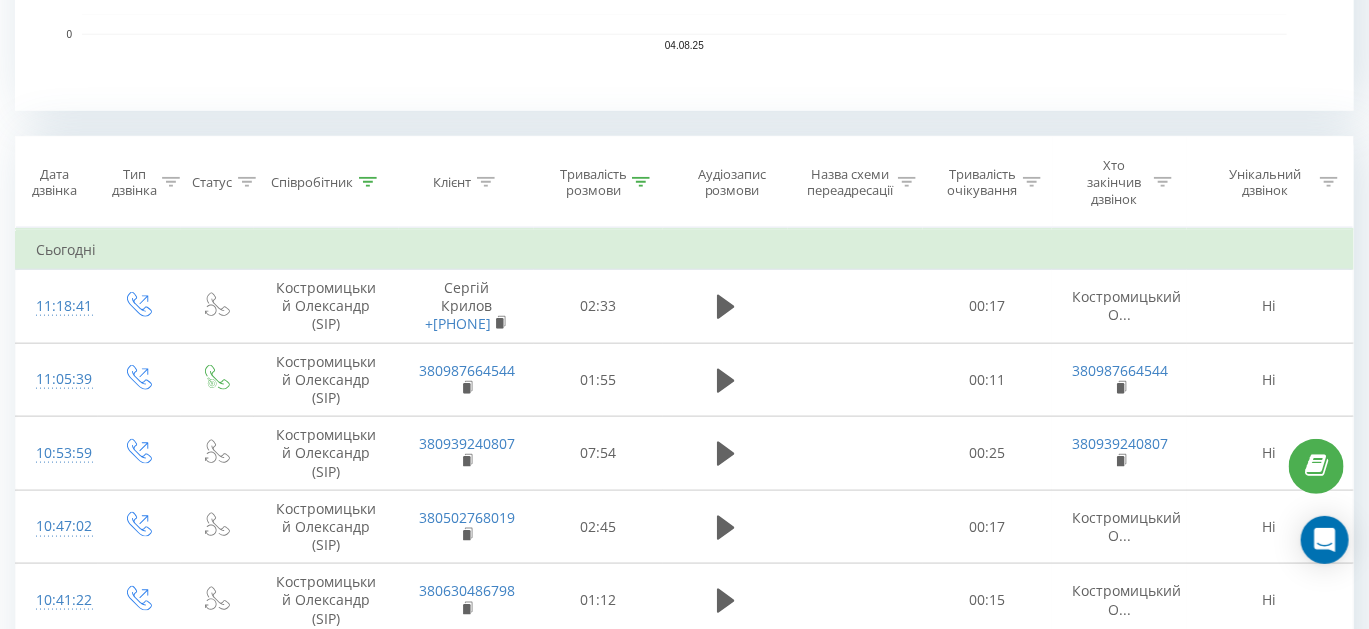 click 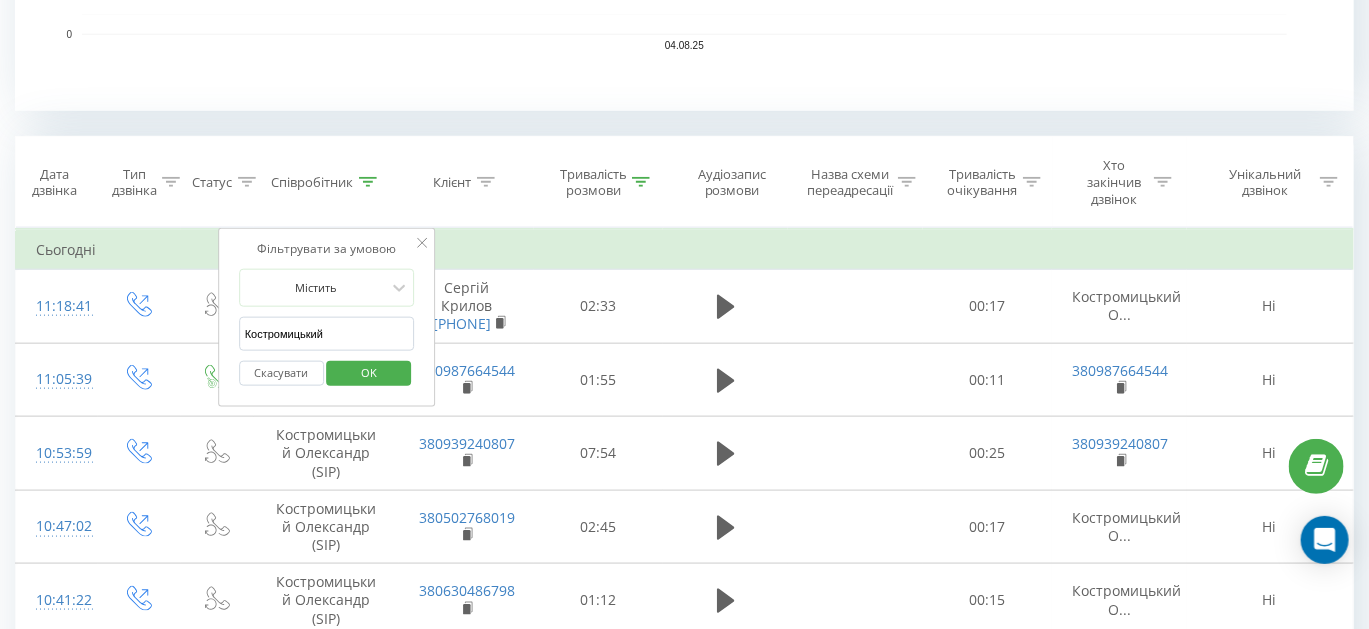 click on "Костромицький" at bounding box center (327, 334) 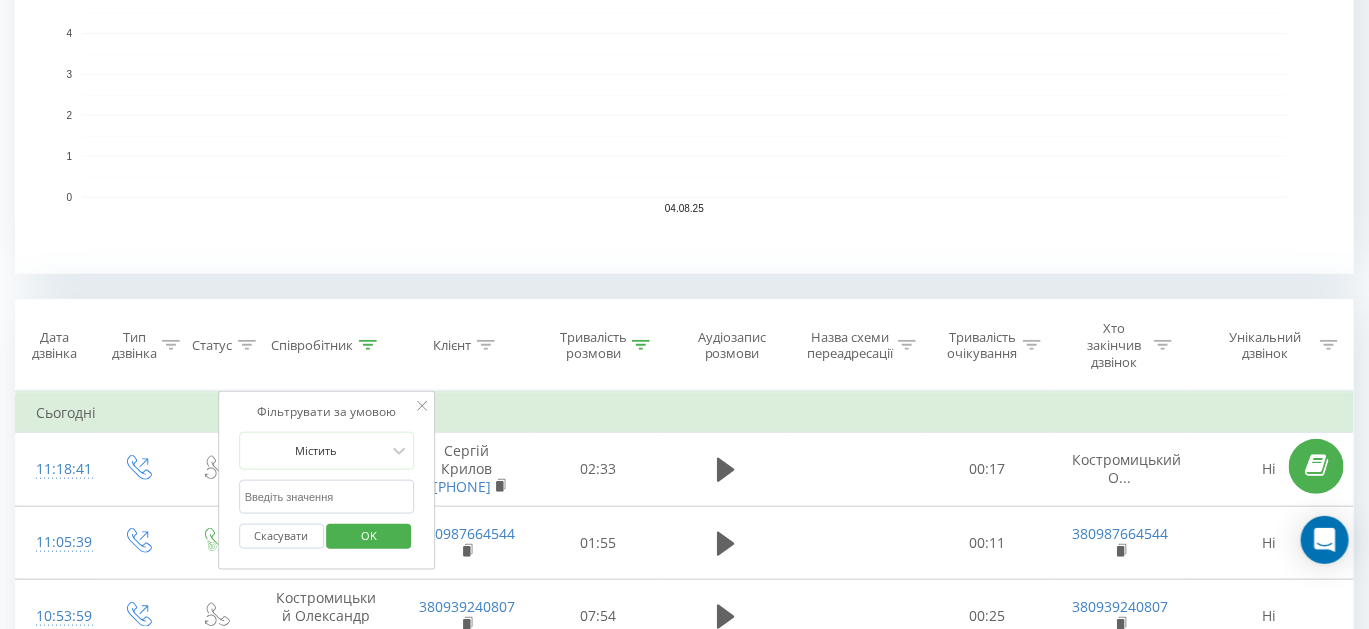 scroll, scrollTop: 727, scrollLeft: 0, axis: vertical 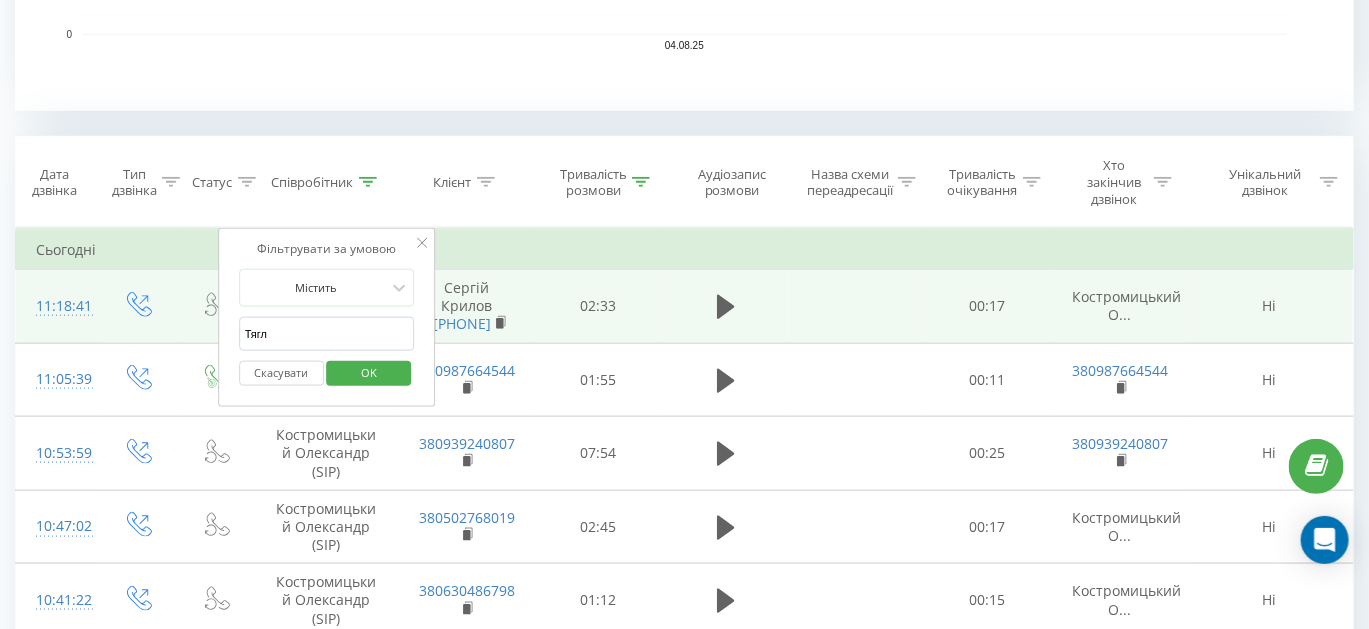 type on "Тягло" 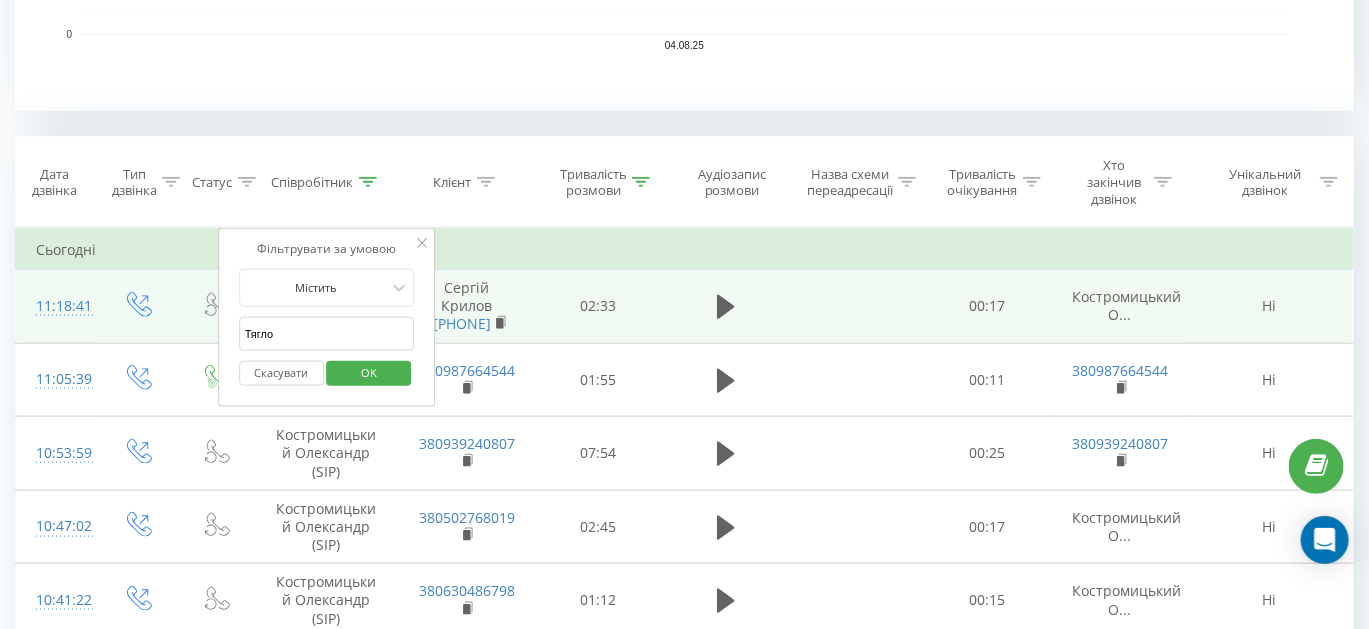 click on "OK" at bounding box center [369, 373] 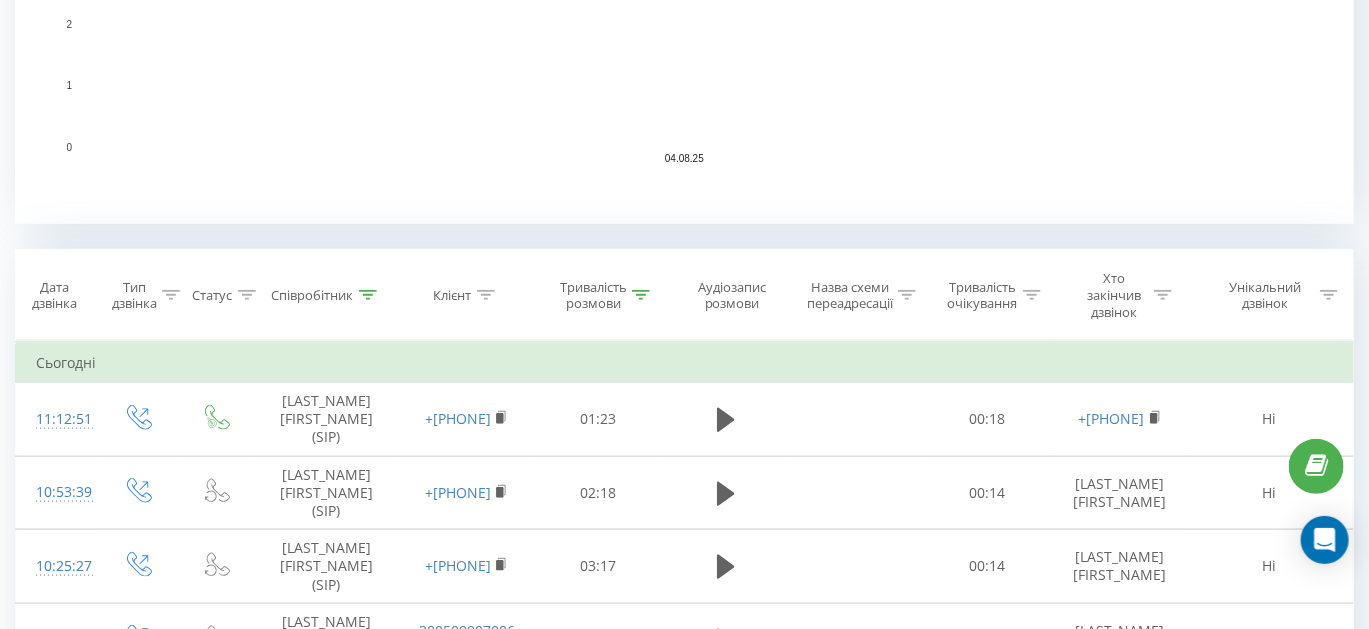 scroll, scrollTop: 727, scrollLeft: 0, axis: vertical 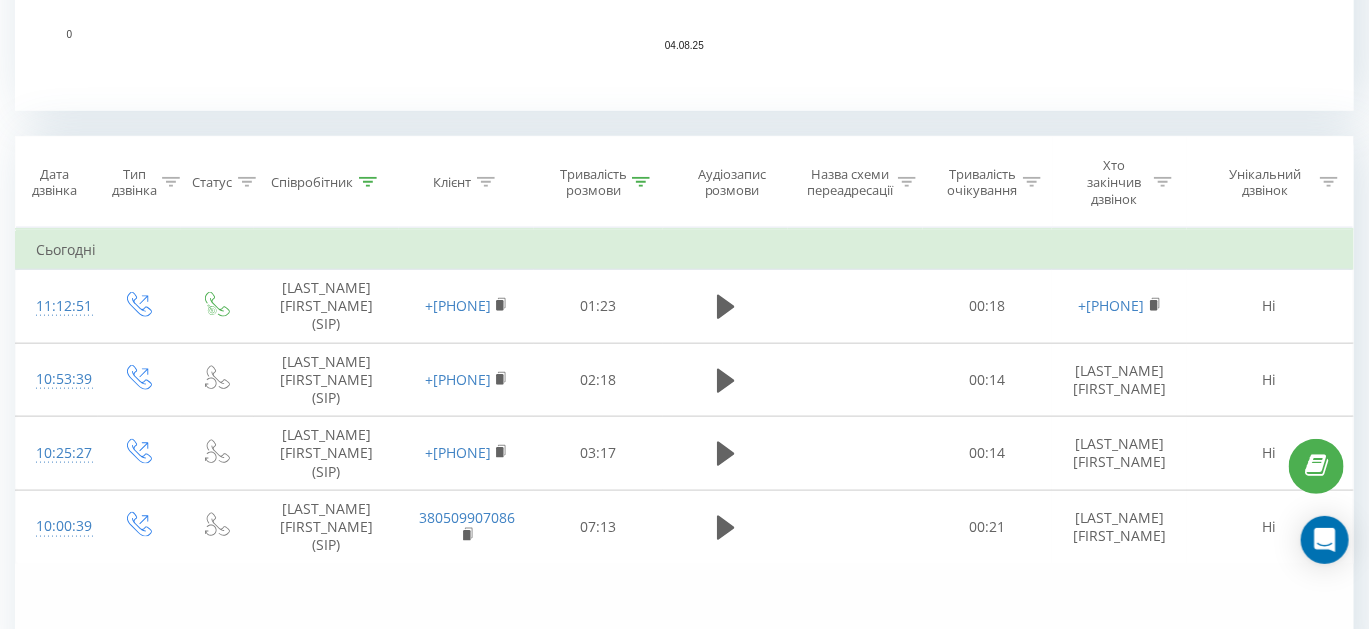 click 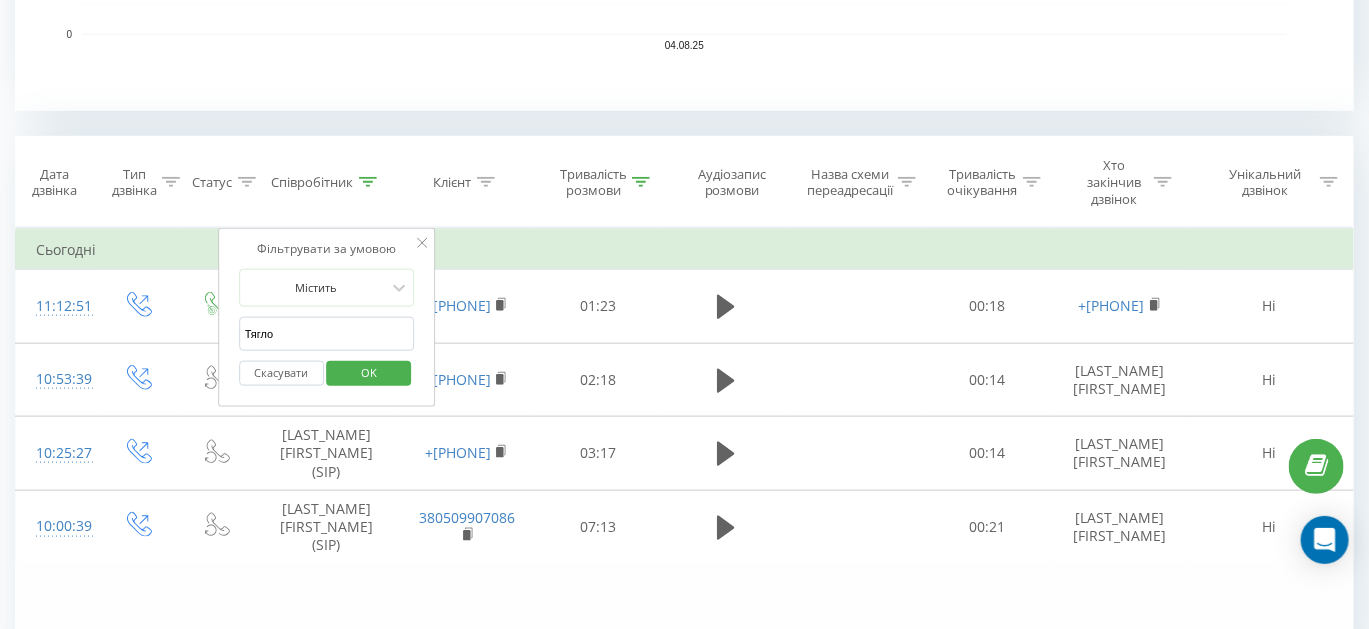 click on "Тягло" at bounding box center (327, 334) 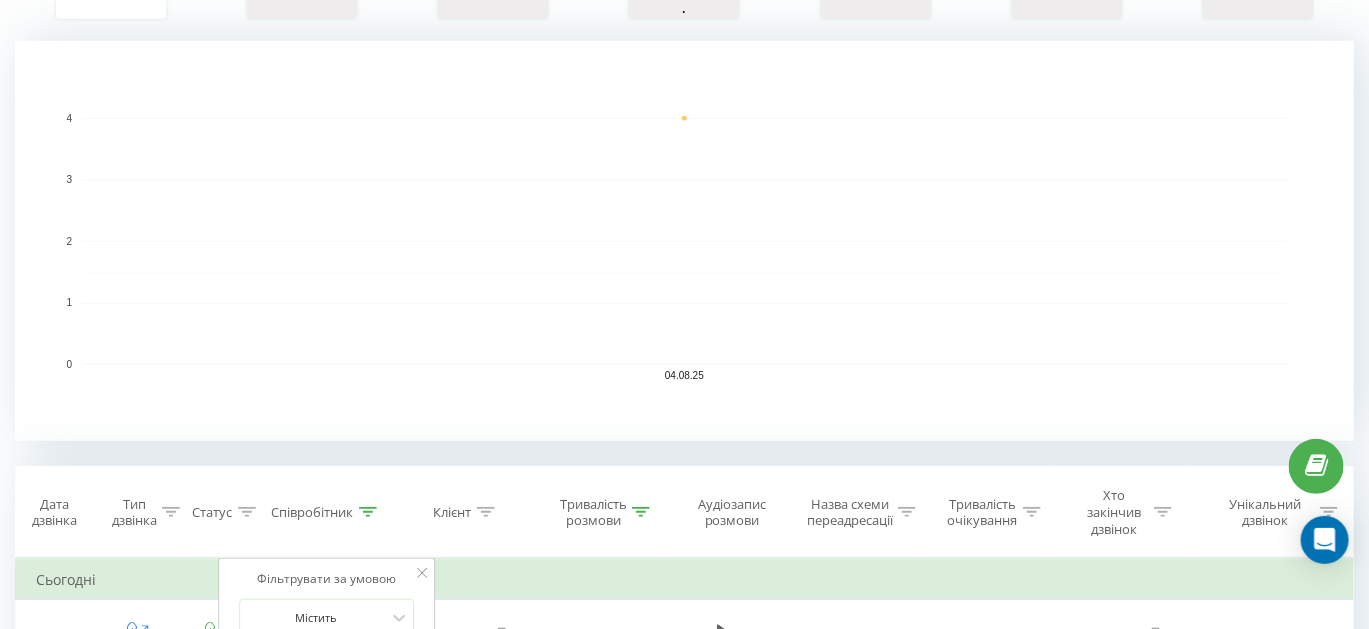 scroll, scrollTop: 727, scrollLeft: 0, axis: vertical 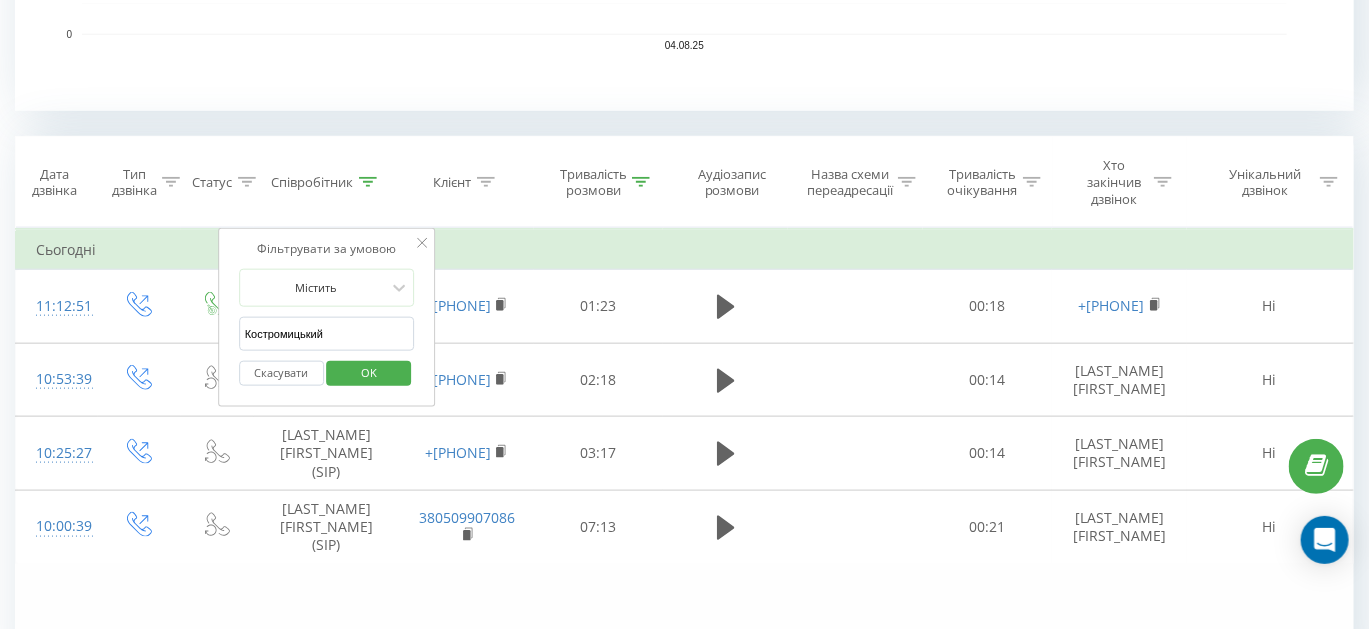 type on "Костромицький" 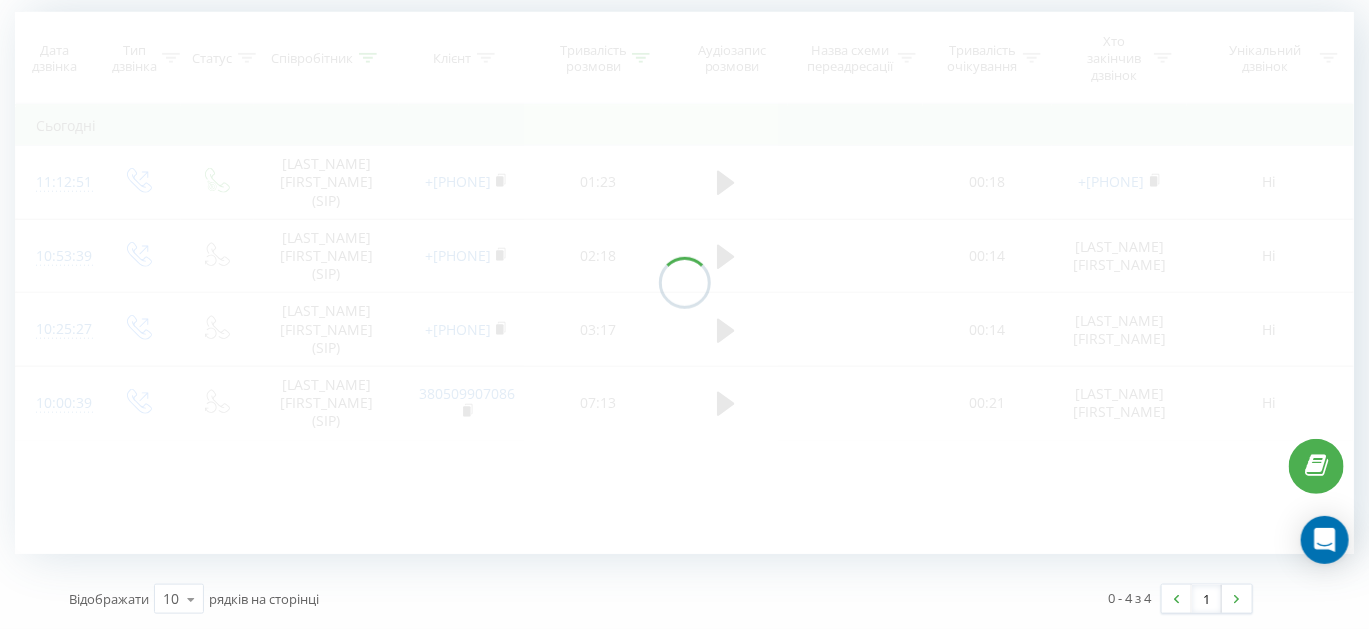 scroll, scrollTop: 569, scrollLeft: 0, axis: vertical 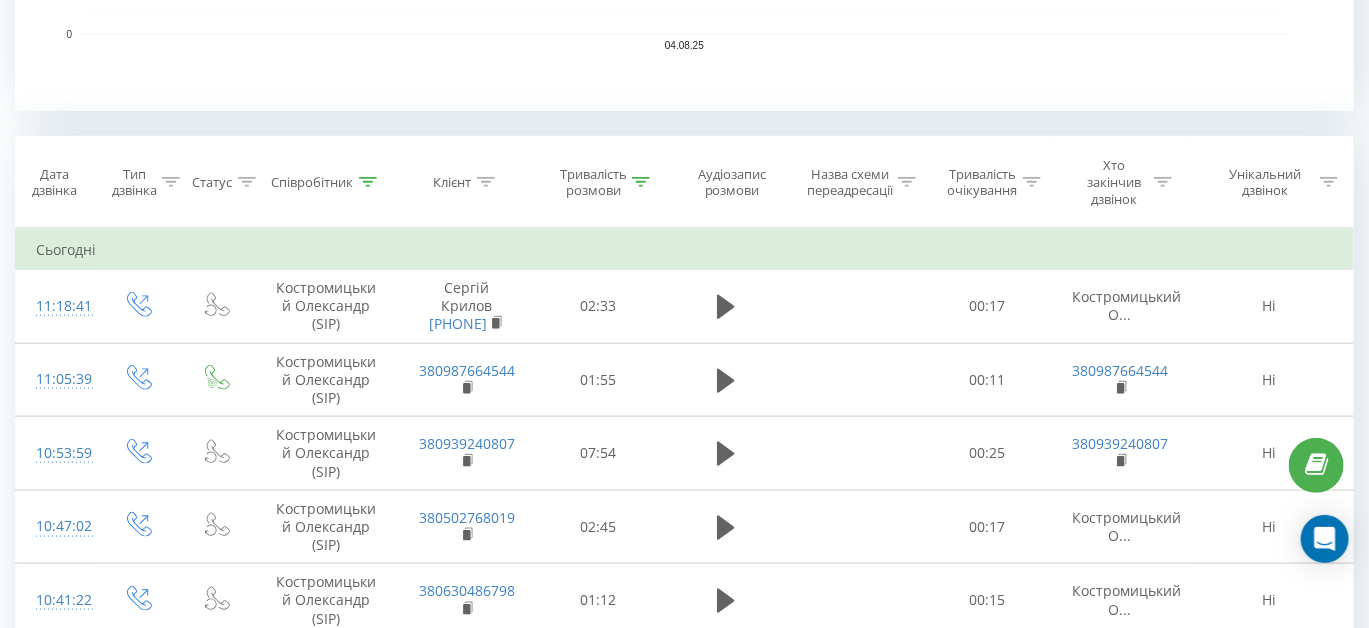 click 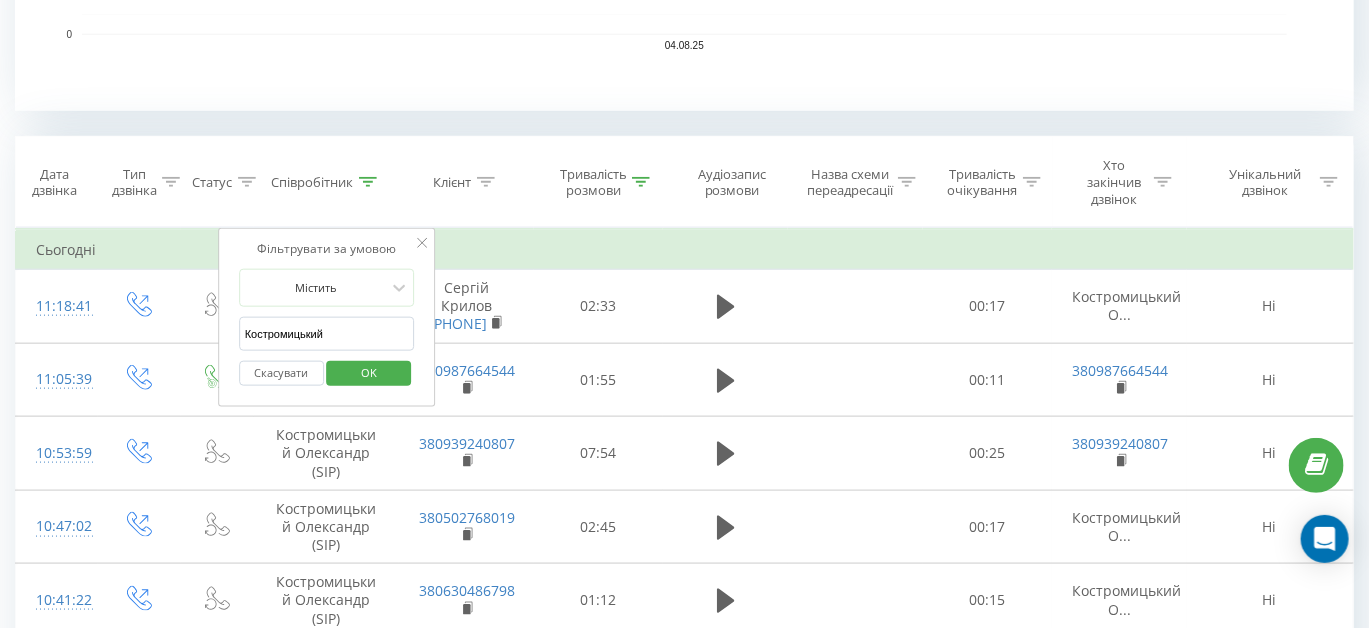 click on "Містить Костромицький Скасувати OK" at bounding box center [327, 333] 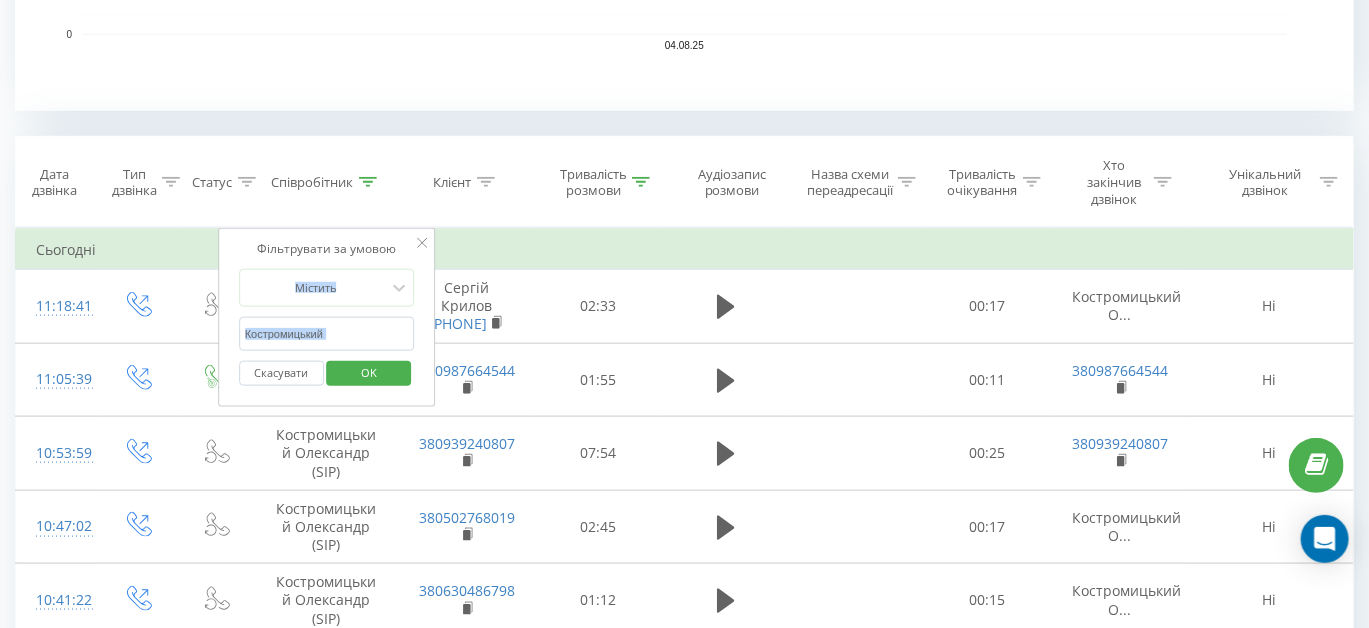 click on "Містить Костромицький Скасувати OK" at bounding box center (327, 333) 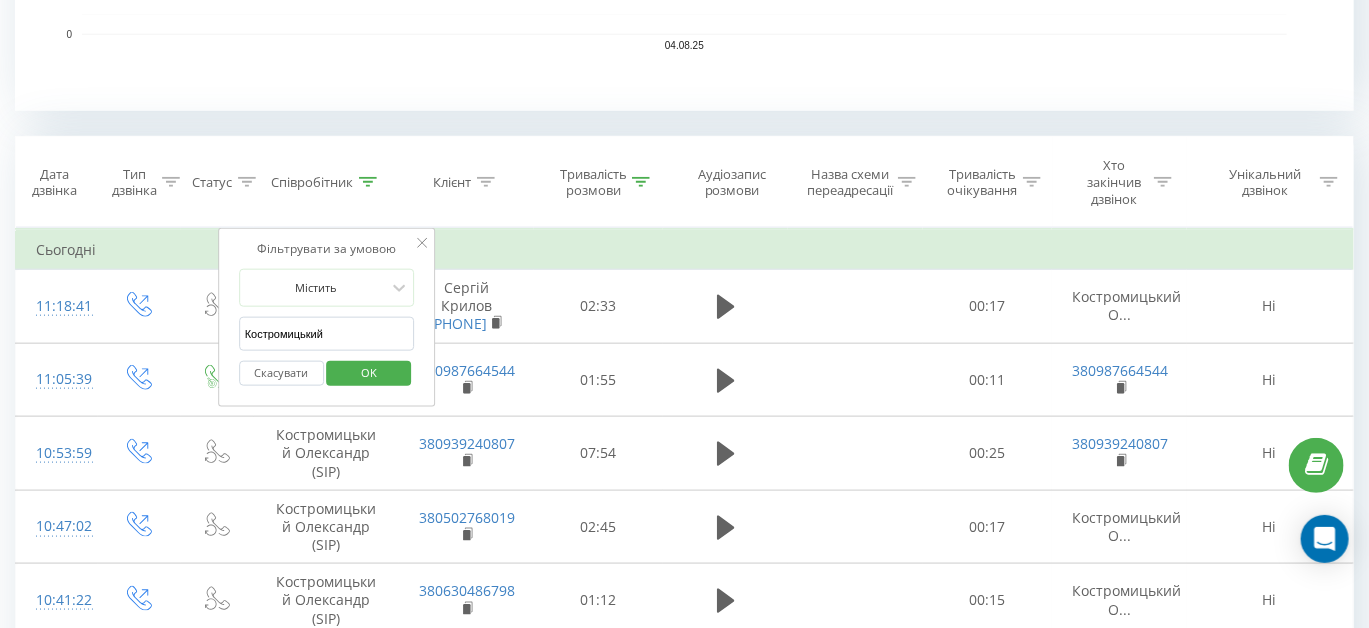 click on "Костромицький" at bounding box center [327, 334] 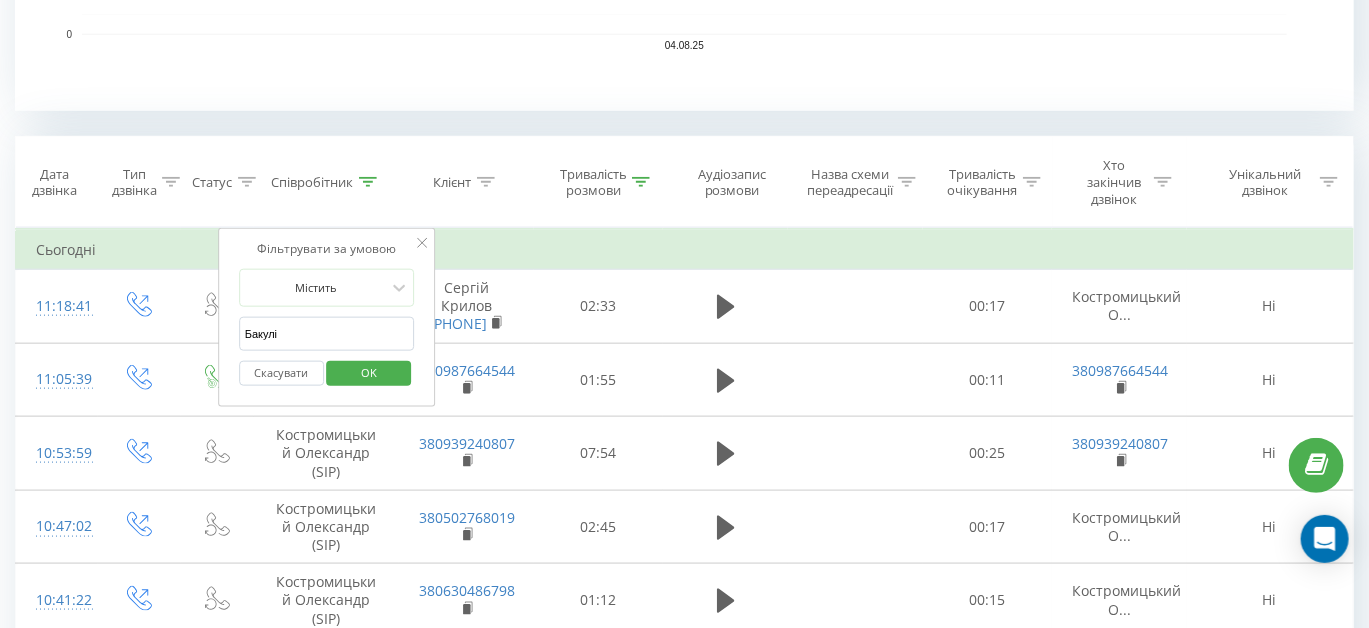 type on "Бакулін" 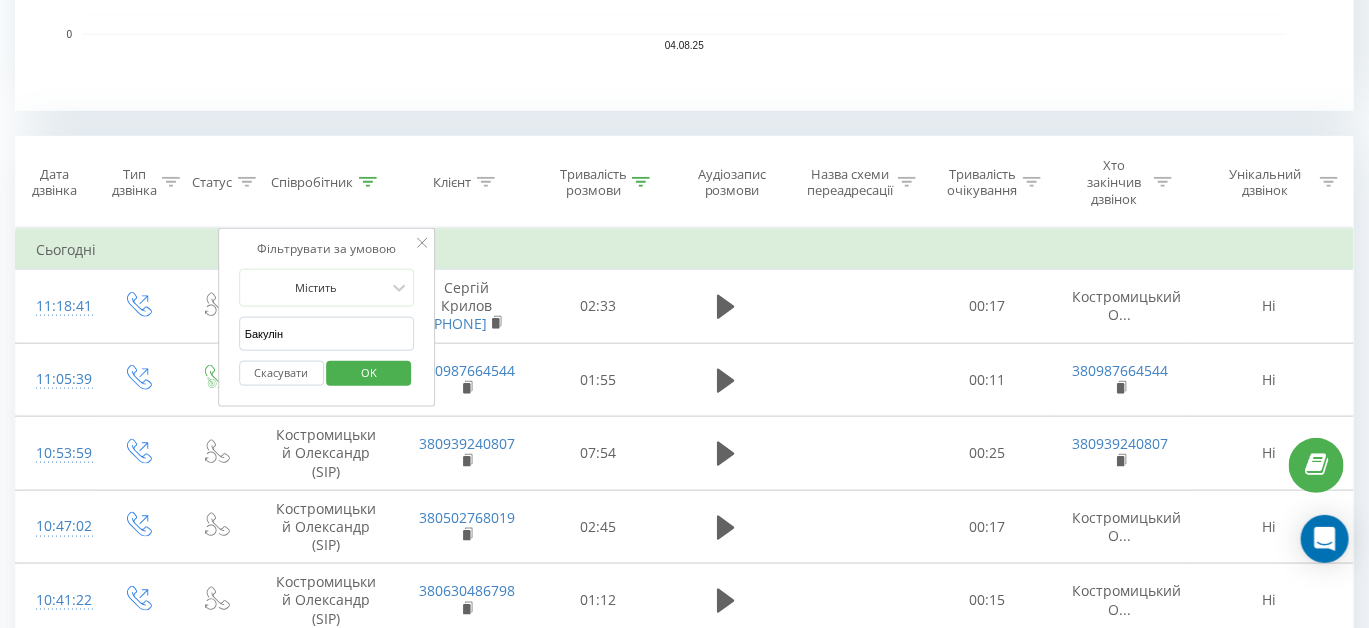 click on "OK" at bounding box center (369, 373) 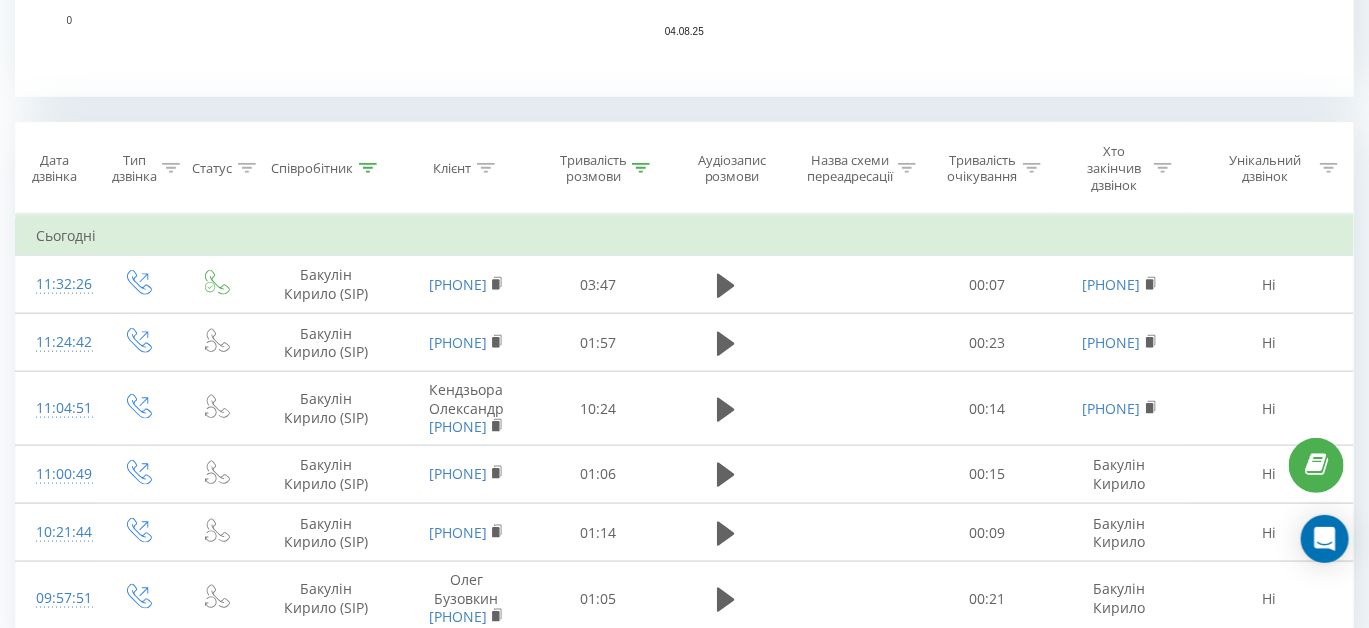 scroll, scrollTop: 856, scrollLeft: 0, axis: vertical 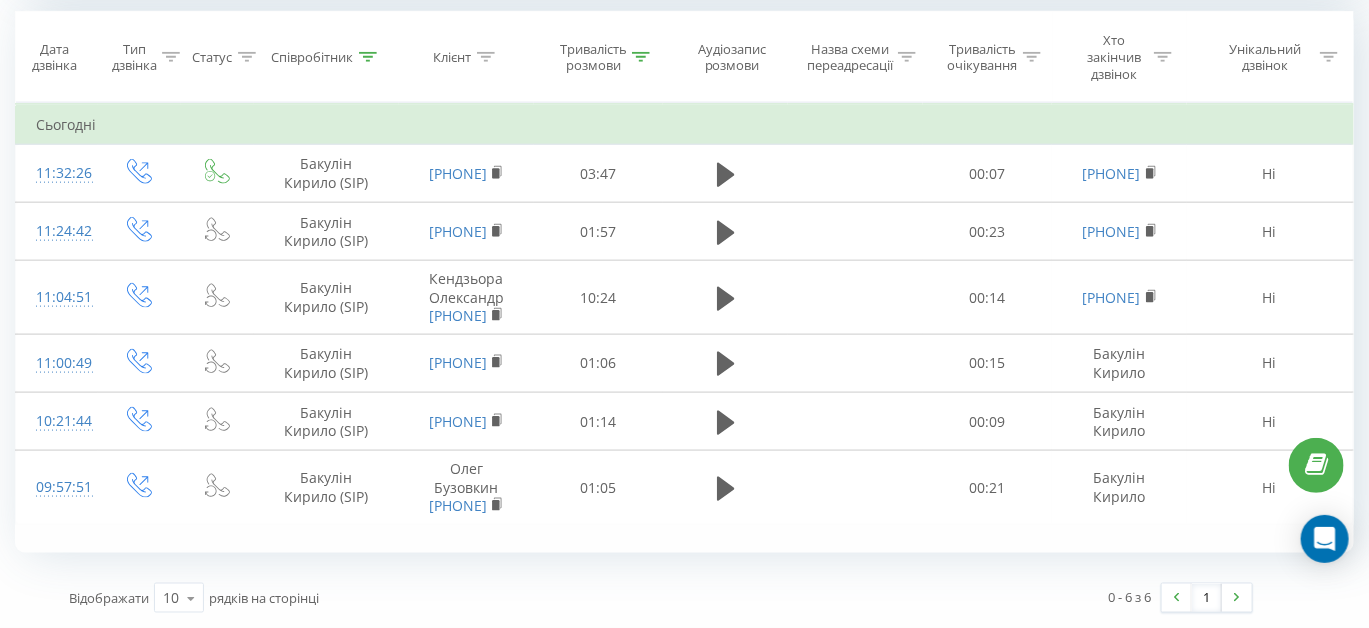 click 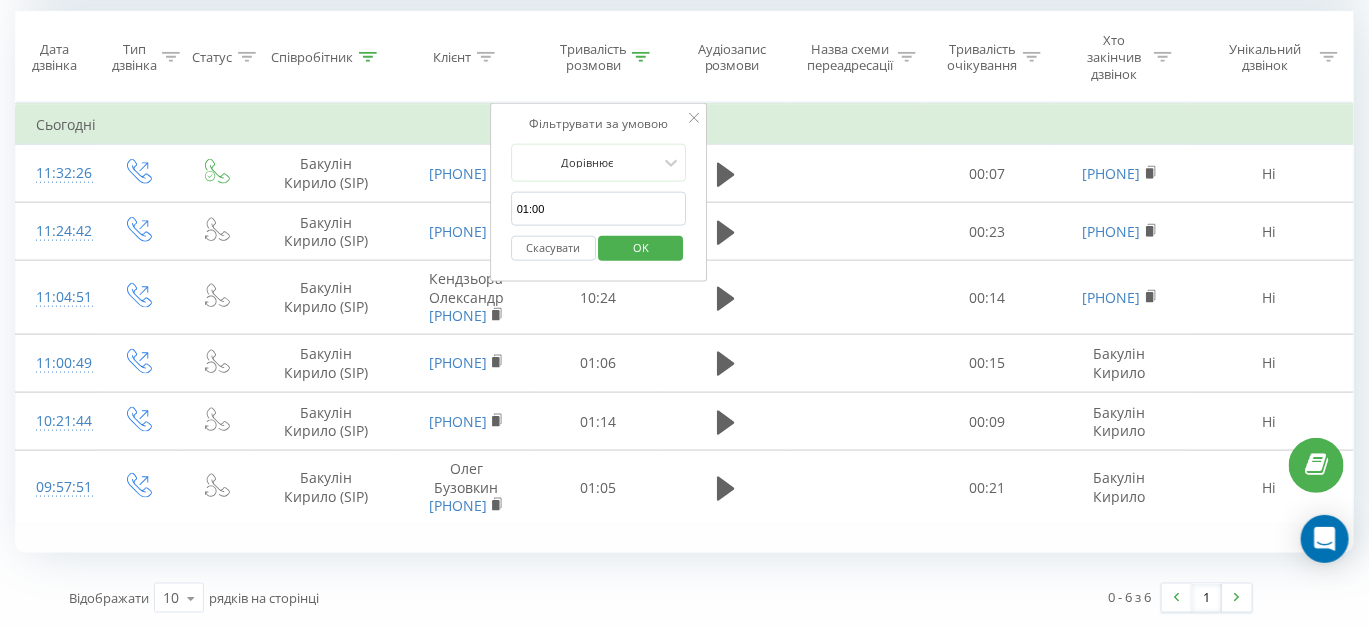 click on "Скасувати" at bounding box center (553, 248) 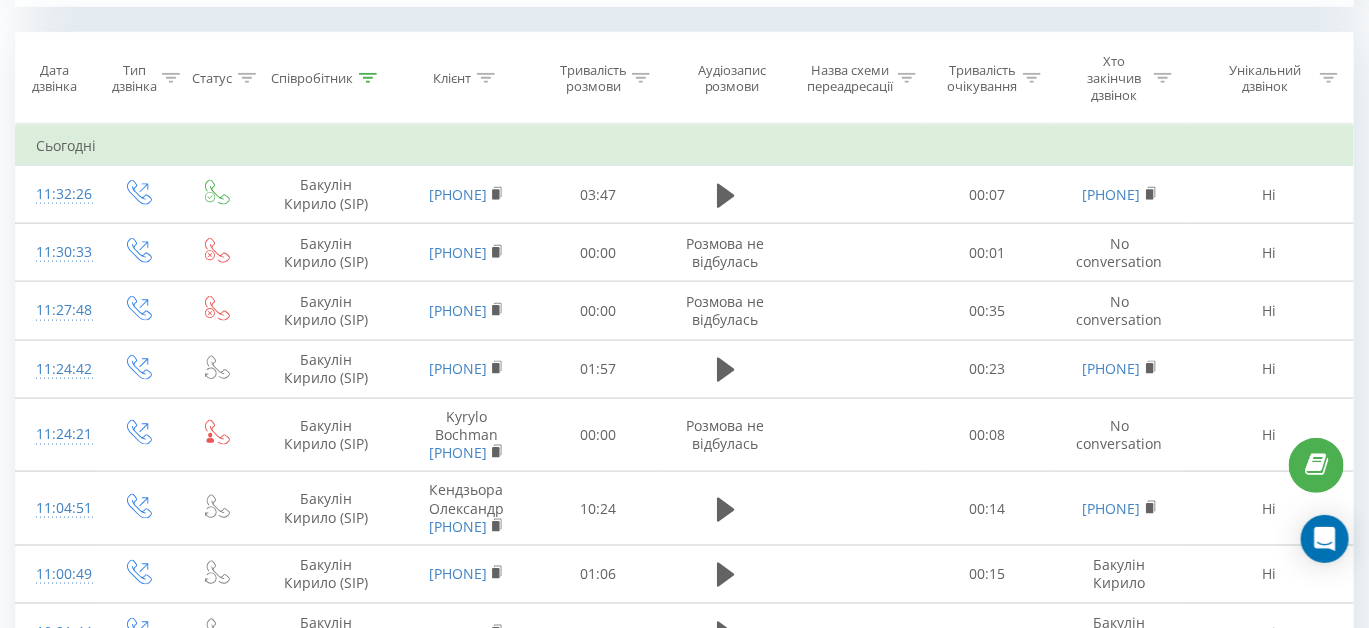 scroll, scrollTop: 765, scrollLeft: 0, axis: vertical 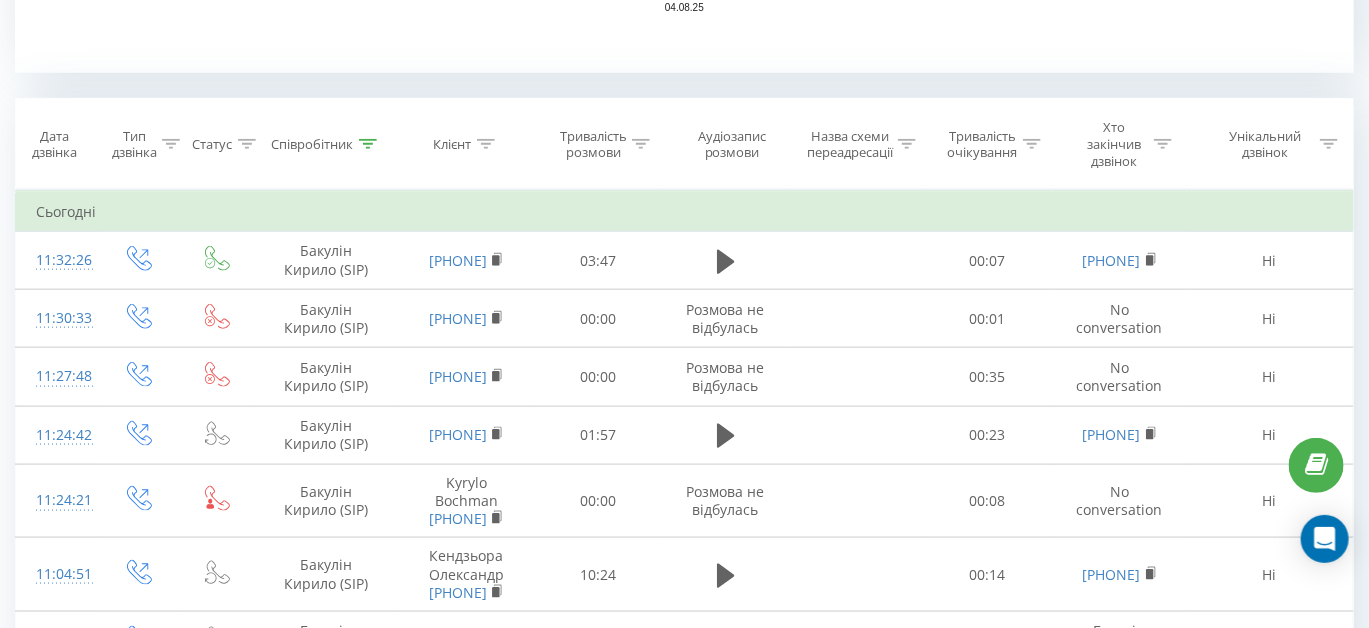 click 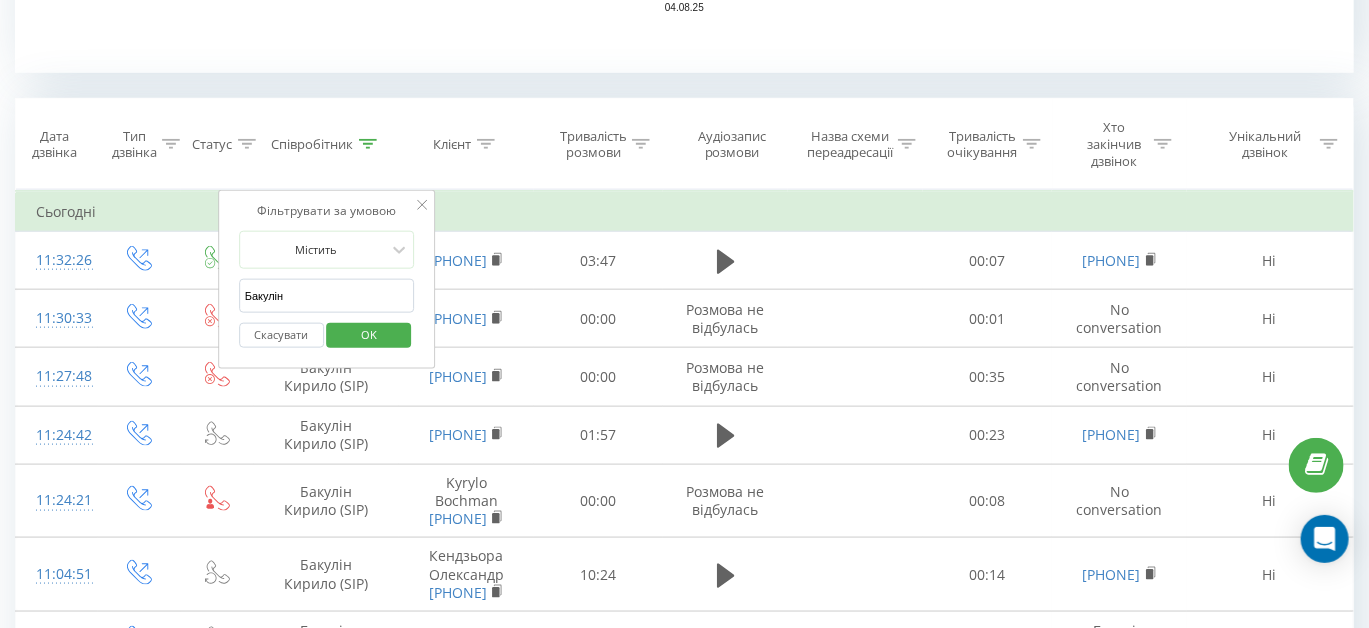 click on "Бакулін" at bounding box center [327, 296] 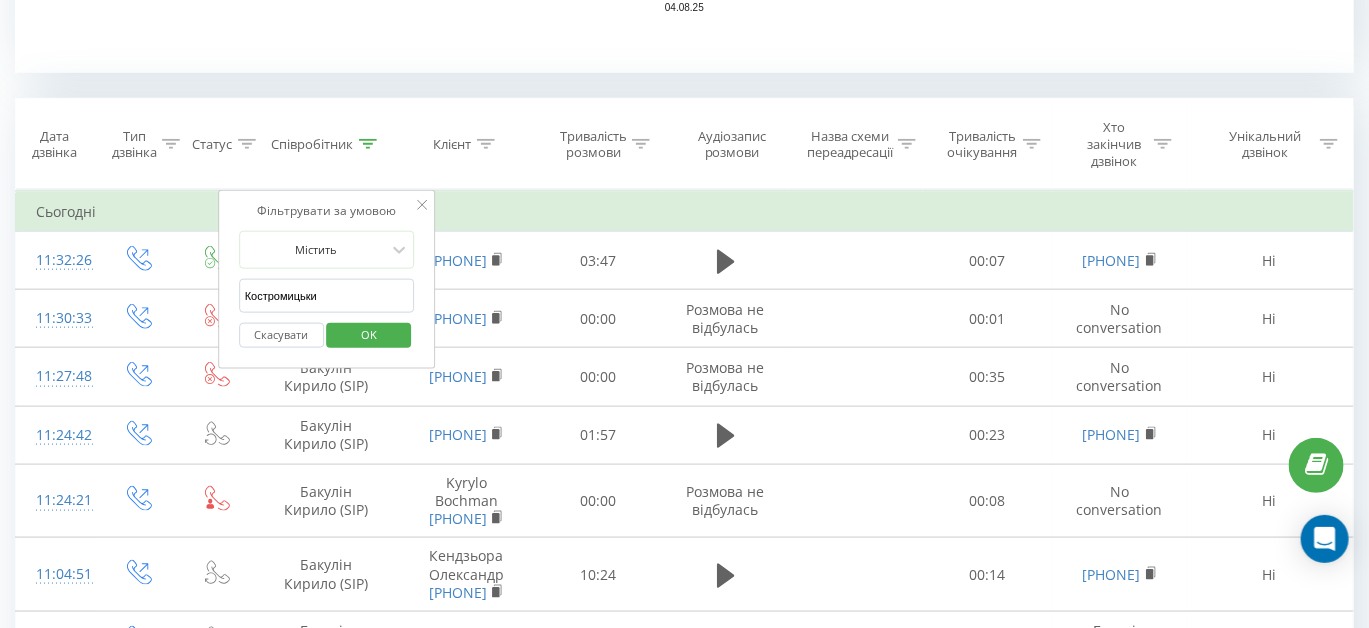 type on "Костромицький" 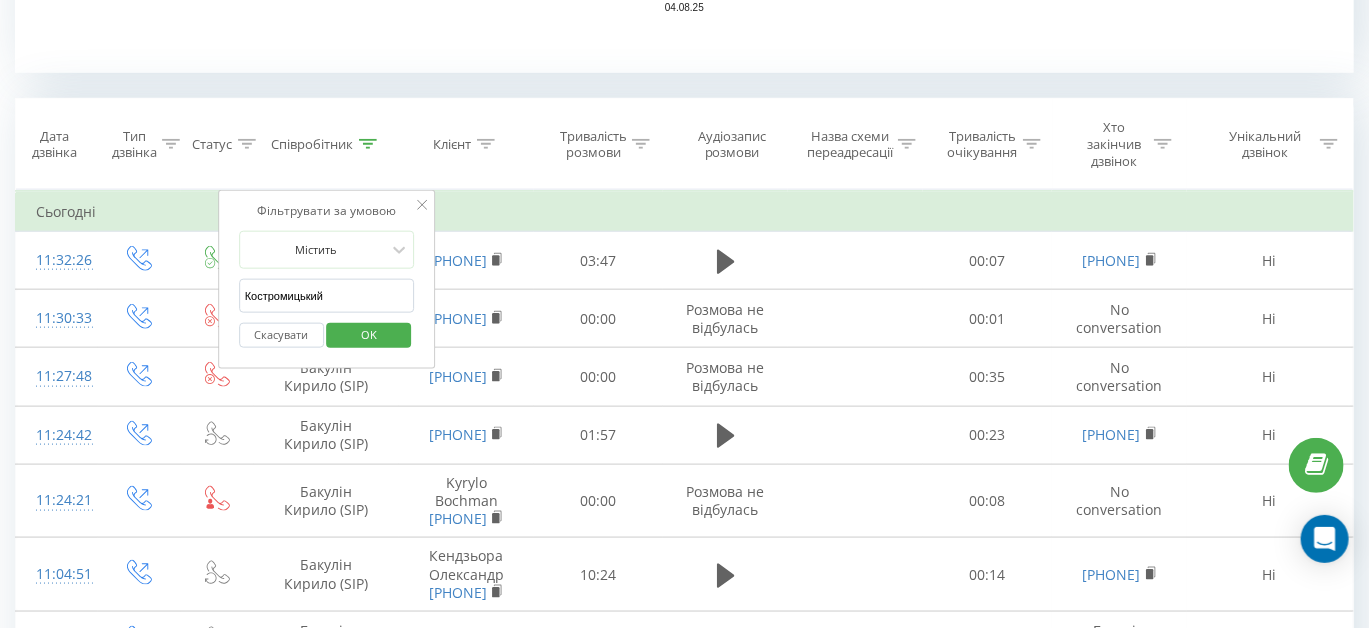 click on "OK" at bounding box center [369, 335] 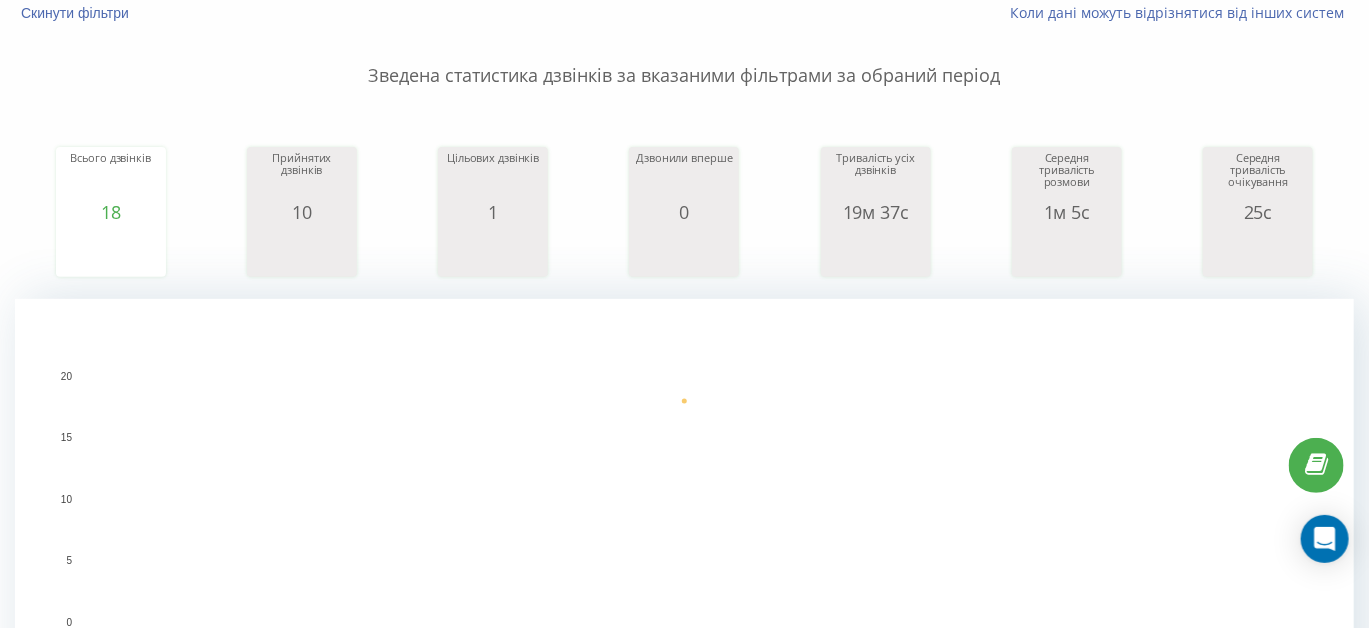 scroll, scrollTop: 181, scrollLeft: 0, axis: vertical 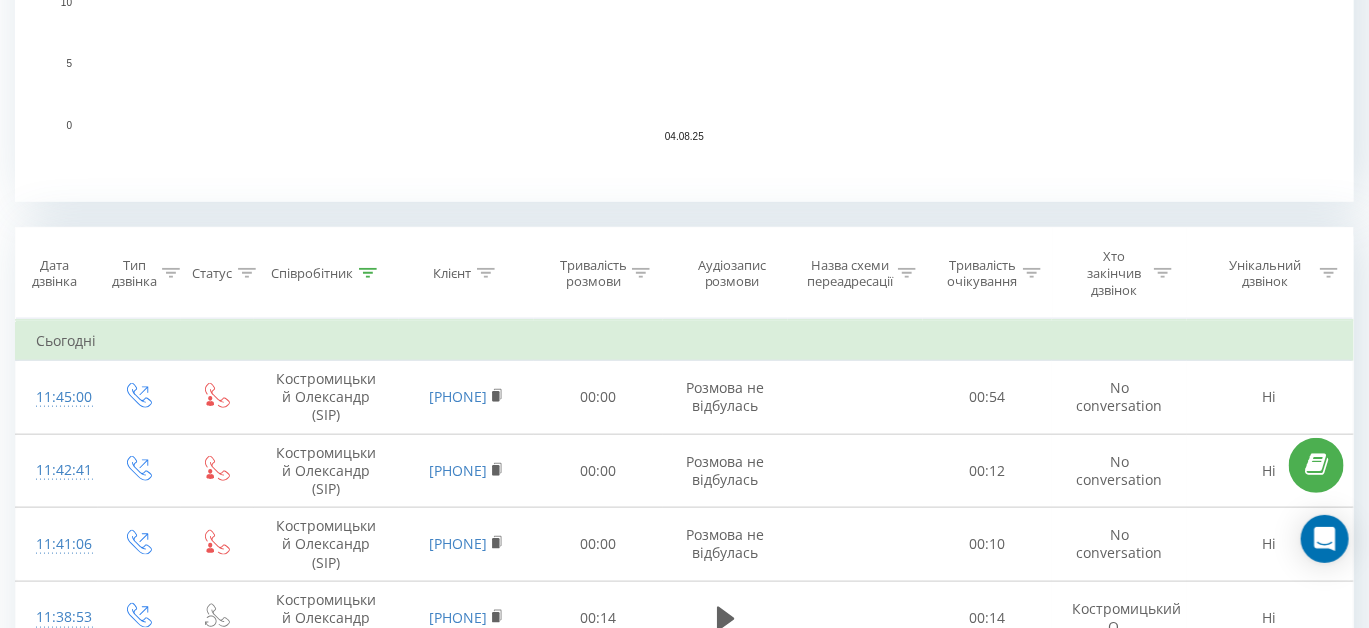click 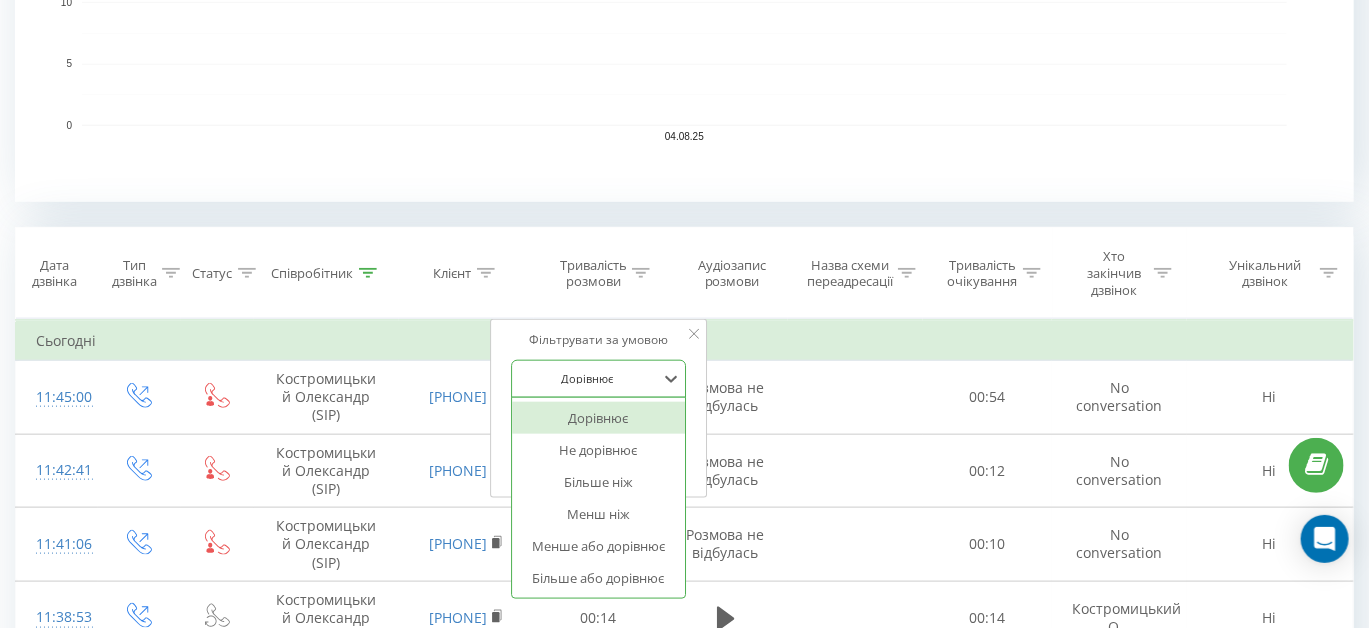 click at bounding box center (588, 378) 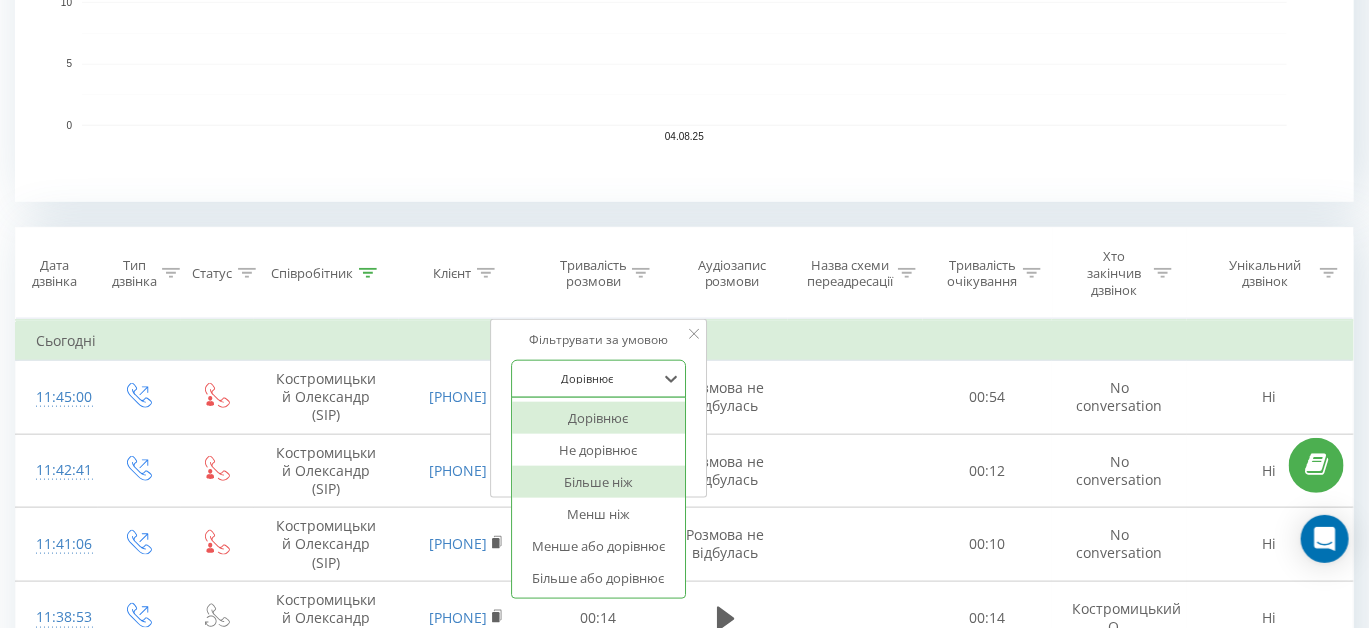 click on "Більше ніж" at bounding box center [599, 482] 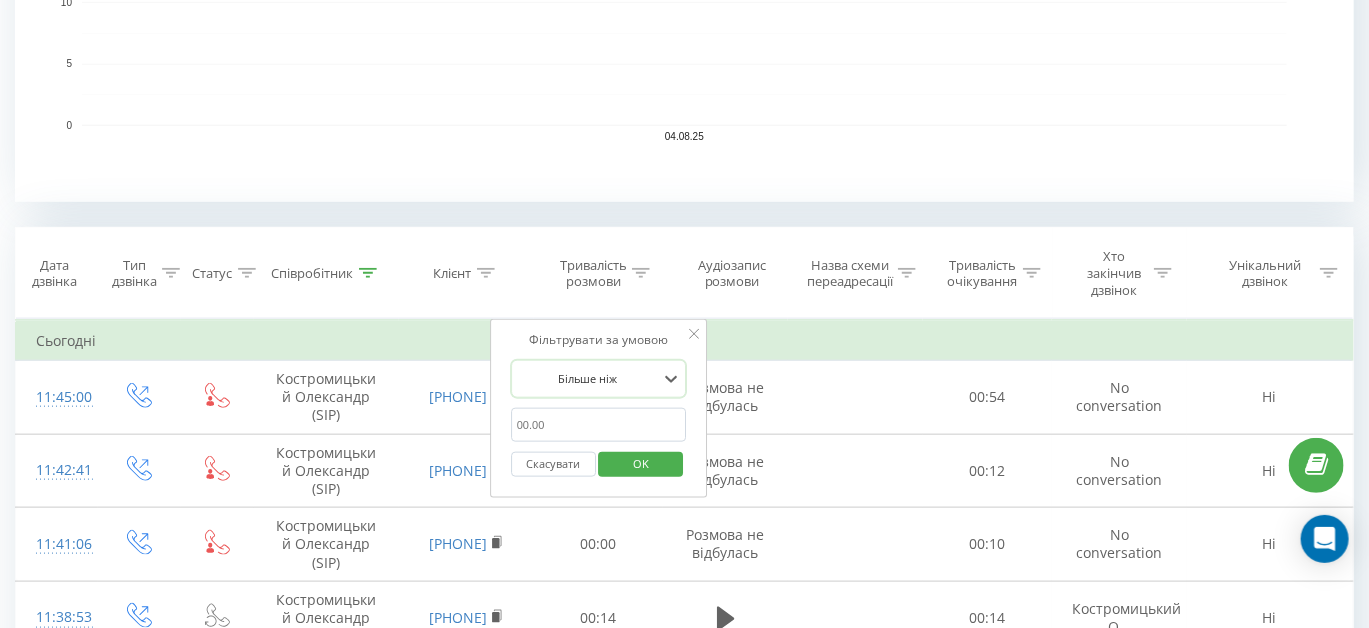 click at bounding box center (599, 425) 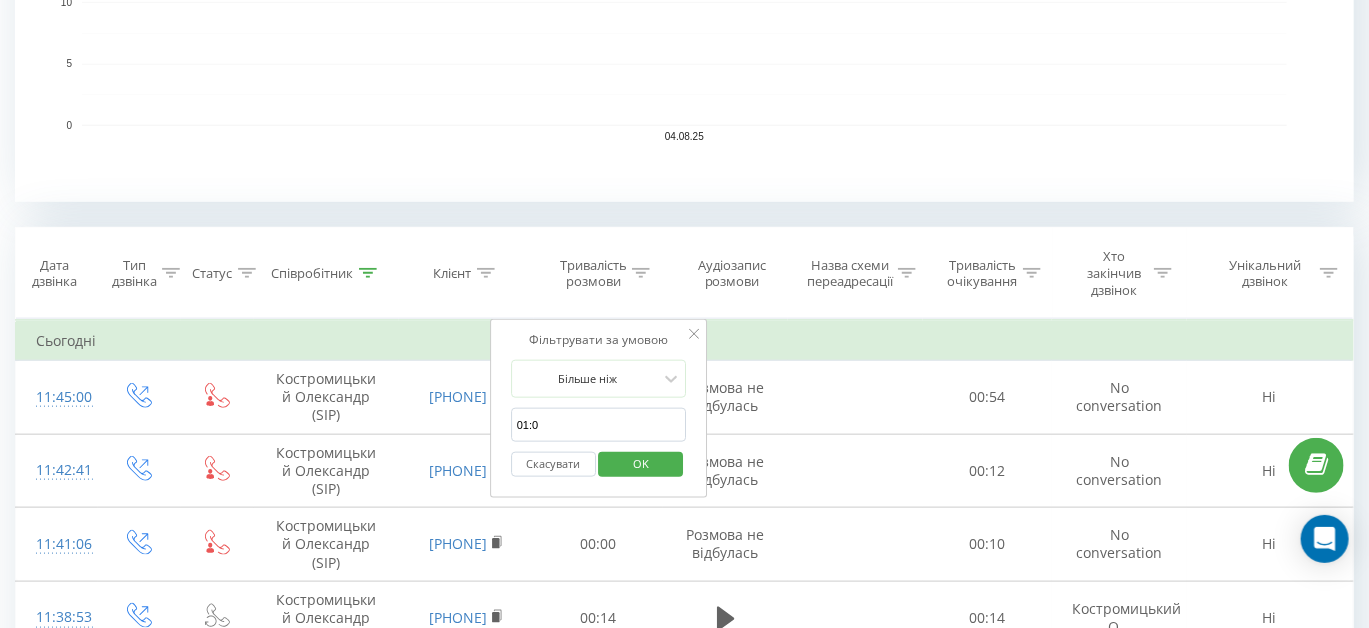 type on "01:00" 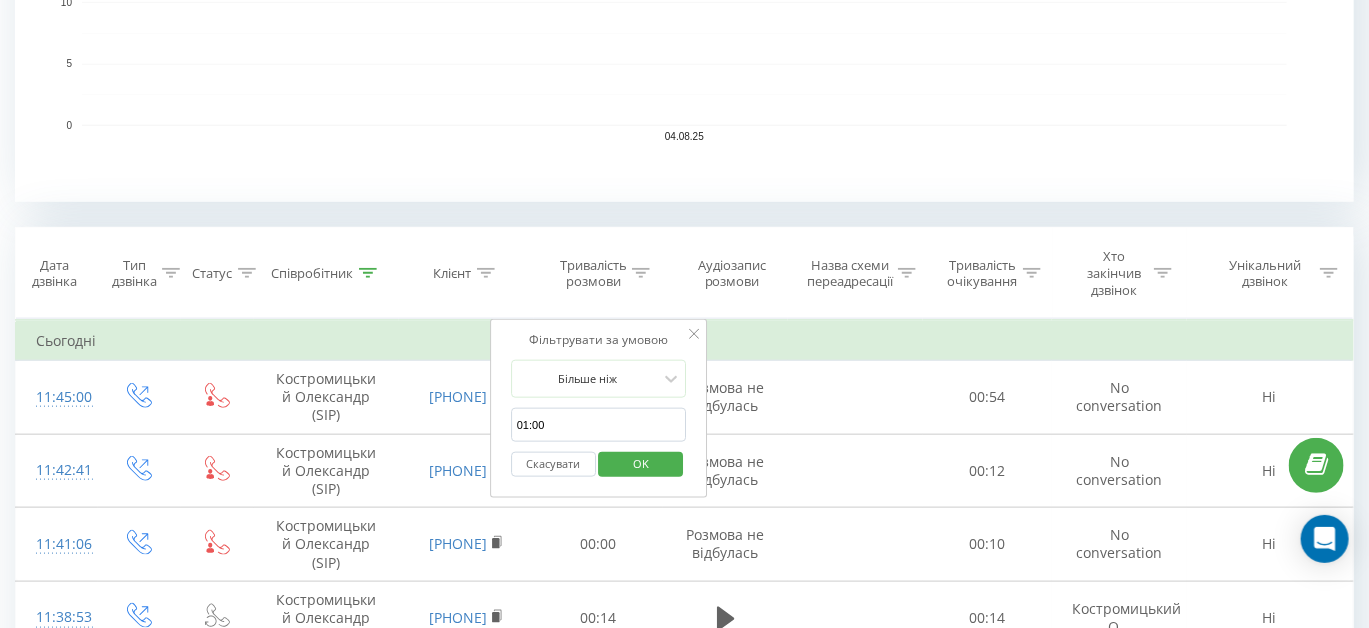 click on "OK" at bounding box center [641, 464] 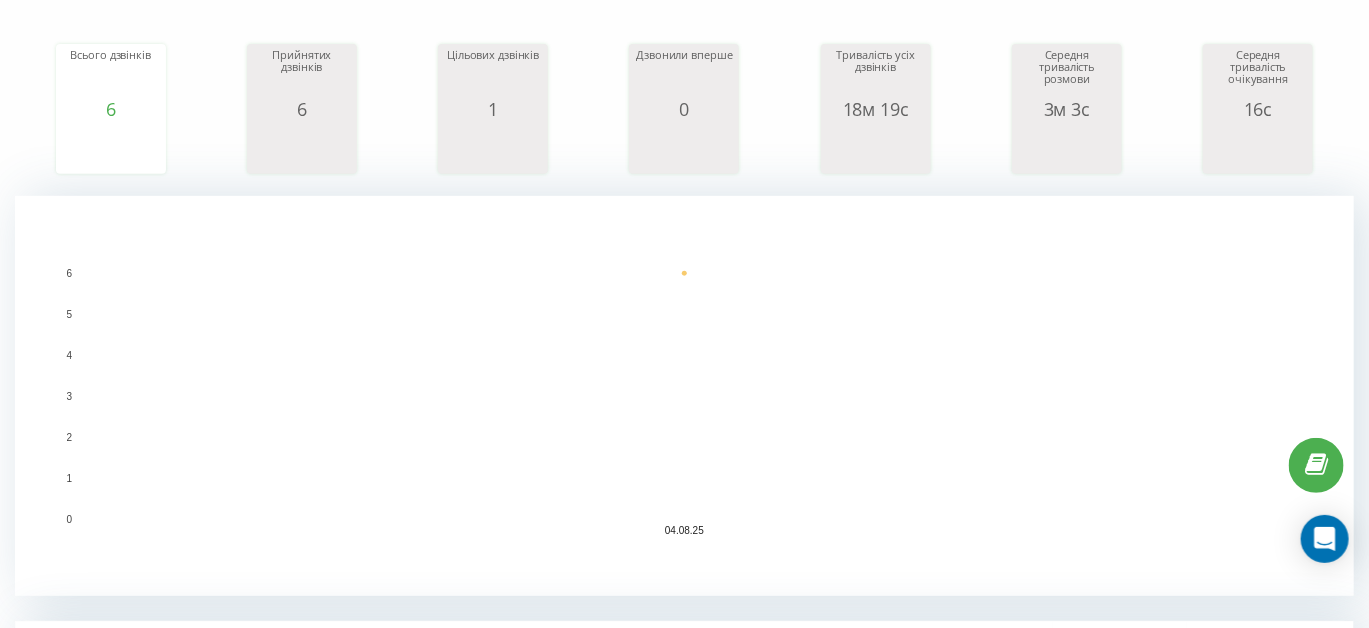 scroll, scrollTop: 172, scrollLeft: 0, axis: vertical 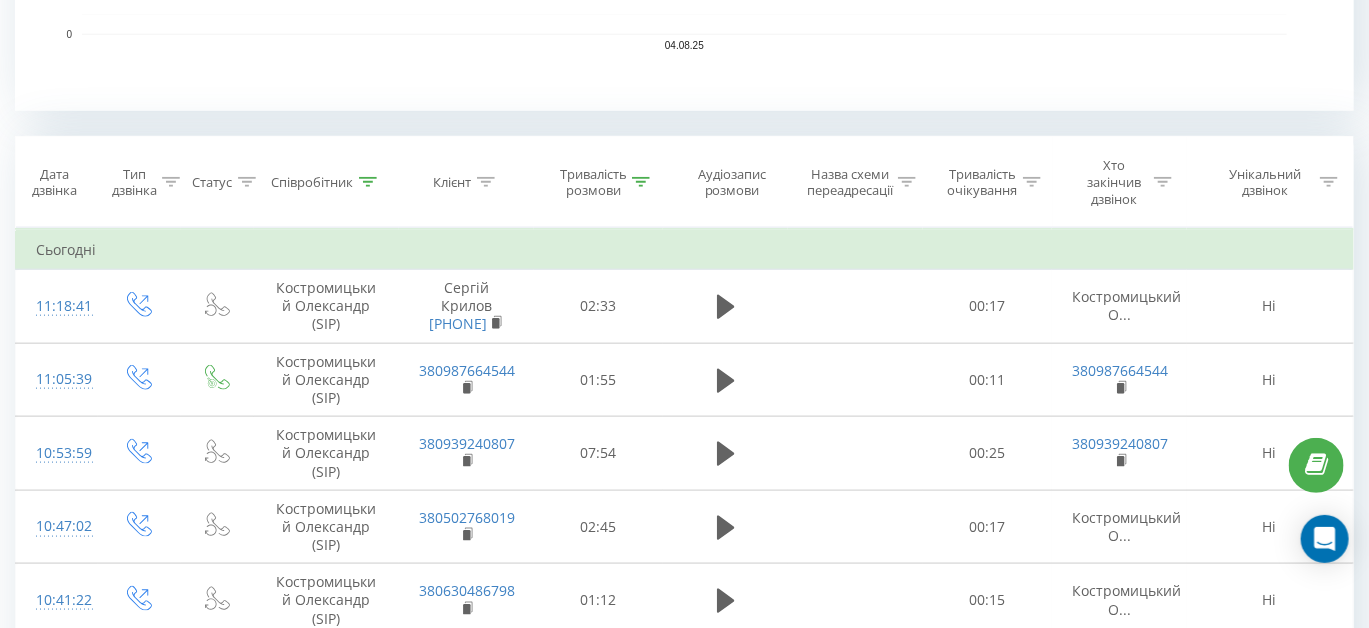 click 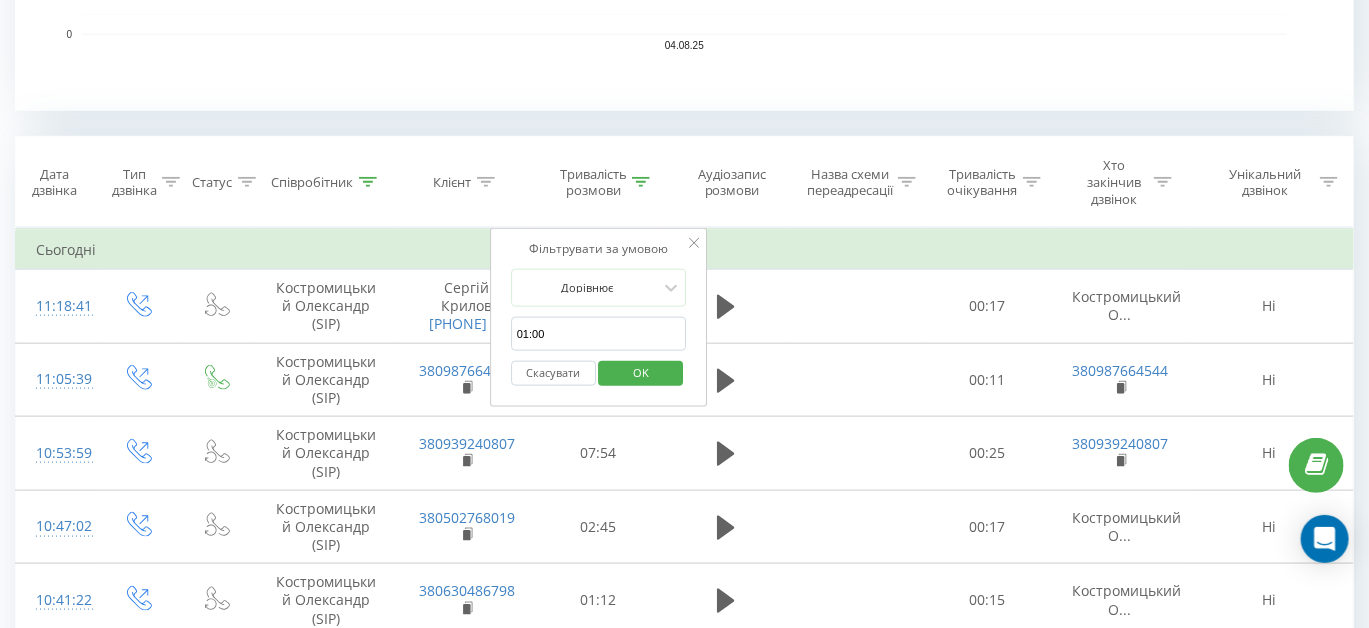 click on "Скасувати" at bounding box center [553, 373] 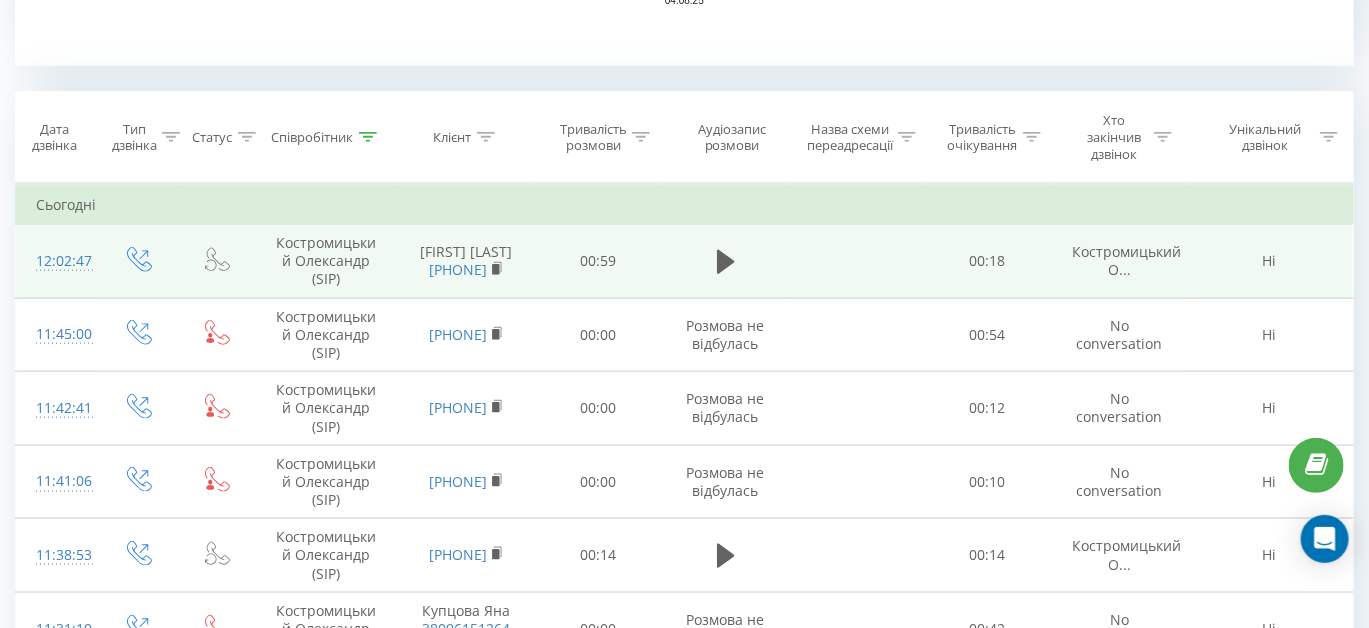 scroll, scrollTop: 717, scrollLeft: 0, axis: vertical 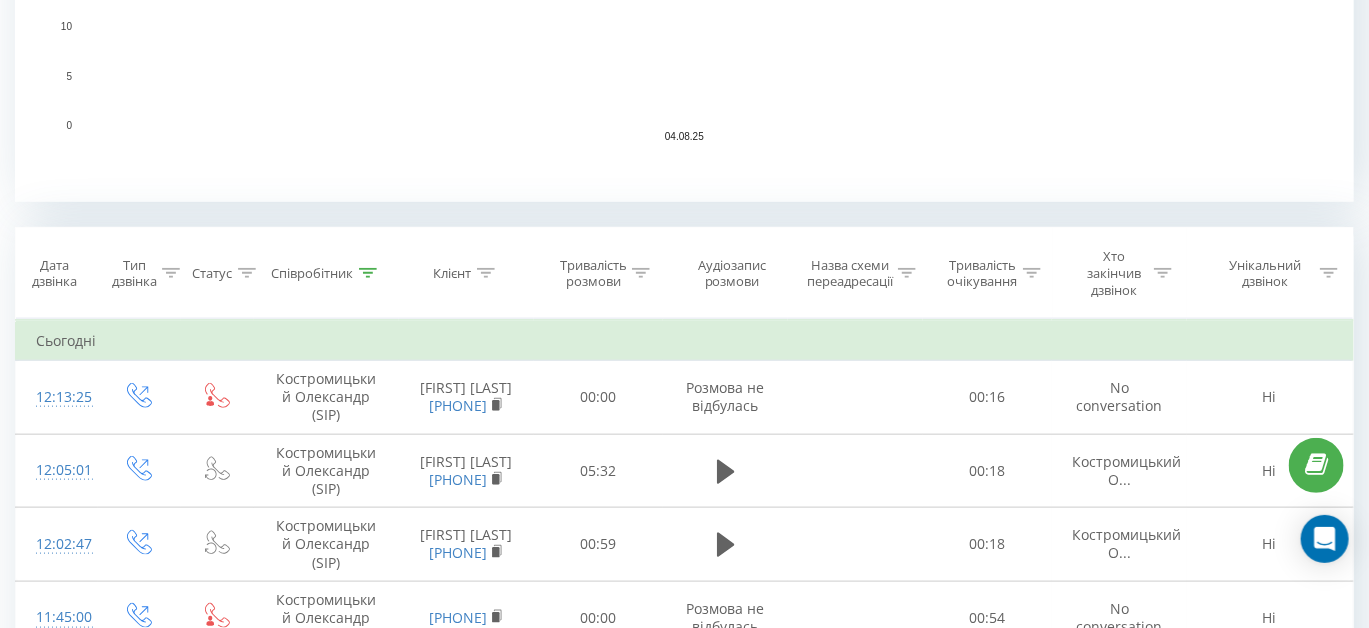 click 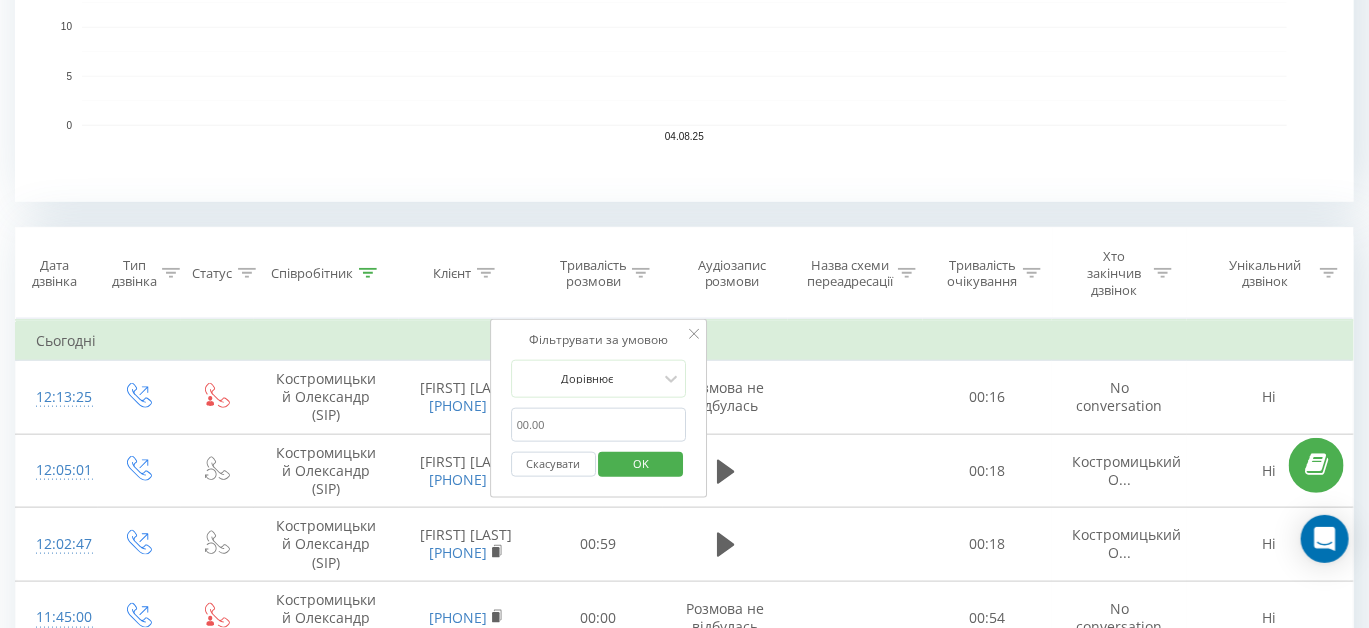 click at bounding box center [599, 425] 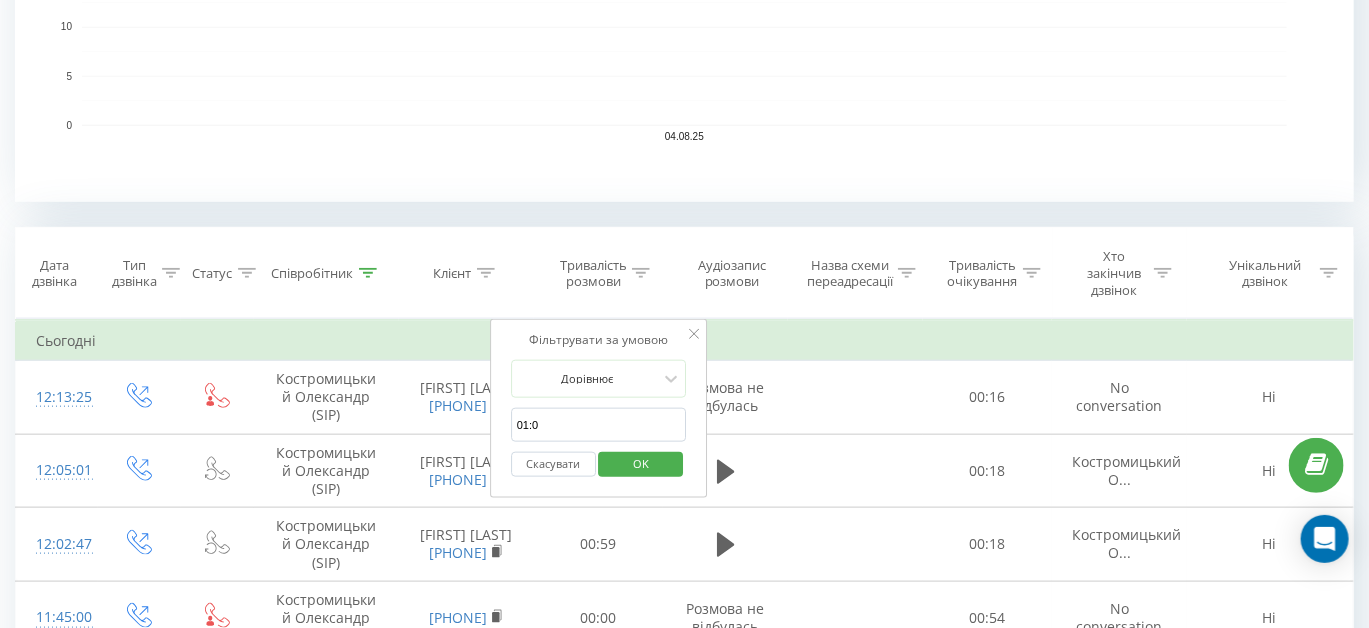 type on "01:00" 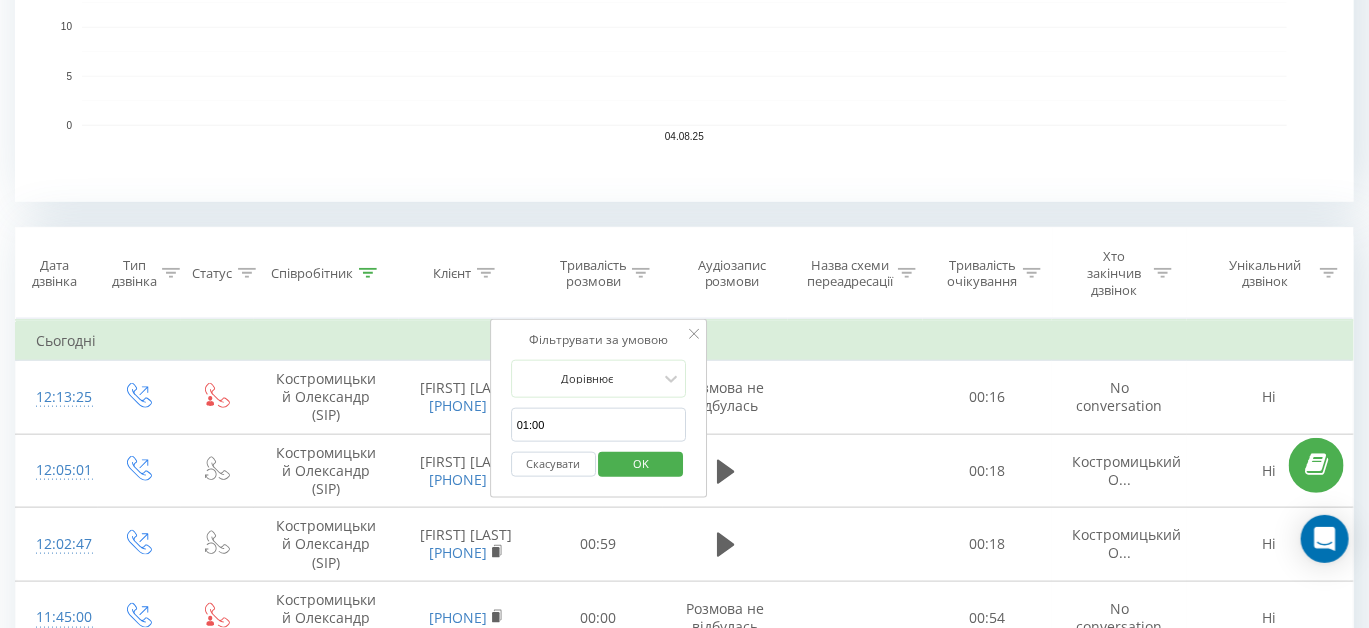 click on "OK" at bounding box center (641, 464) 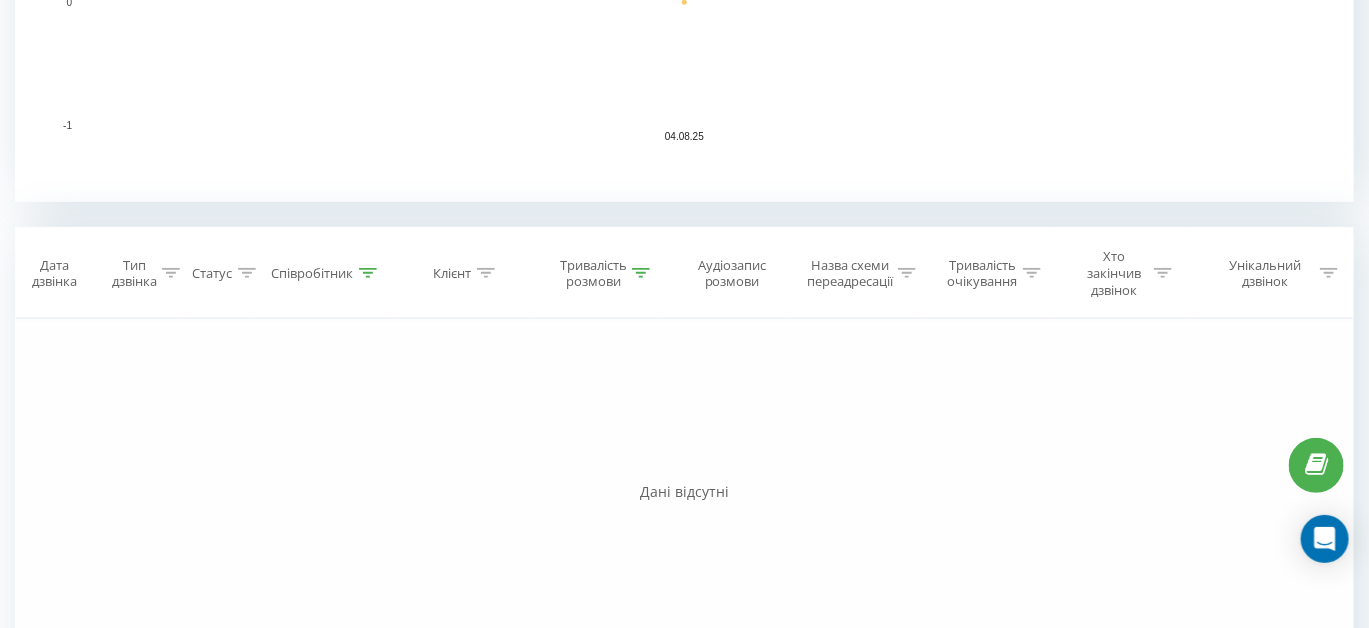 scroll, scrollTop: 792, scrollLeft: 0, axis: vertical 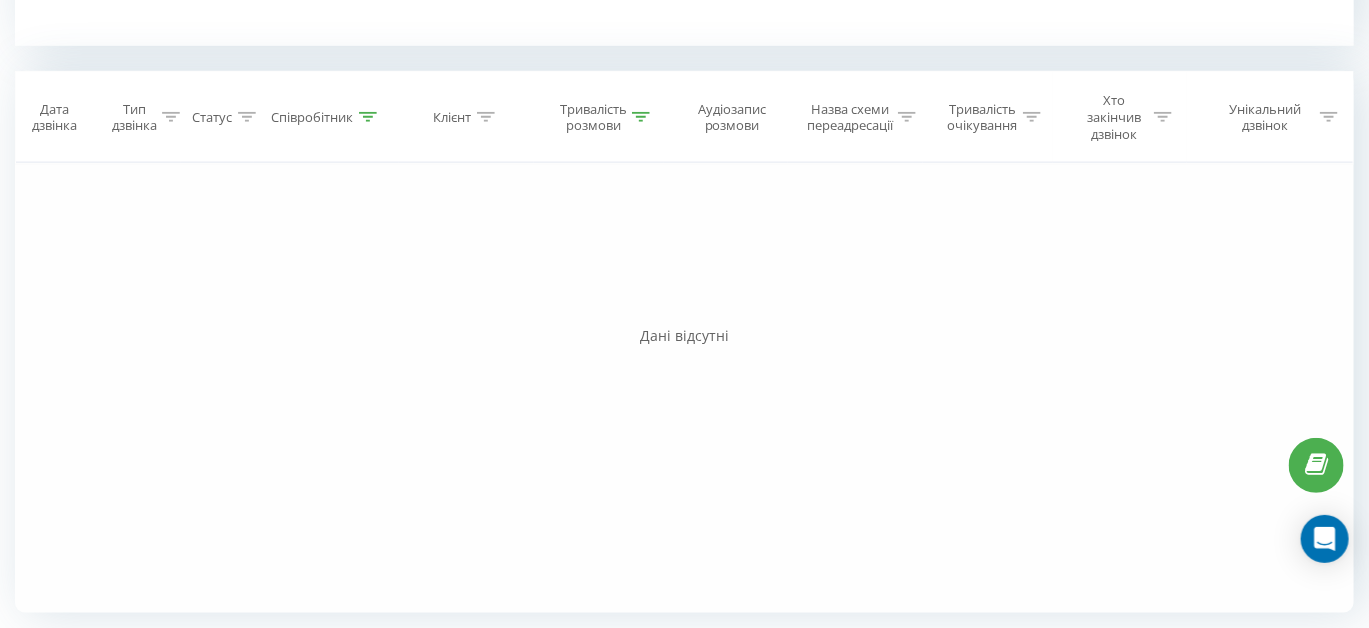 click 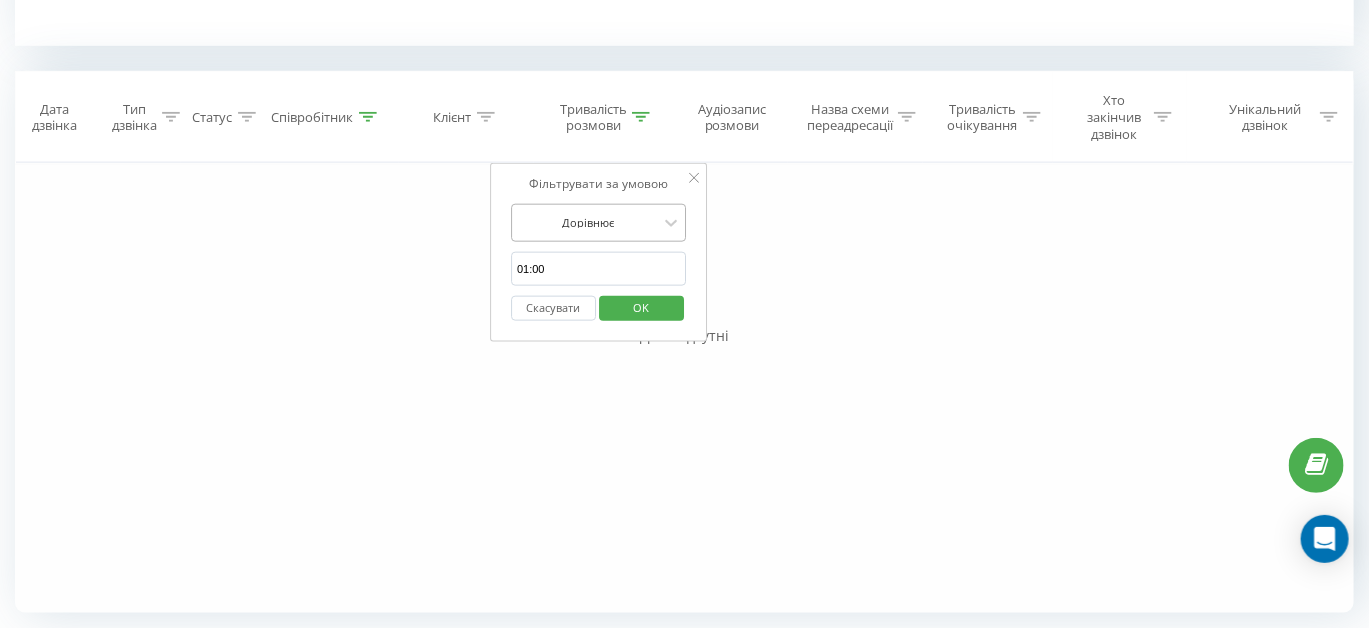 click on "Дорівнює" at bounding box center [588, 223] 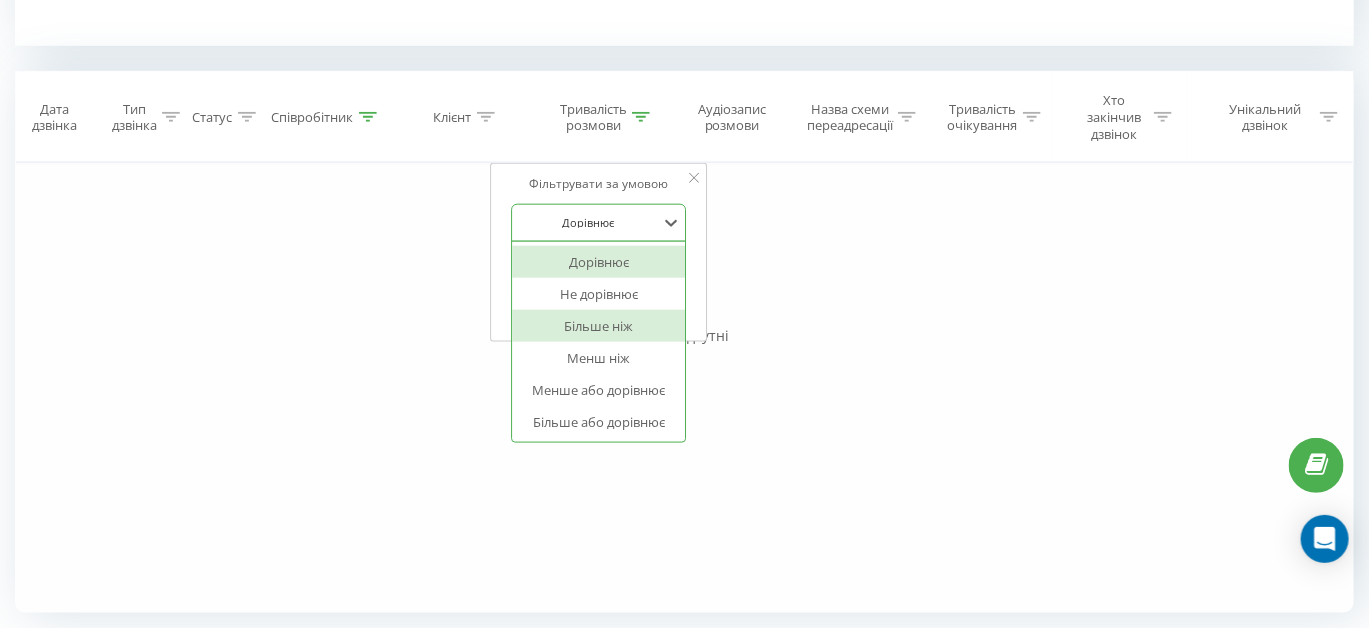 click on "Більше ніж" at bounding box center (599, 326) 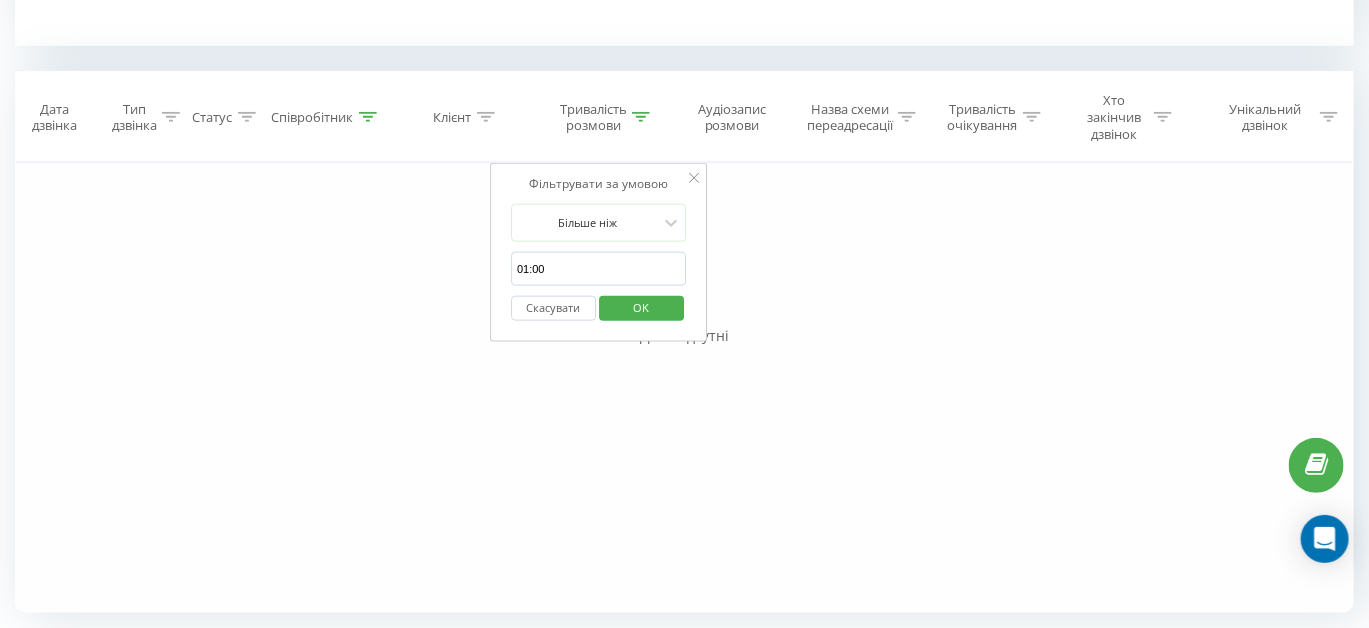 click on "OK" at bounding box center (641, 307) 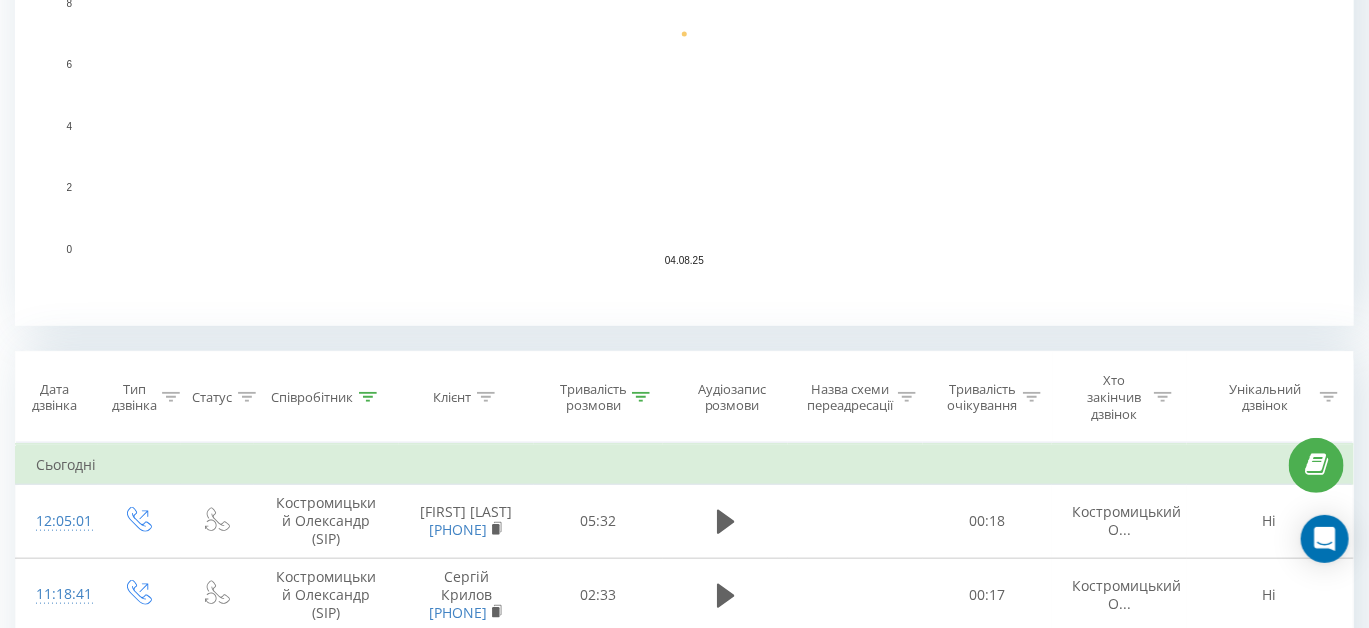 scroll, scrollTop: 875, scrollLeft: 0, axis: vertical 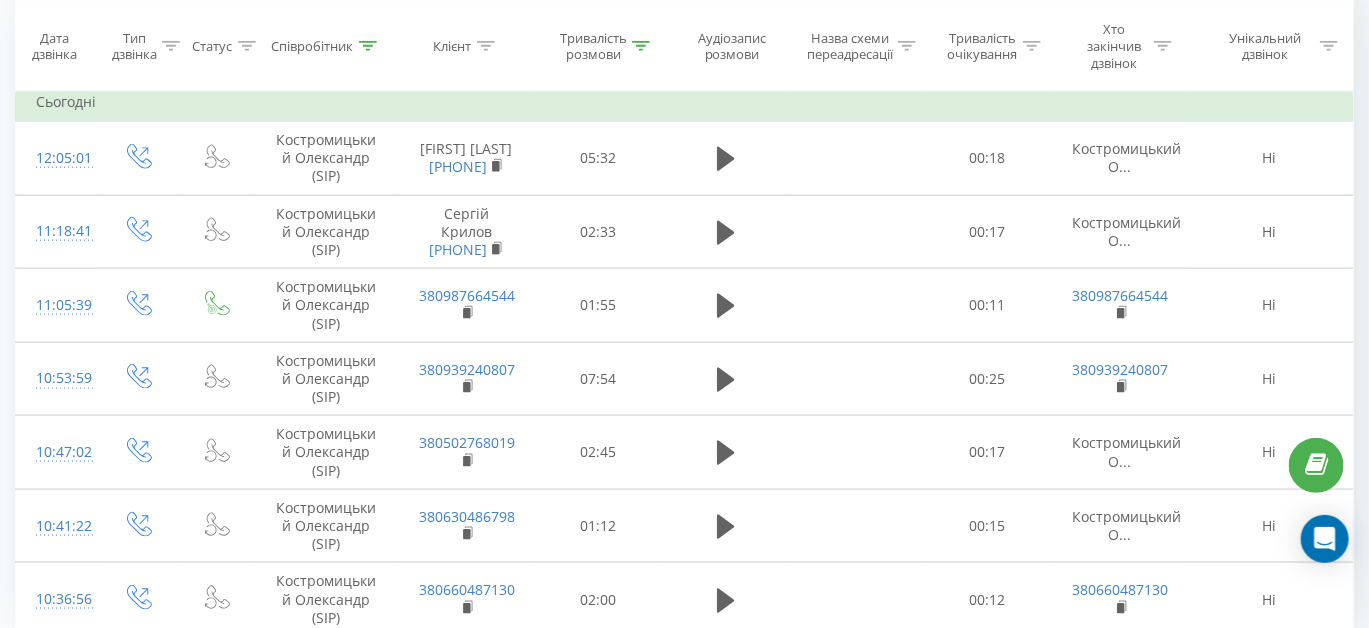 click at bounding box center (368, 46) 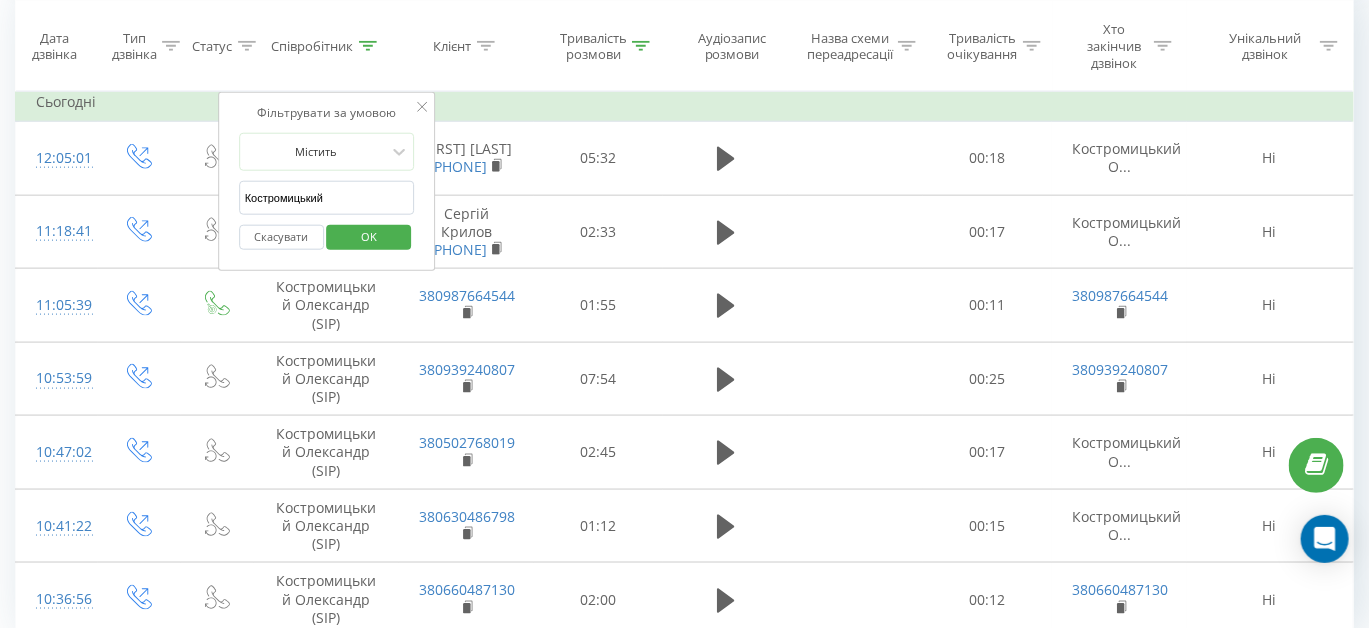 click on "Костромицький" at bounding box center [327, 198] 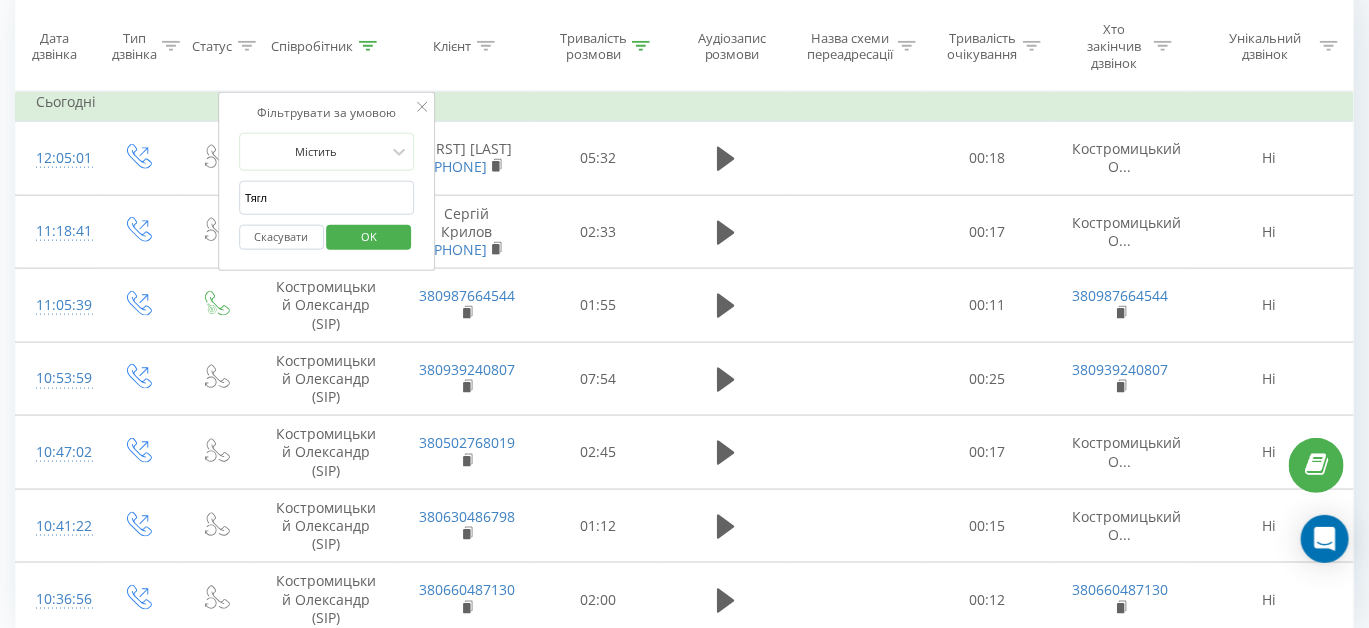 type on "Тягло" 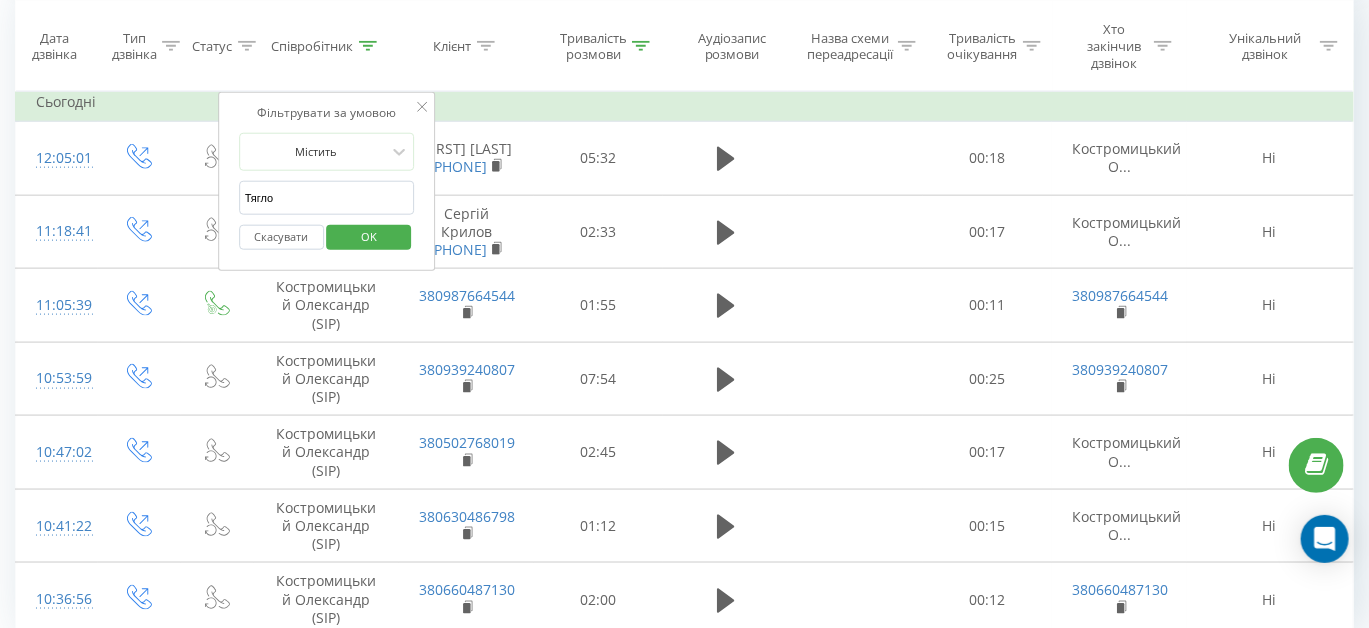 click on "OK" at bounding box center (369, 237) 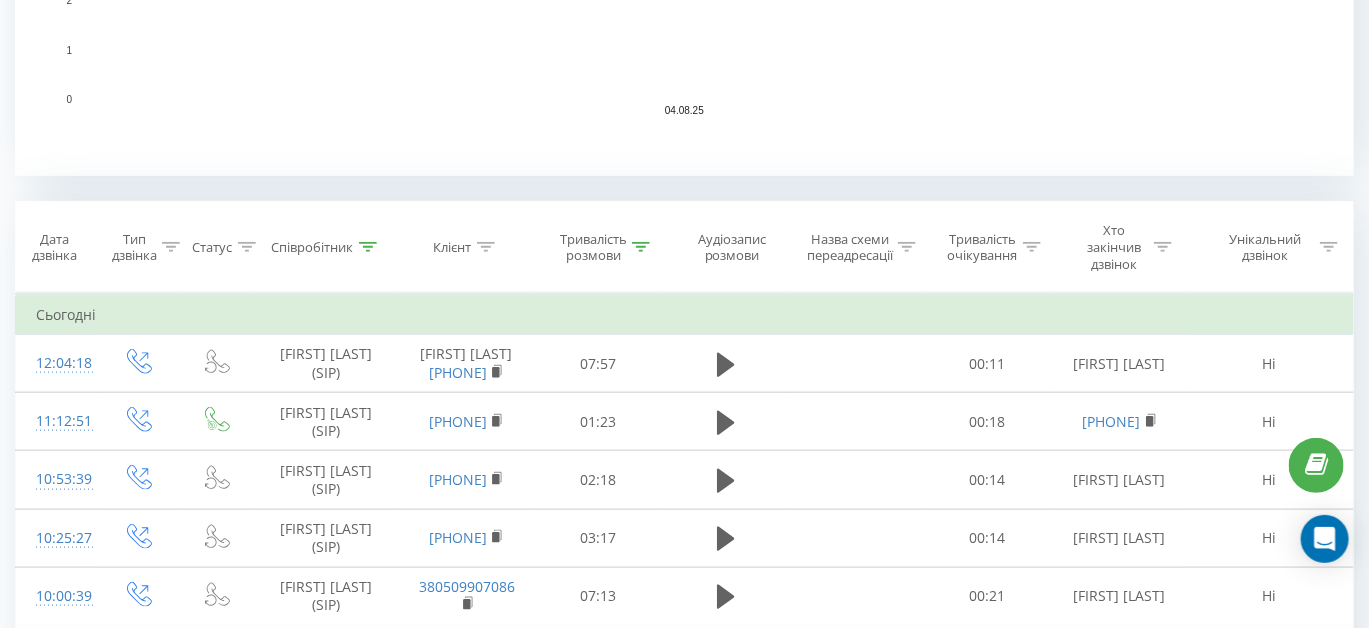 scroll, scrollTop: 760, scrollLeft: 0, axis: vertical 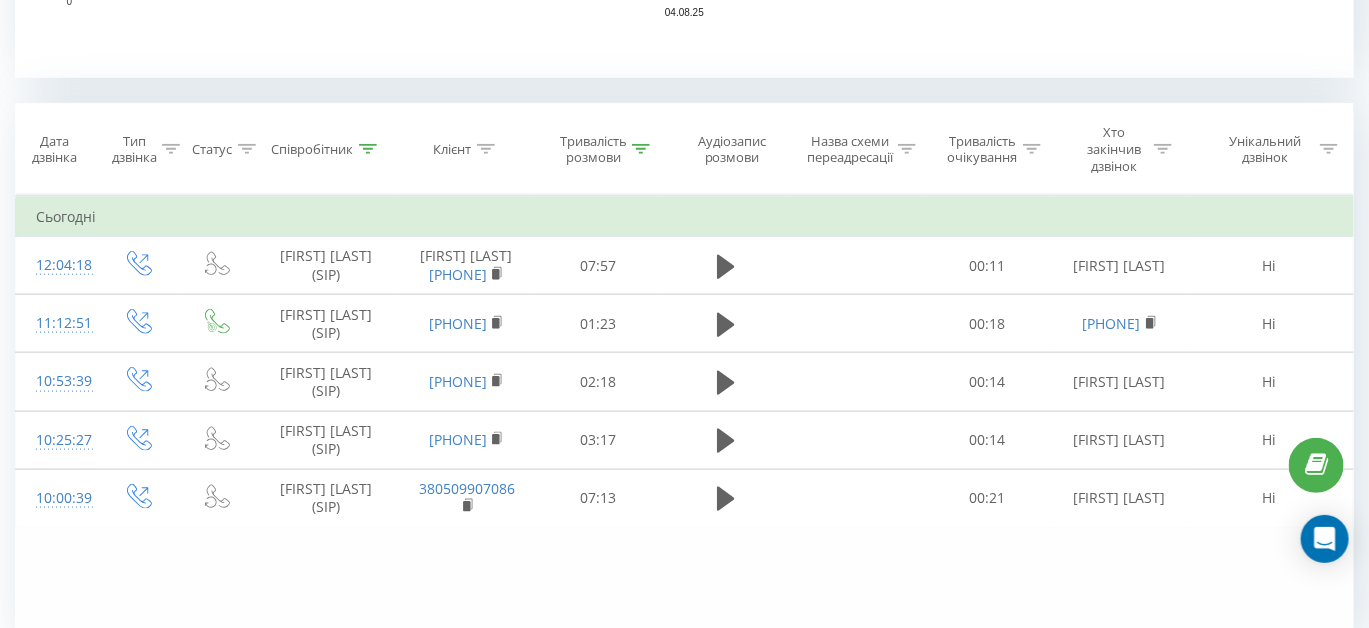 click on "Співробітник" at bounding box center [326, 149] 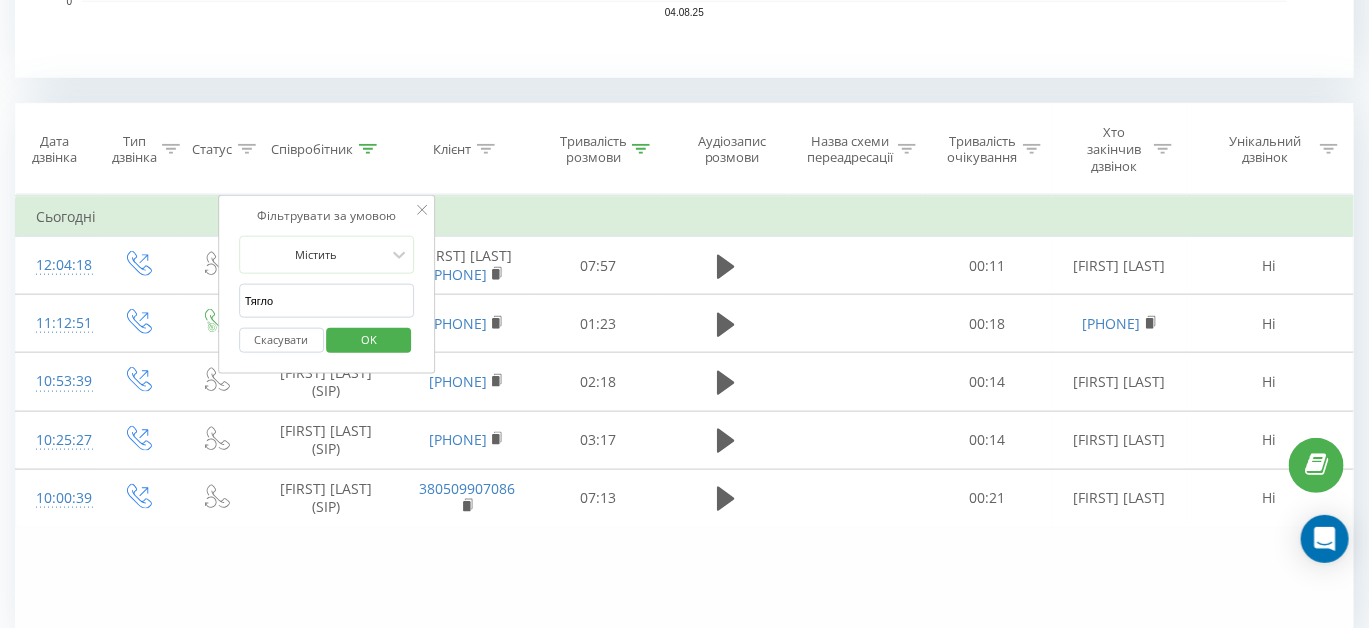 click on "Тягло" at bounding box center (327, 301) 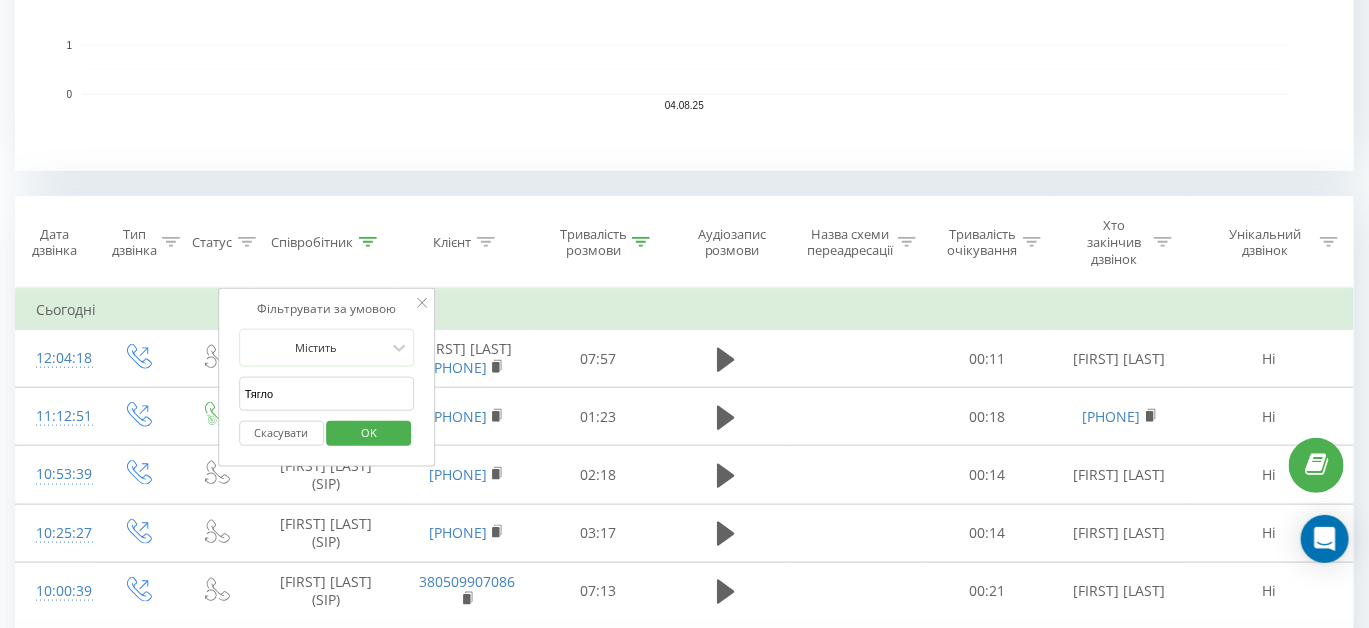 scroll, scrollTop: 669, scrollLeft: 0, axis: vertical 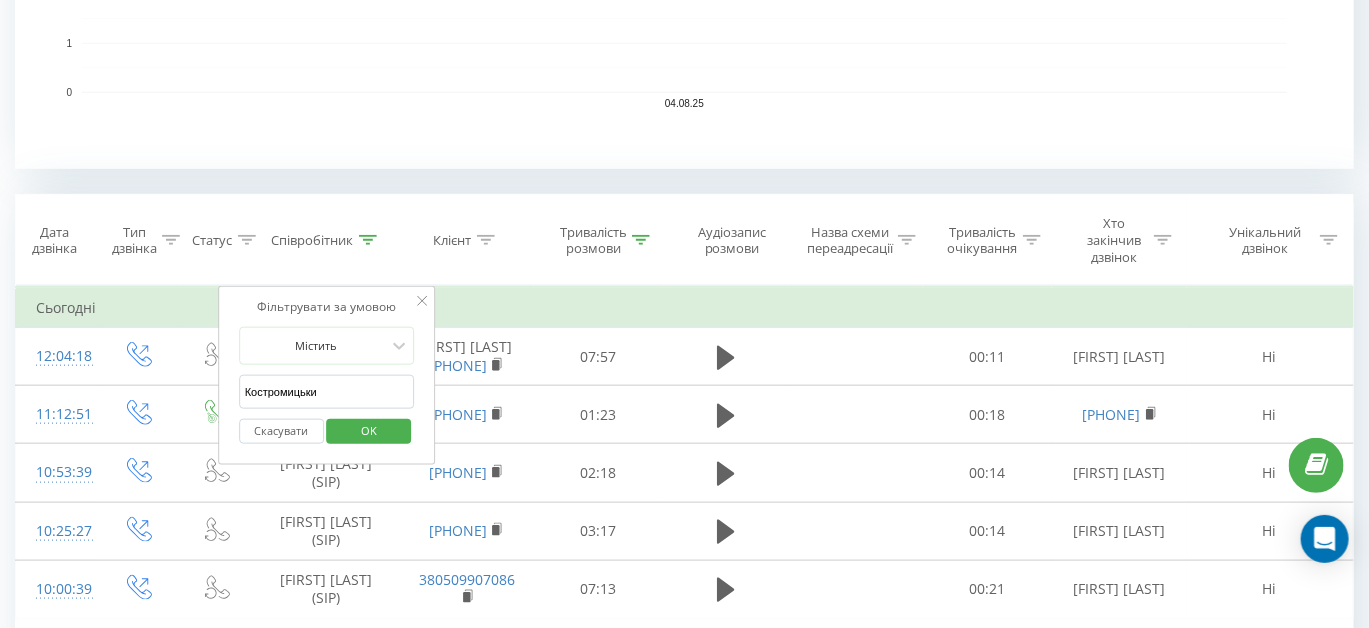 type on "Костромицький" 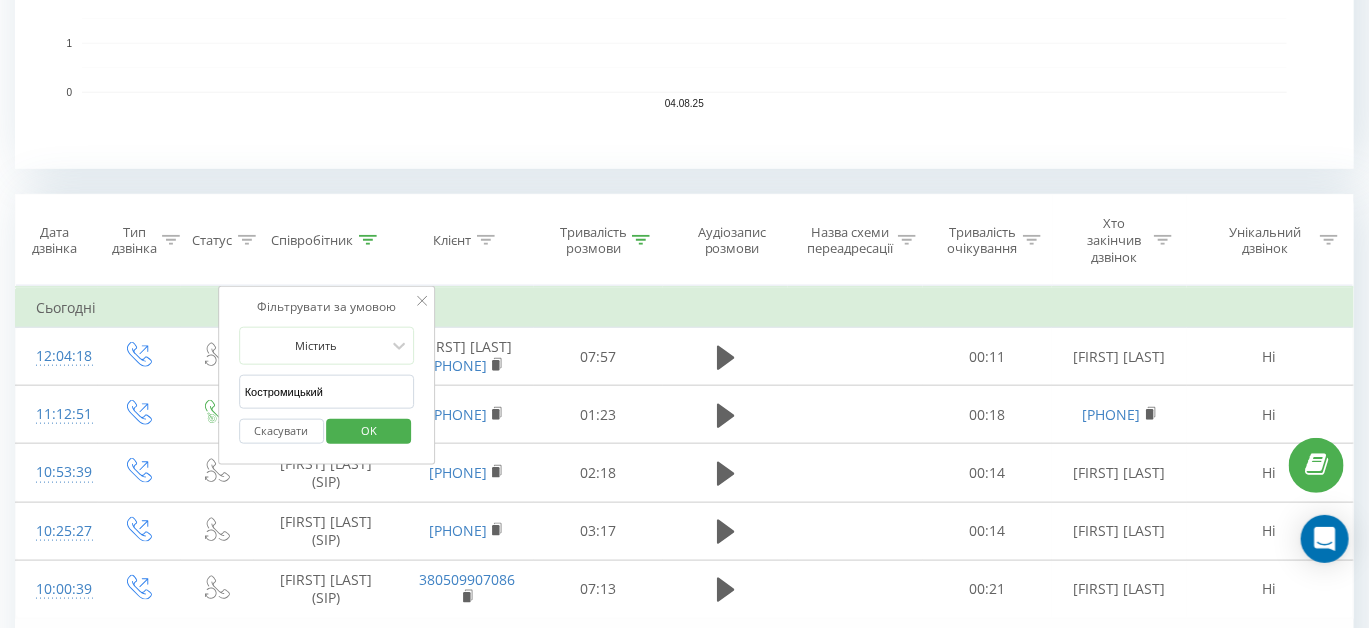 click on "OK" at bounding box center (369, 431) 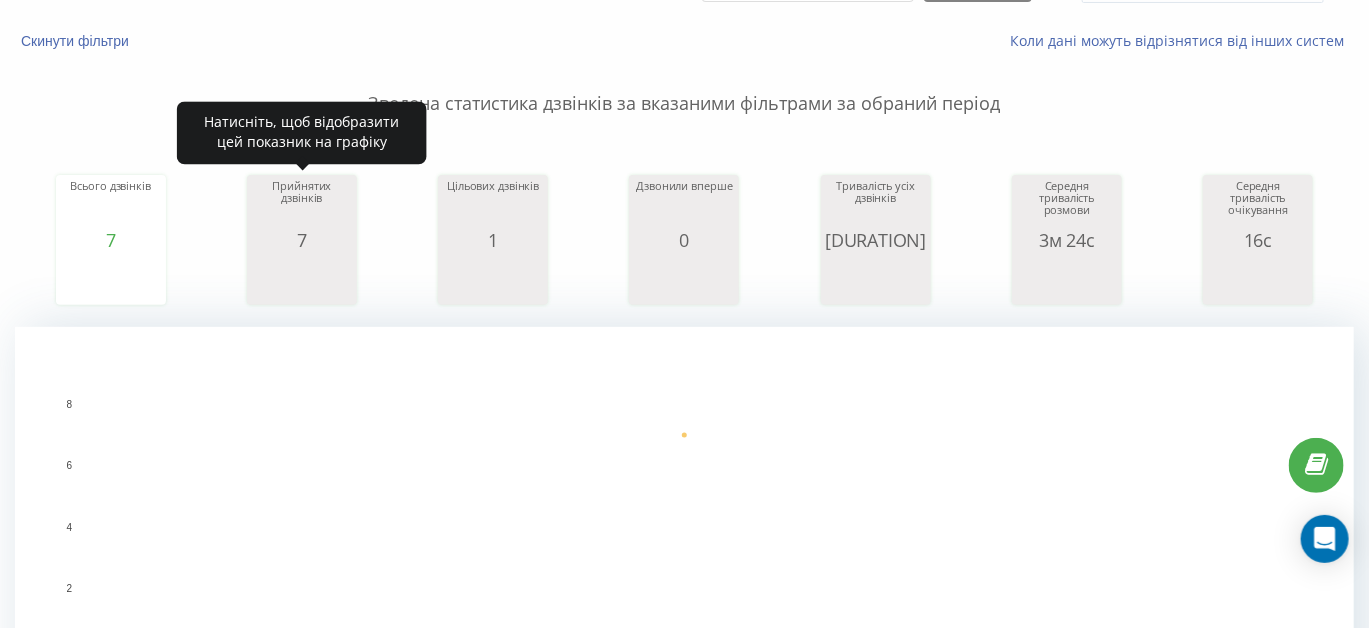 scroll, scrollTop: 0, scrollLeft: 0, axis: both 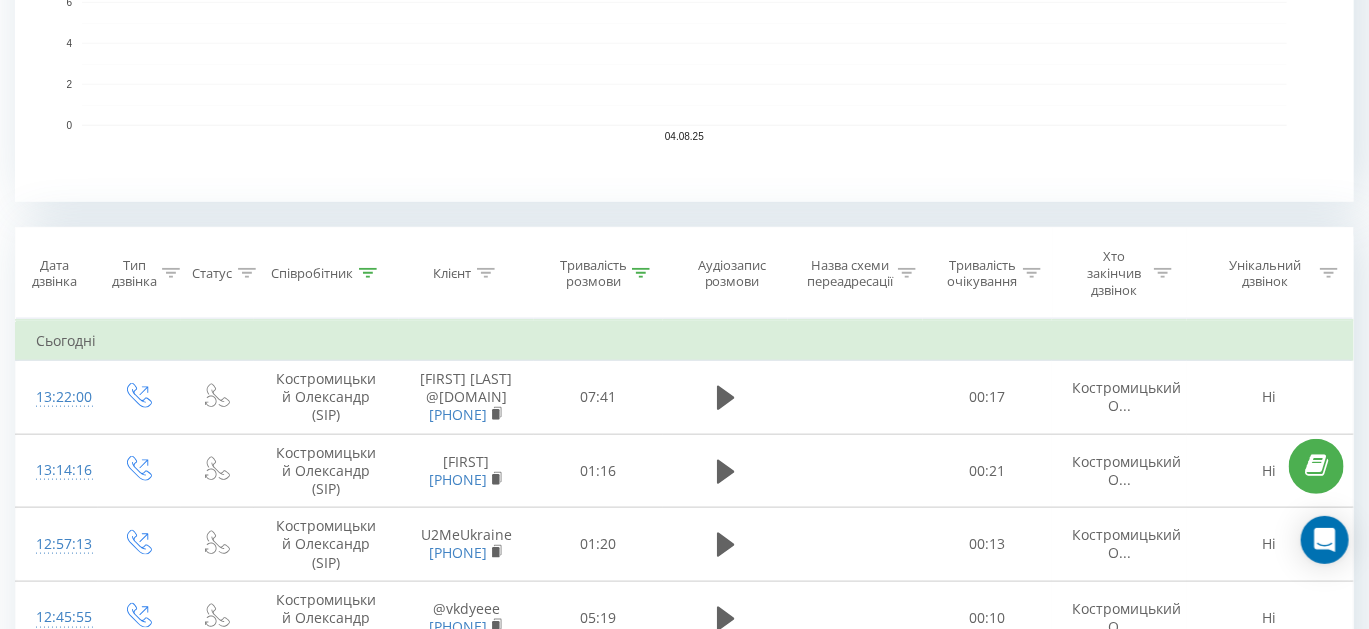 click 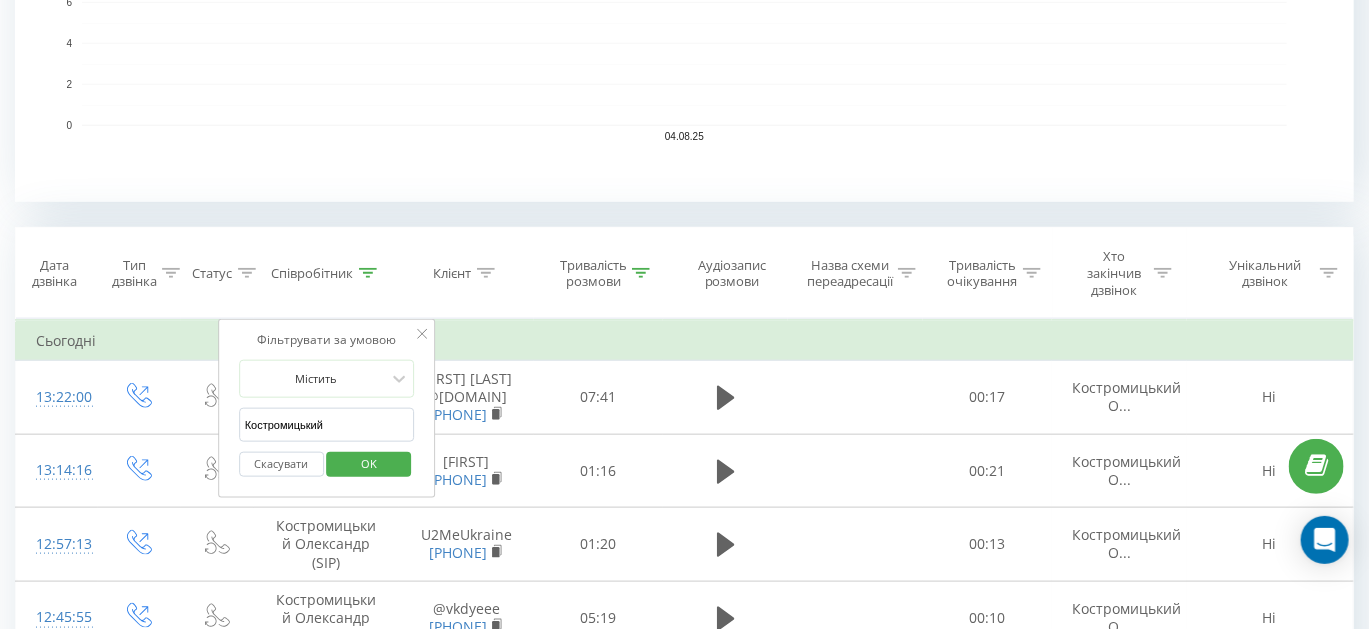 click on "Костромицький" at bounding box center [327, 425] 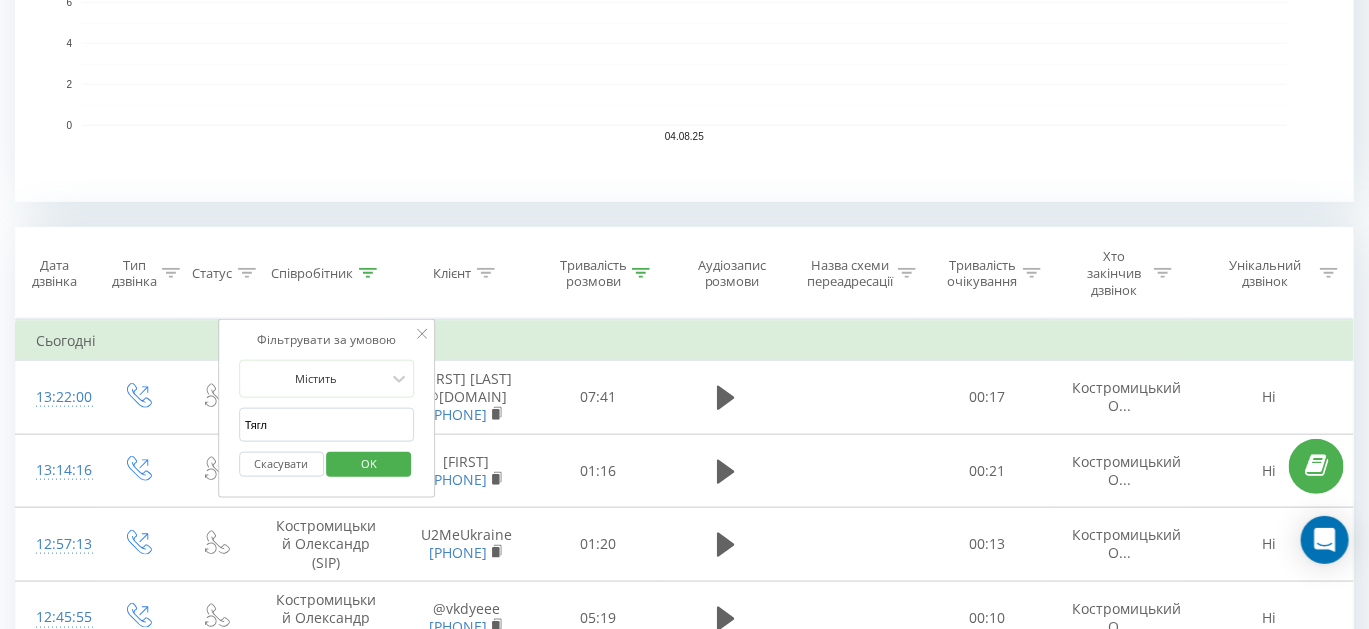 type on "Тягло" 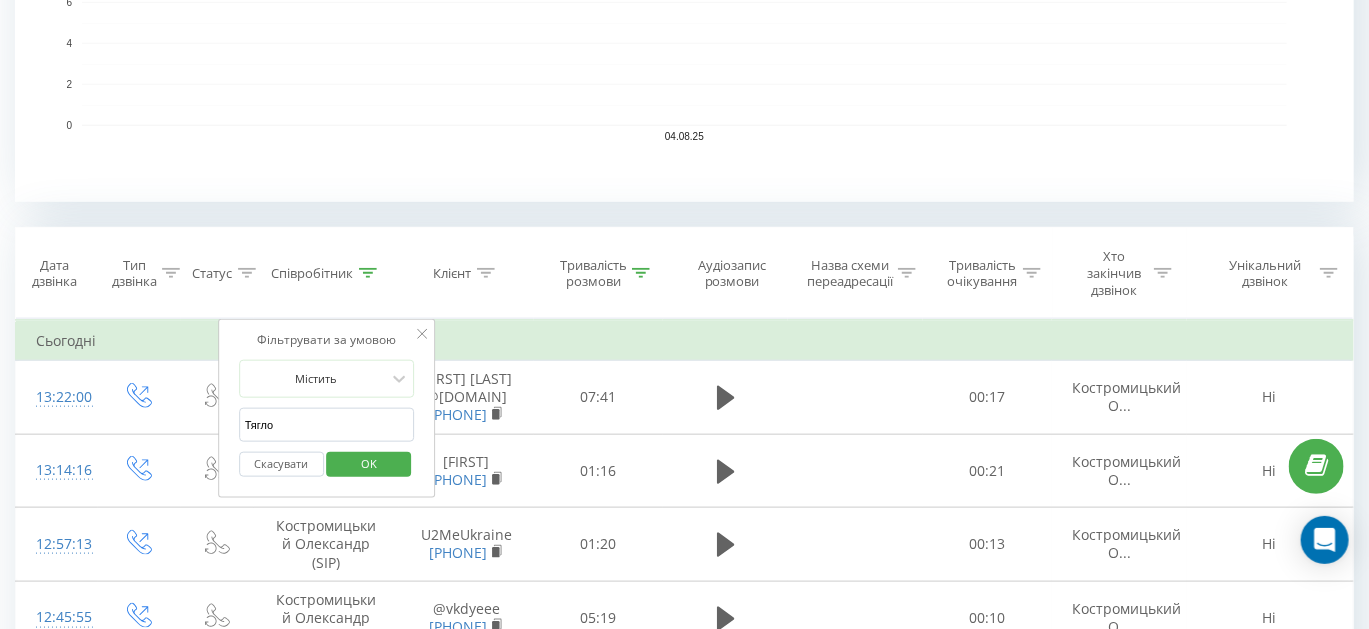 click on "OK" at bounding box center [369, 464] 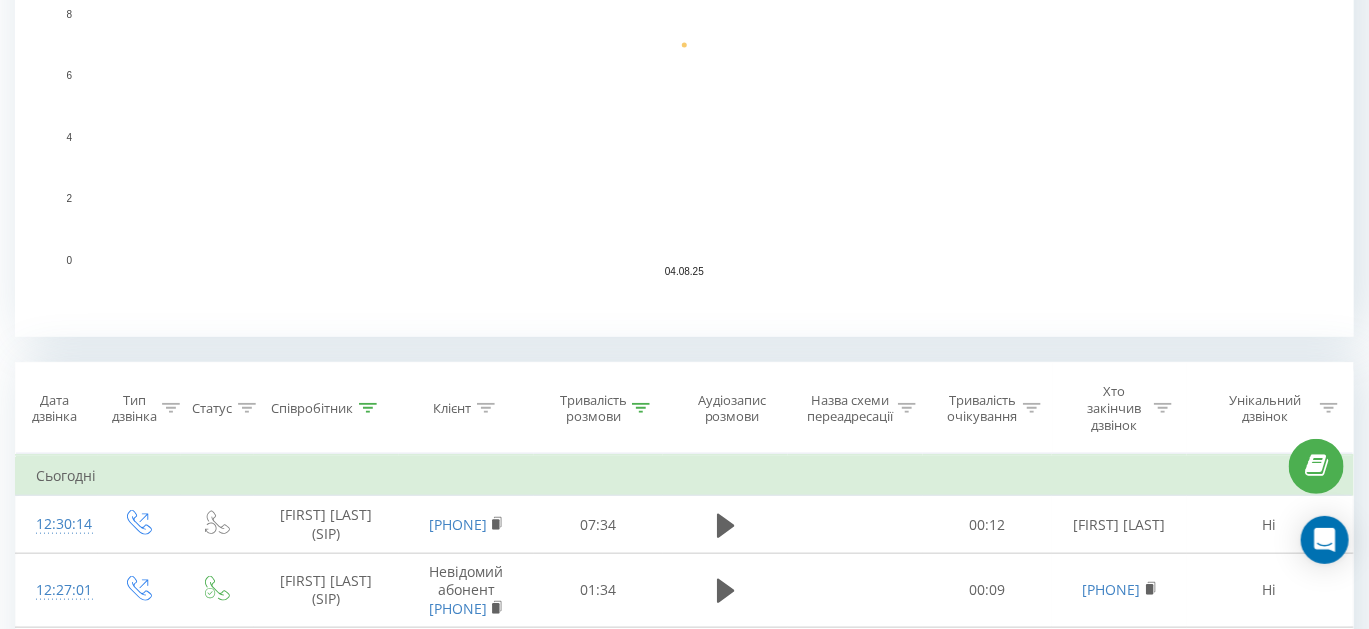 scroll, scrollTop: 636, scrollLeft: 0, axis: vertical 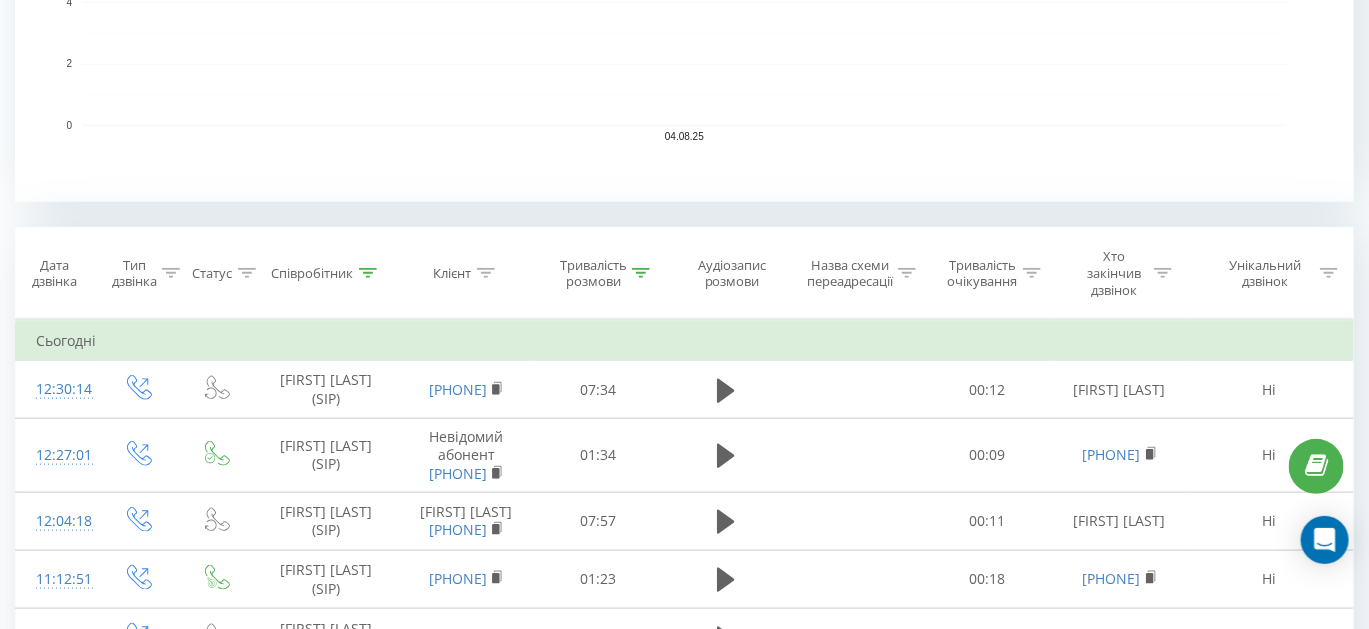 click 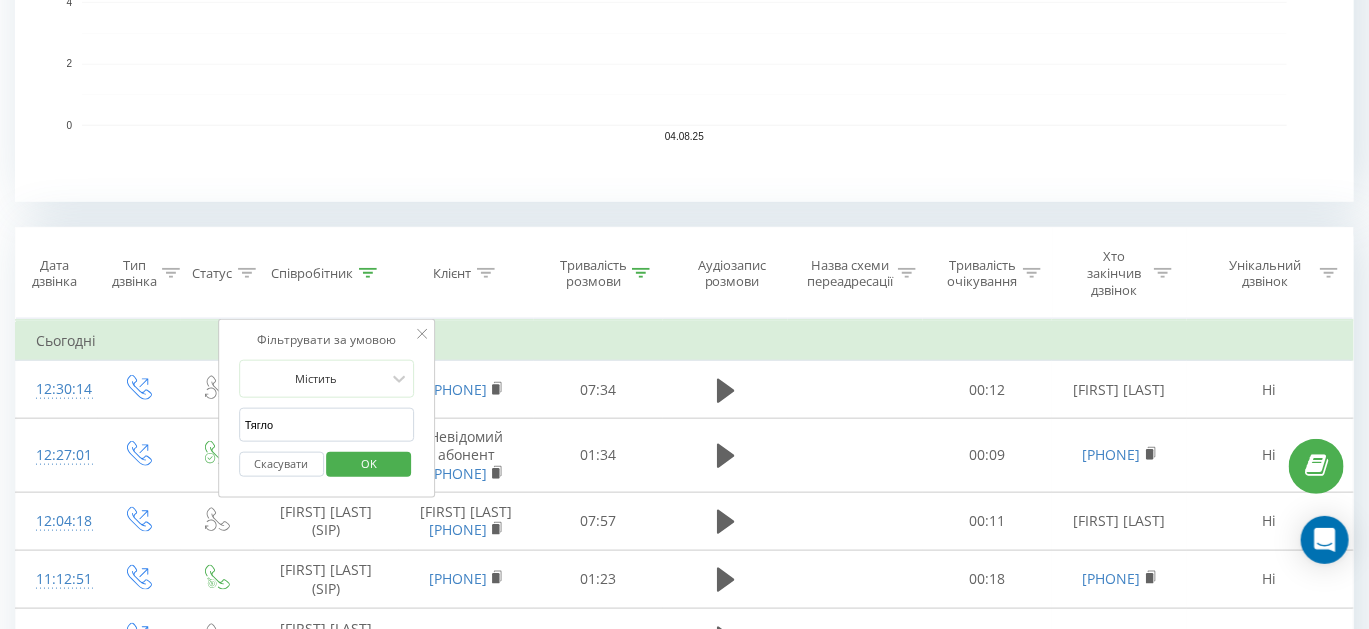 click on "Тягло" at bounding box center [327, 425] 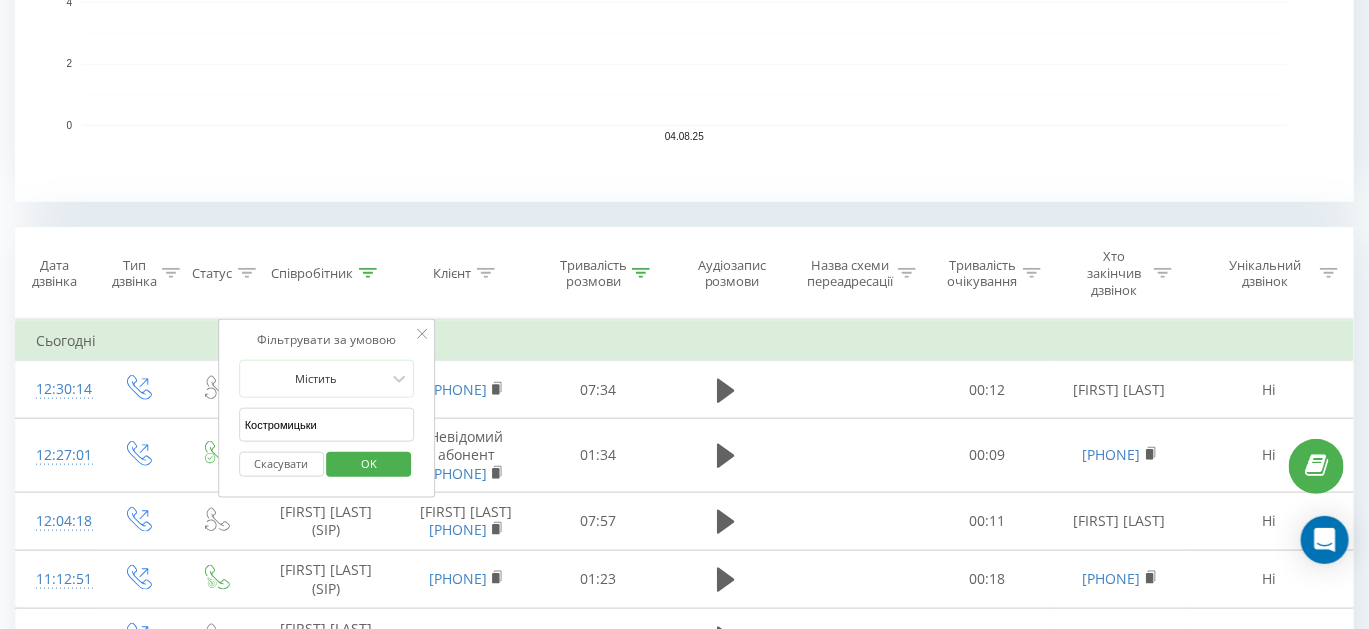 type on "Костромицький" 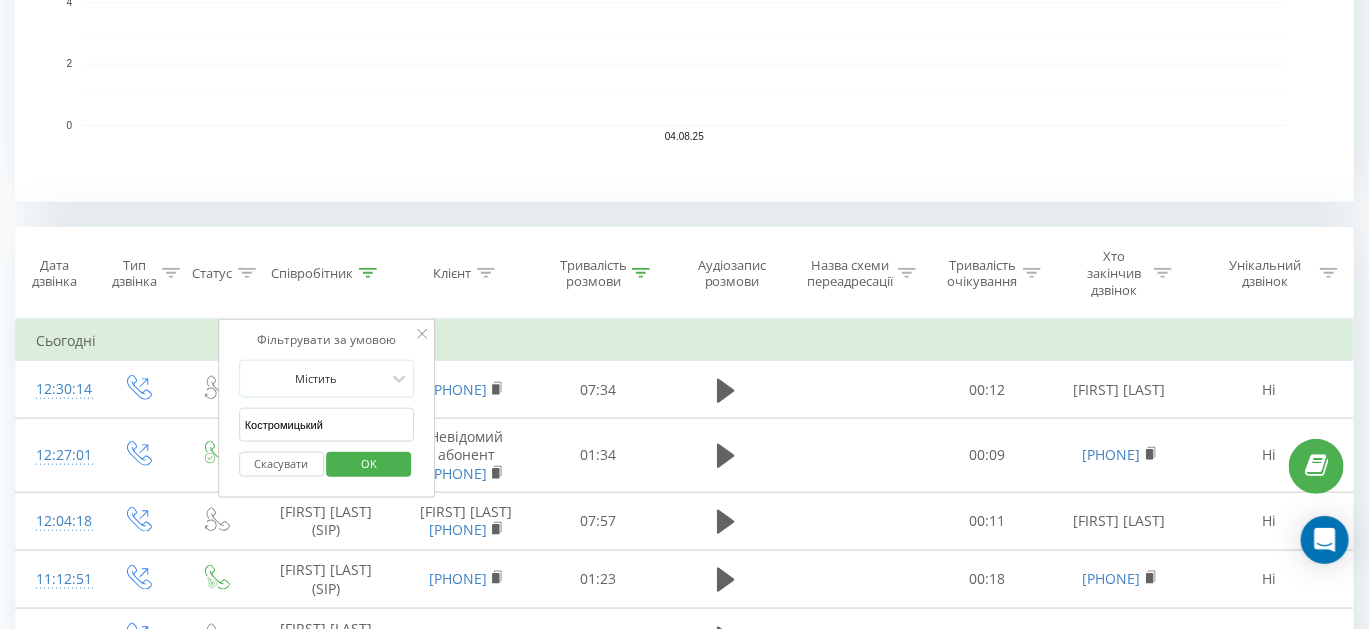 click on "OK" at bounding box center (369, 464) 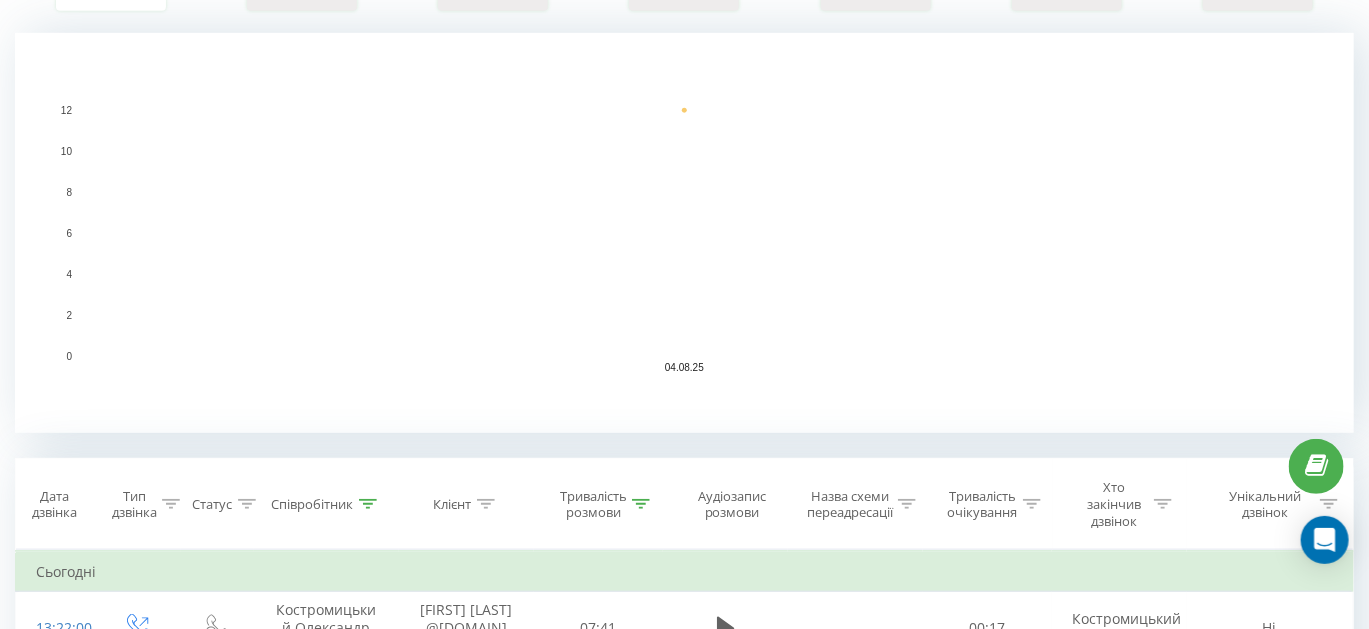 scroll, scrollTop: 545, scrollLeft: 0, axis: vertical 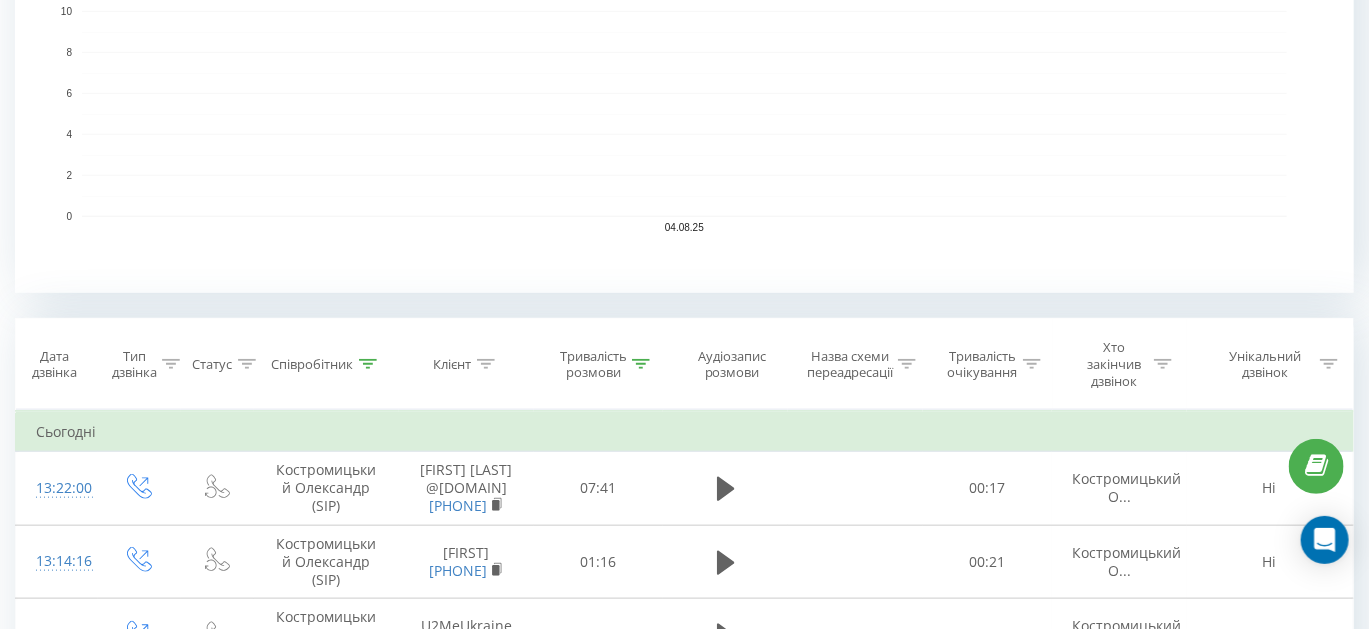 click 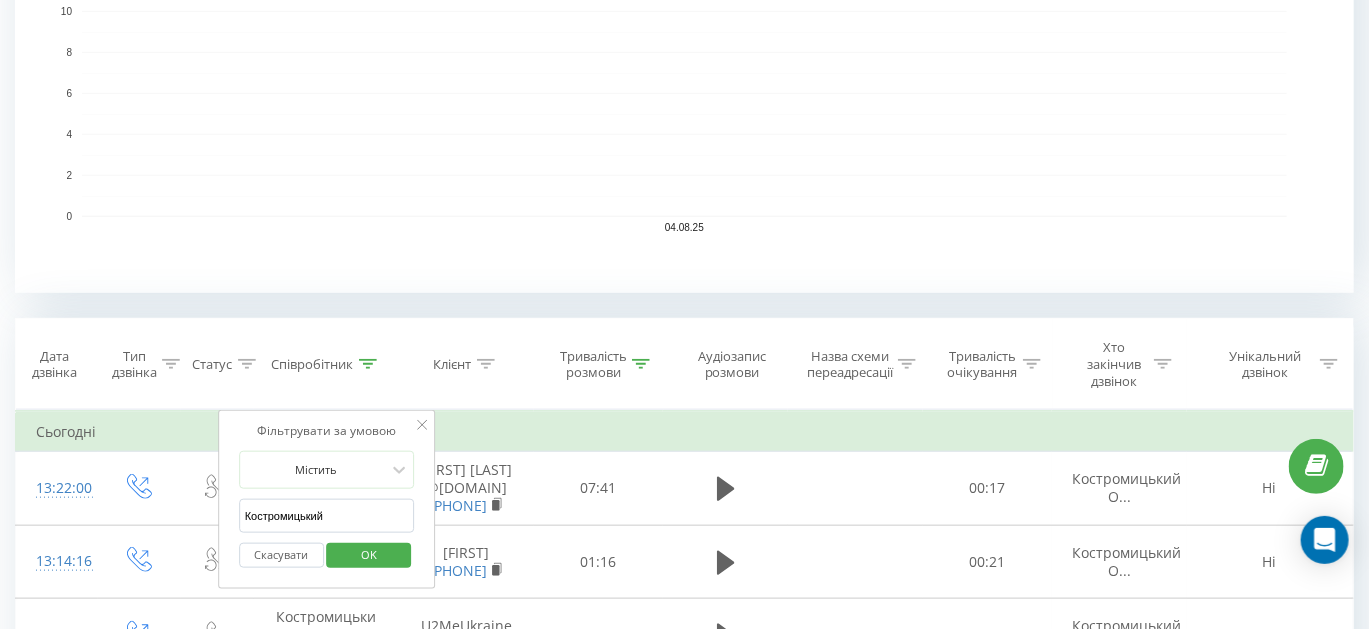 click on "Костромицький" at bounding box center [327, 516] 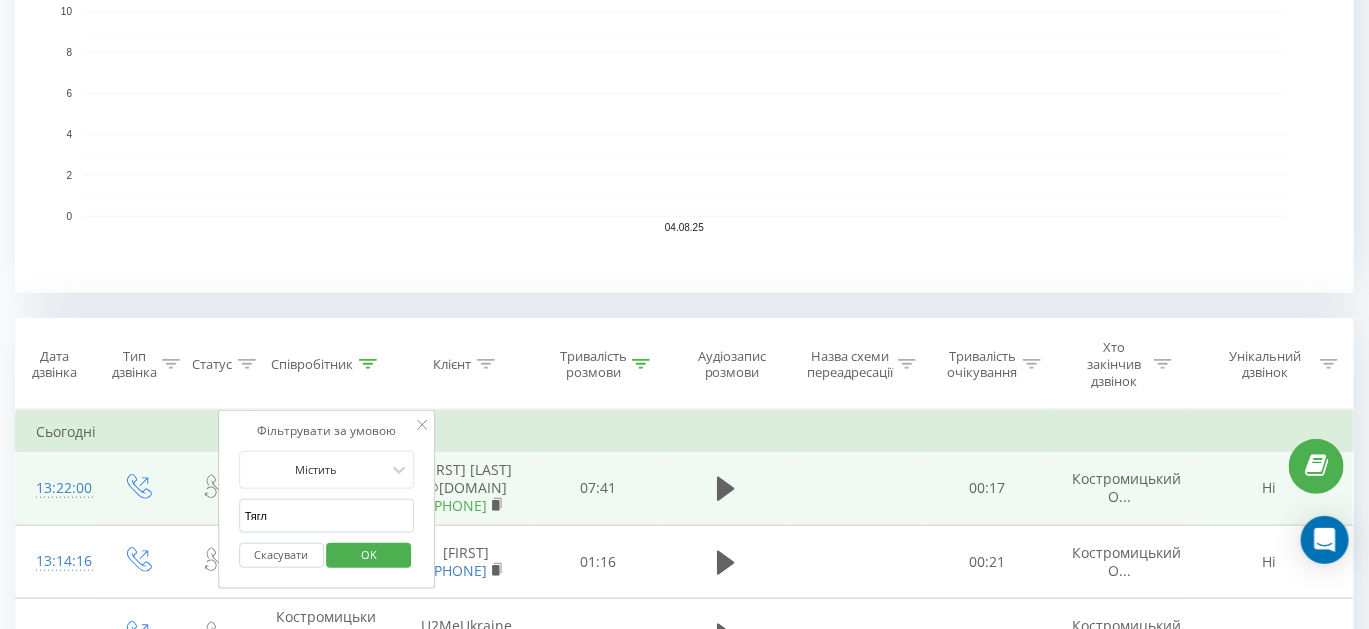type on "Тягло" 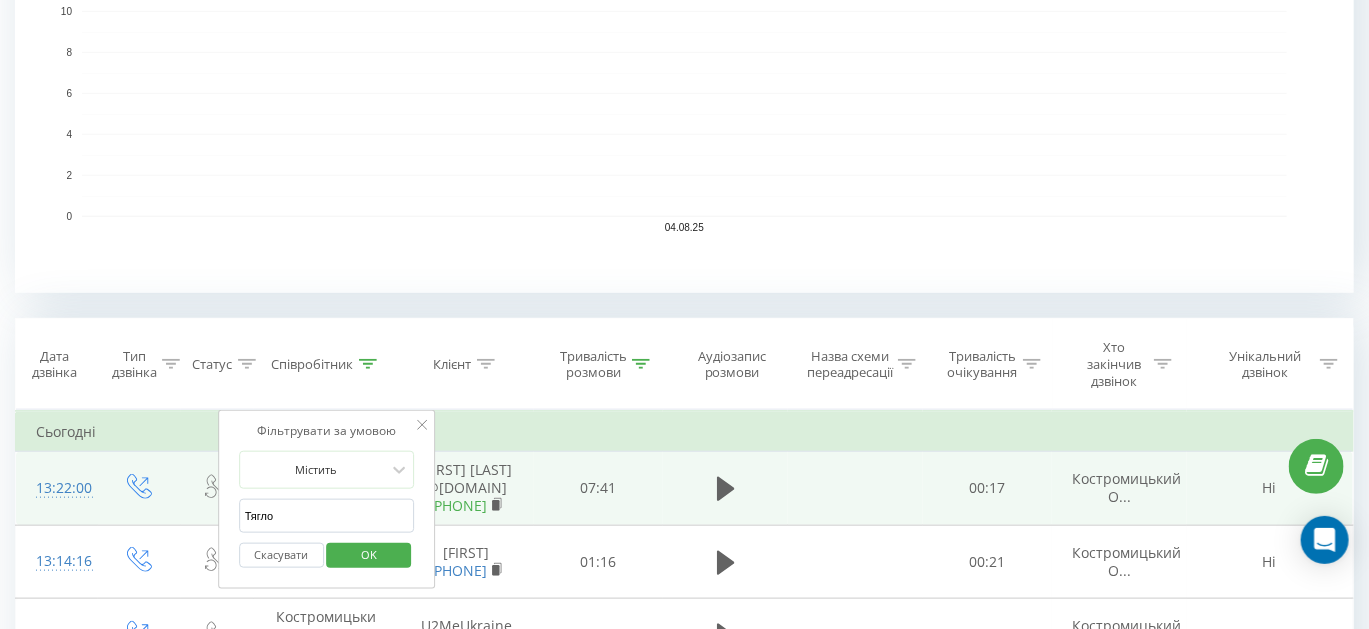 click on "OK" at bounding box center (369, 555) 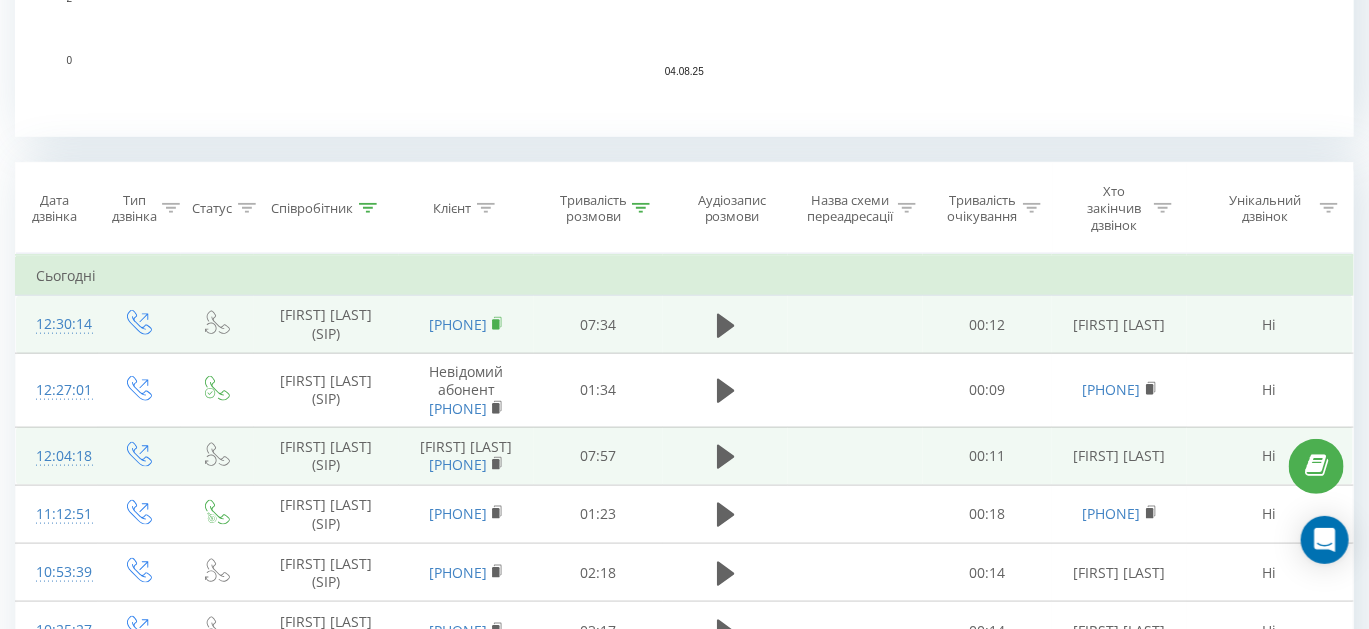 scroll, scrollTop: 818, scrollLeft: 0, axis: vertical 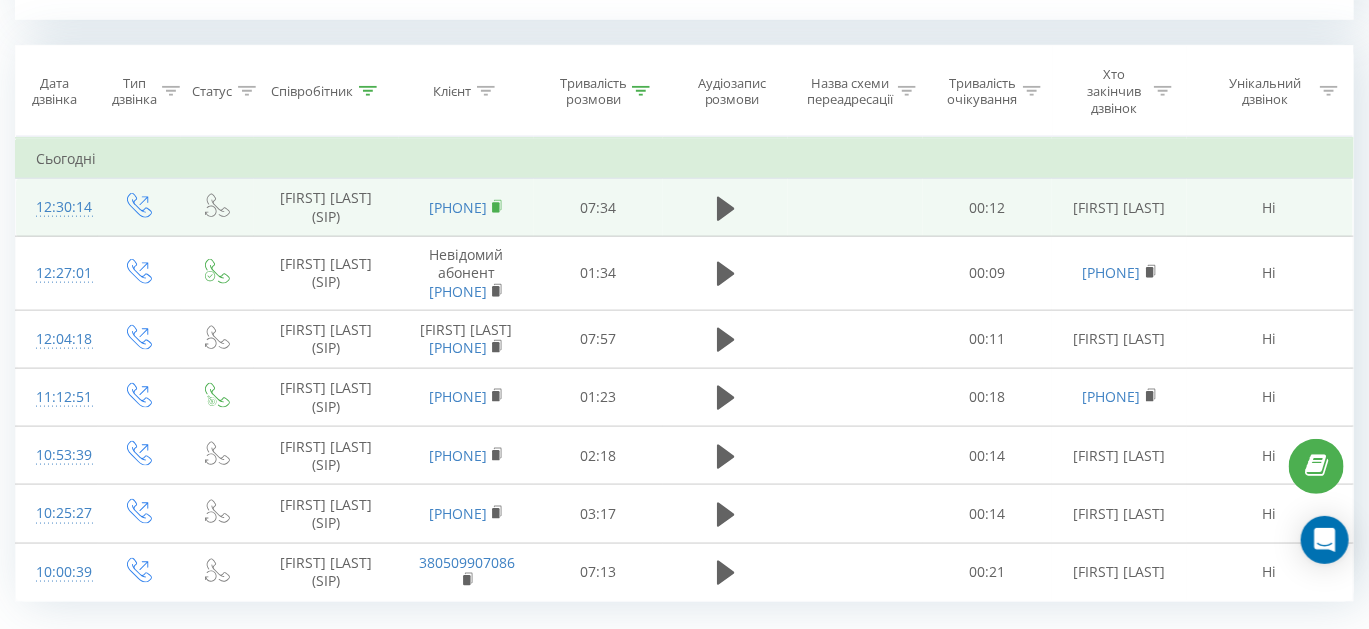 click 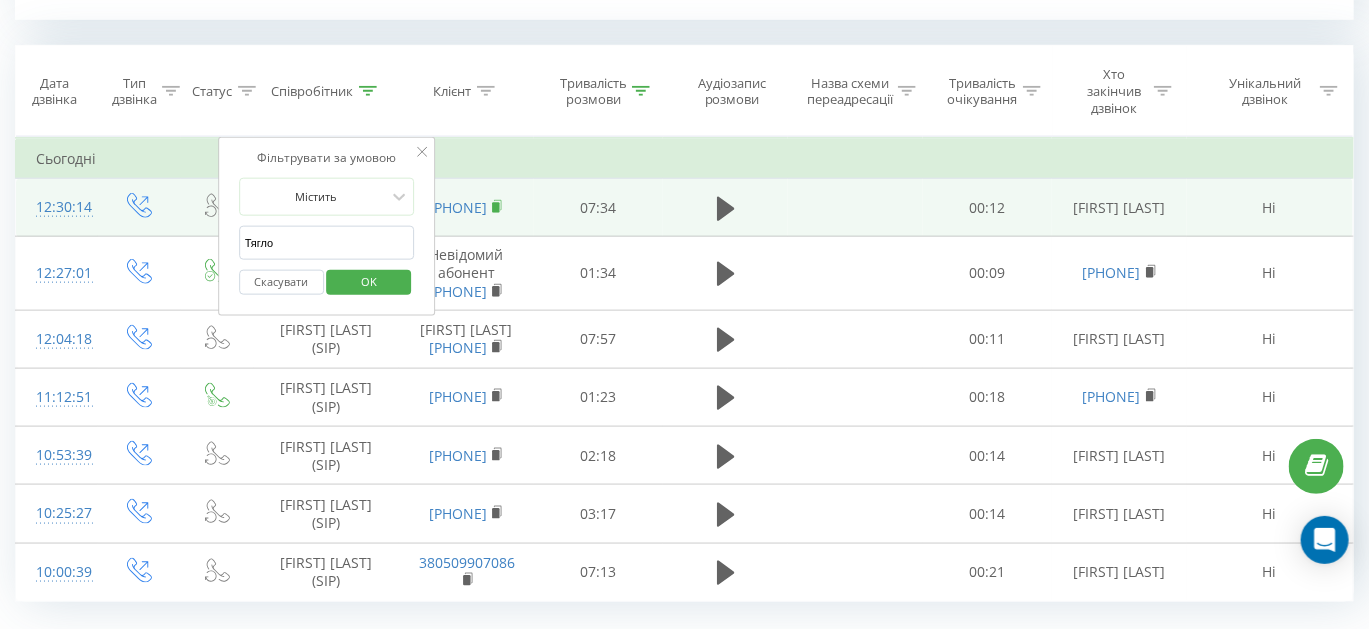 click on "Тягло" at bounding box center (327, 243) 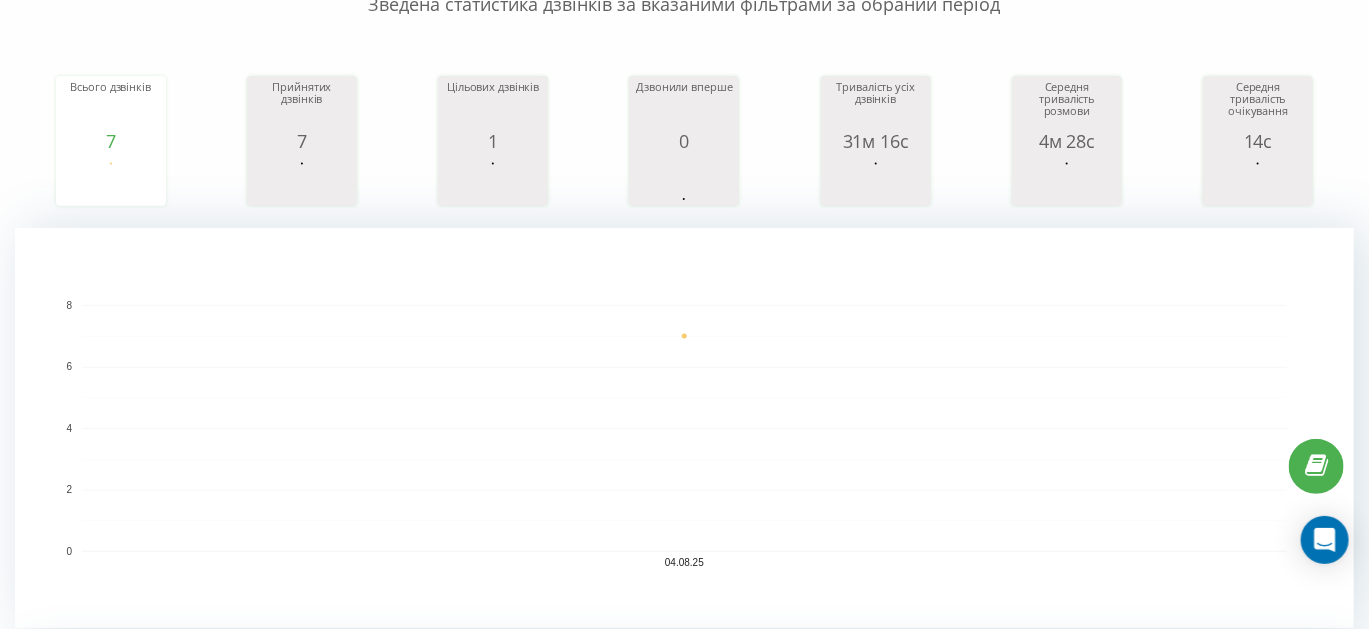 scroll, scrollTop: 531, scrollLeft: 0, axis: vertical 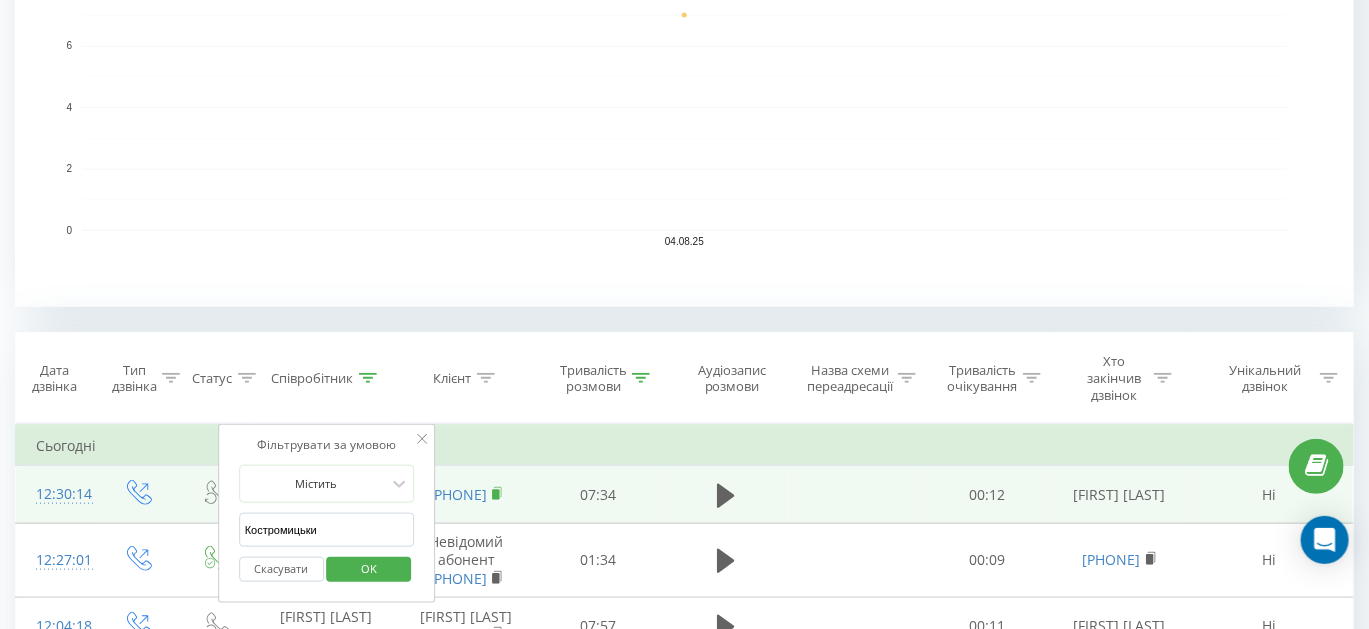 type on "Костромицький" 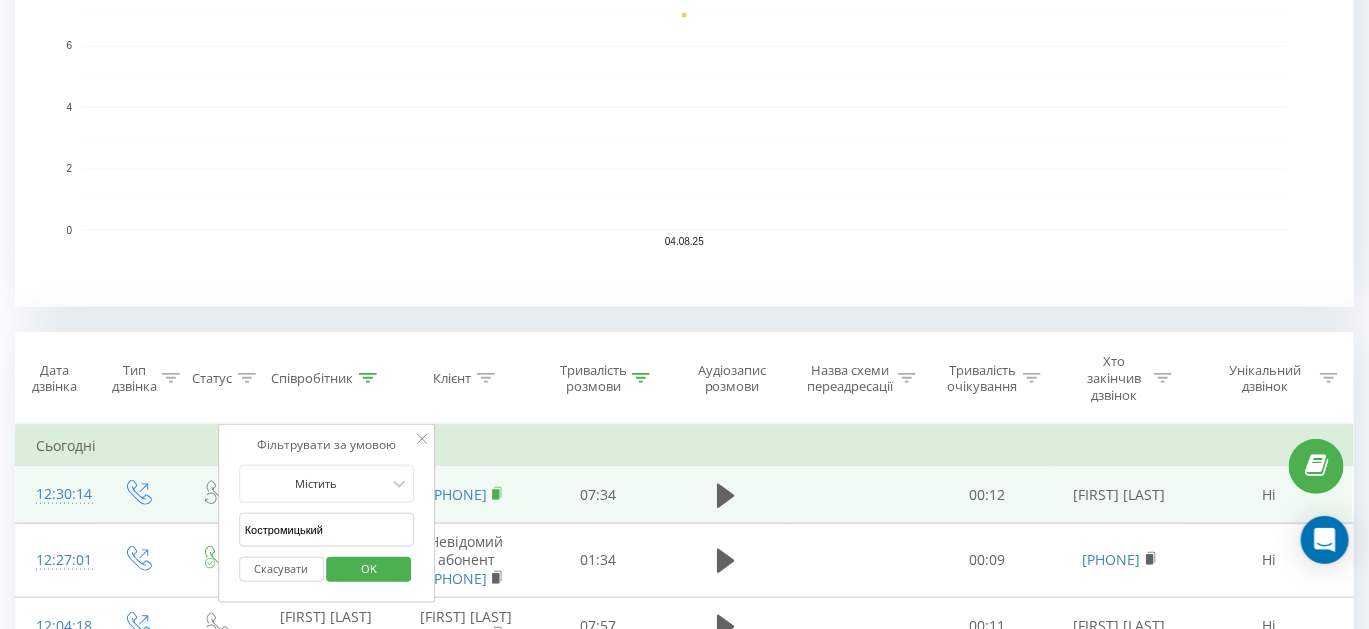 click on "OK" at bounding box center (369, 569) 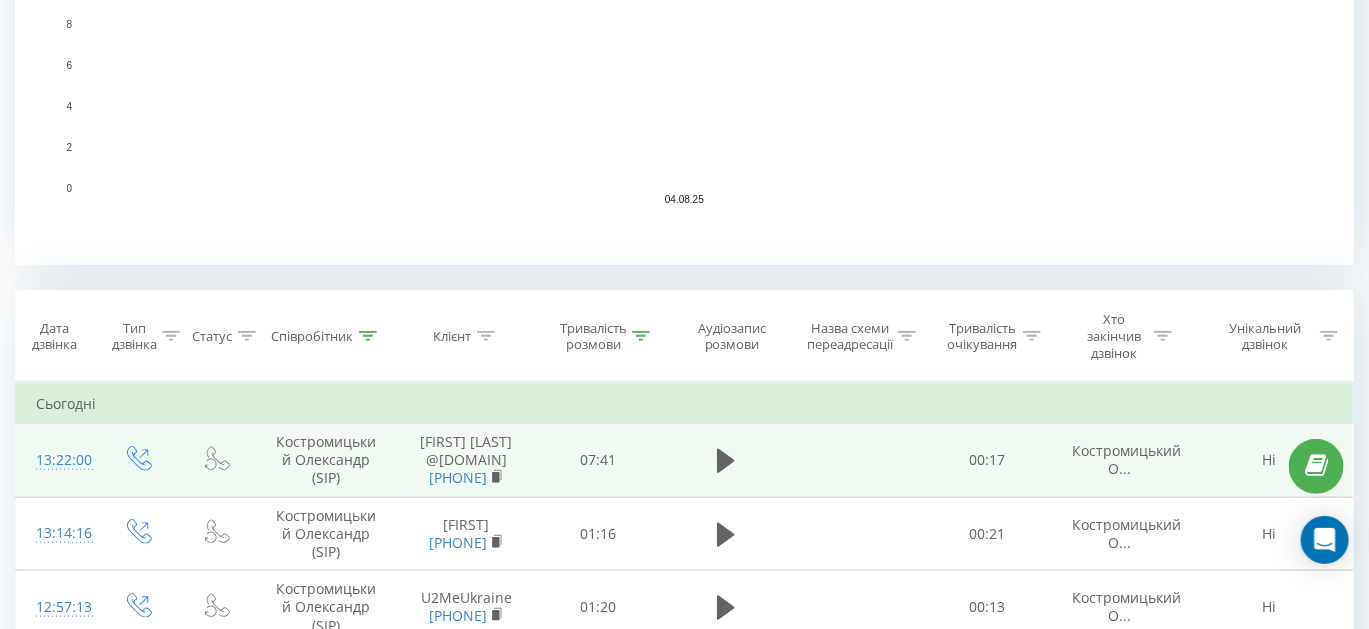 scroll, scrollTop: 727, scrollLeft: 0, axis: vertical 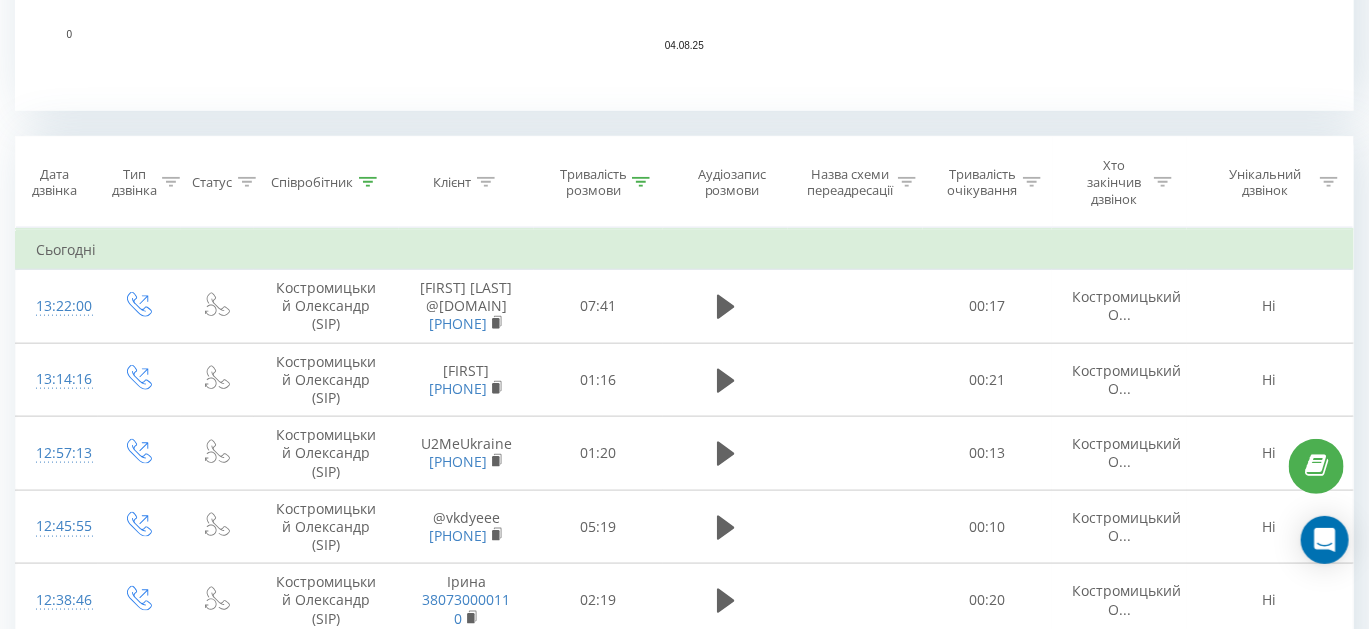 click 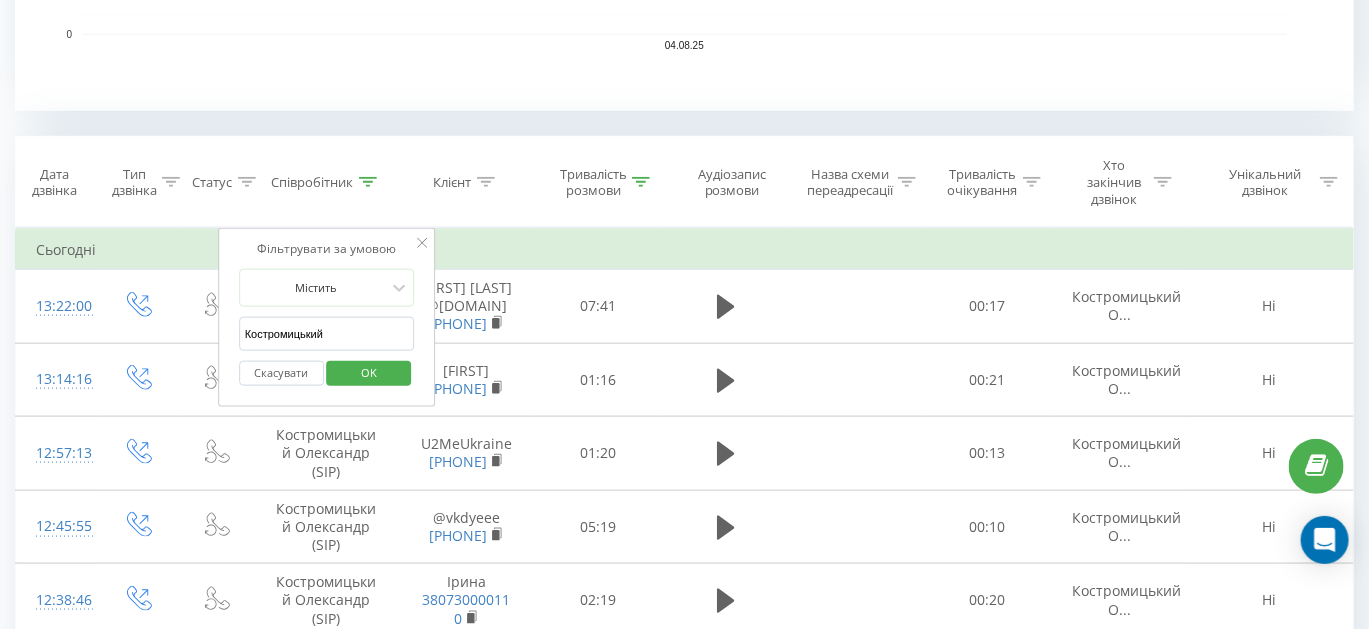 click on "Костромицький" at bounding box center [327, 334] 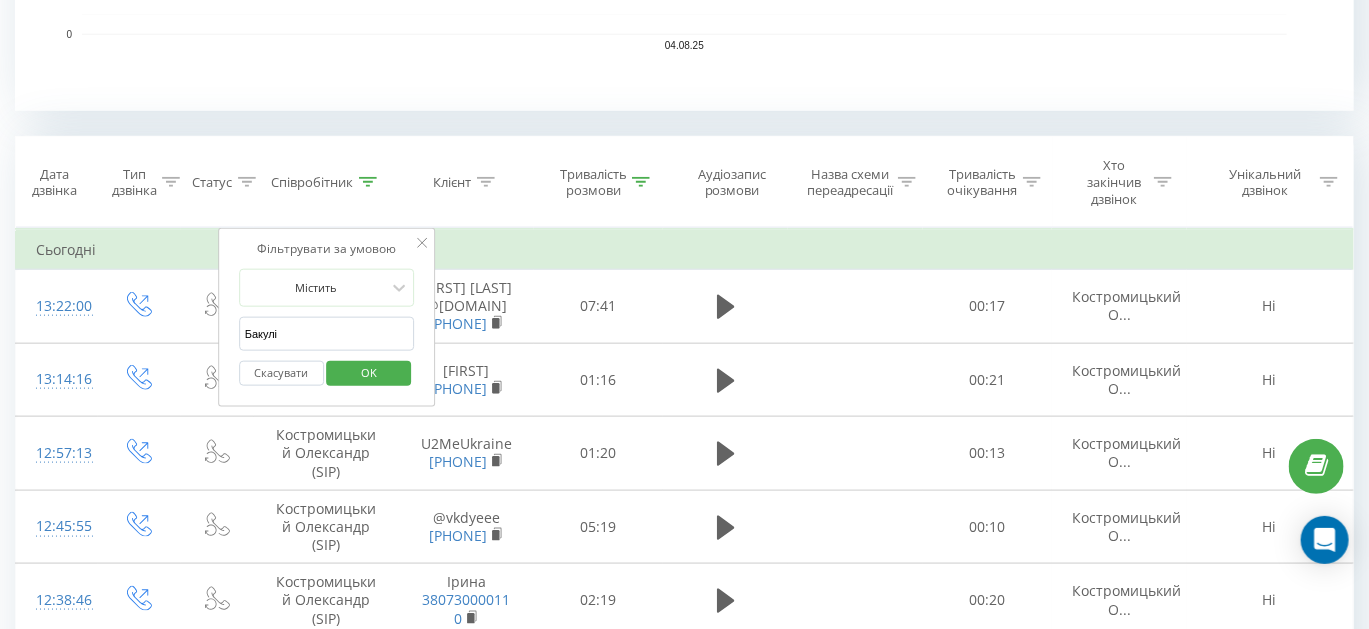 type on "Бакулін" 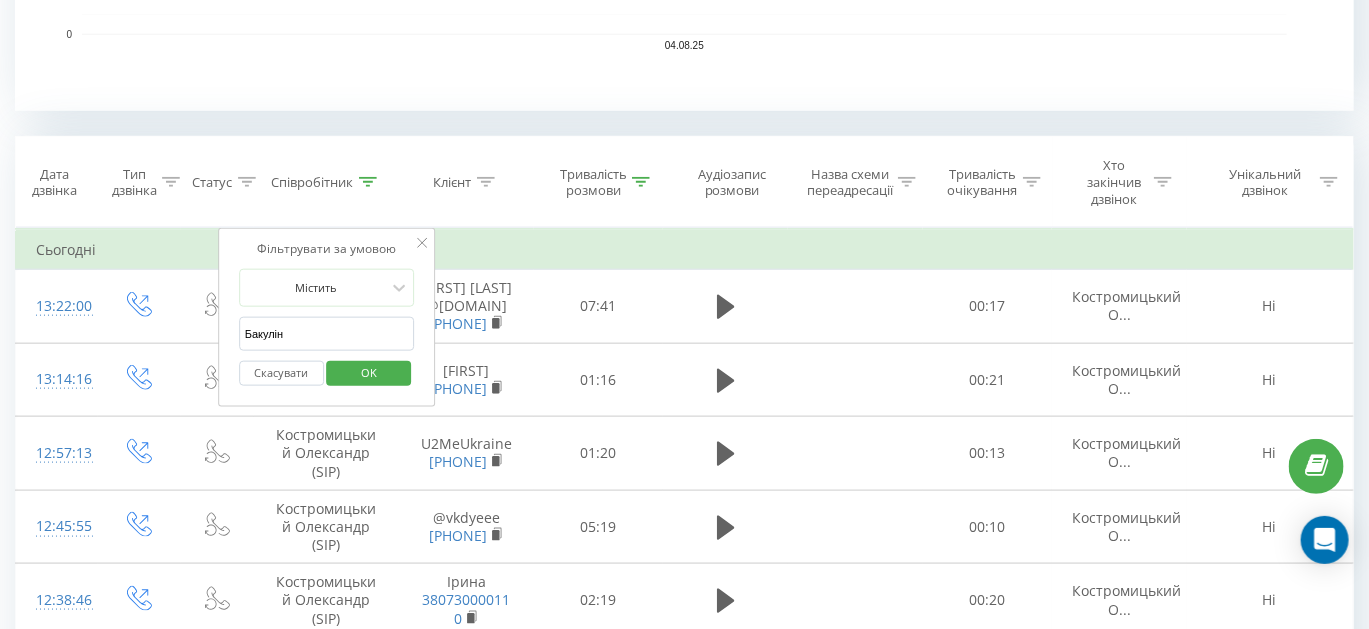 click on "OK" at bounding box center (369, 373) 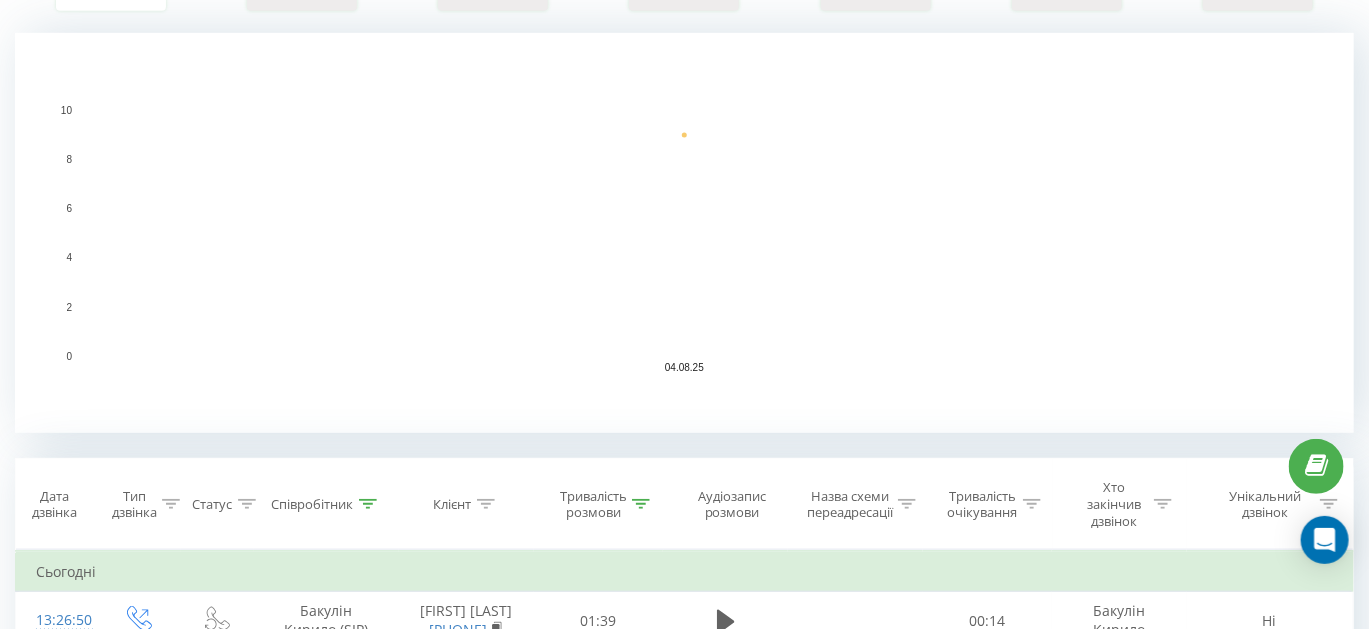 scroll, scrollTop: 553, scrollLeft: 0, axis: vertical 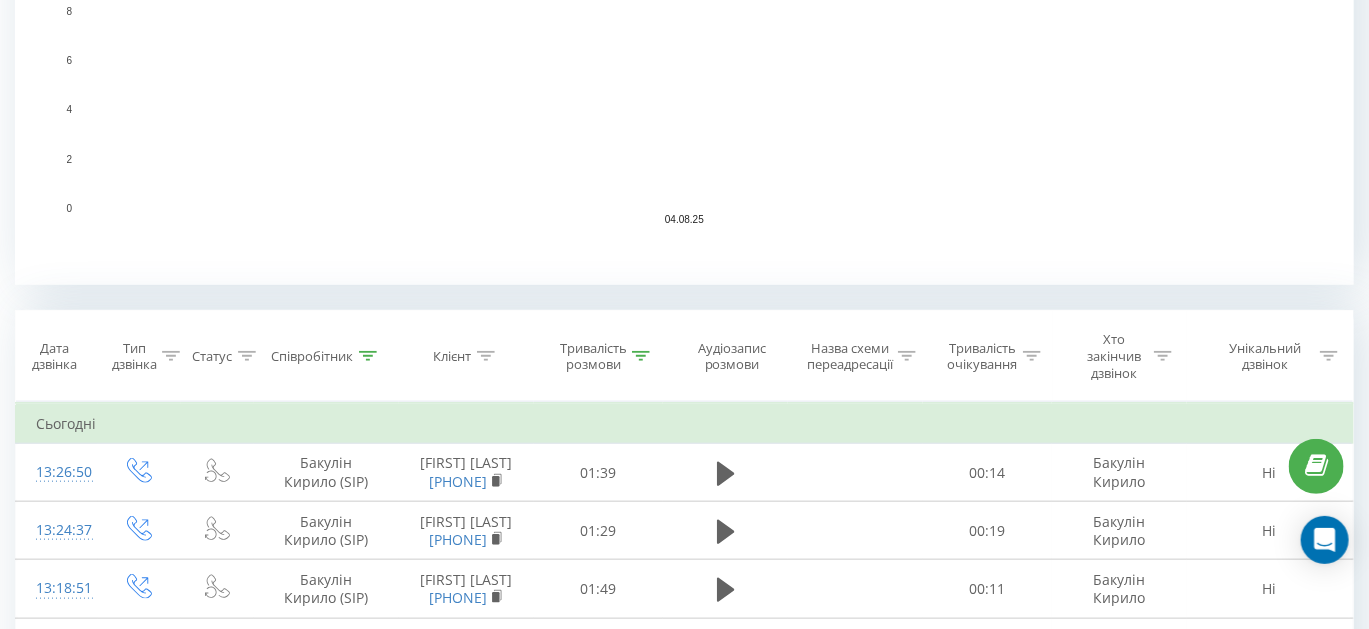 click at bounding box center [368, 356] 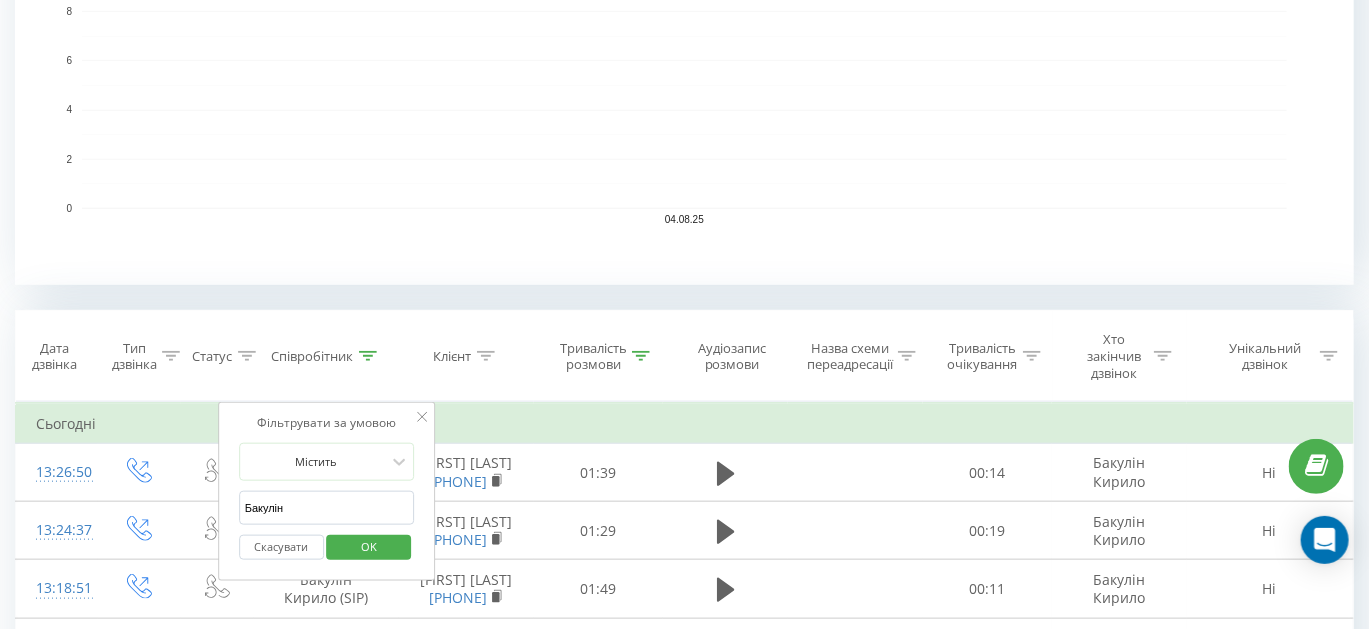 click on "Бакулін" at bounding box center [327, 508] 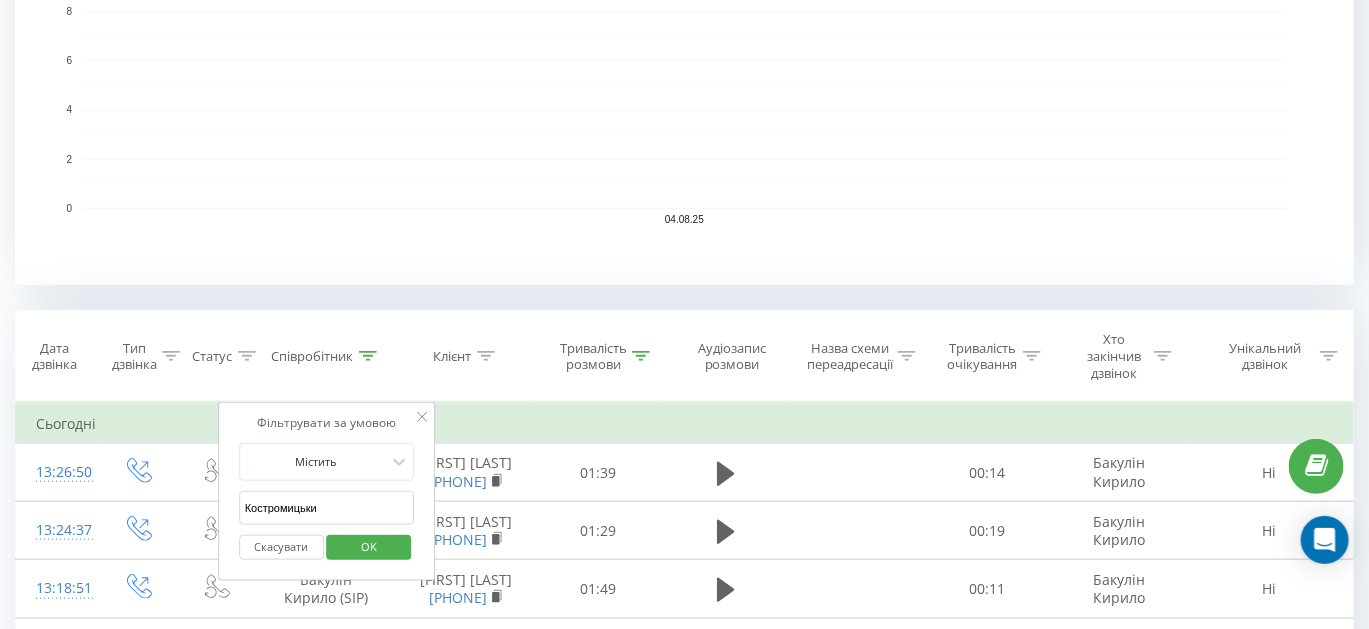 type on "Костромицький" 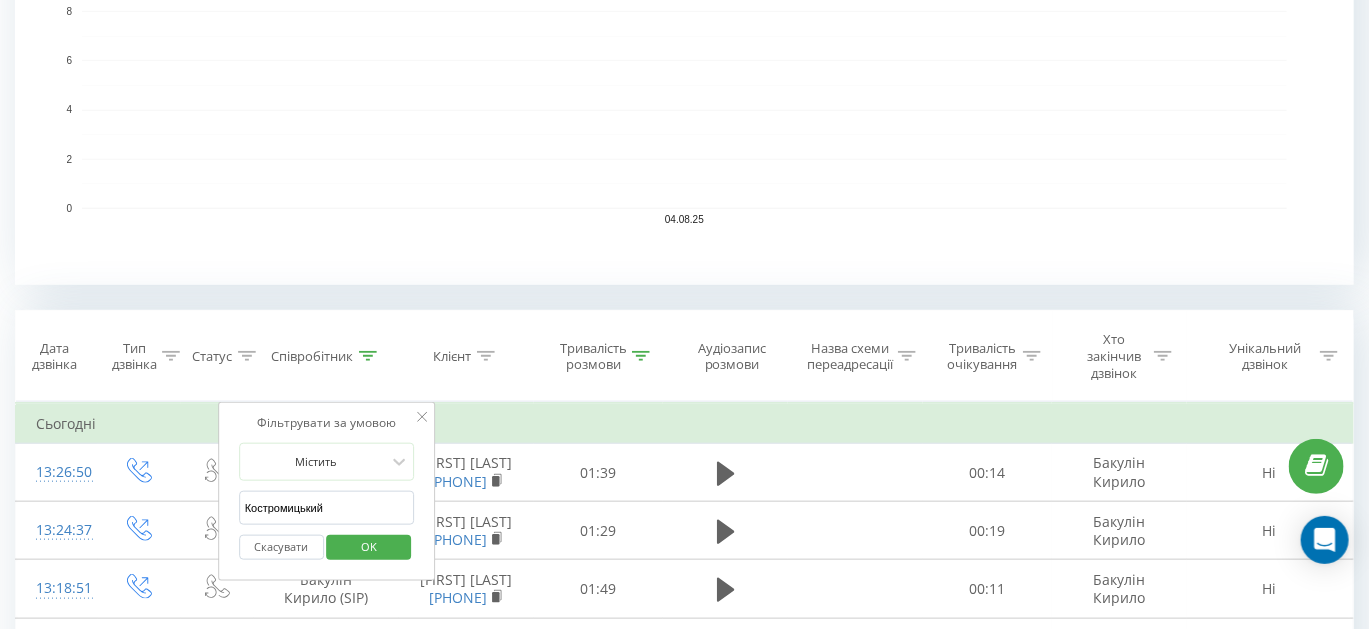 click on "OK" at bounding box center (369, 547) 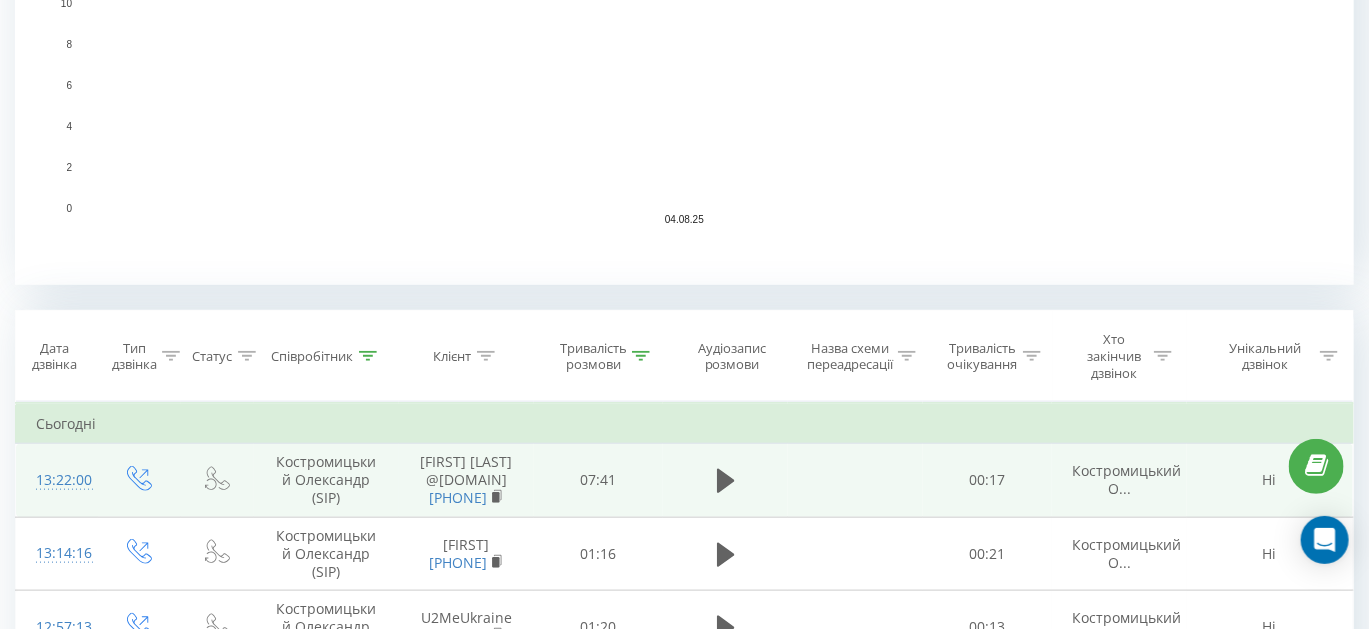 click on "Костромицький Олександр (SIP)" at bounding box center (326, 481) 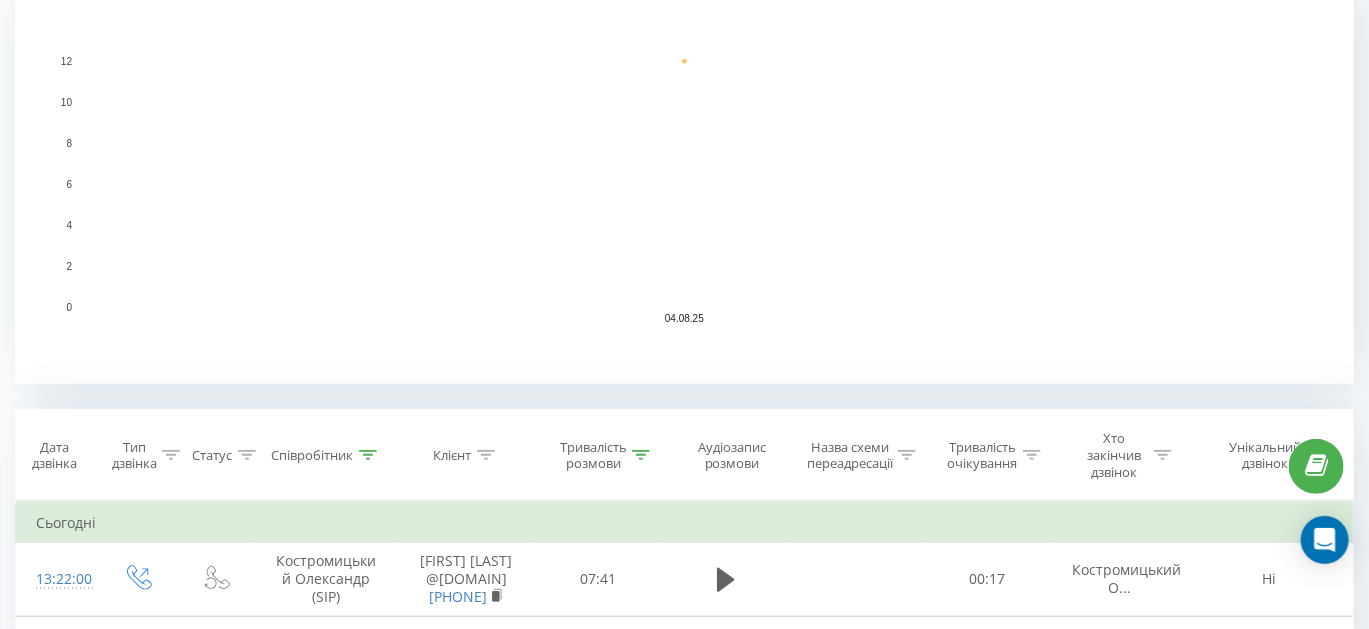 scroll, scrollTop: 818, scrollLeft: 0, axis: vertical 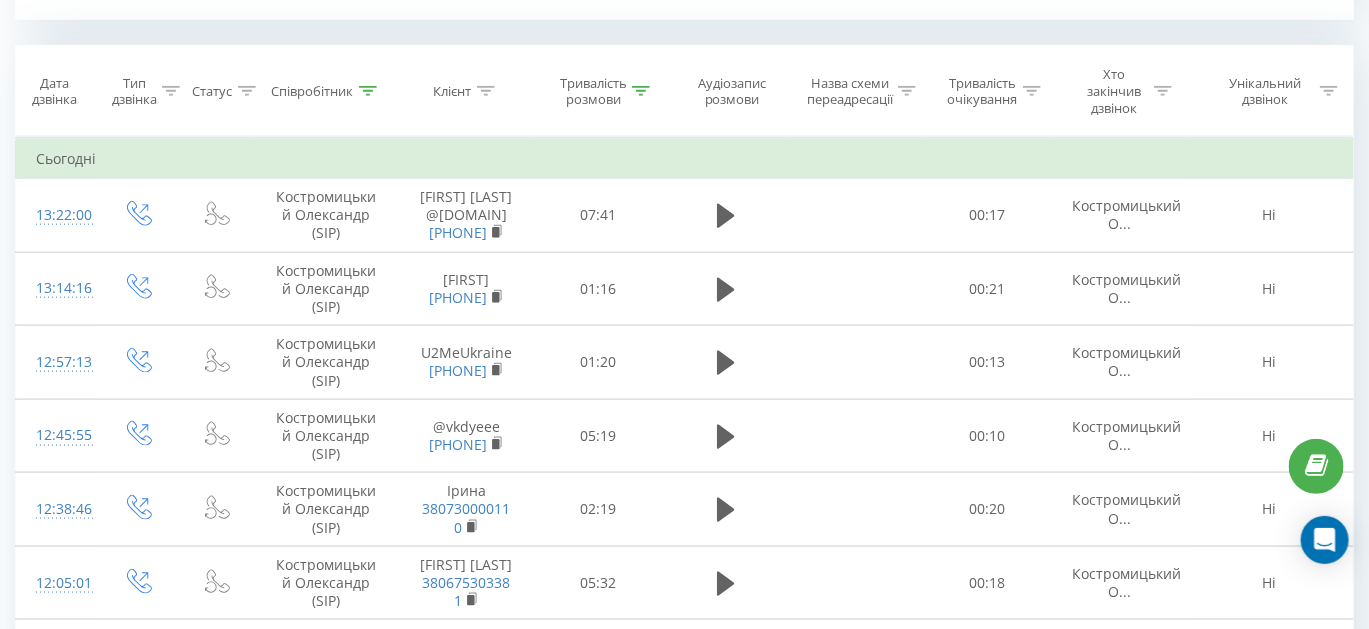 click 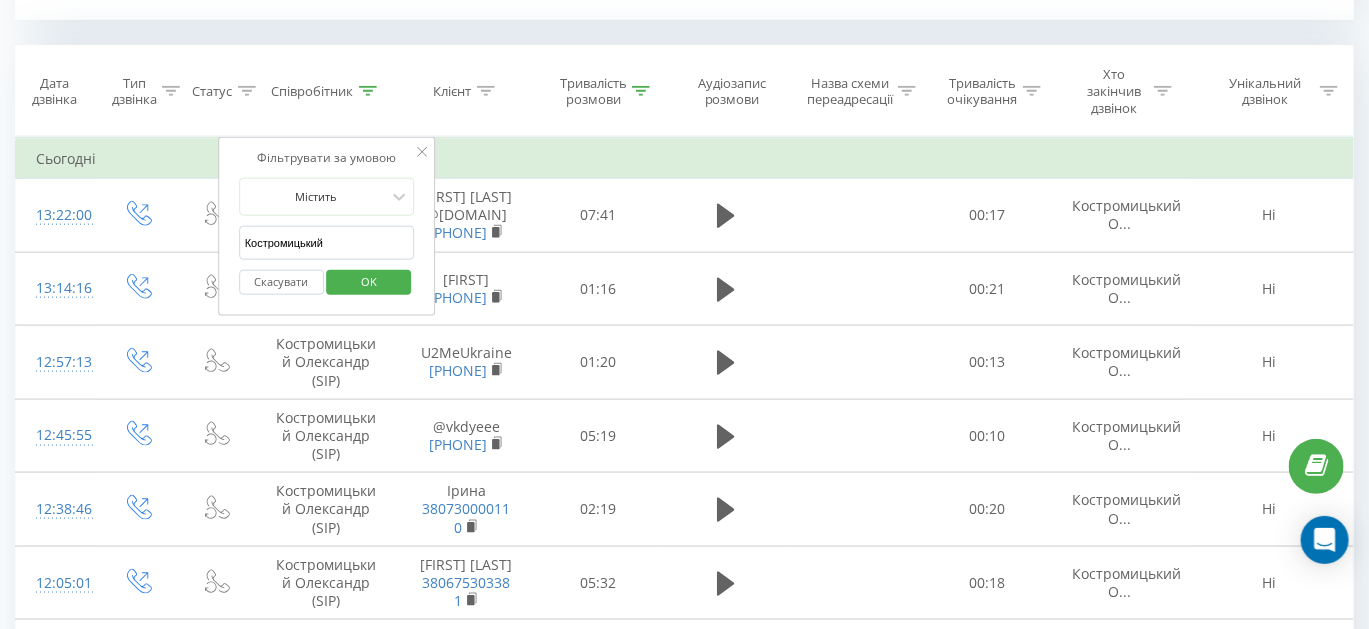 click on "Костромицький" at bounding box center (327, 243) 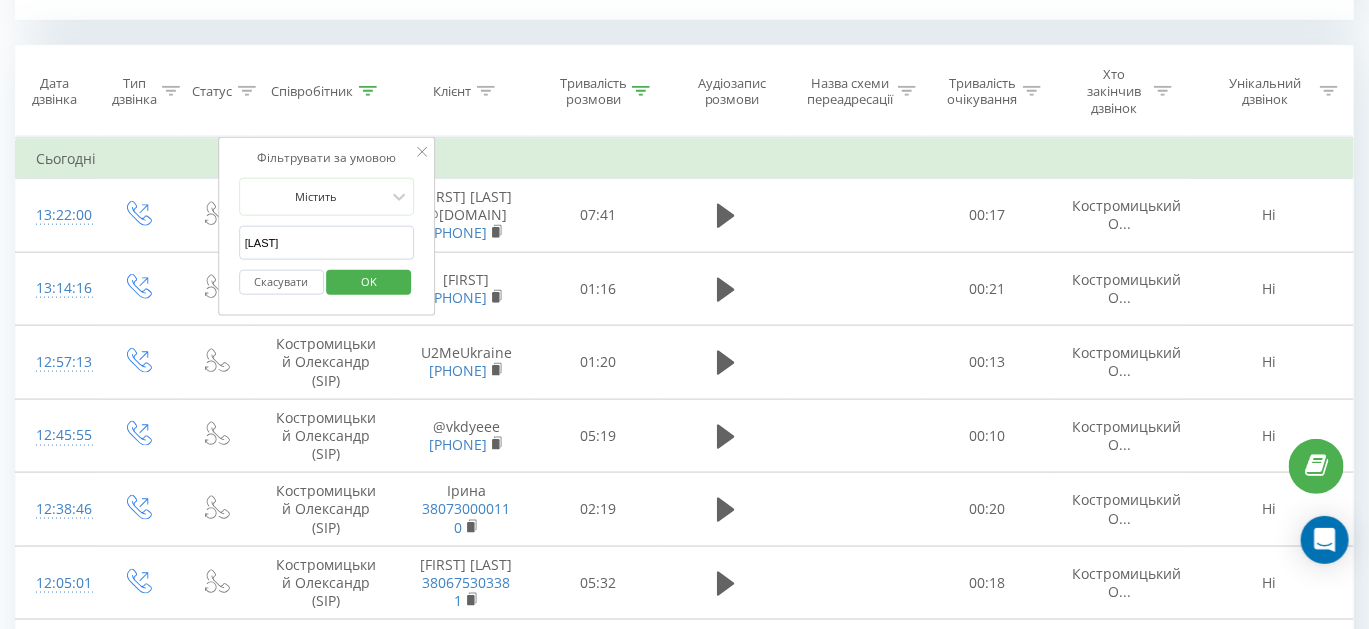 type on "Лучків" 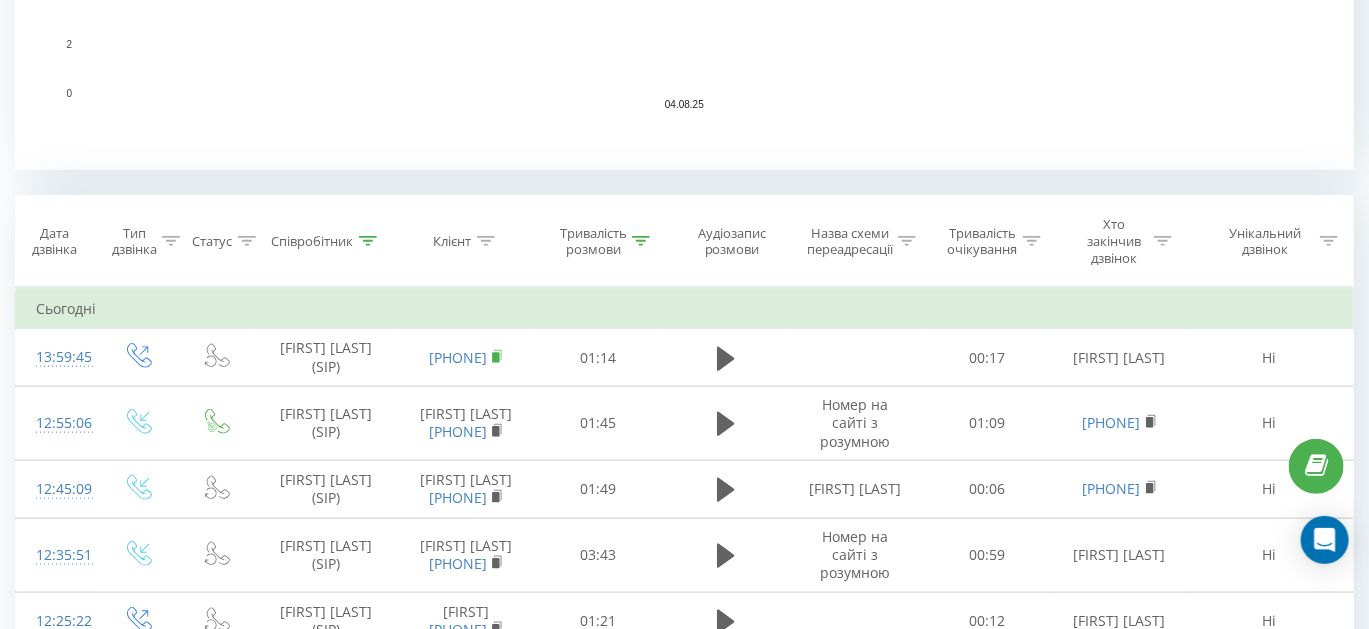scroll, scrollTop: 909, scrollLeft: 0, axis: vertical 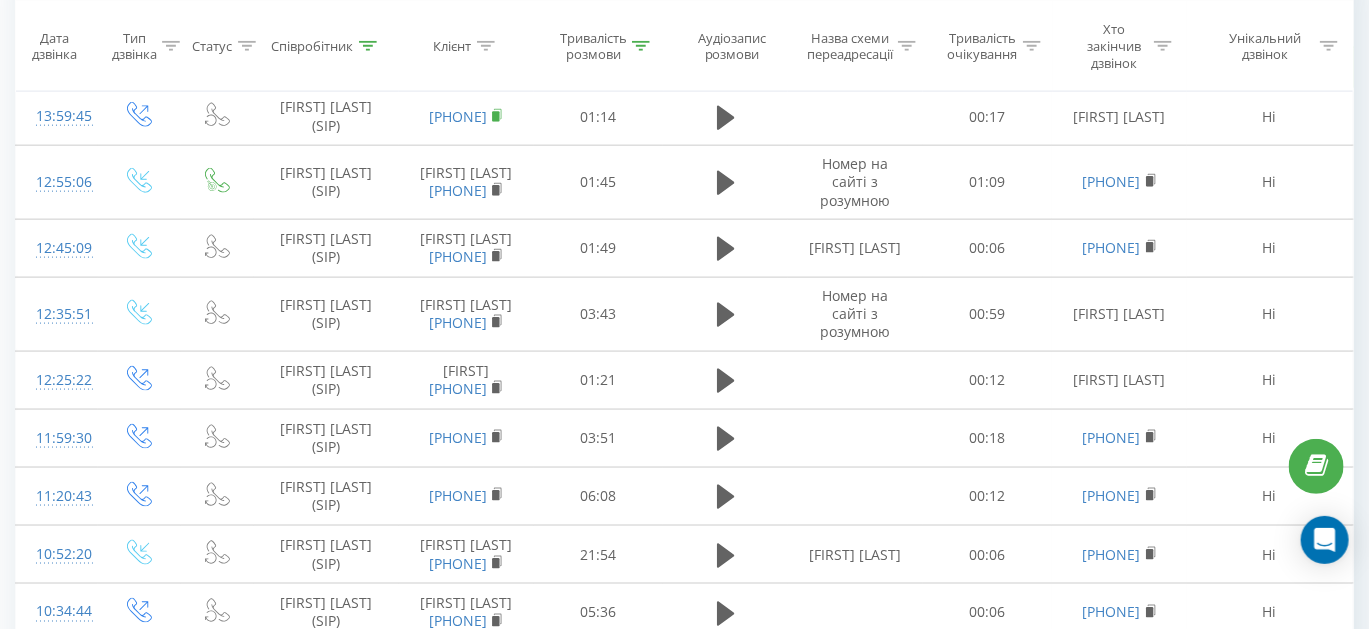 click on "Співробітник" at bounding box center [324, 46] 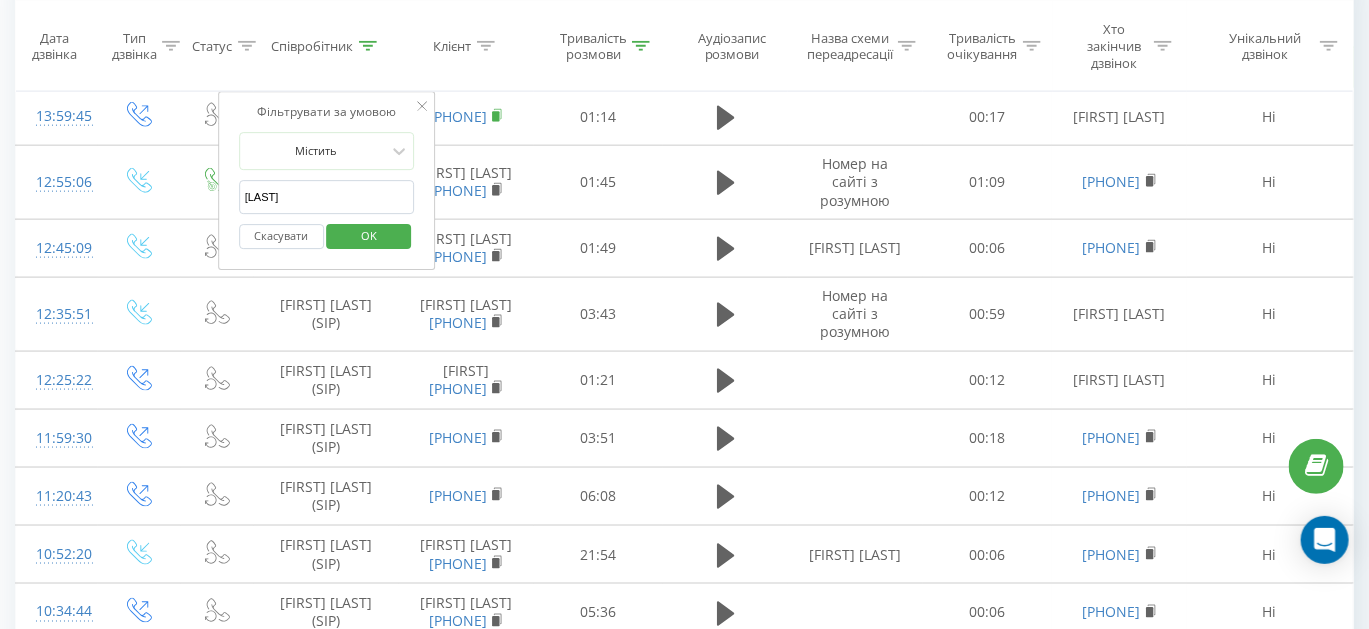 click 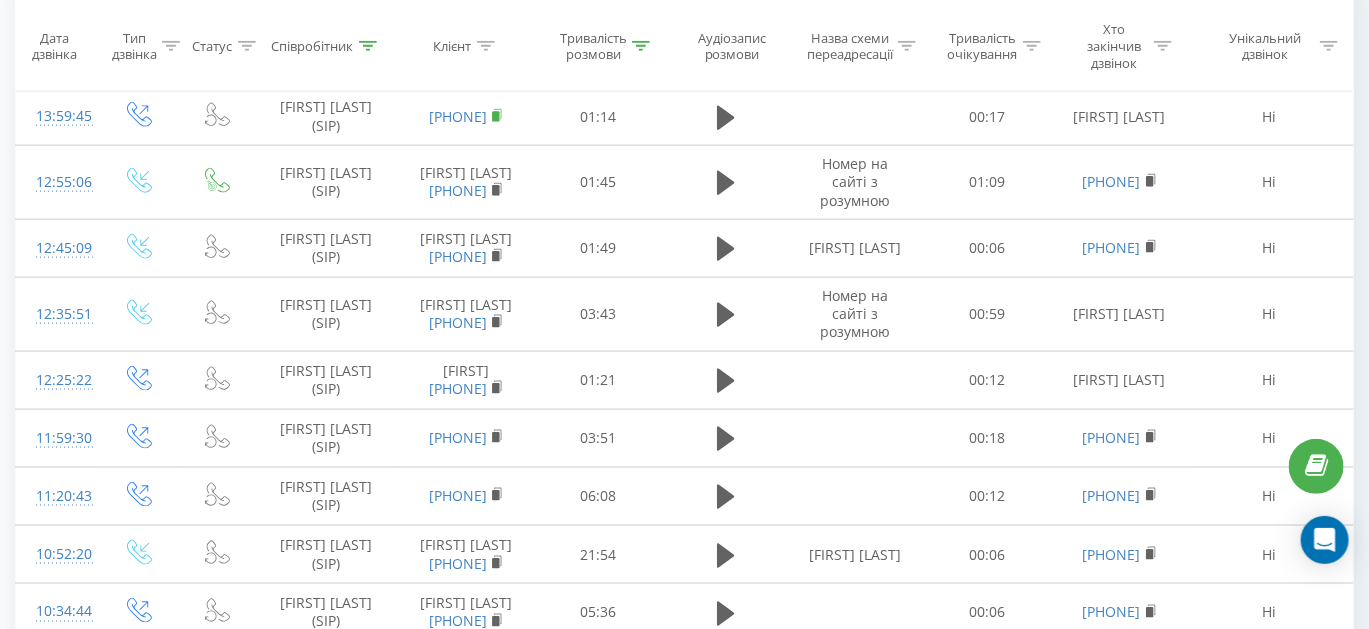 click at bounding box center (368, 46) 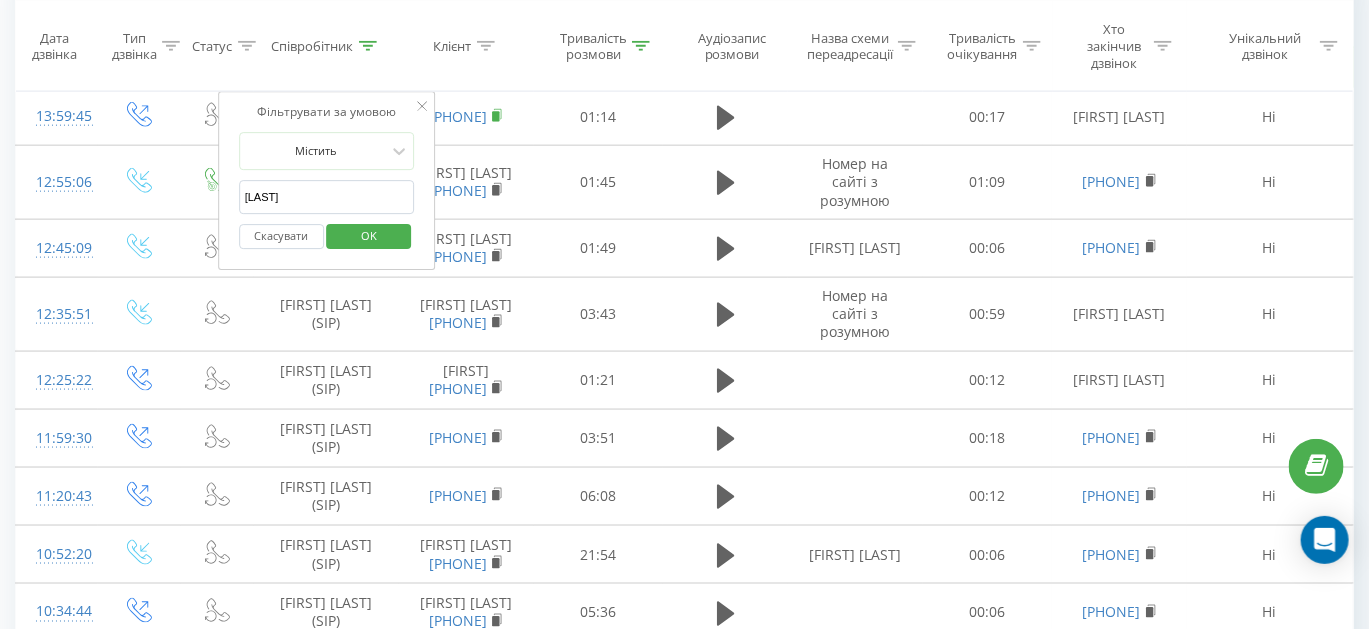 click on "Лучків" at bounding box center [327, 197] 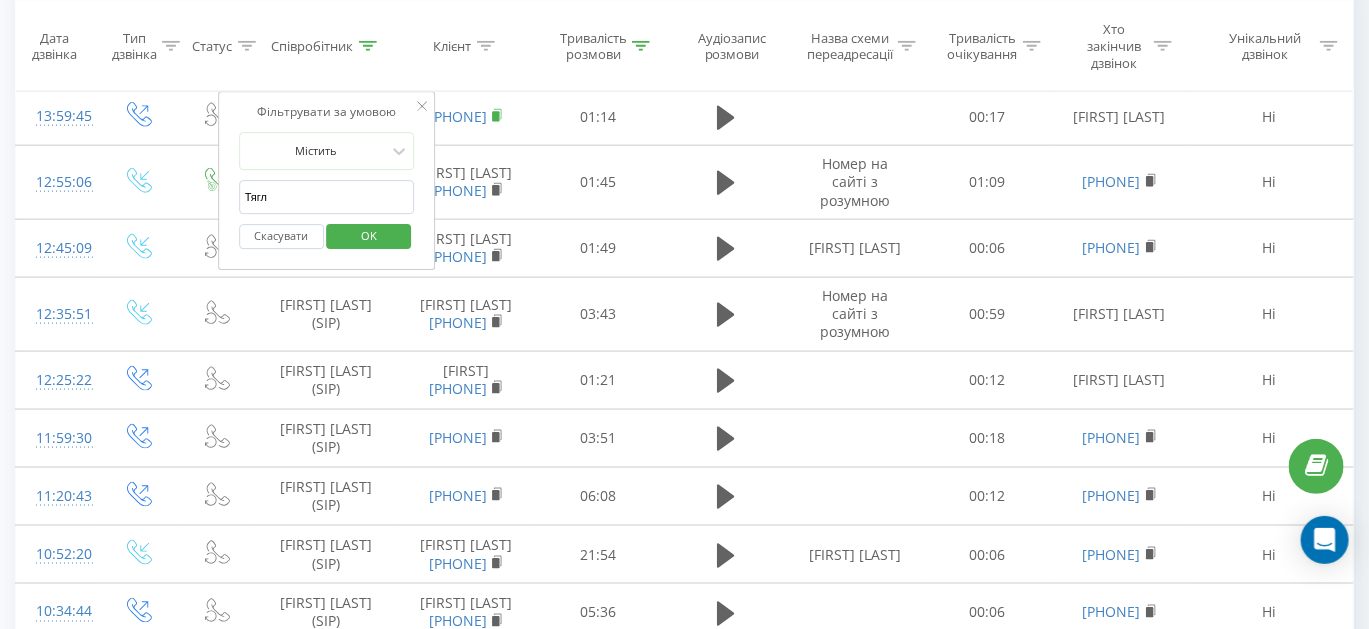 type on "Тягло" 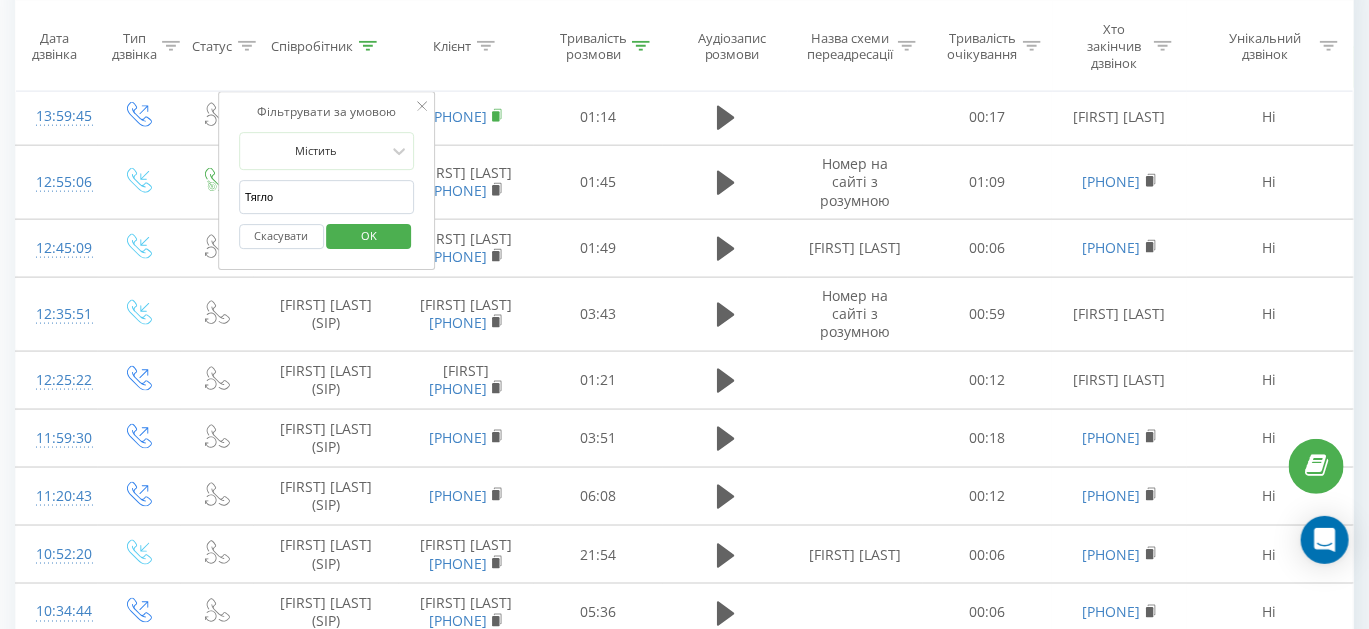 click on "OK" at bounding box center [369, 237] 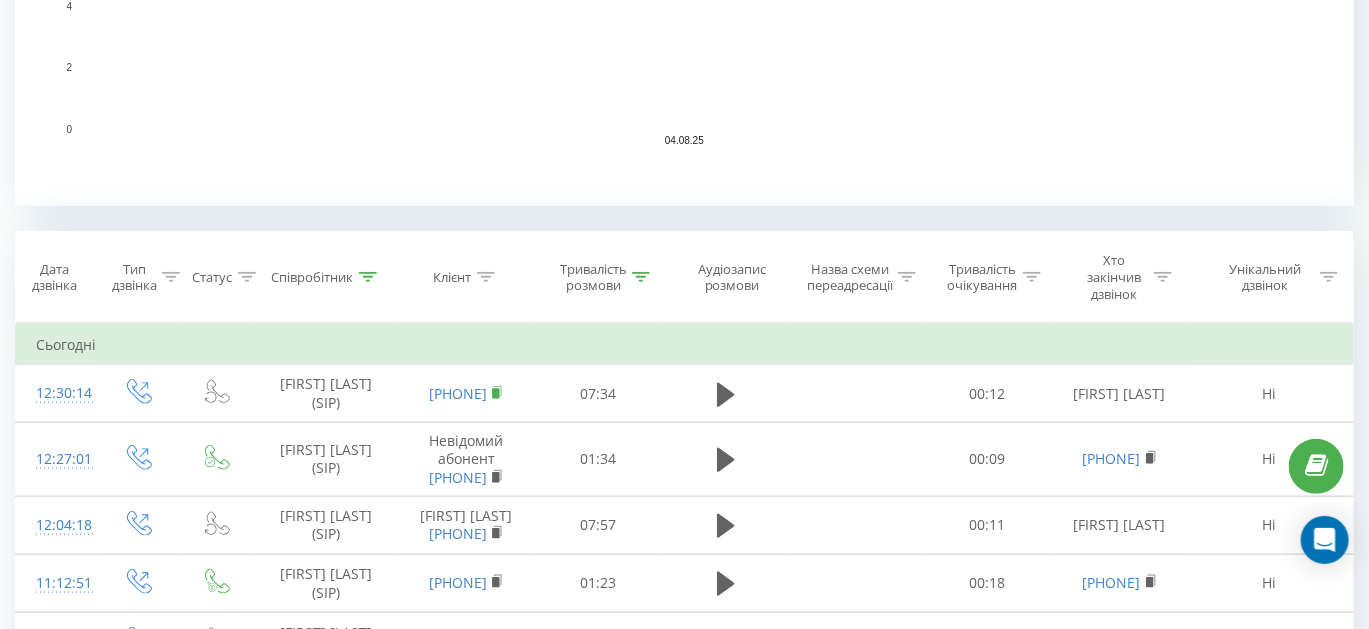 scroll, scrollTop: 818, scrollLeft: 0, axis: vertical 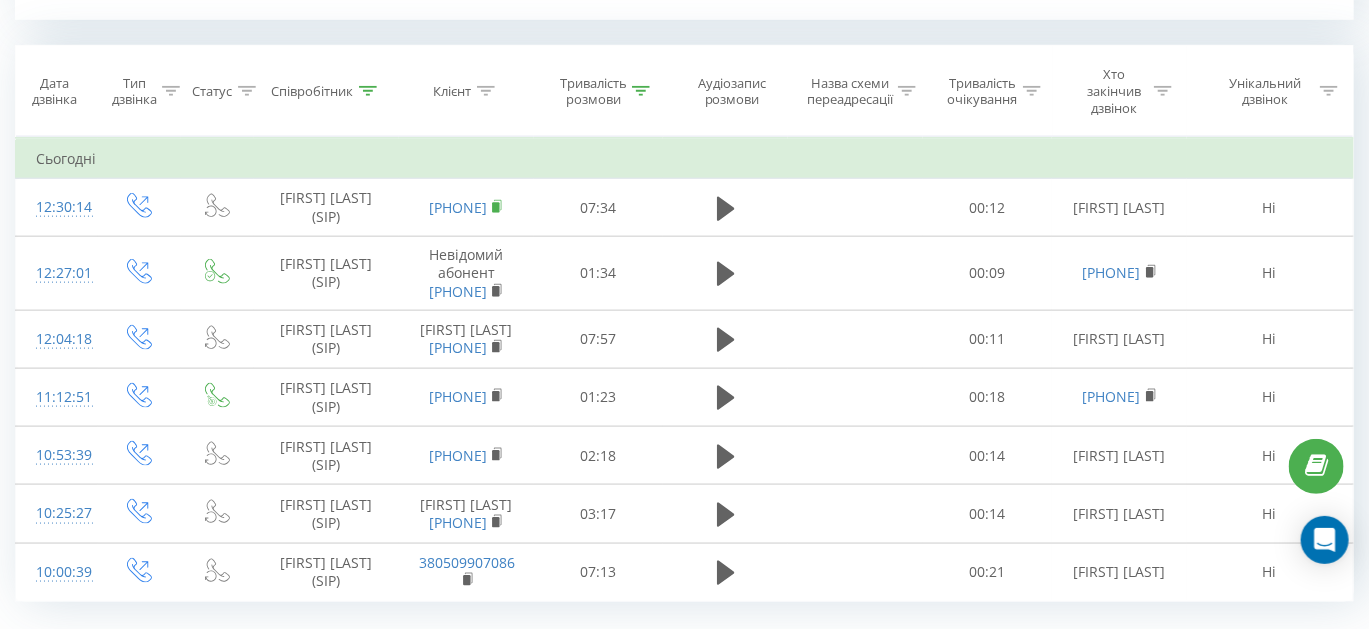 click 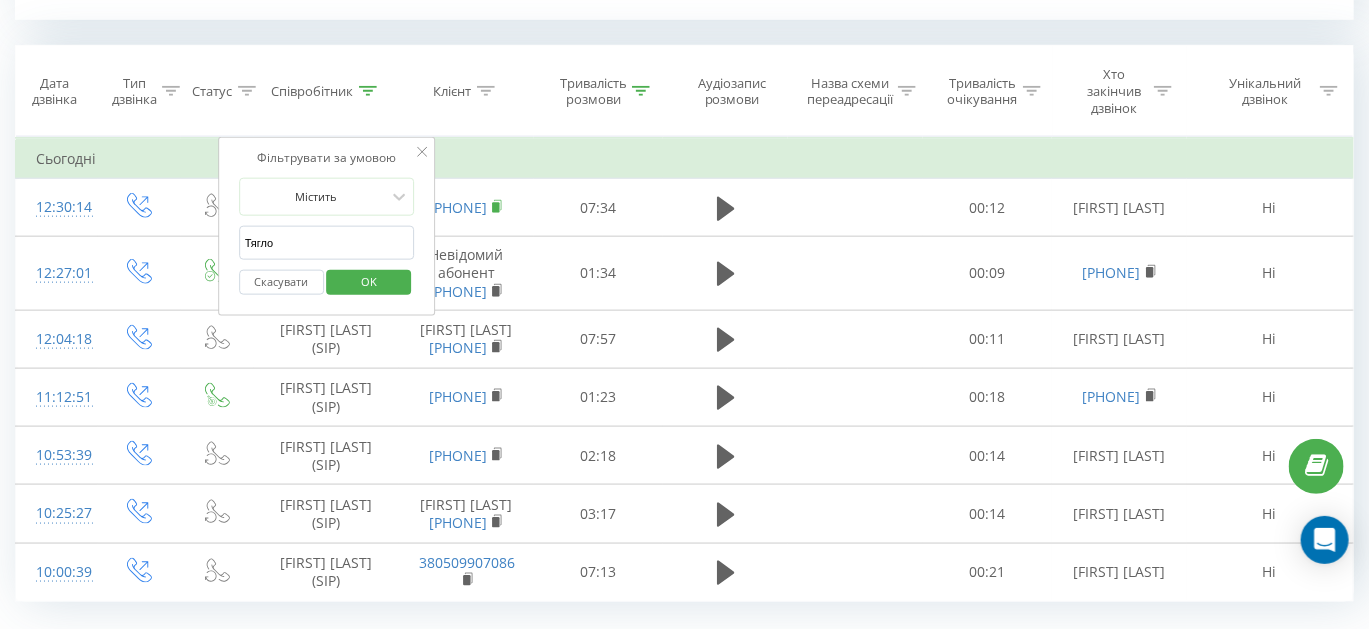 click on "Тягло" at bounding box center (327, 243) 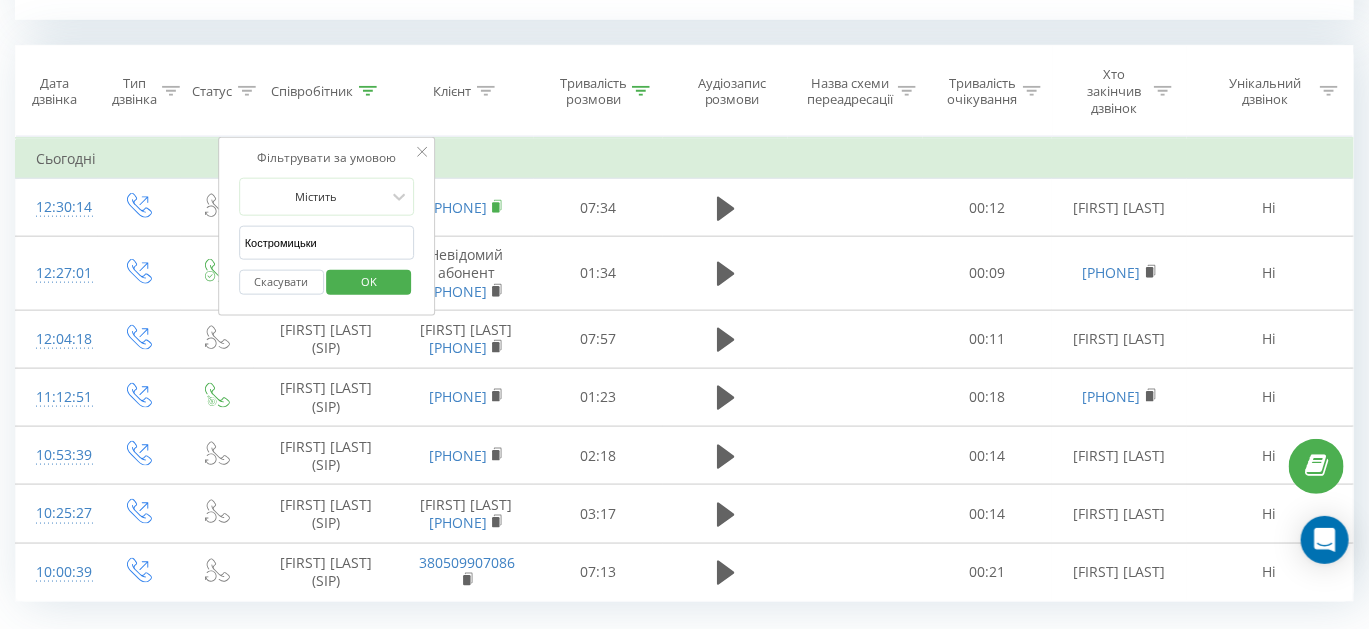 type on "Костромицький" 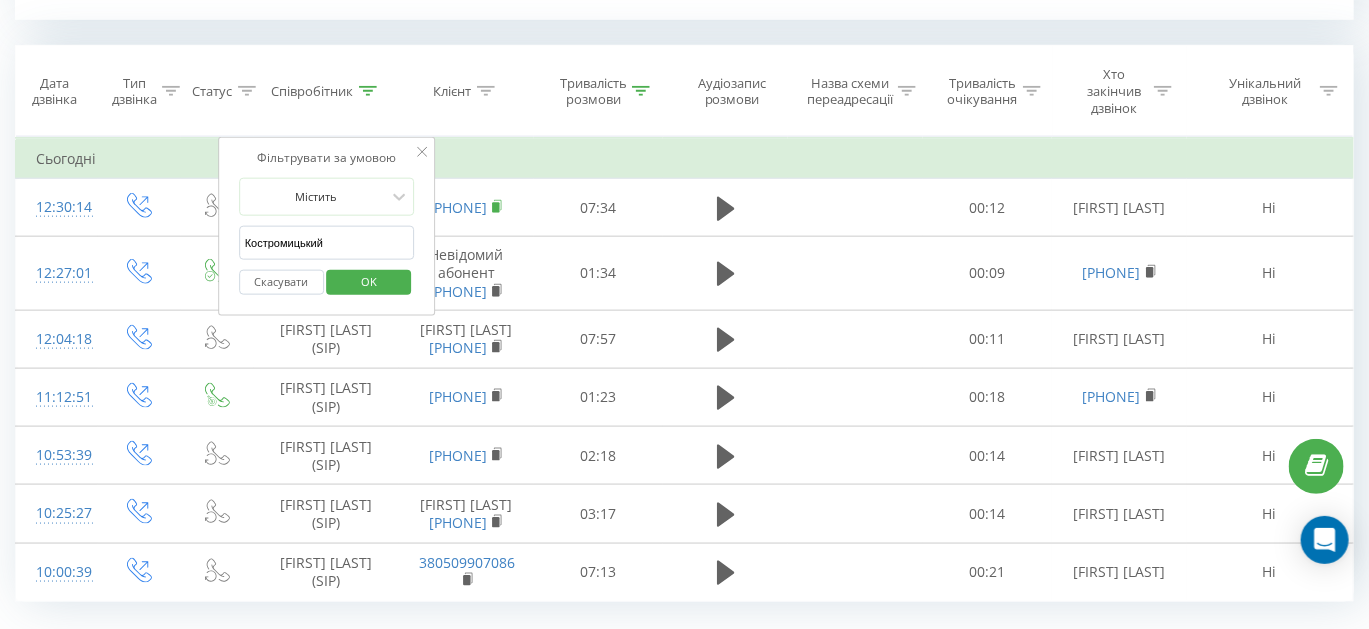click on "OK" at bounding box center (369, 282) 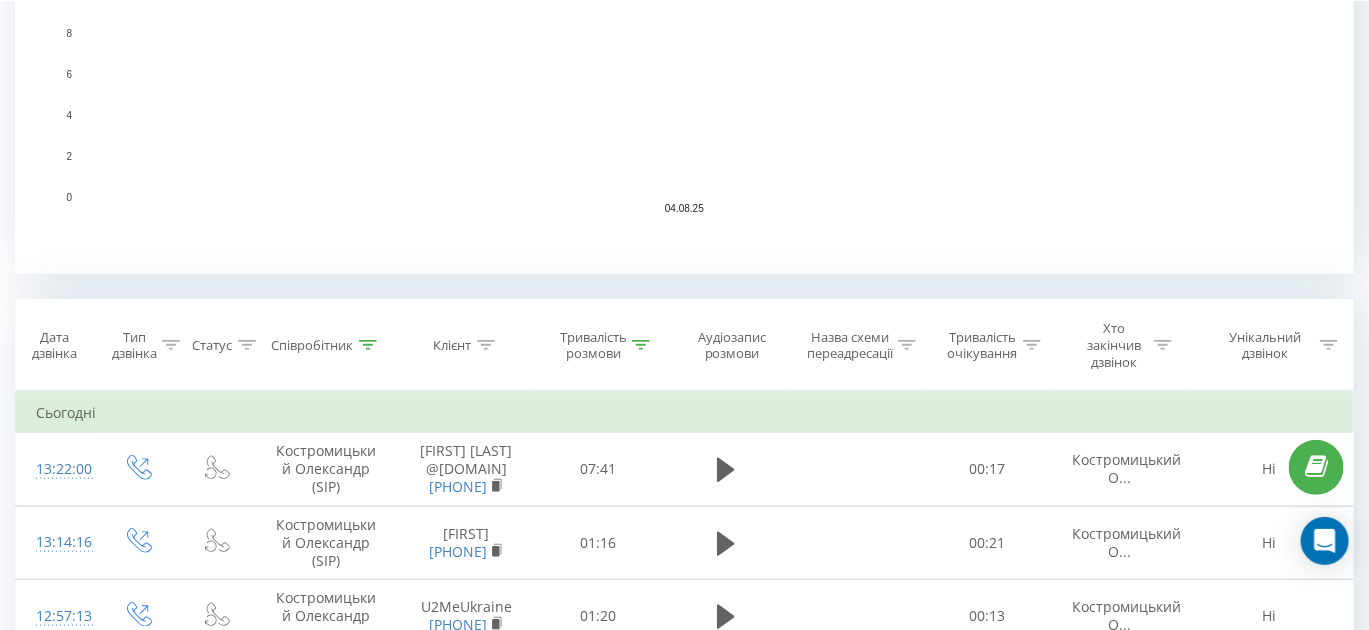 scroll, scrollTop: 110, scrollLeft: 0, axis: vertical 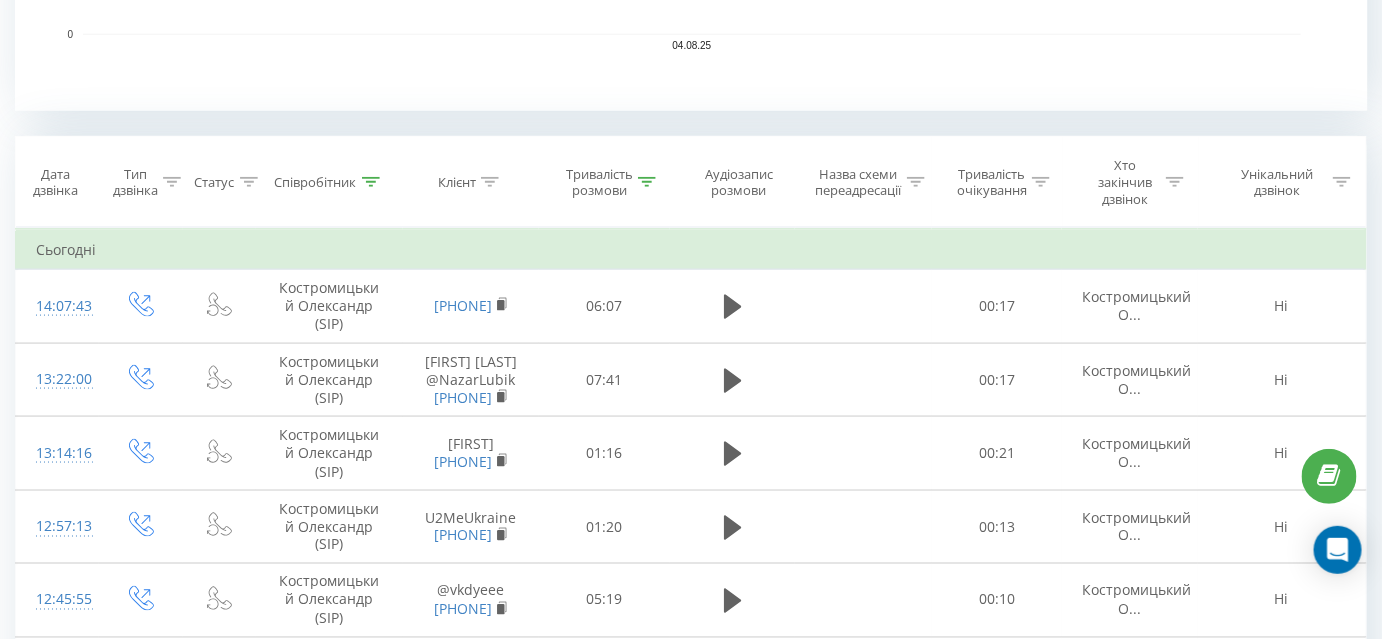 click 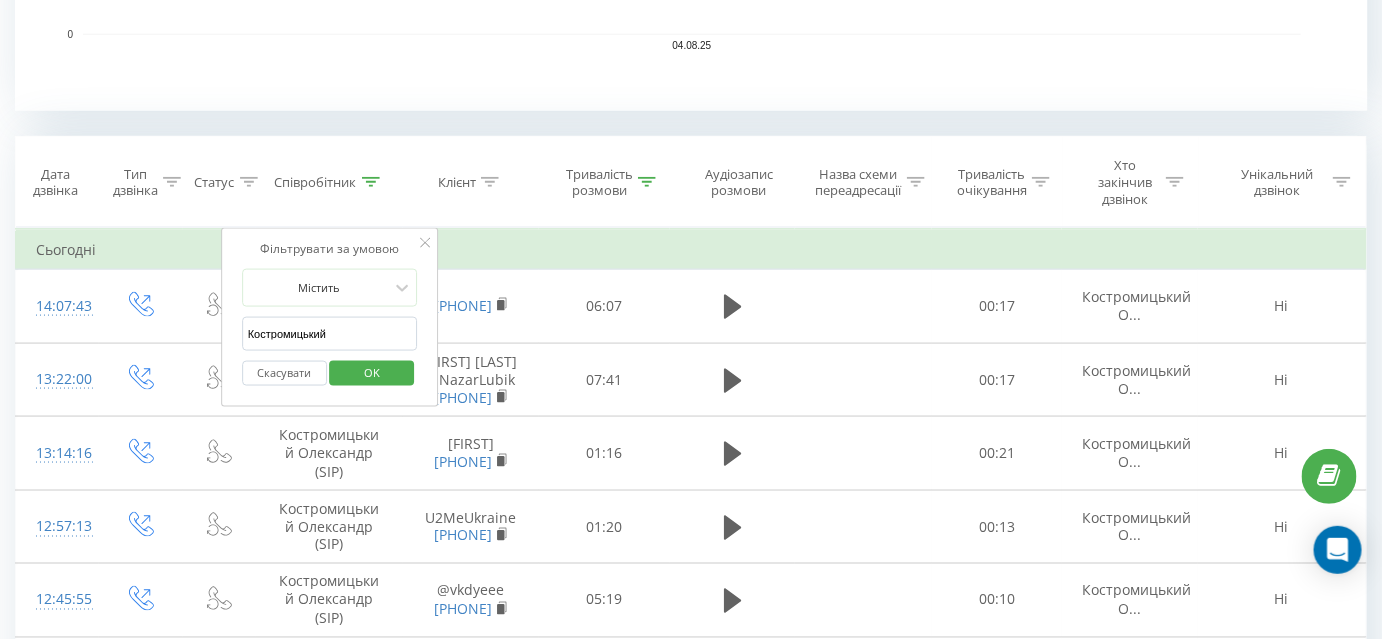 click on "Костромицький" at bounding box center [330, 334] 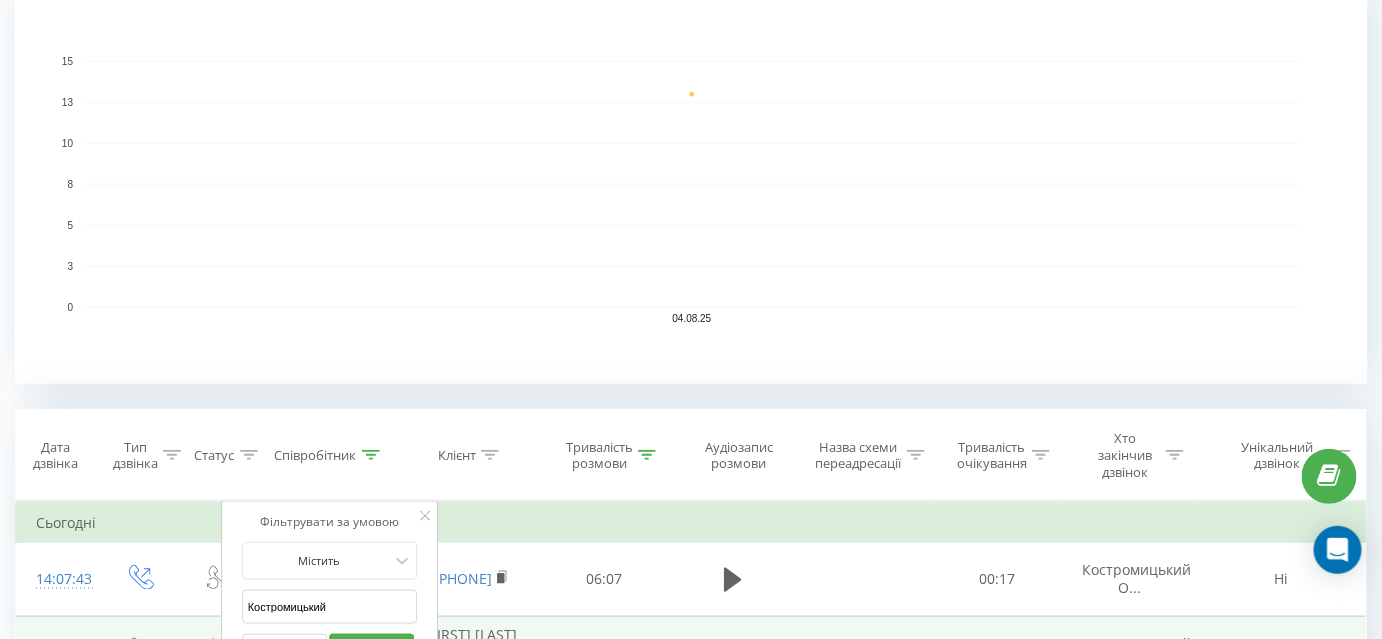 scroll, scrollTop: 727, scrollLeft: 0, axis: vertical 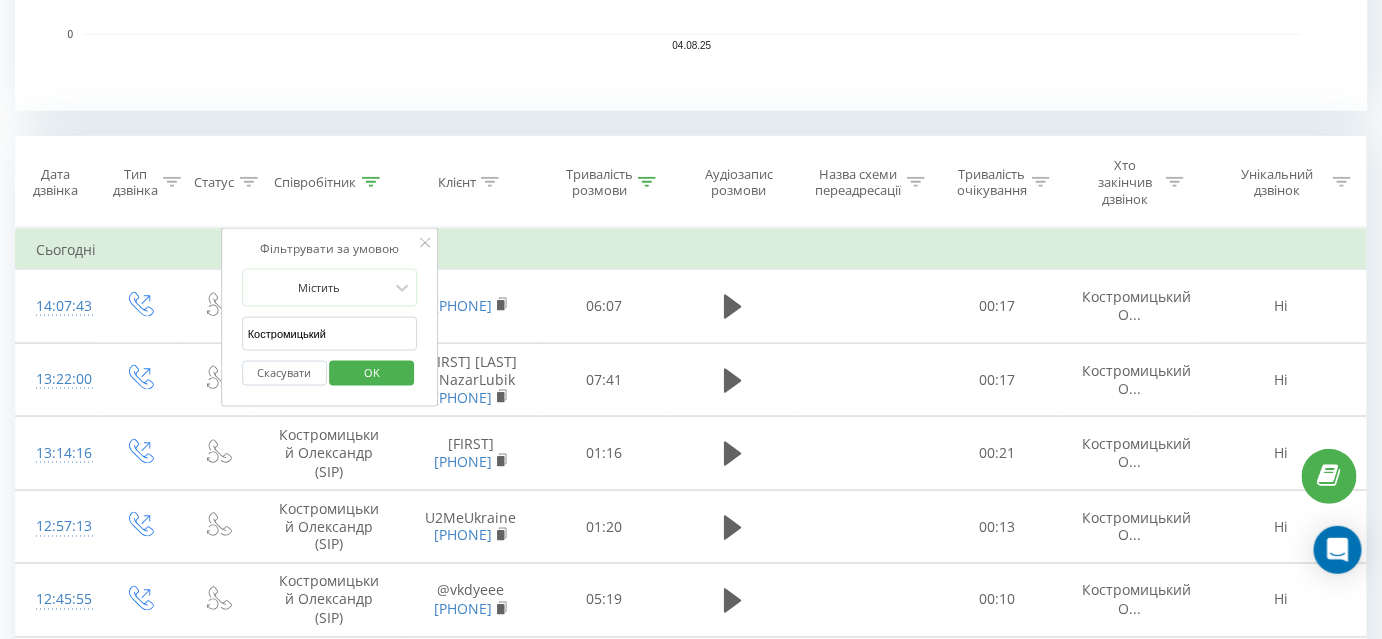 click on "Костромицький" at bounding box center (330, 334) 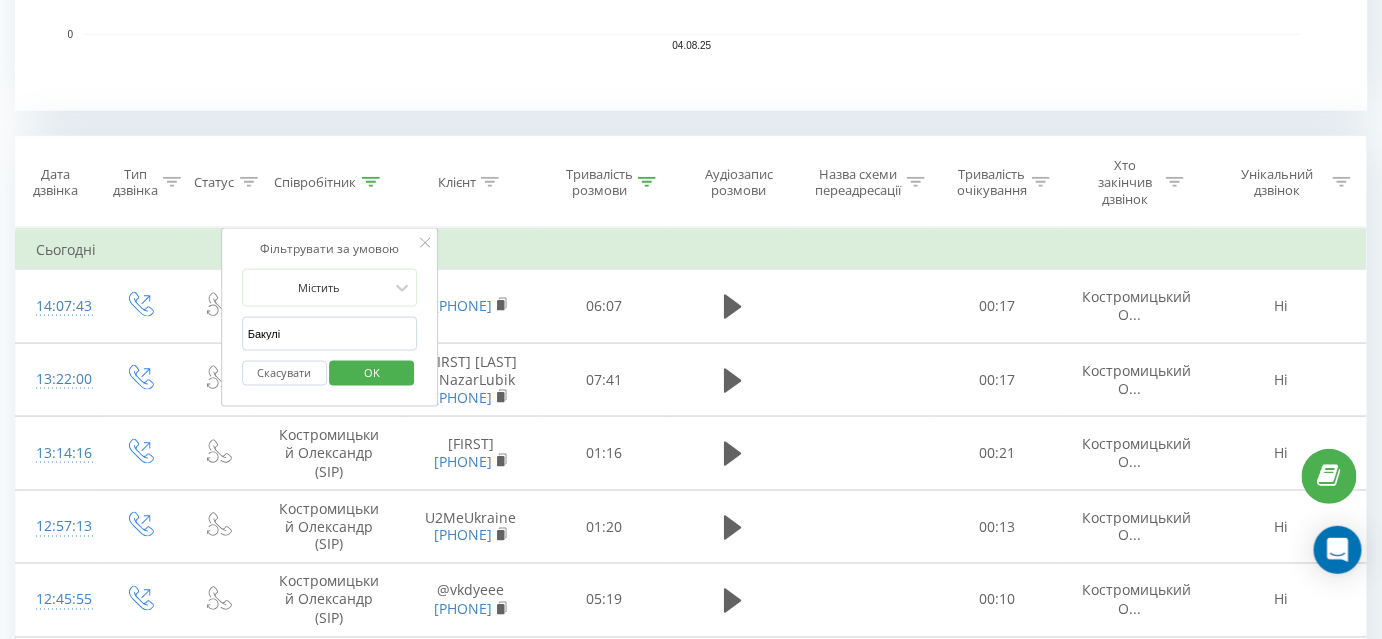 type on "Бакулін" 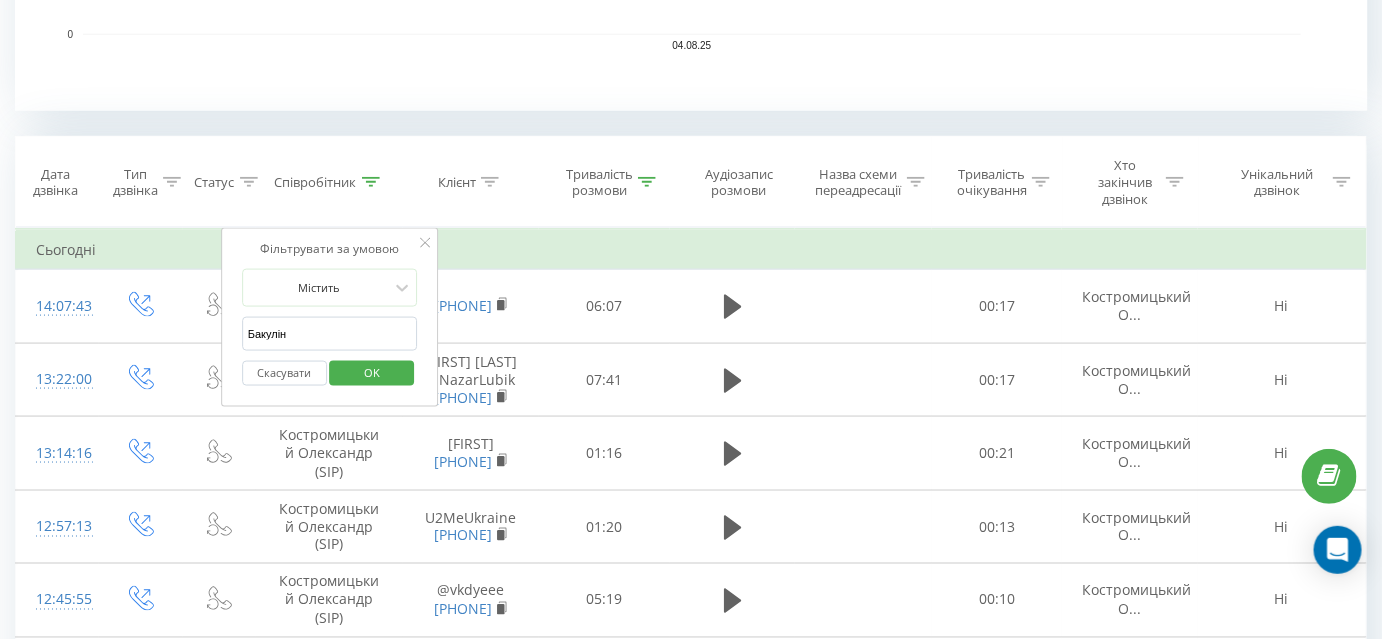 click on "OK" at bounding box center (372, 373) 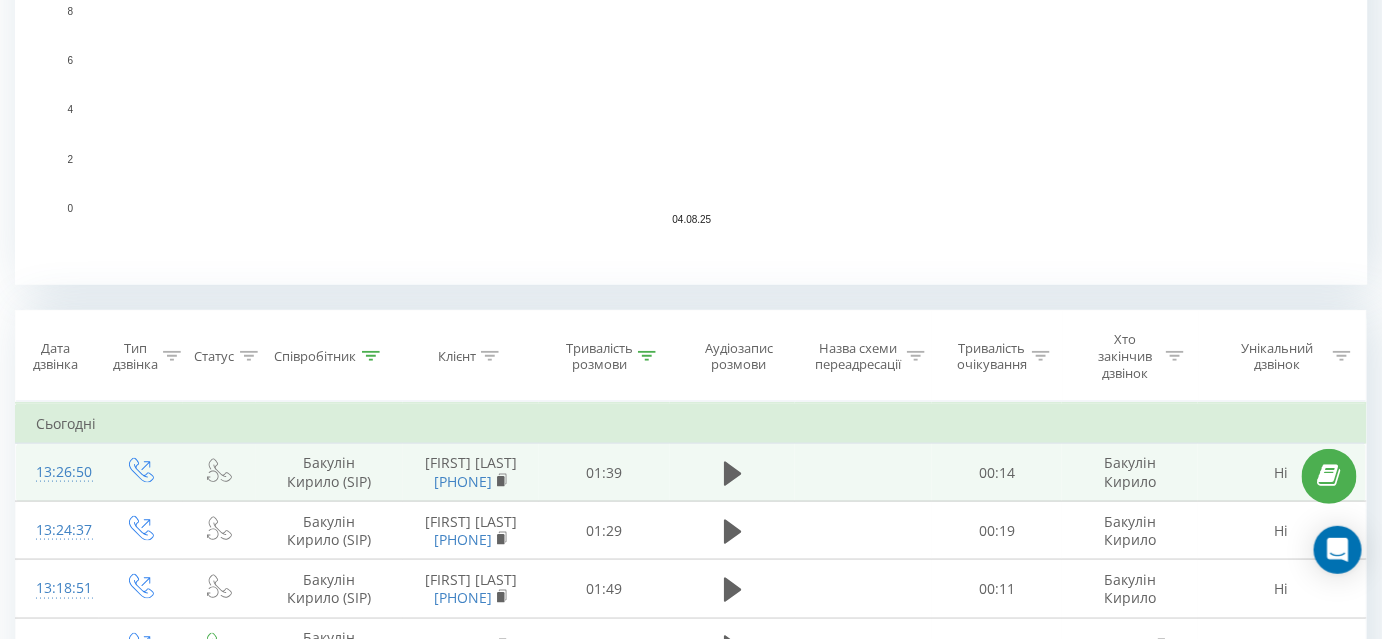 scroll, scrollTop: 665, scrollLeft: 0, axis: vertical 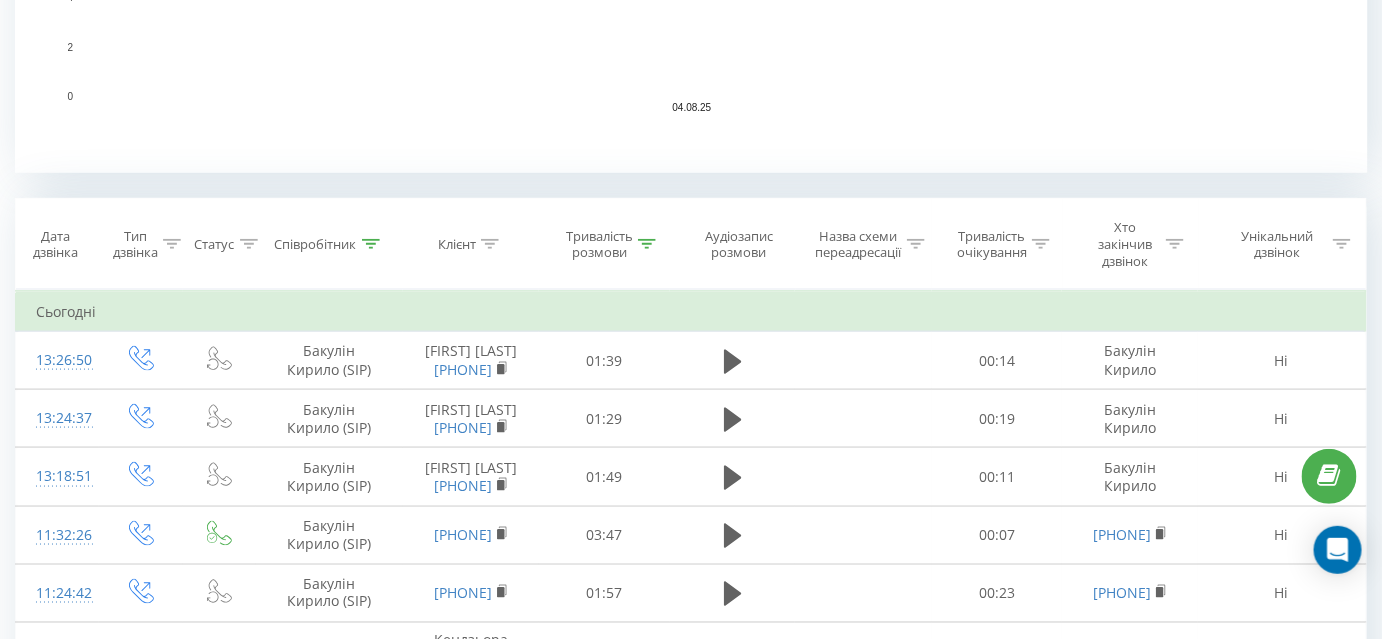 click on "Співробітник" at bounding box center (329, 244) 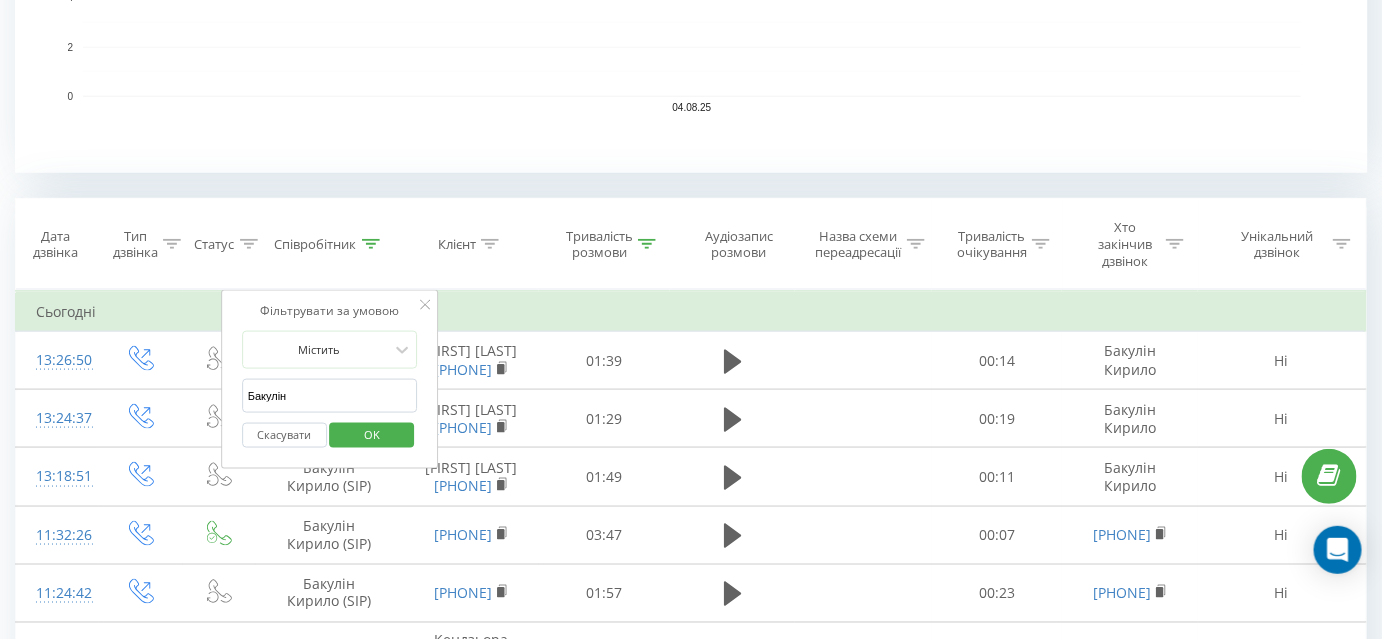 click on "Бакулін" at bounding box center (330, 396) 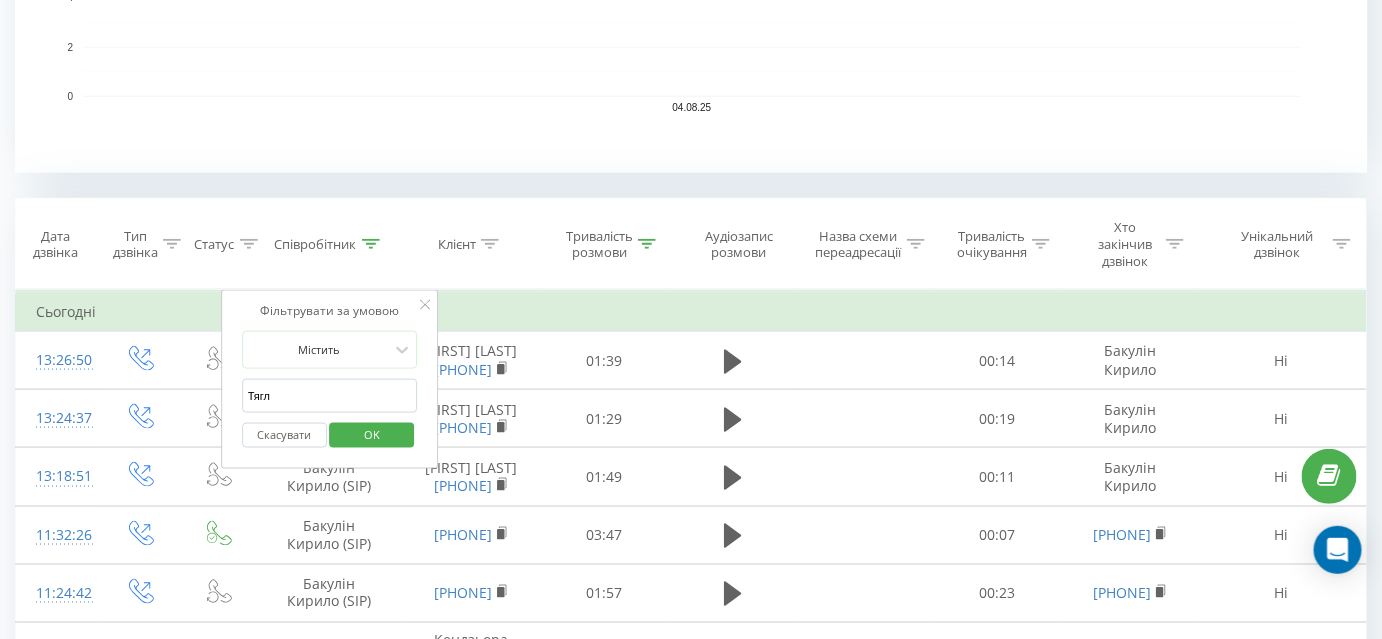 type on "Тягло" 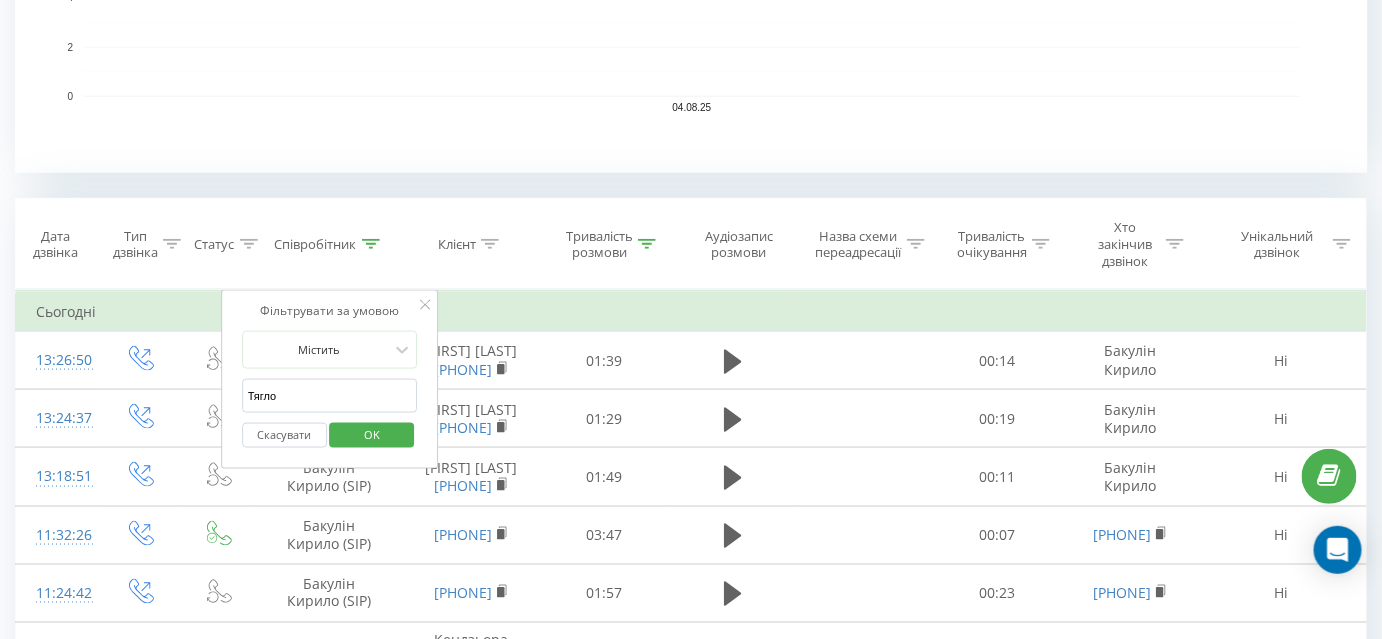 click on "OK" at bounding box center (372, 435) 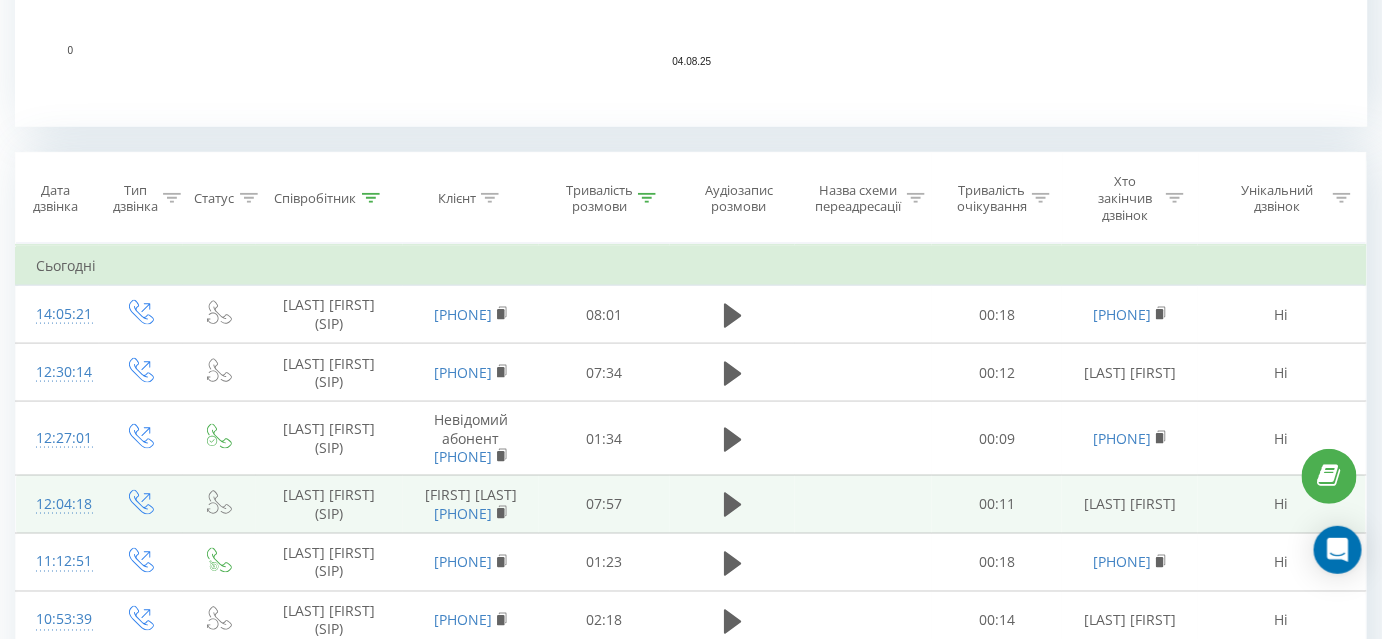 scroll, scrollTop: 946, scrollLeft: 0, axis: vertical 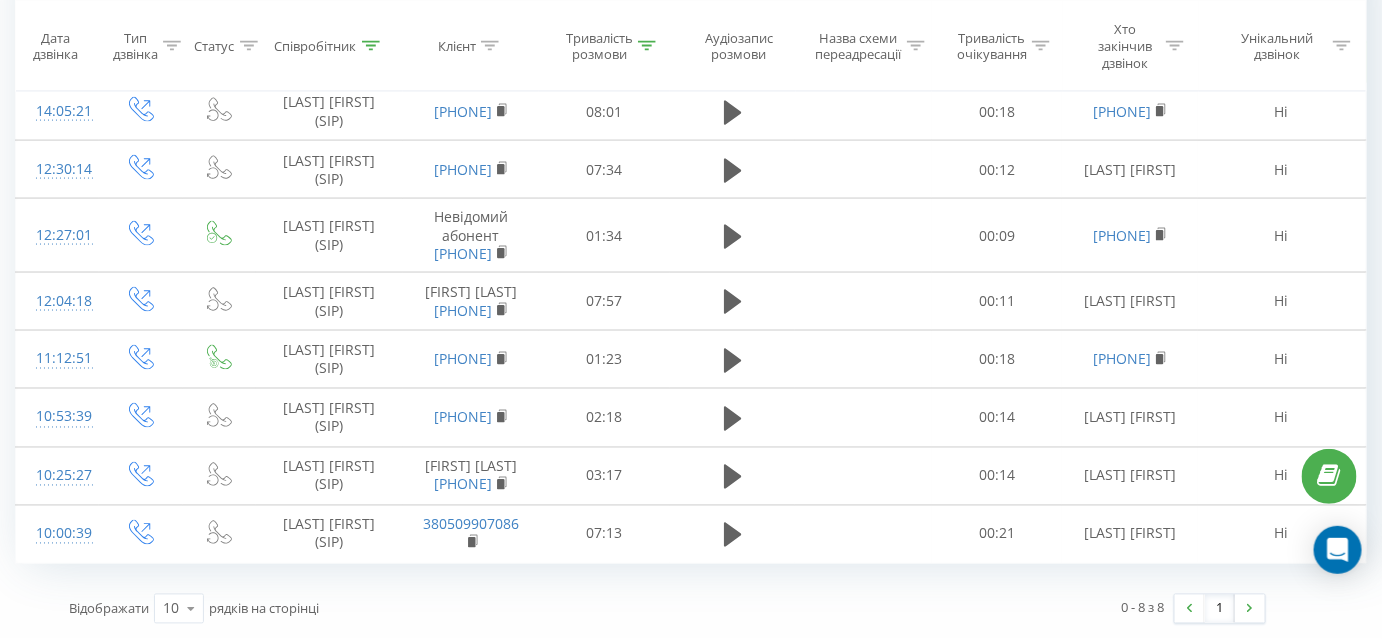 click 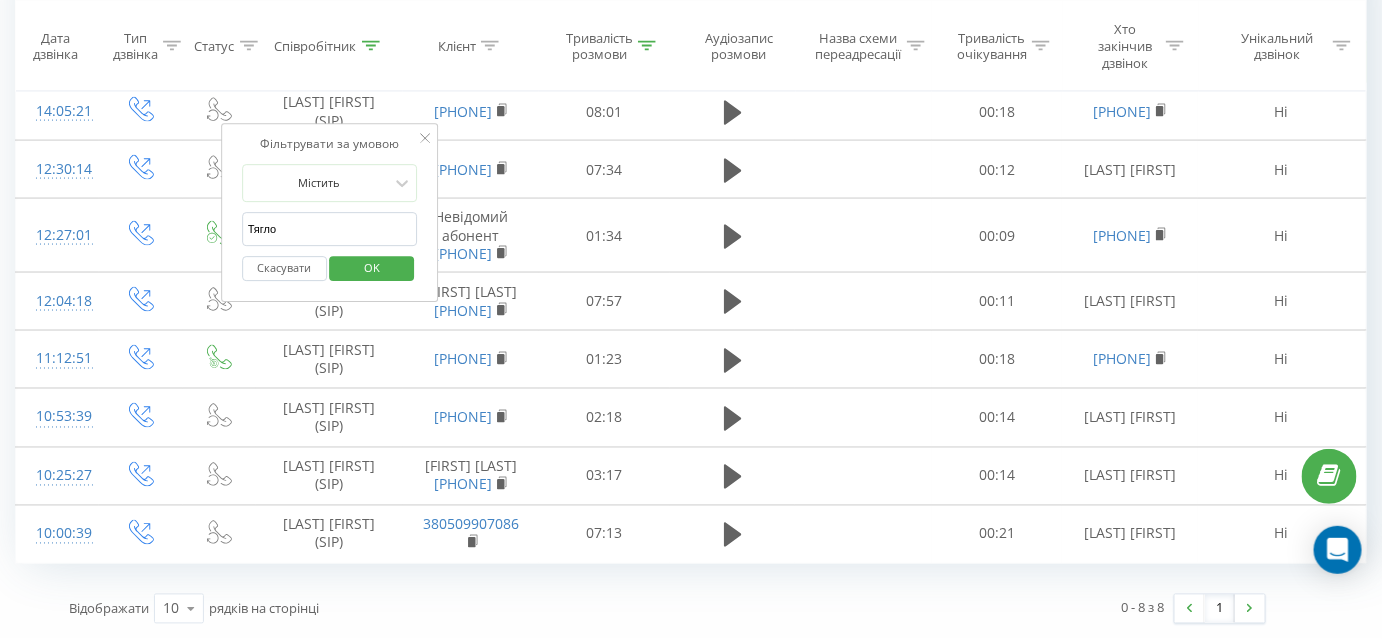 click on "Тягло" at bounding box center [330, 229] 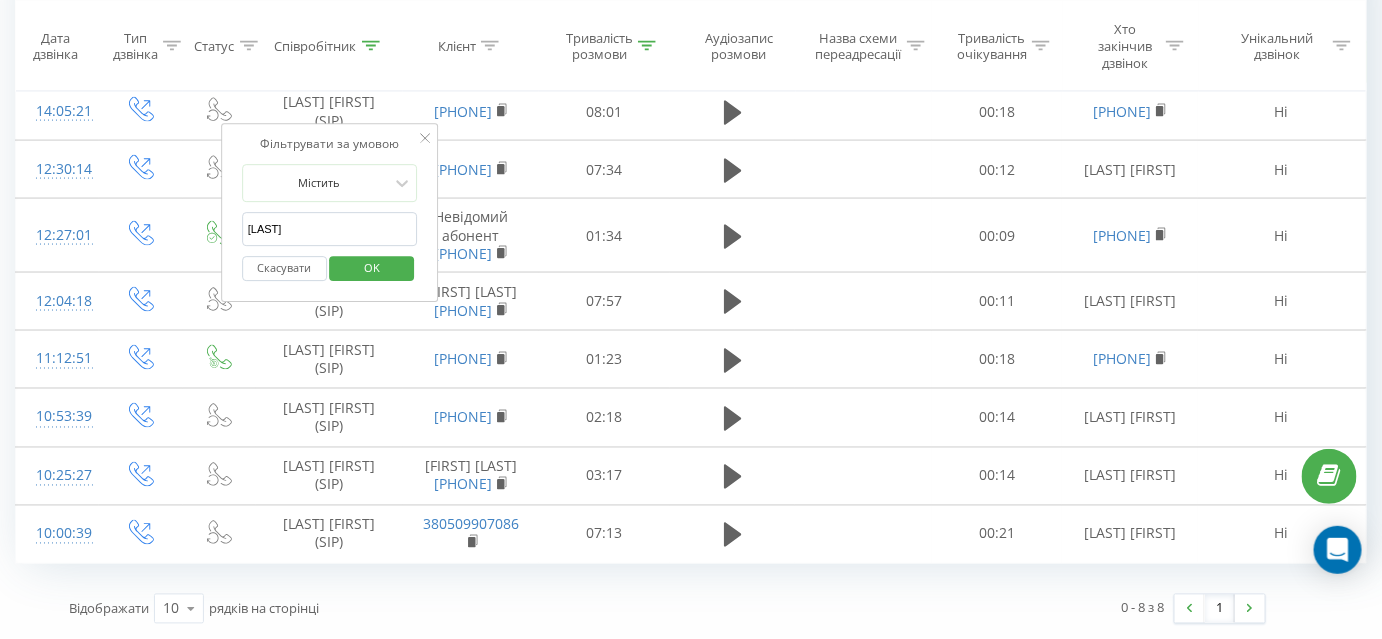 click on "OK" at bounding box center [372, 269] 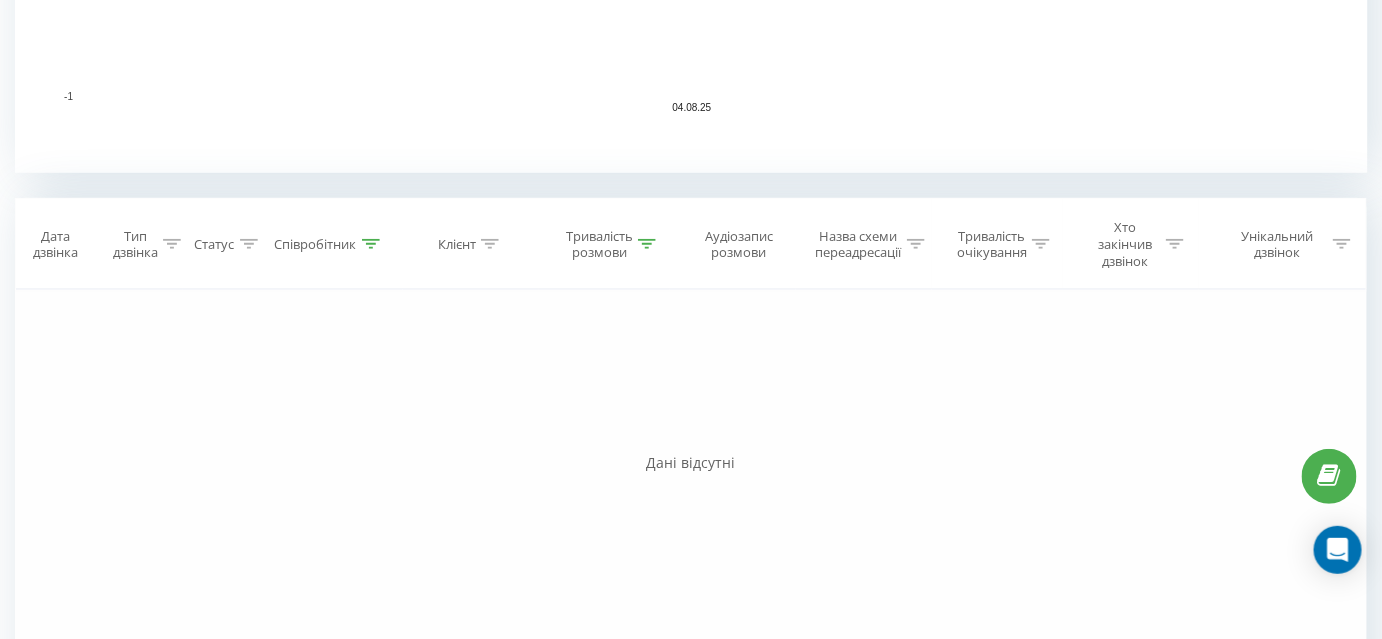scroll, scrollTop: 781, scrollLeft: 0, axis: vertical 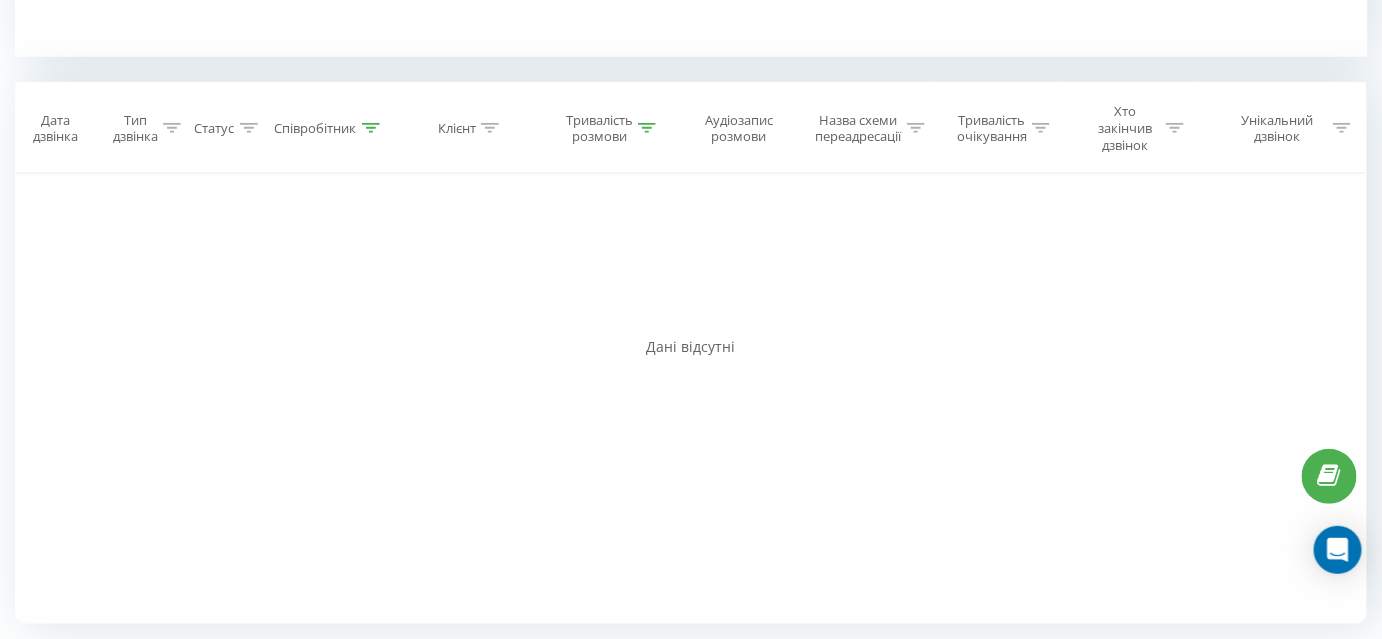 click 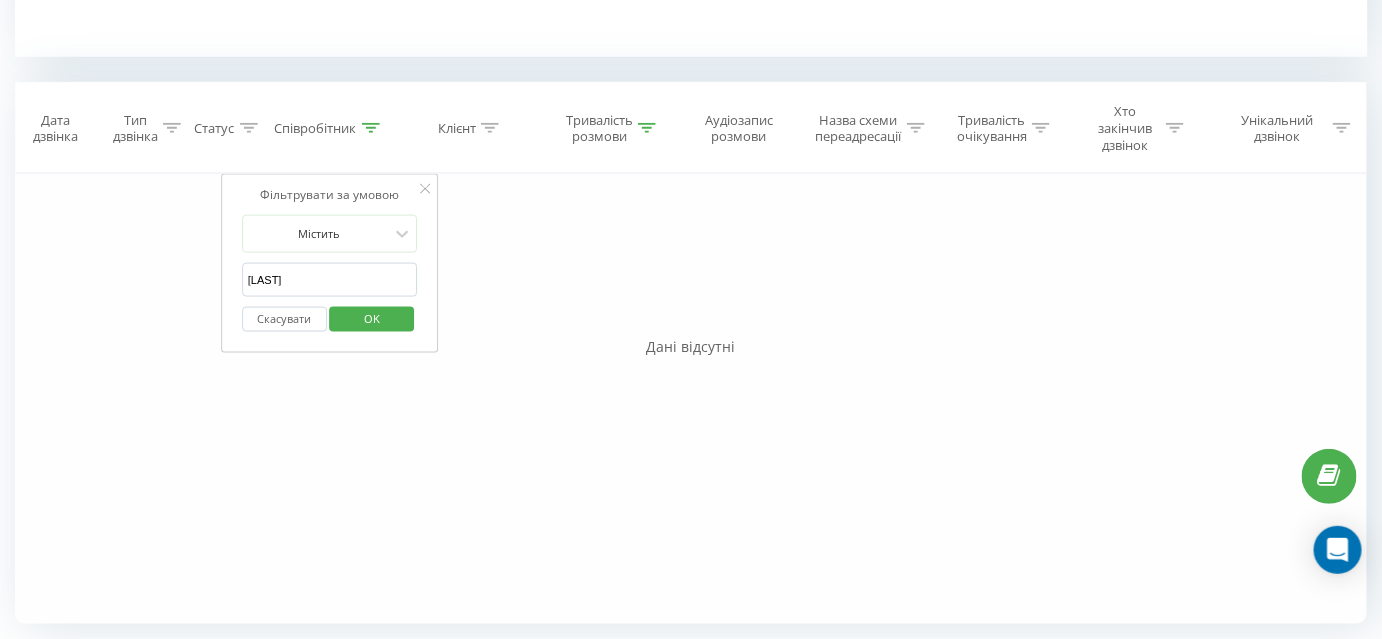 click on "Костромицьткий" at bounding box center [330, 280] 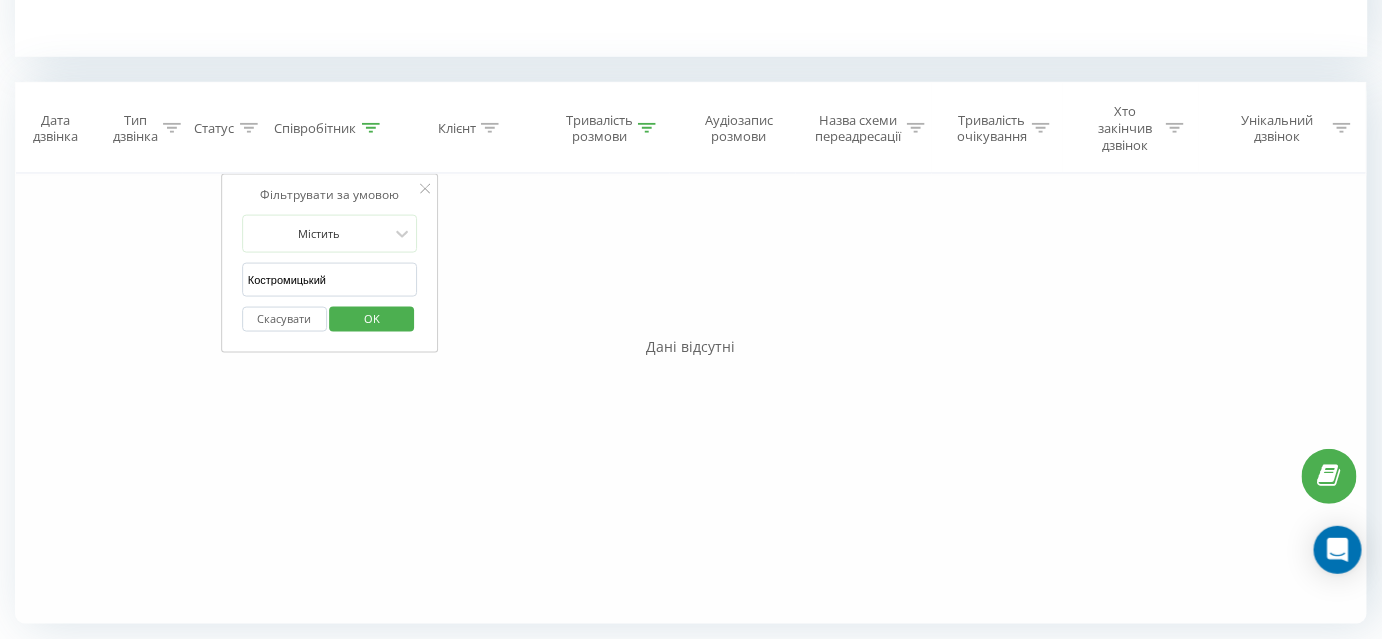 click on "OK" at bounding box center [372, 319] 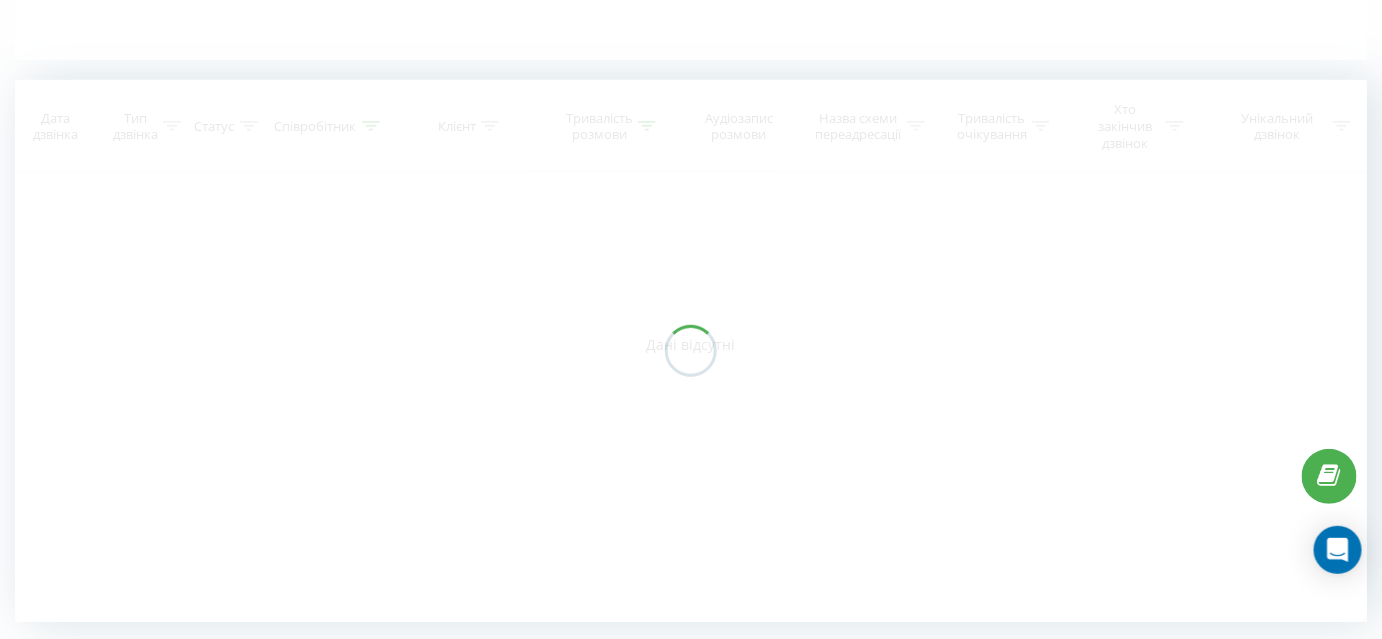 scroll, scrollTop: 501, scrollLeft: 0, axis: vertical 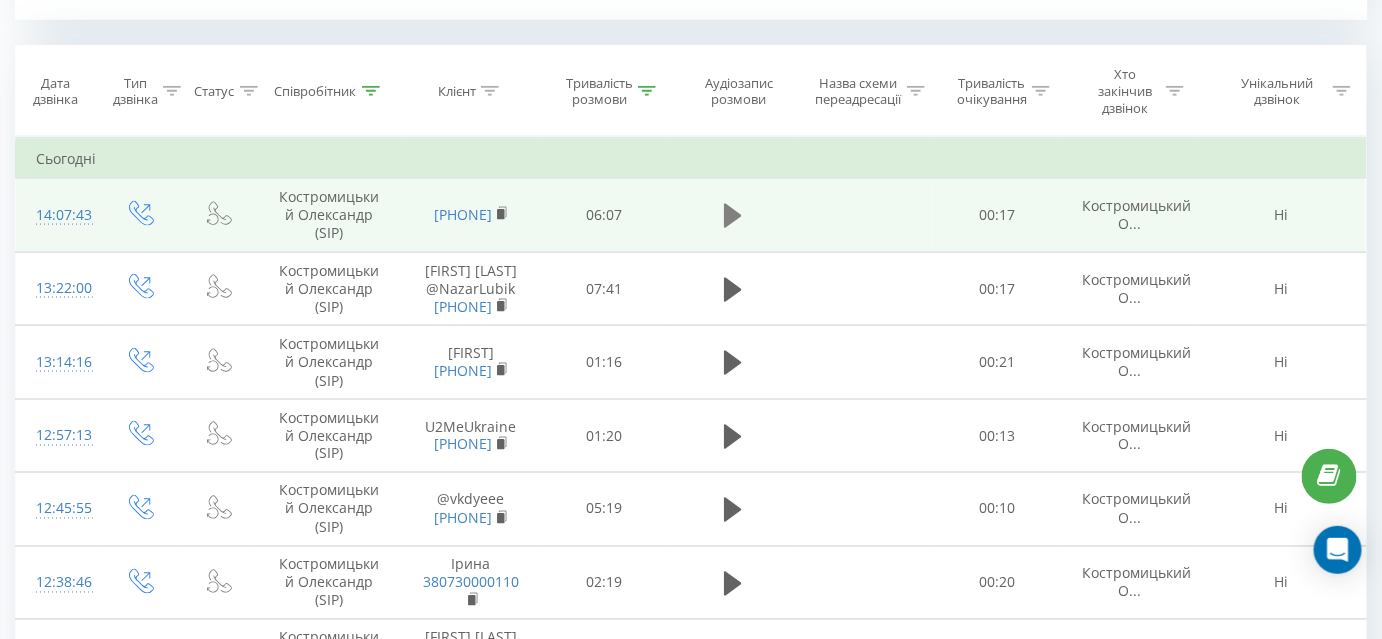click 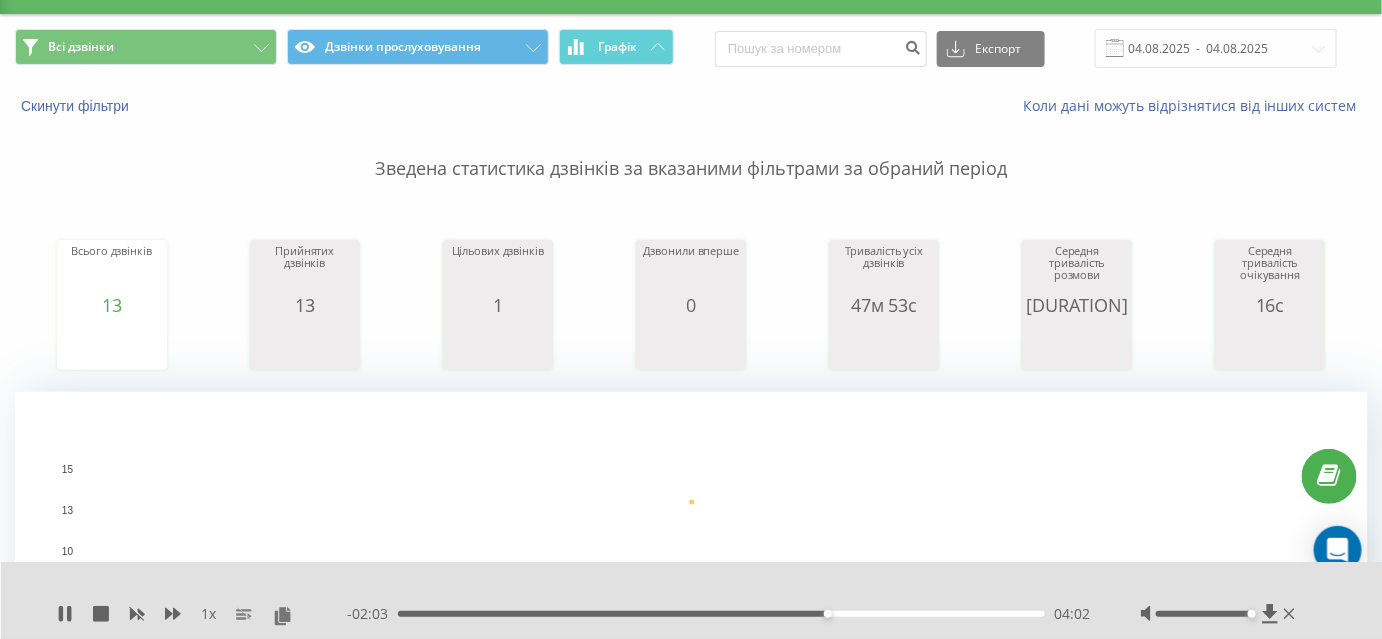 scroll, scrollTop: 90, scrollLeft: 0, axis: vertical 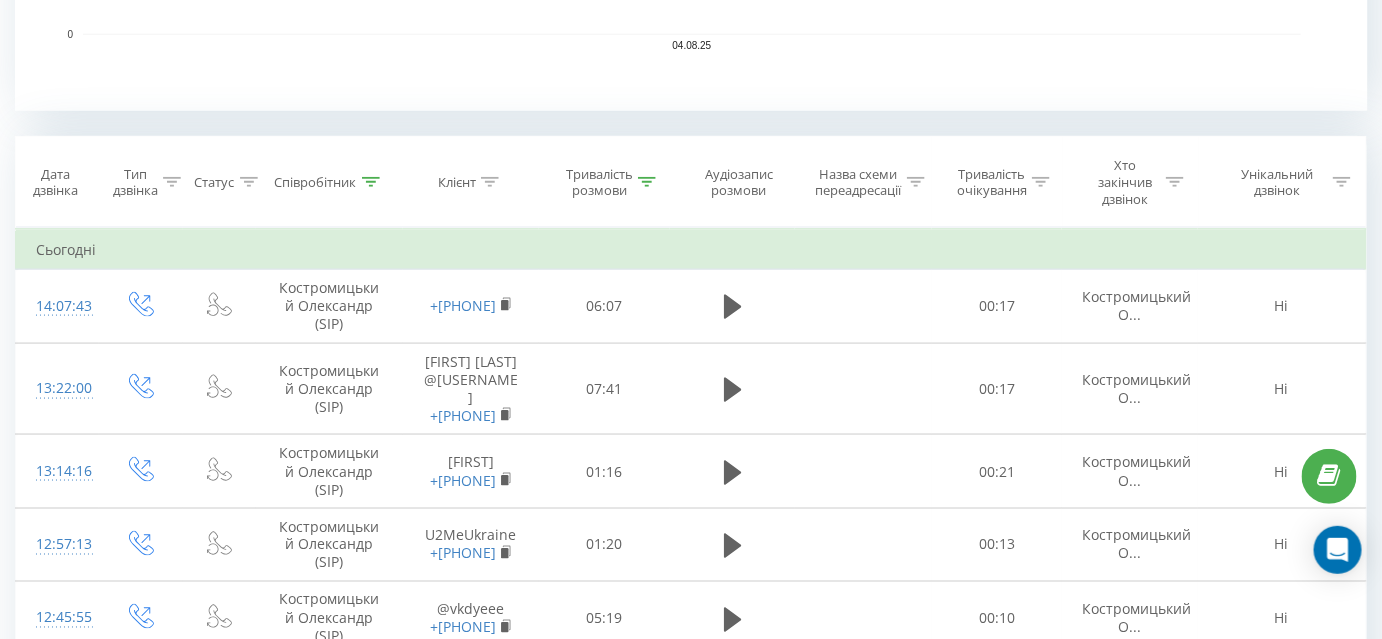 click 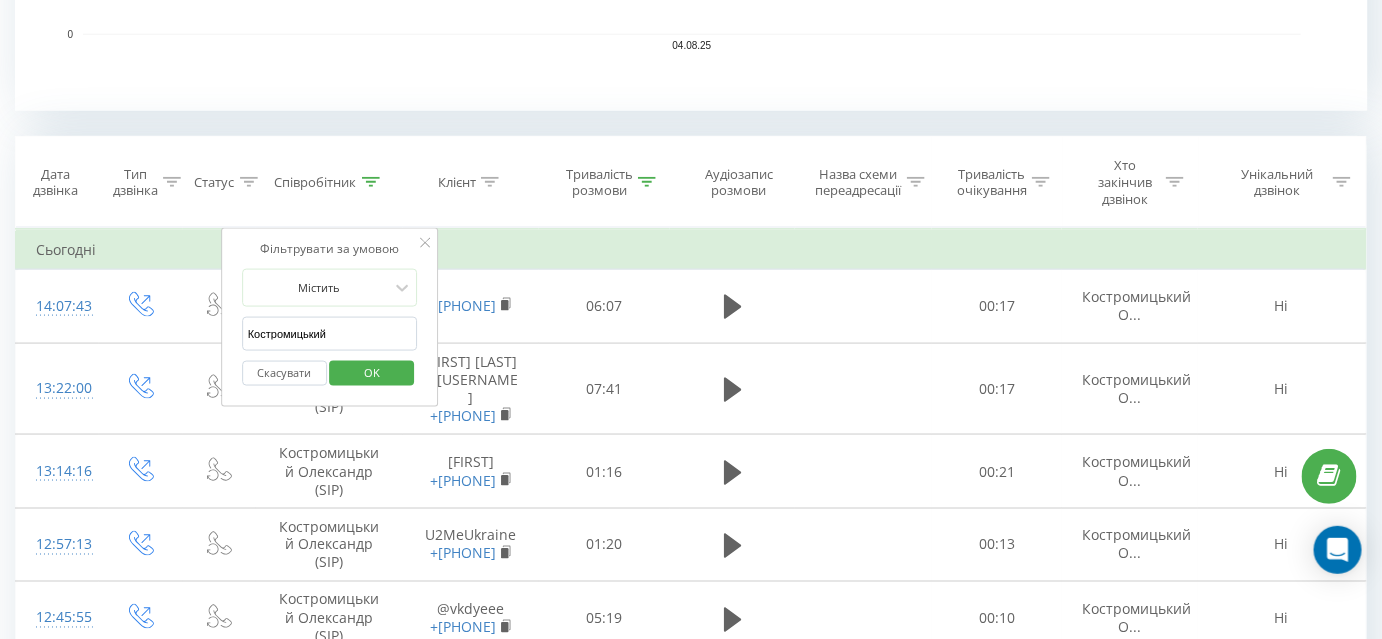 click on "Костромицький" at bounding box center (330, 334) 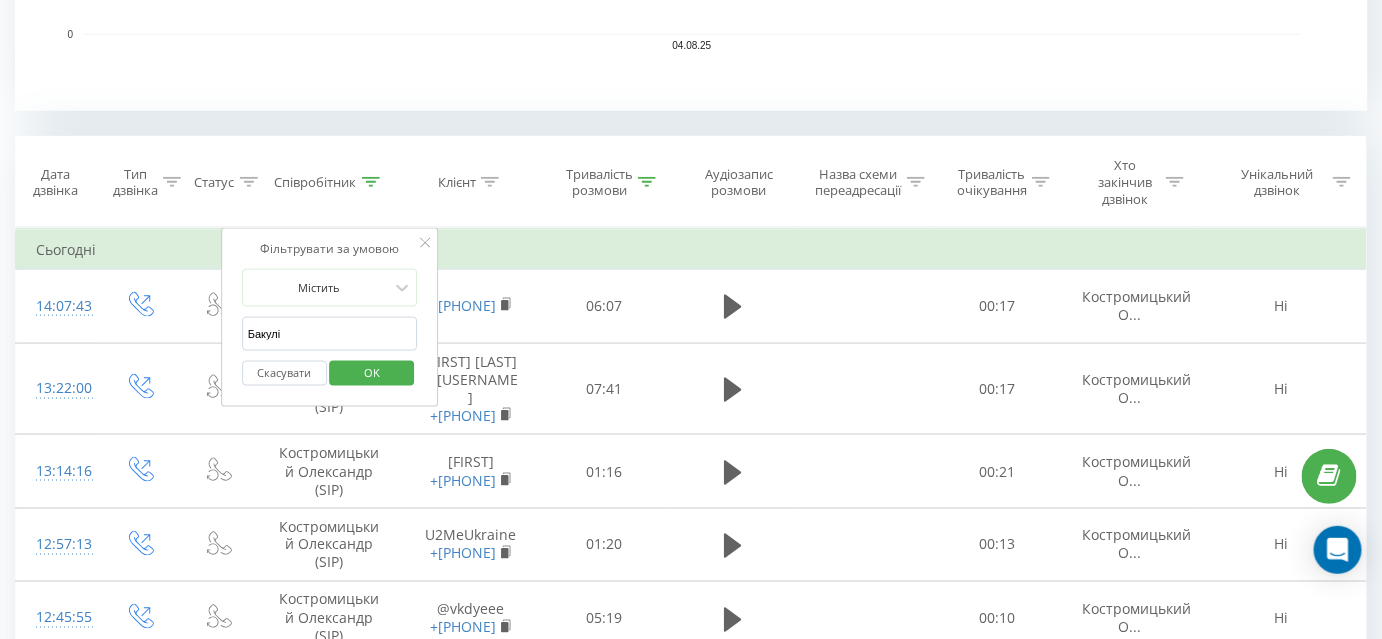 type on "Бакулін" 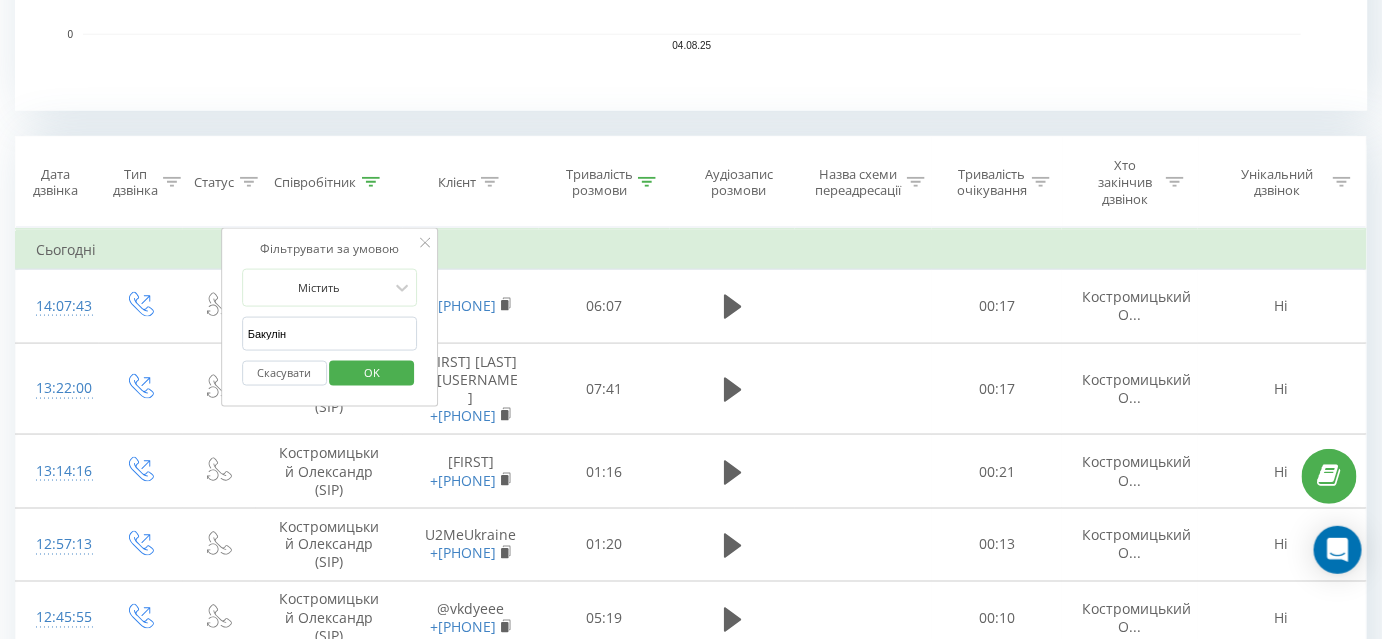 click on "OK" at bounding box center (372, 373) 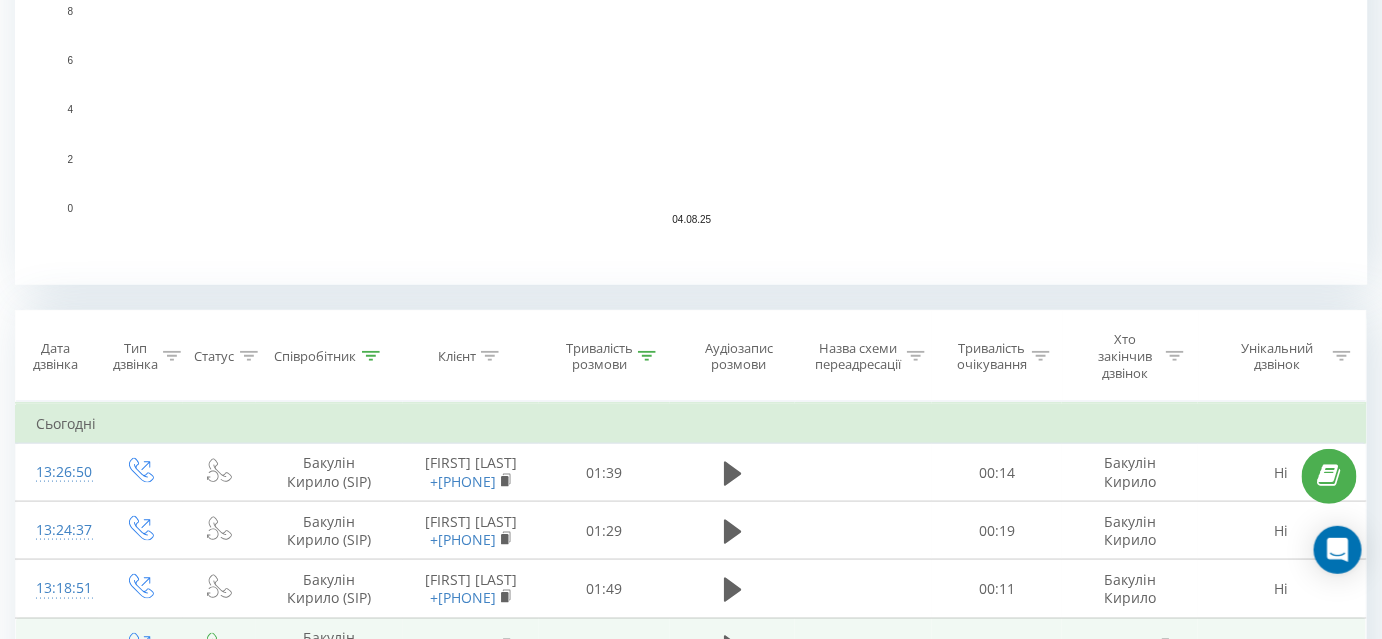 scroll, scrollTop: 917, scrollLeft: 0, axis: vertical 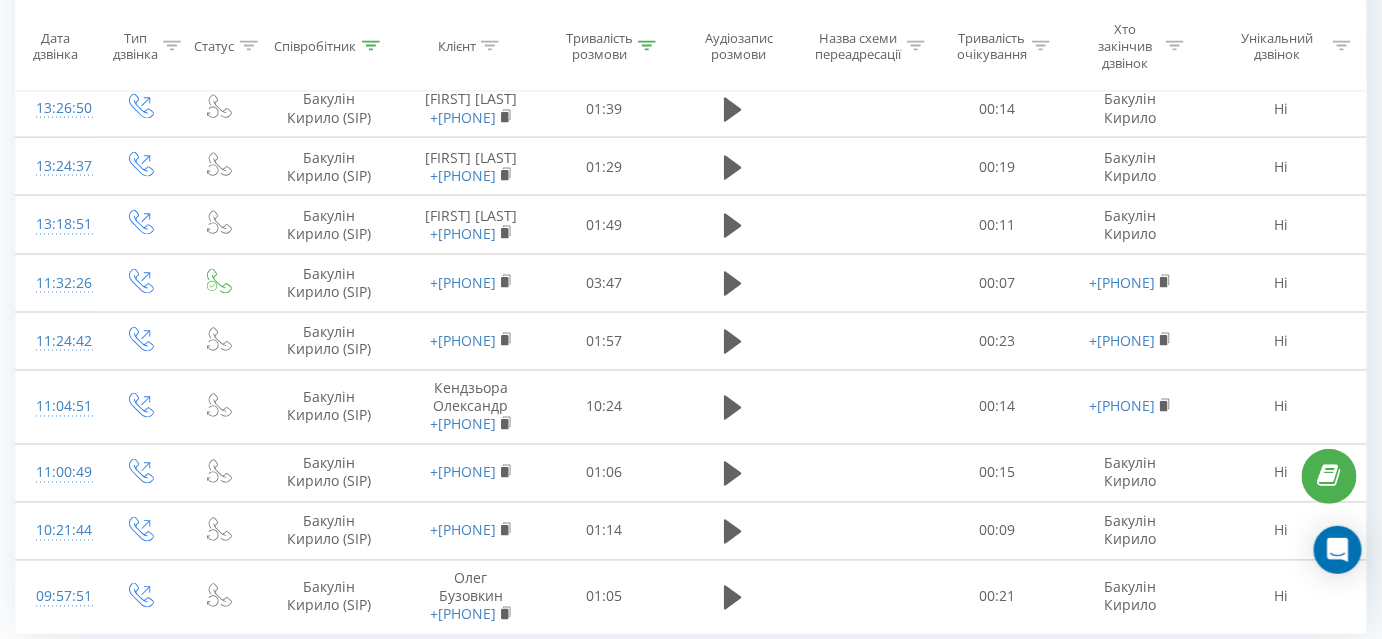 click 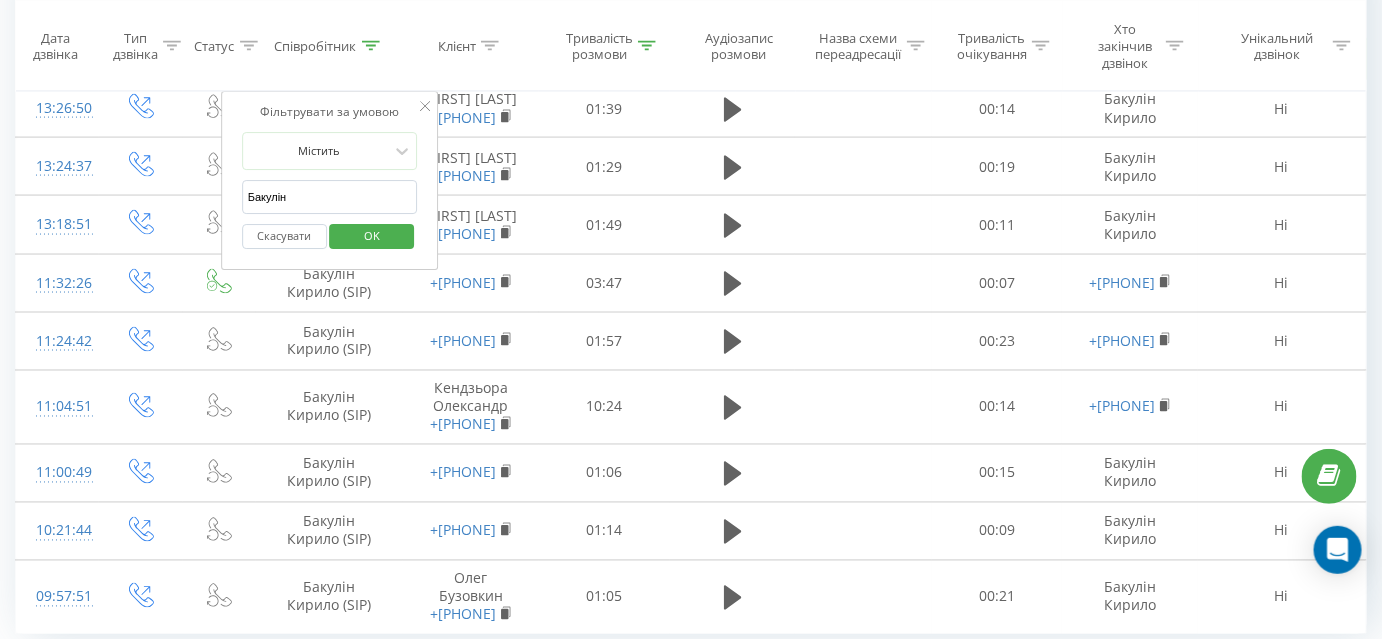 click on "Бакулін" at bounding box center (330, 197) 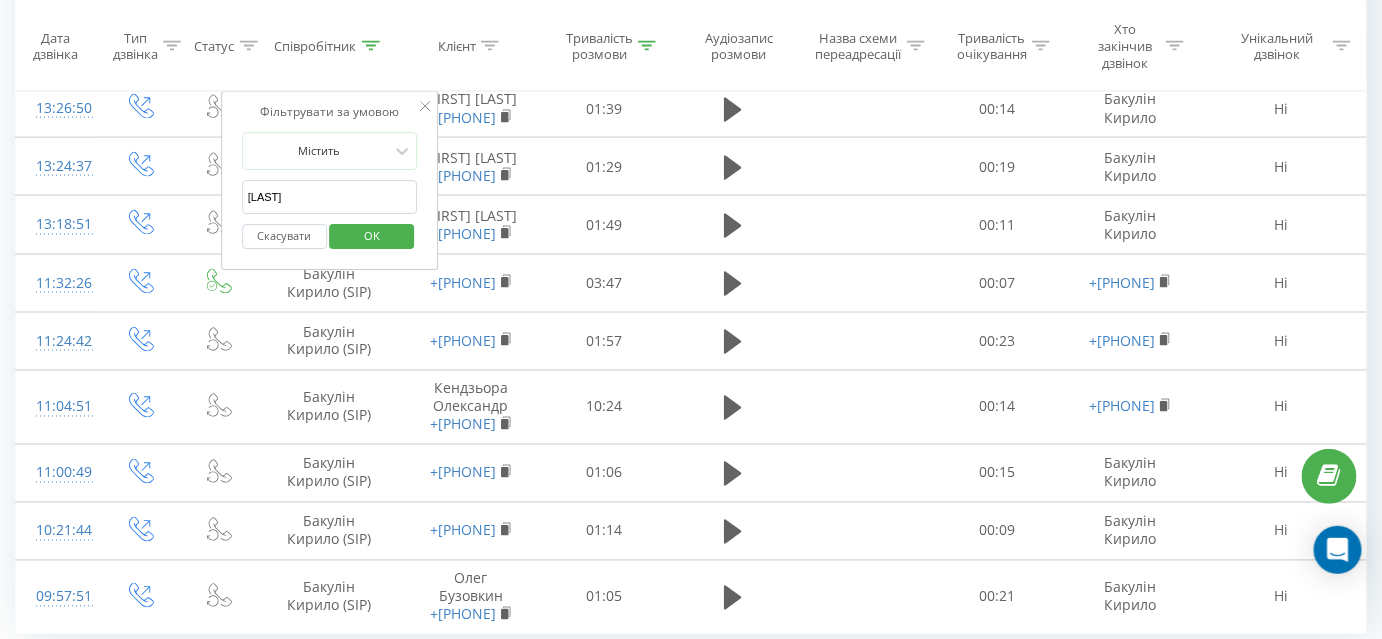 type on "[LAST]" 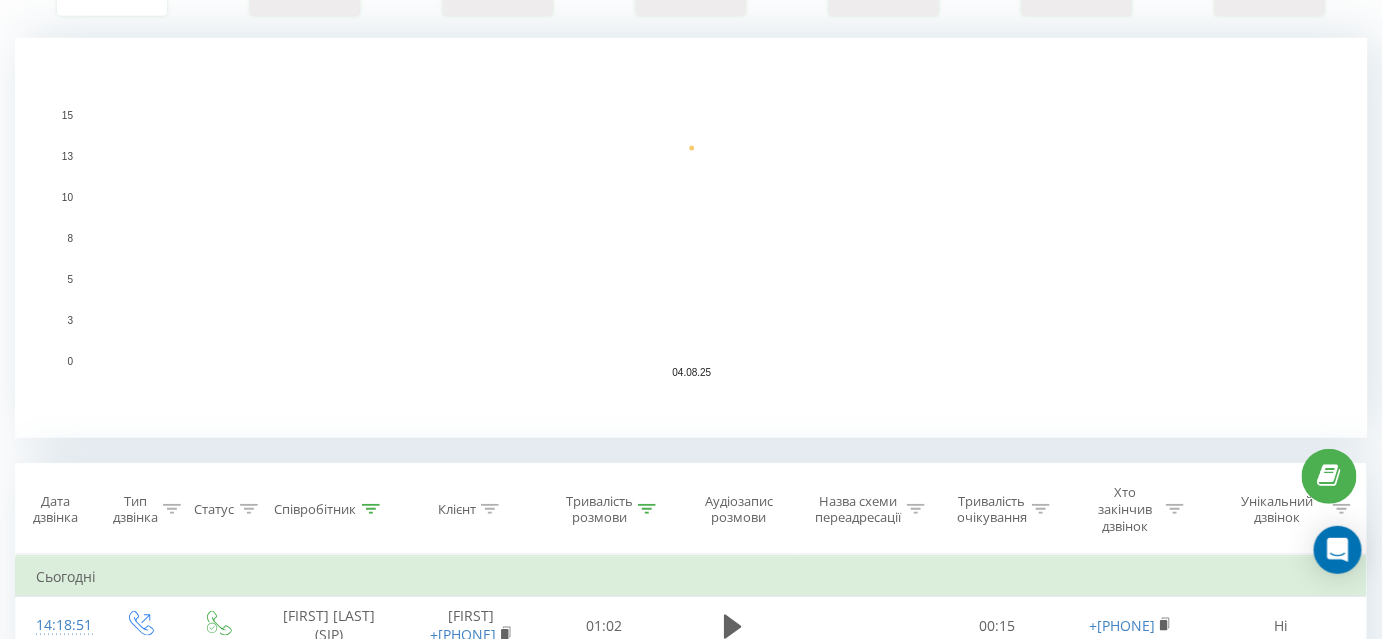 scroll, scrollTop: 462, scrollLeft: 0, axis: vertical 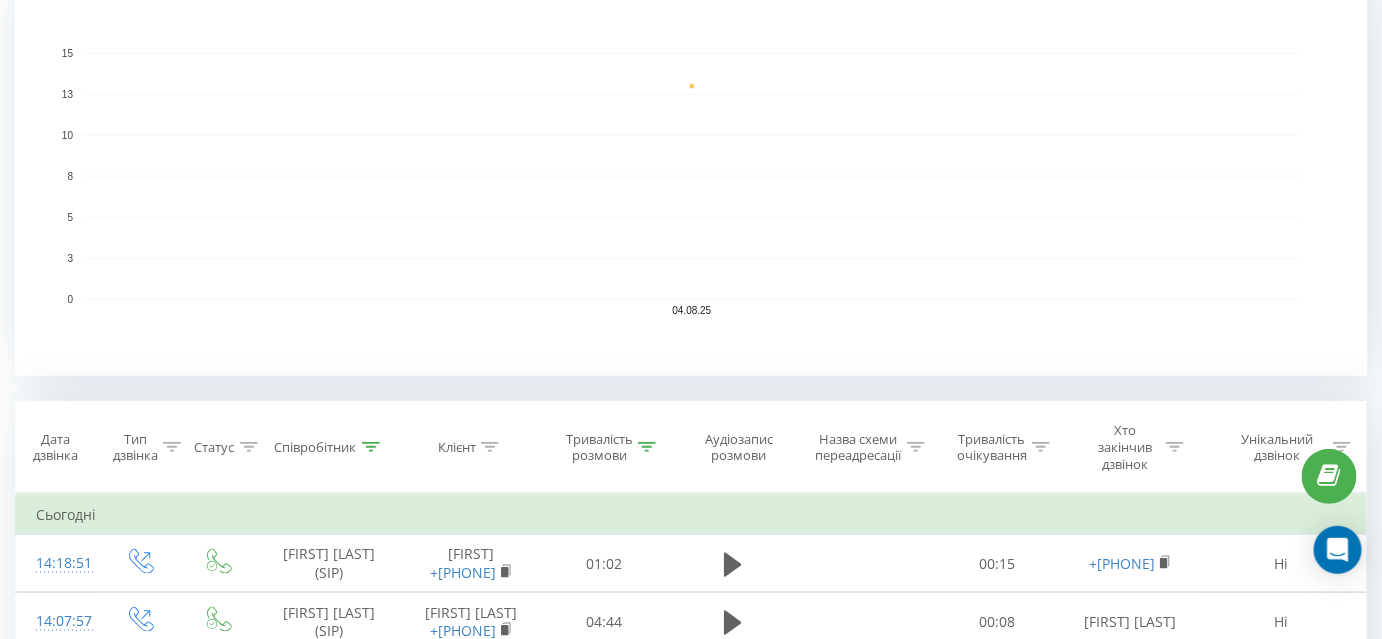click 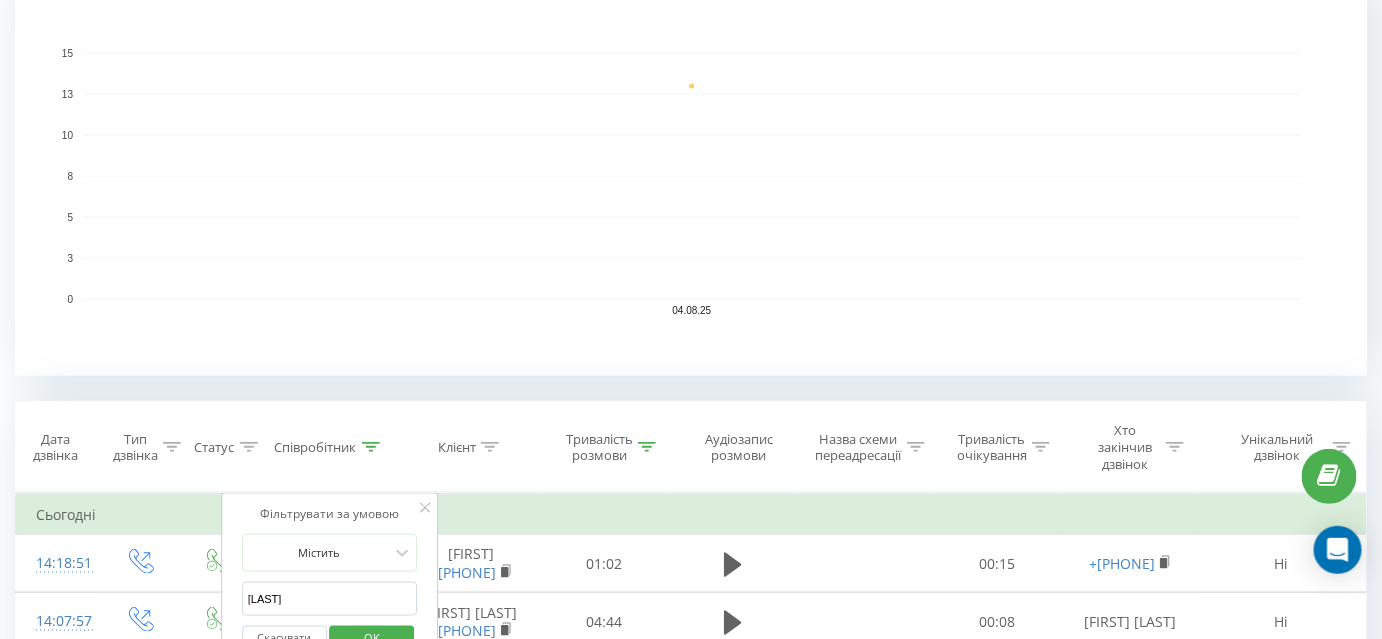 click on "Заборська" at bounding box center [330, 599] 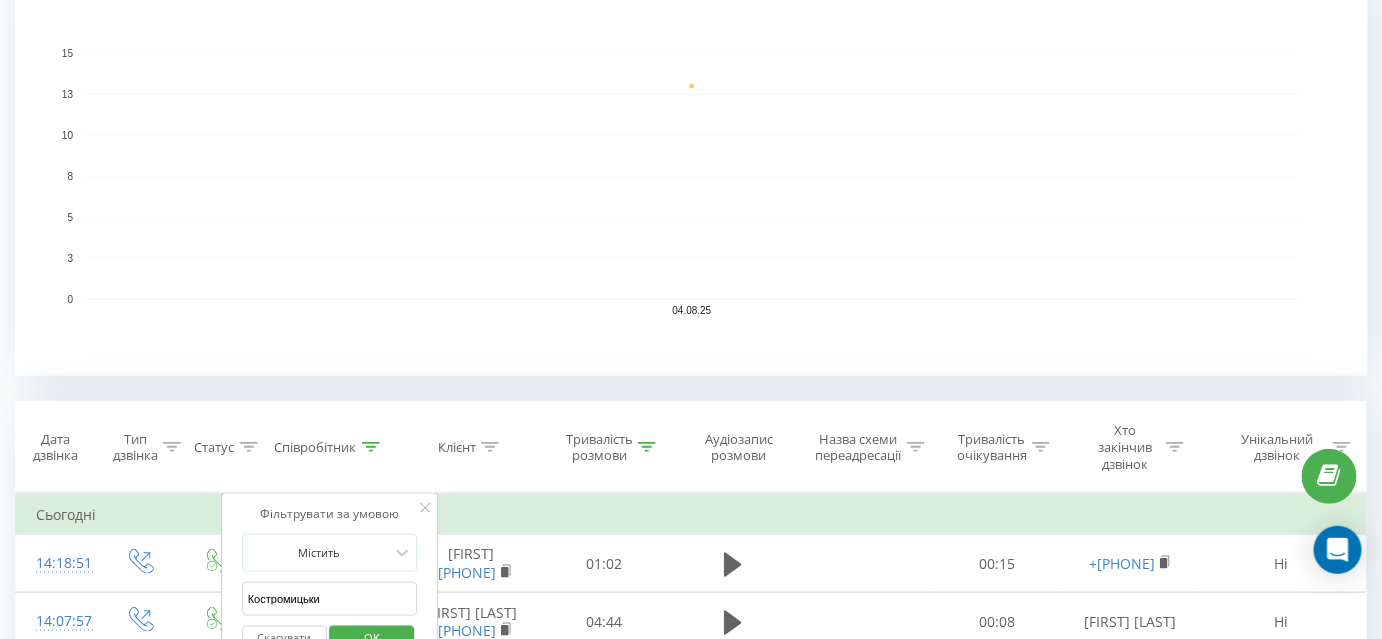 type on "Костромицький" 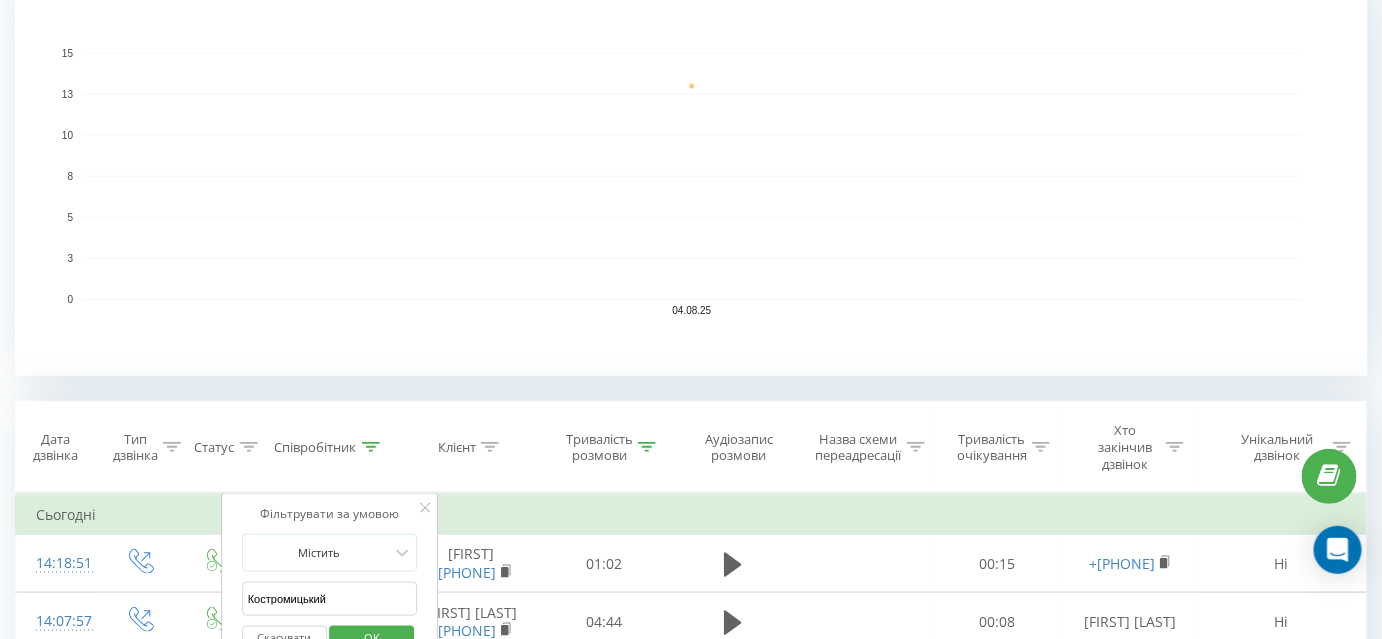 click on "OK" at bounding box center [372, 638] 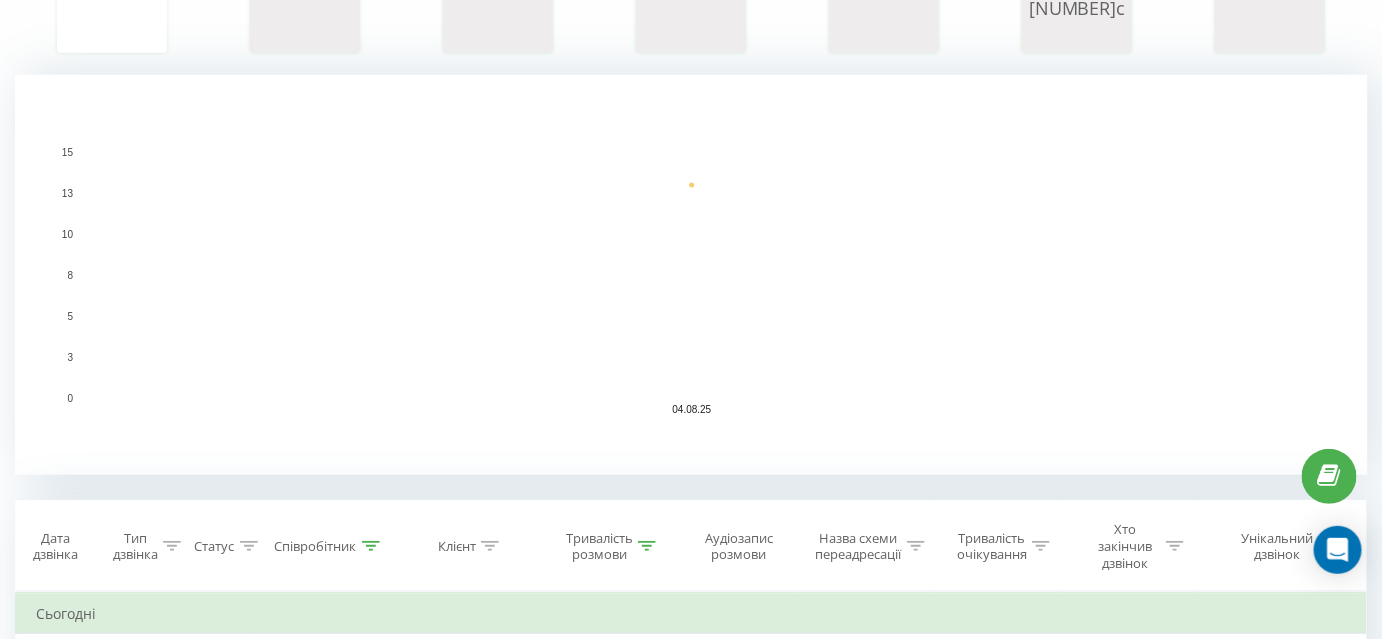scroll, scrollTop: 636, scrollLeft: 0, axis: vertical 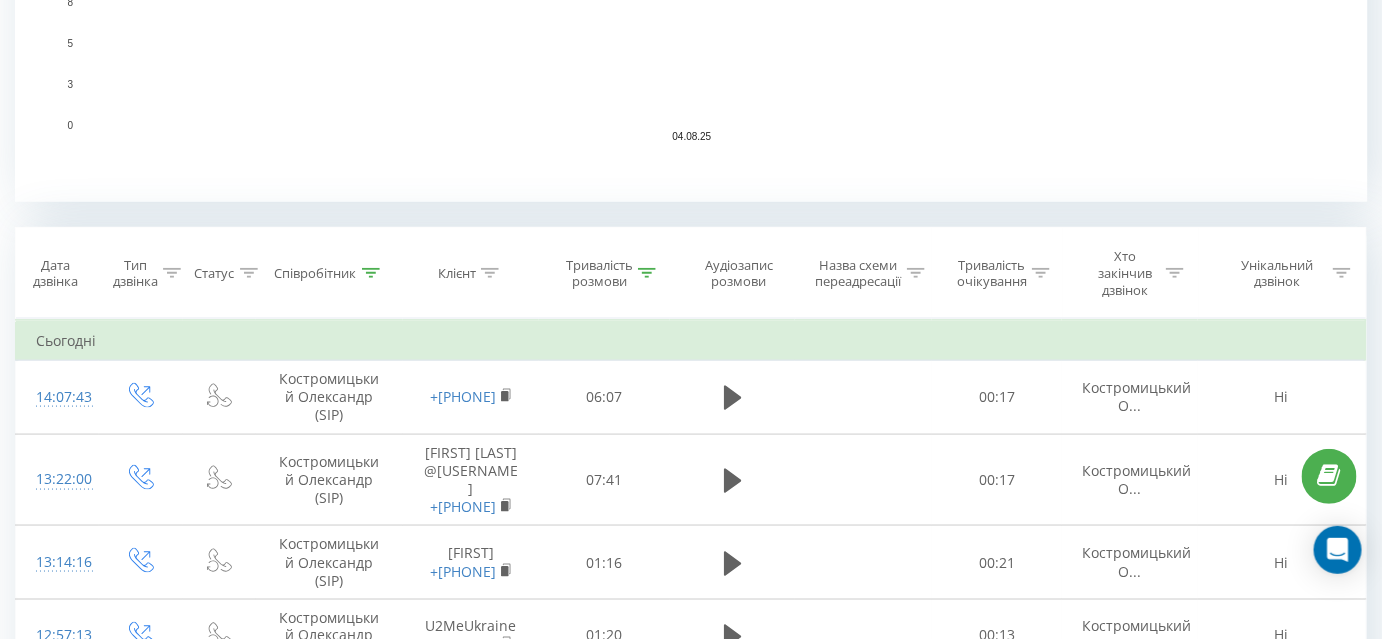 click 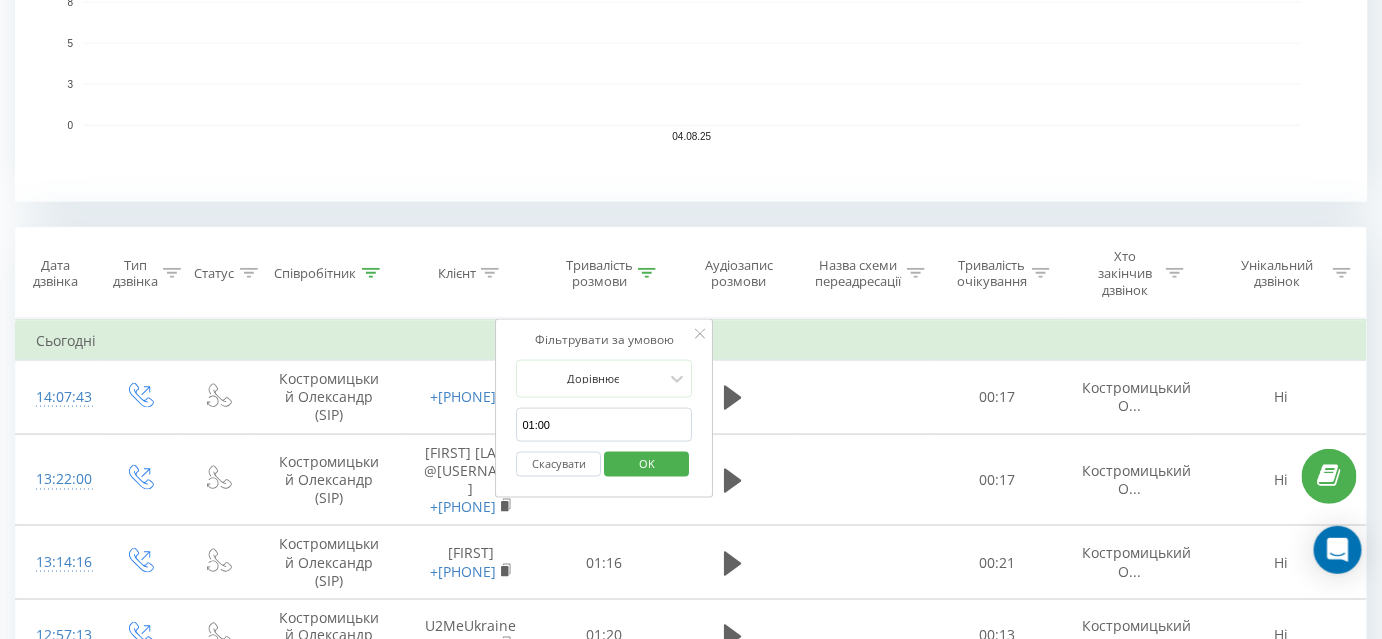 click on "Скасувати" at bounding box center [559, 464] 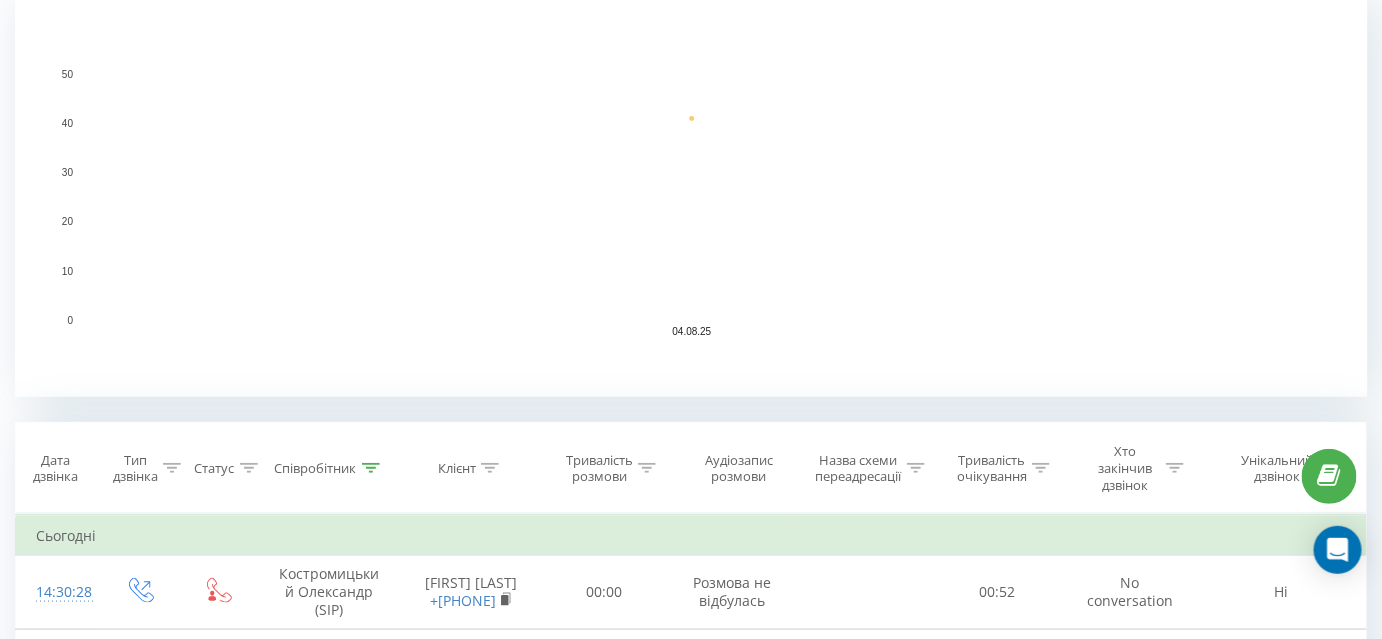 scroll, scrollTop: 545, scrollLeft: 0, axis: vertical 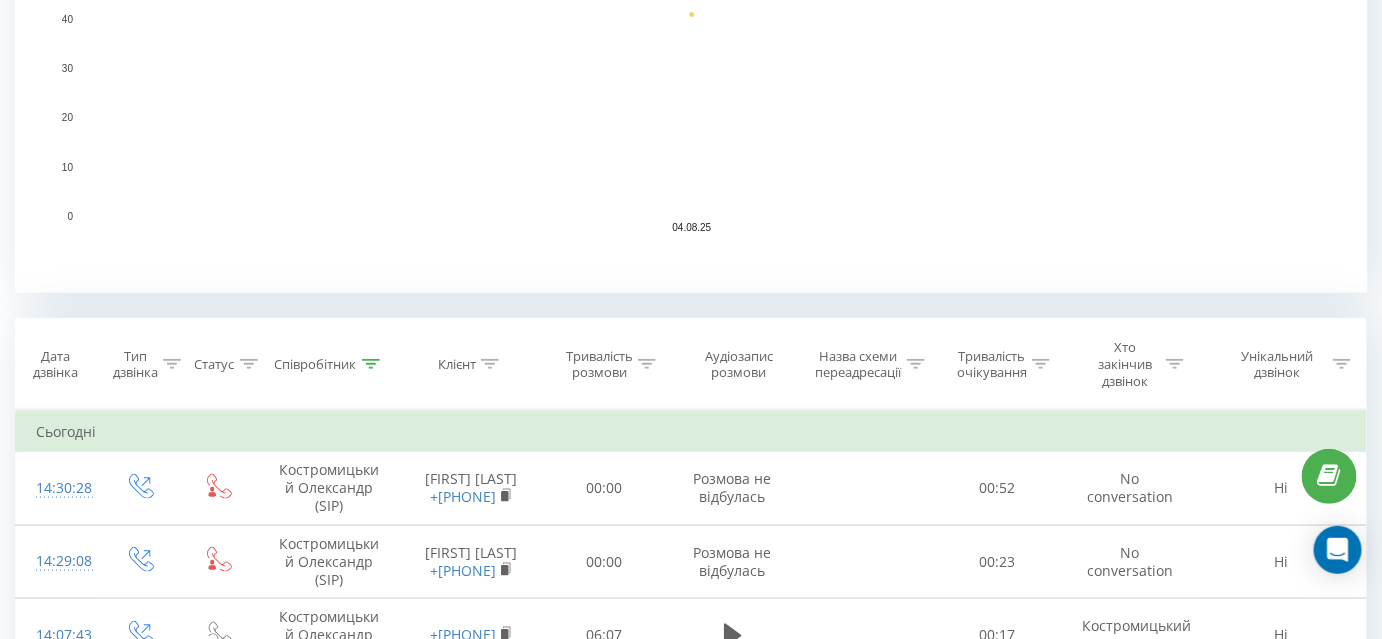 click 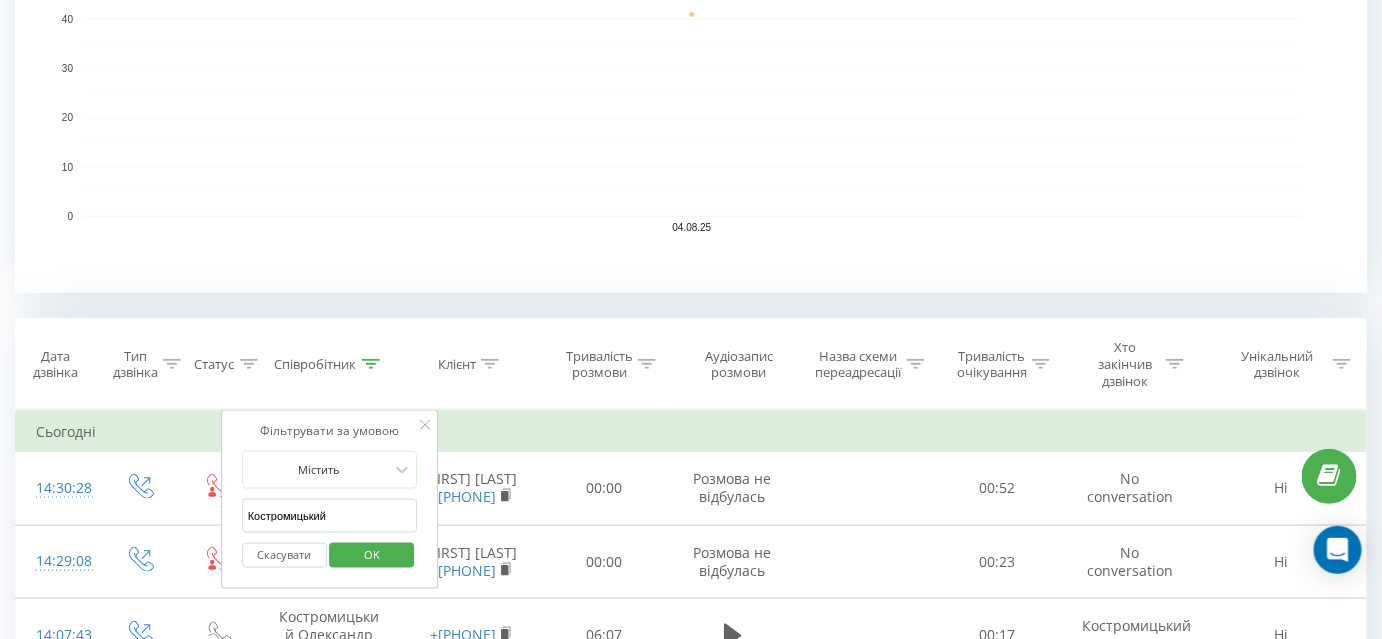 click on "Костромицький" at bounding box center [330, 516] 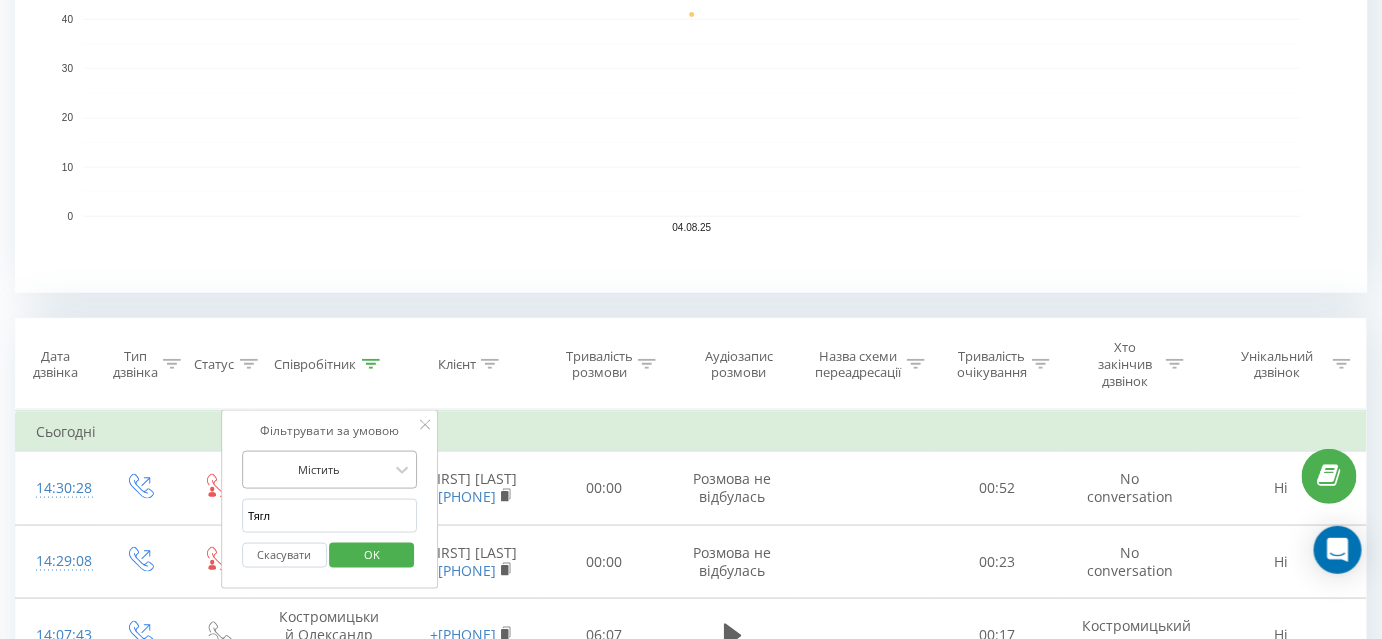 type on "Тягло" 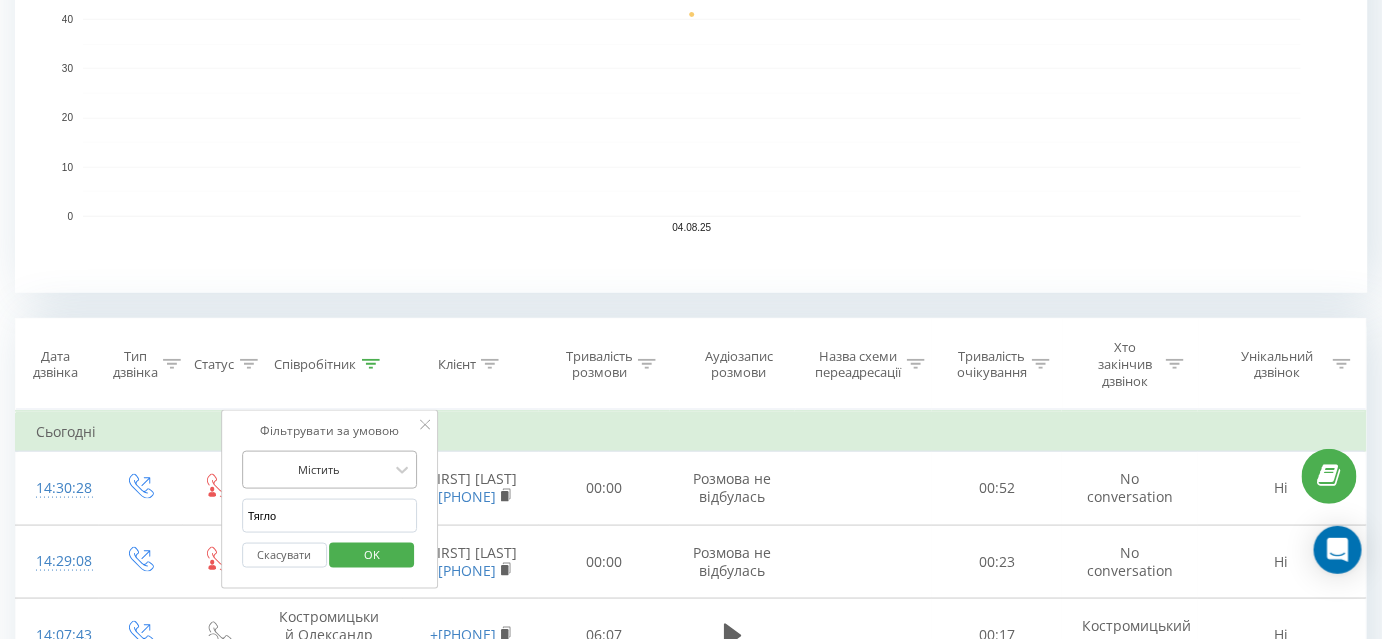 click on "OK" at bounding box center [372, 555] 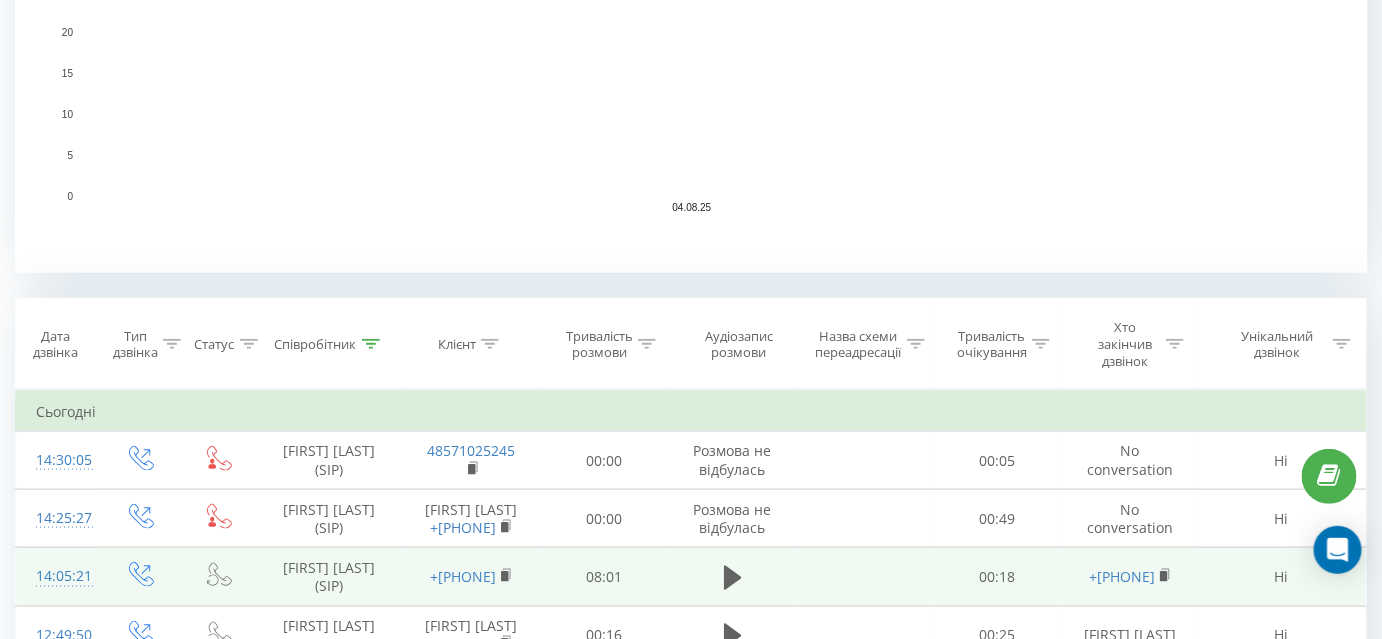 scroll, scrollTop: 727, scrollLeft: 0, axis: vertical 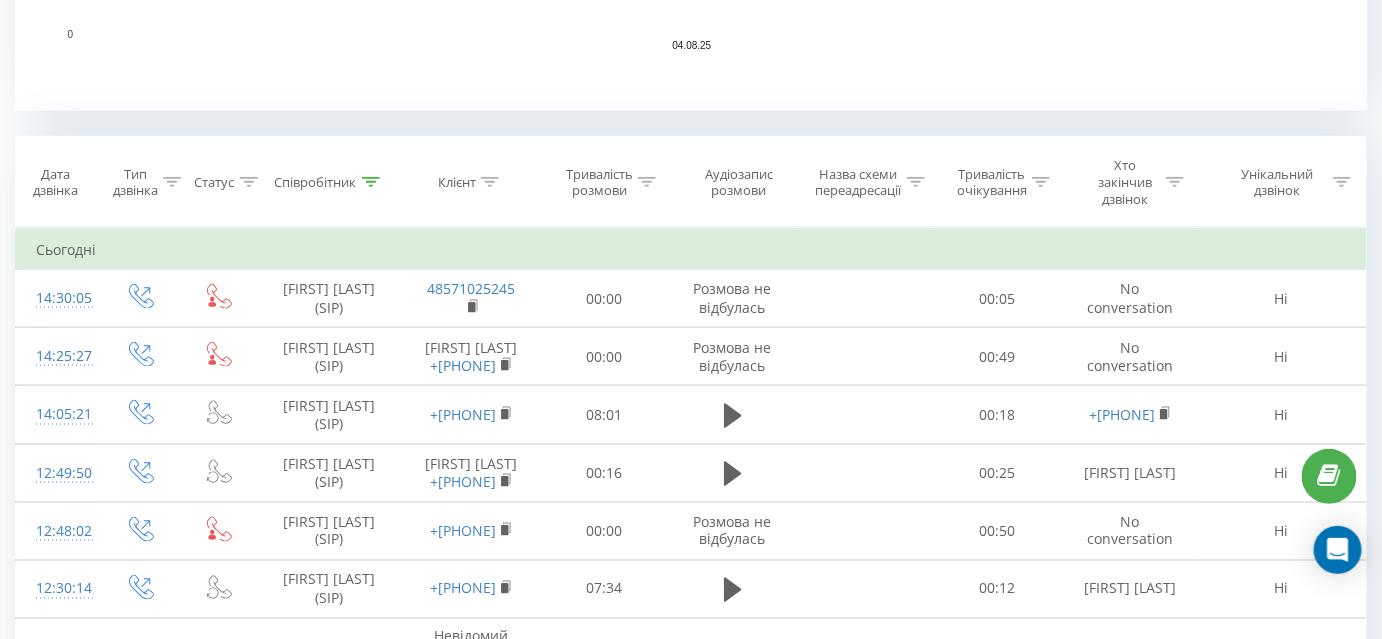 click on "Тривалість розмови" at bounding box center (604, 183) 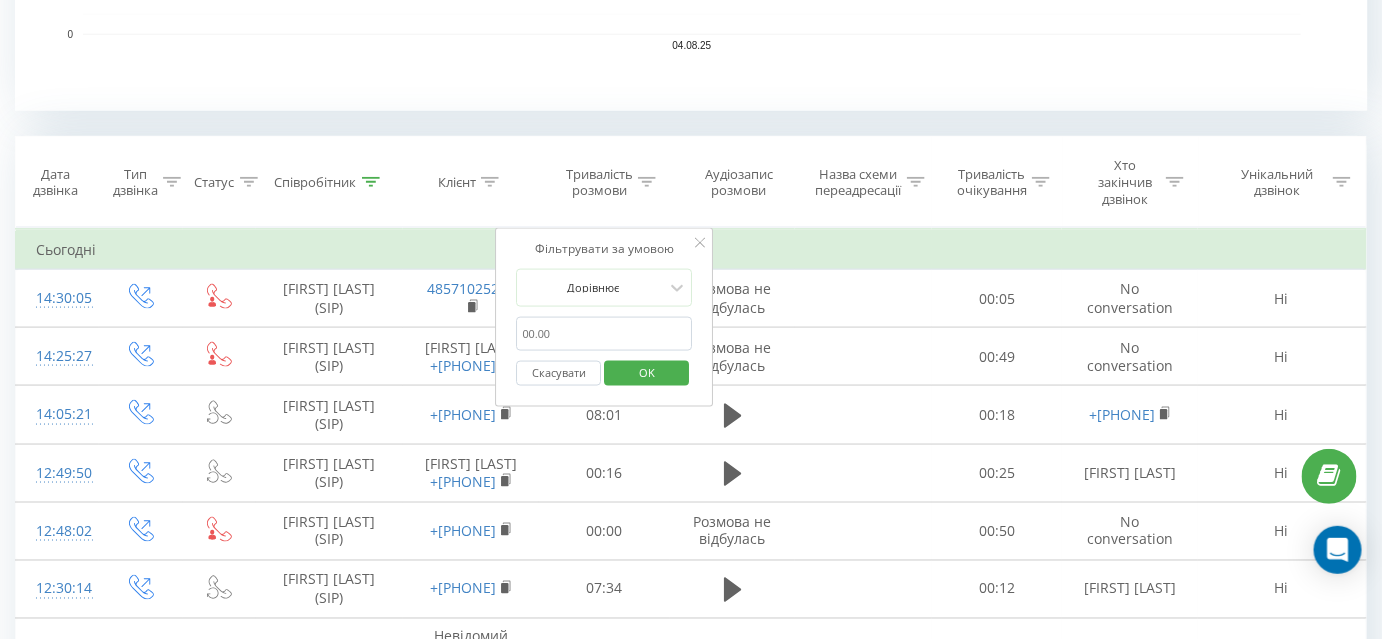 click on "01:00" at bounding box center (605, 334) 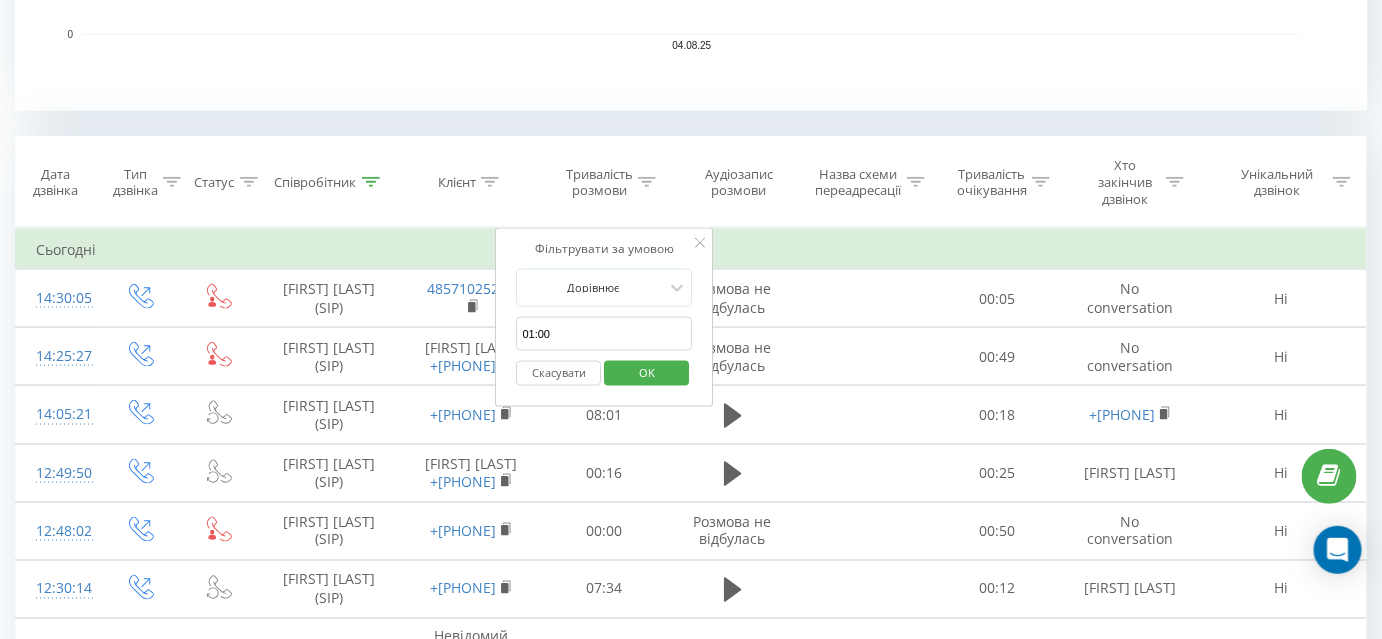type on "01:00" 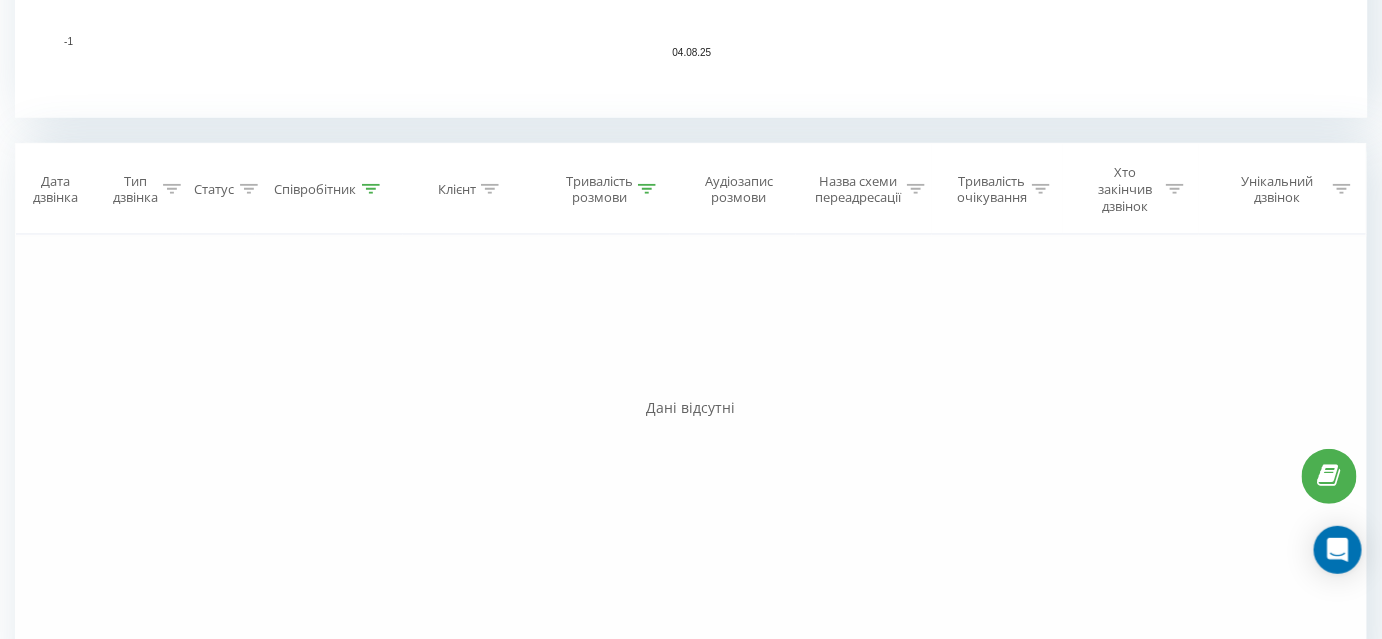 scroll, scrollTop: 690, scrollLeft: 0, axis: vertical 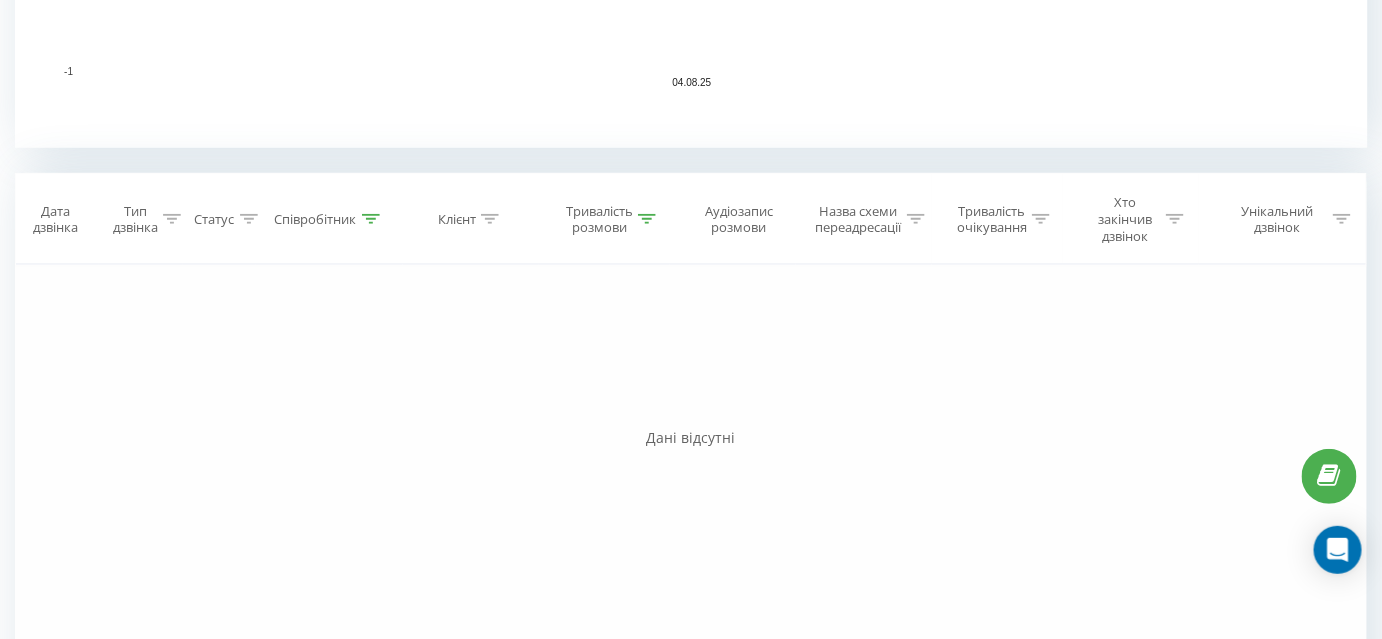 click at bounding box center (647, 219) 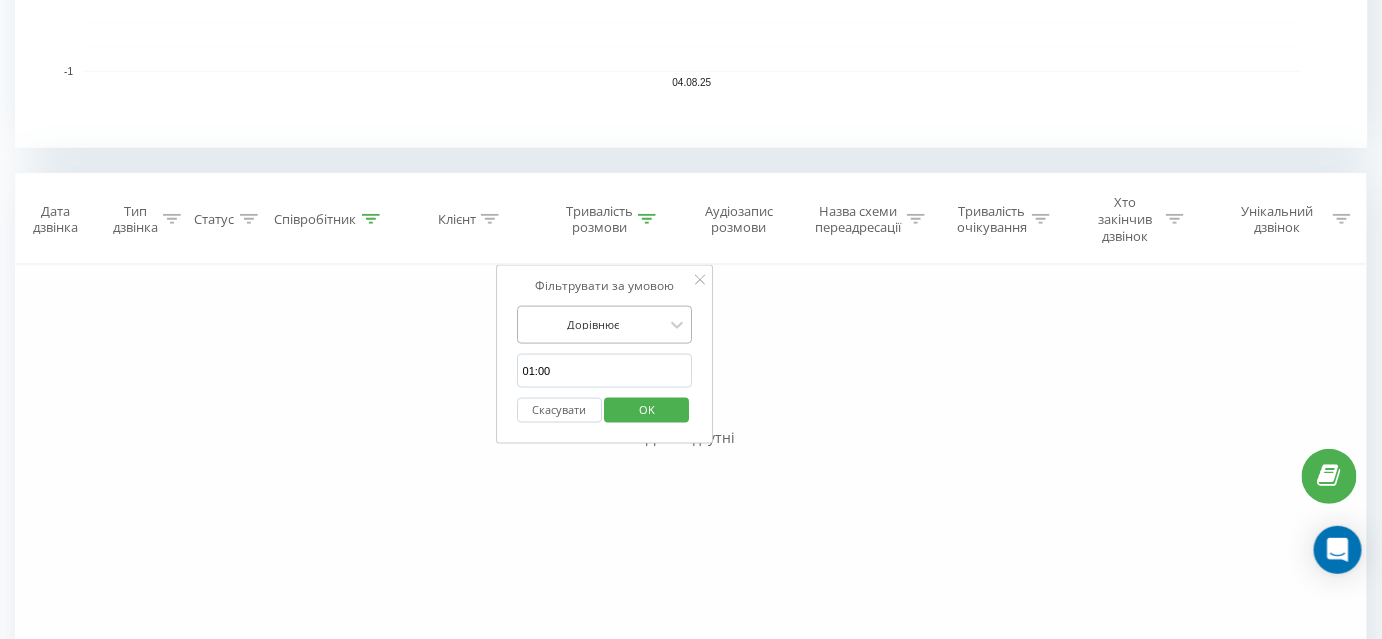 click at bounding box center [594, 324] 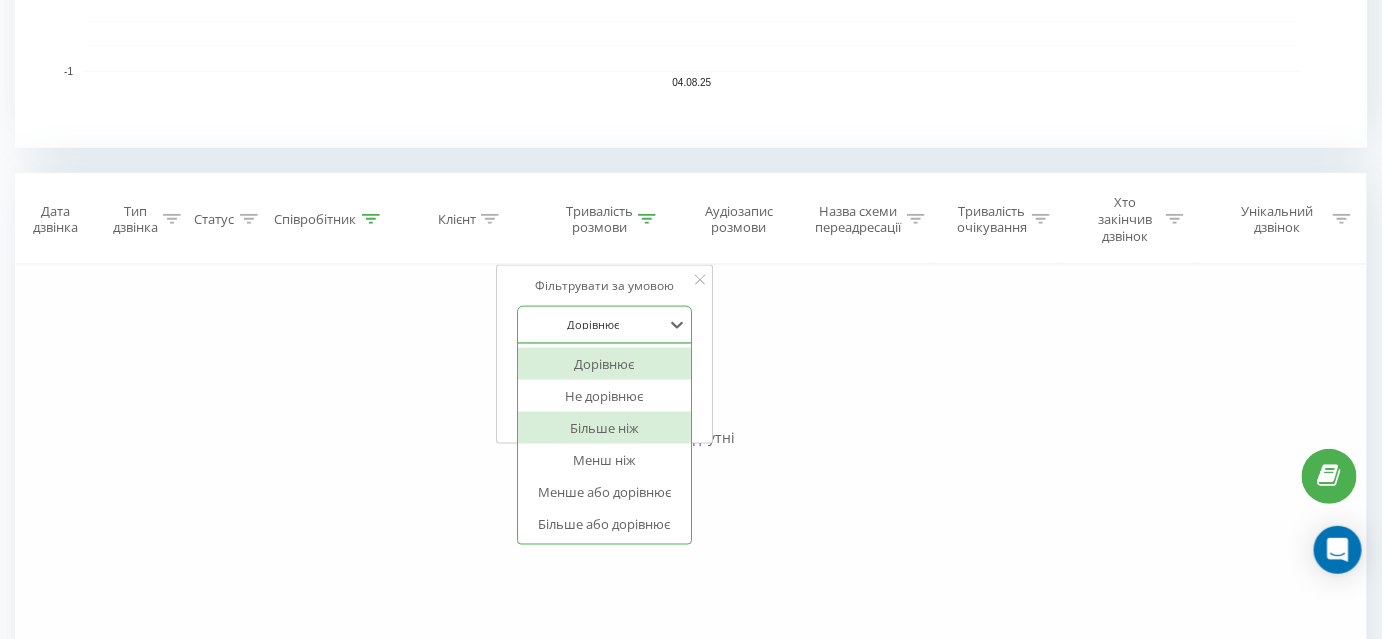 click on "Більше ніж" at bounding box center (605, 428) 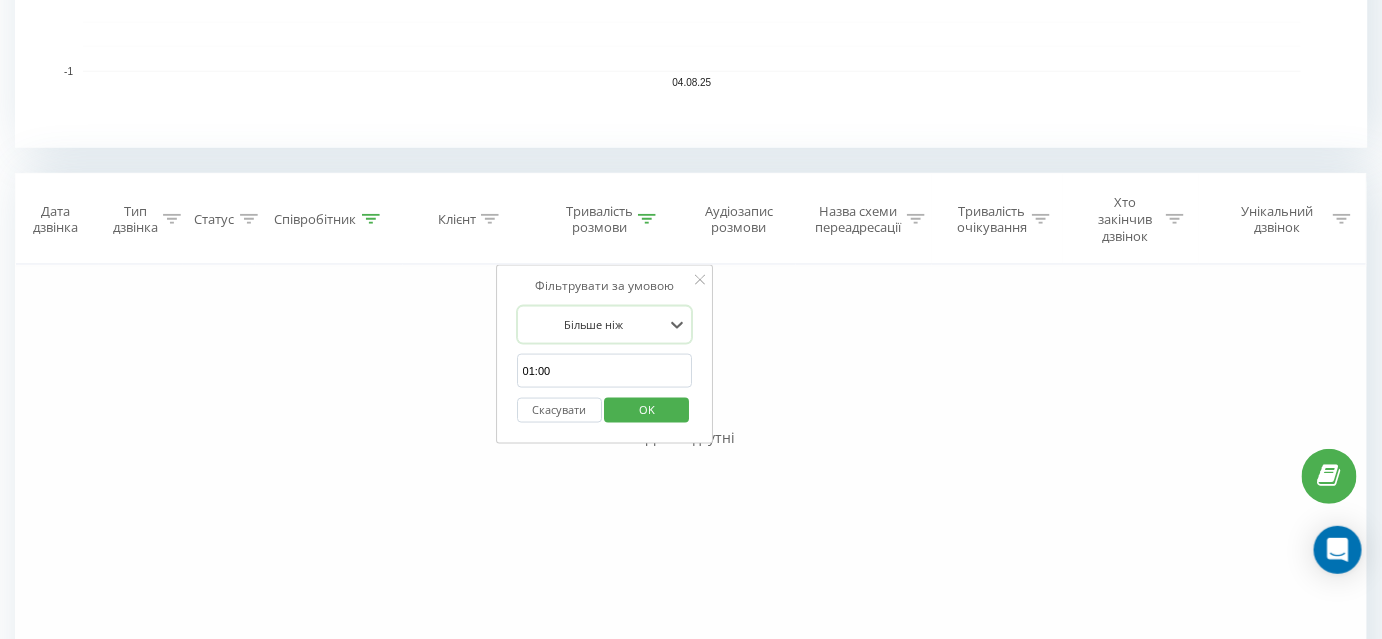 click on "OK" at bounding box center [647, 409] 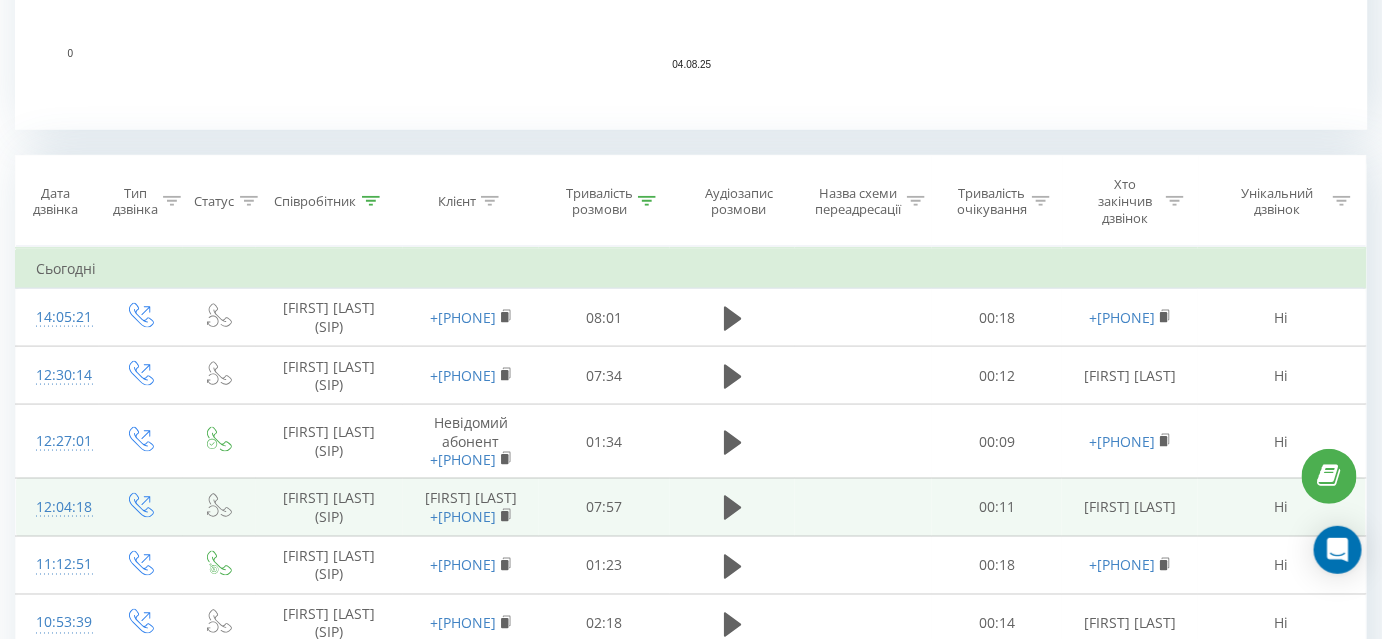 scroll, scrollTop: 818, scrollLeft: 0, axis: vertical 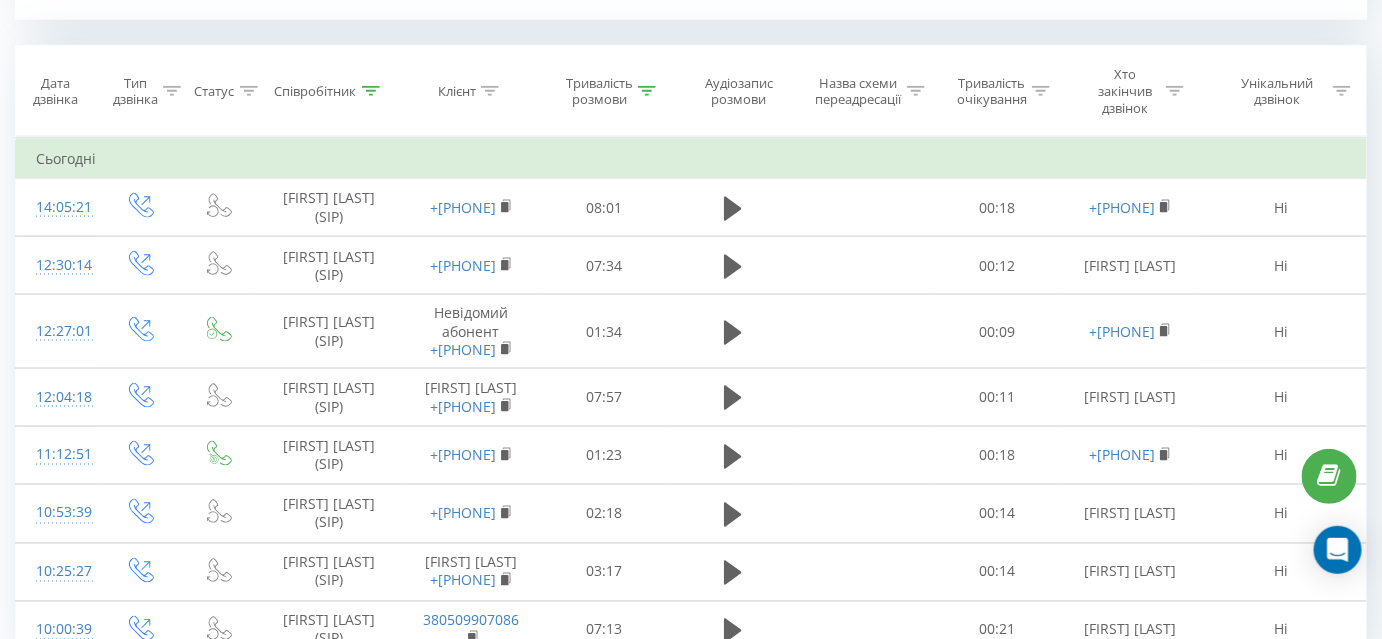click 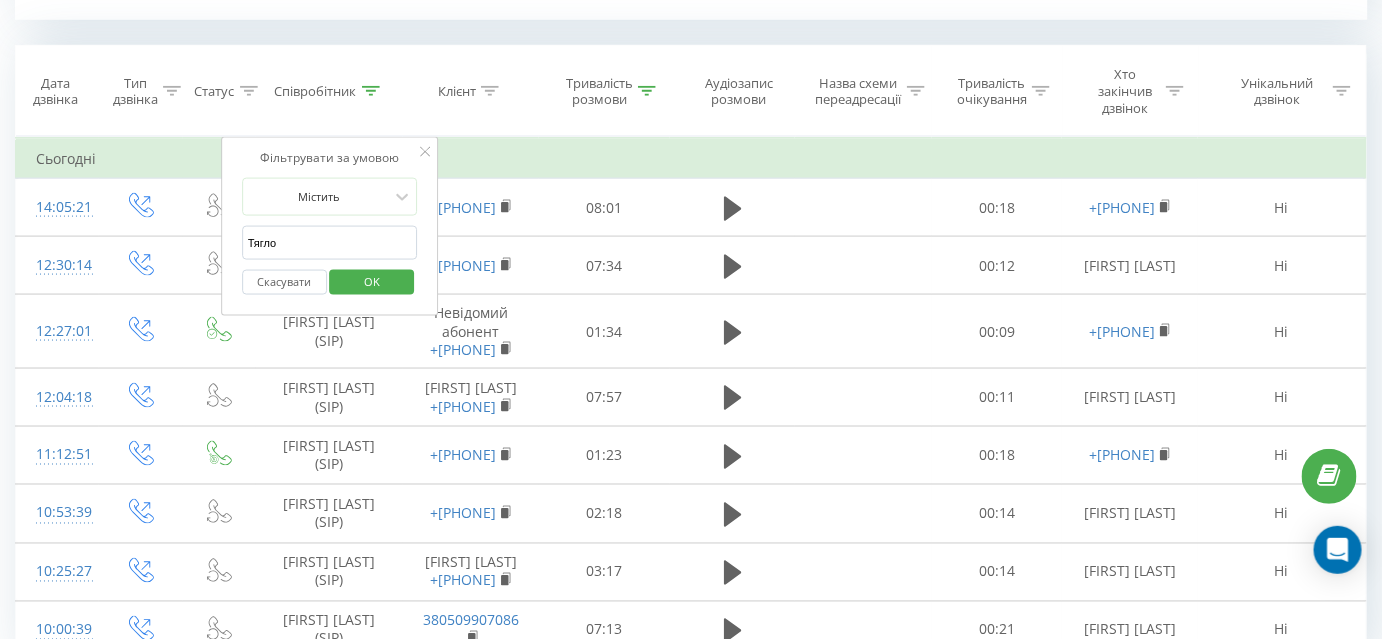 click on "Скасувати OK" at bounding box center (330, 282) 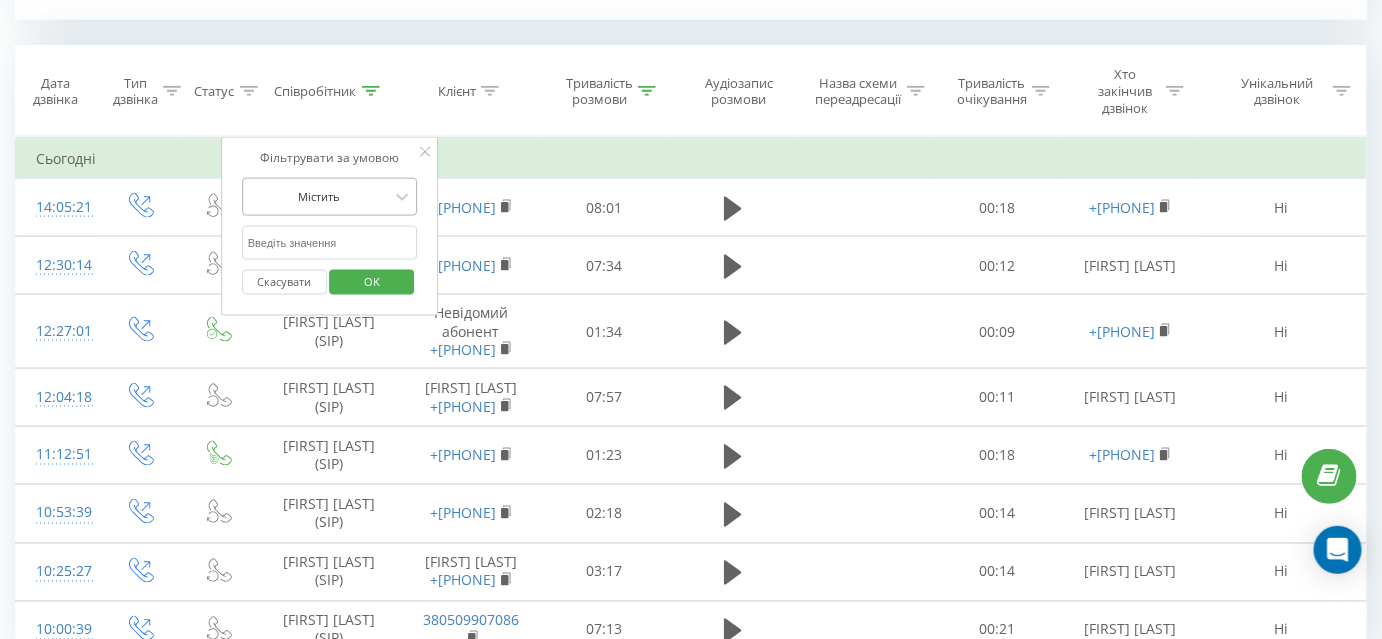 type on "У" 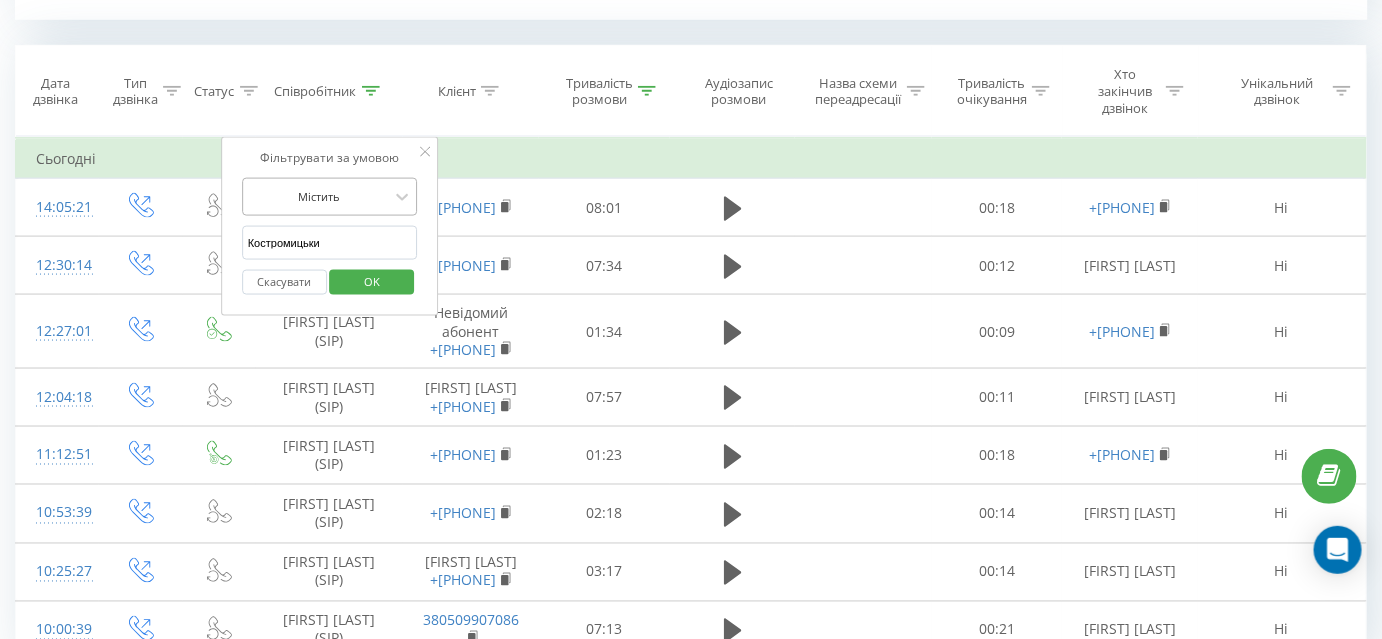 type on "Костромицький" 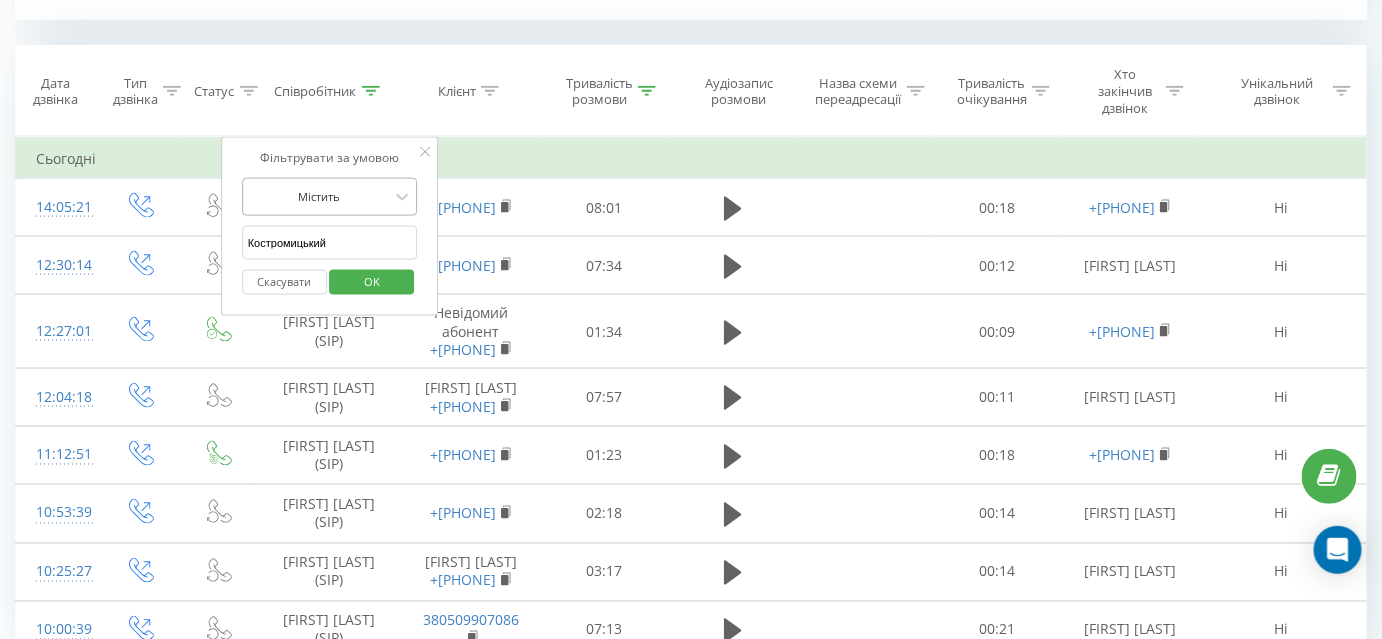 click on "OK" at bounding box center [372, 282] 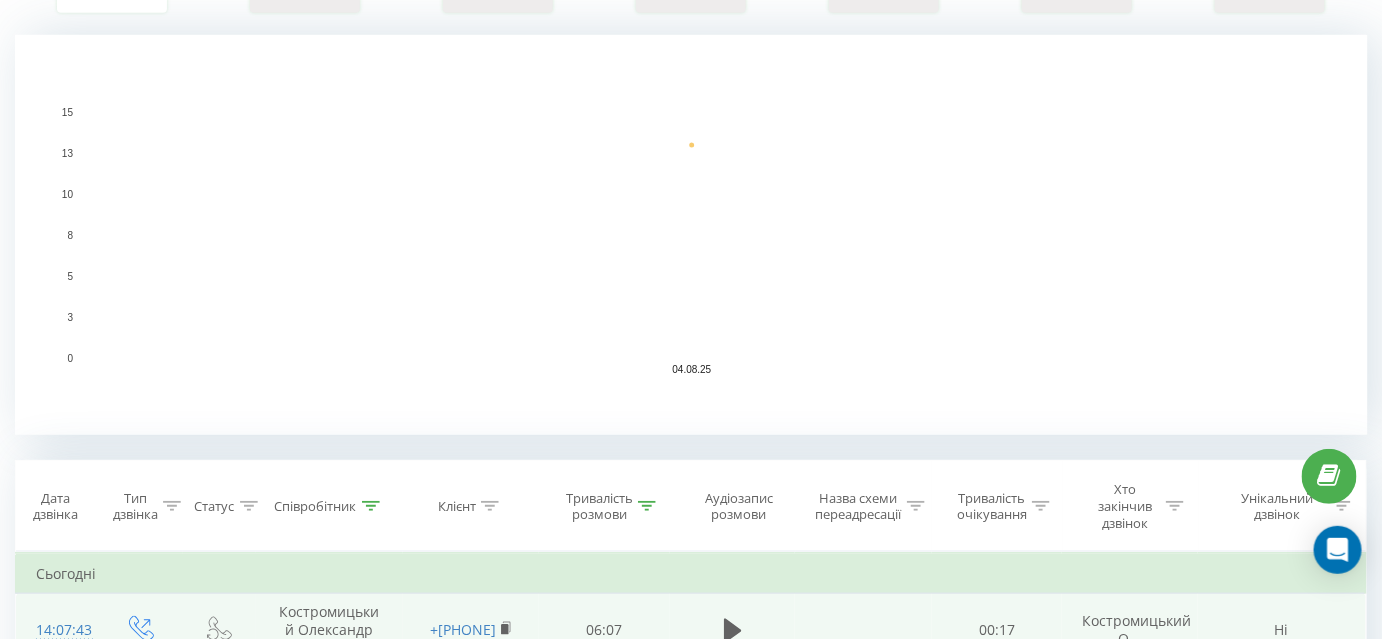 scroll, scrollTop: 636, scrollLeft: 0, axis: vertical 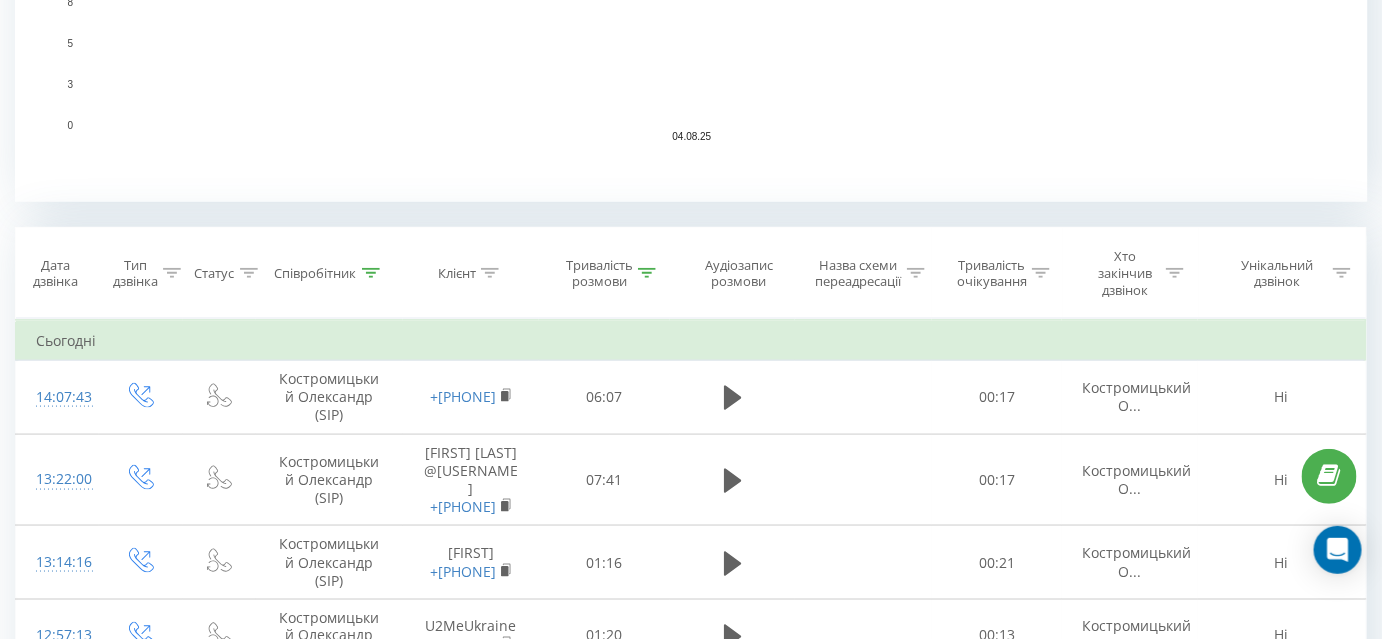 click at bounding box center (371, 273) 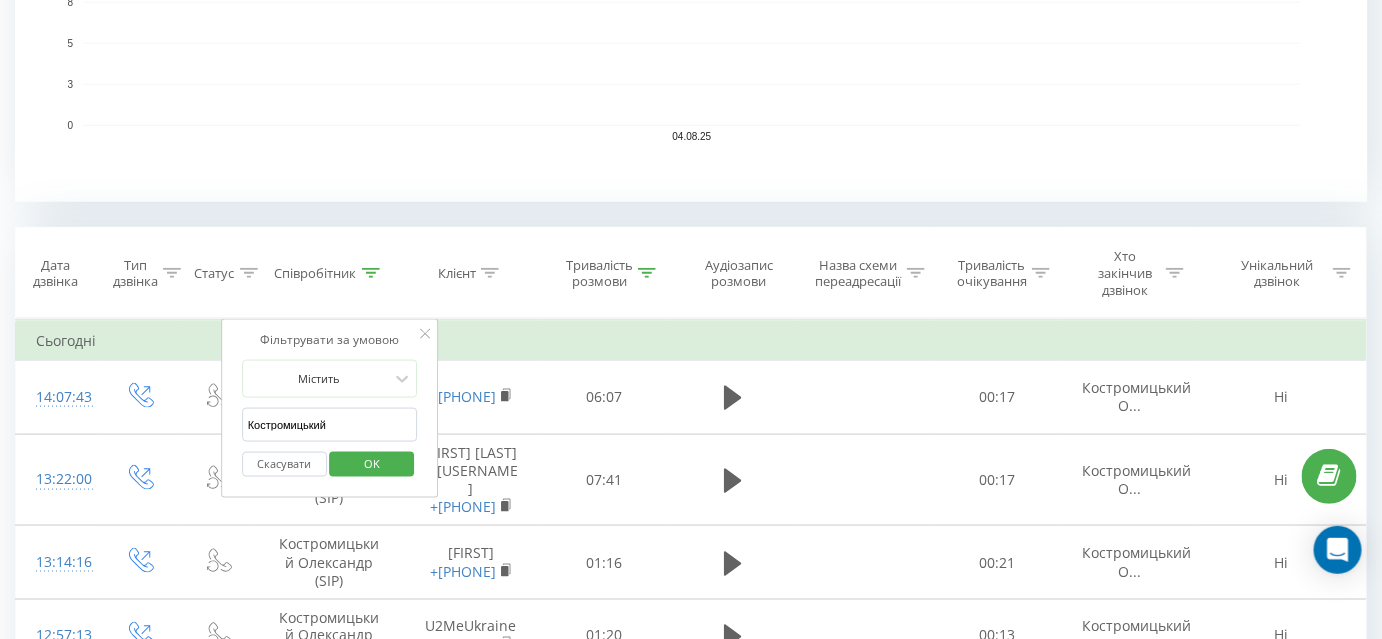 click on "Скасувати" at bounding box center (284, 464) 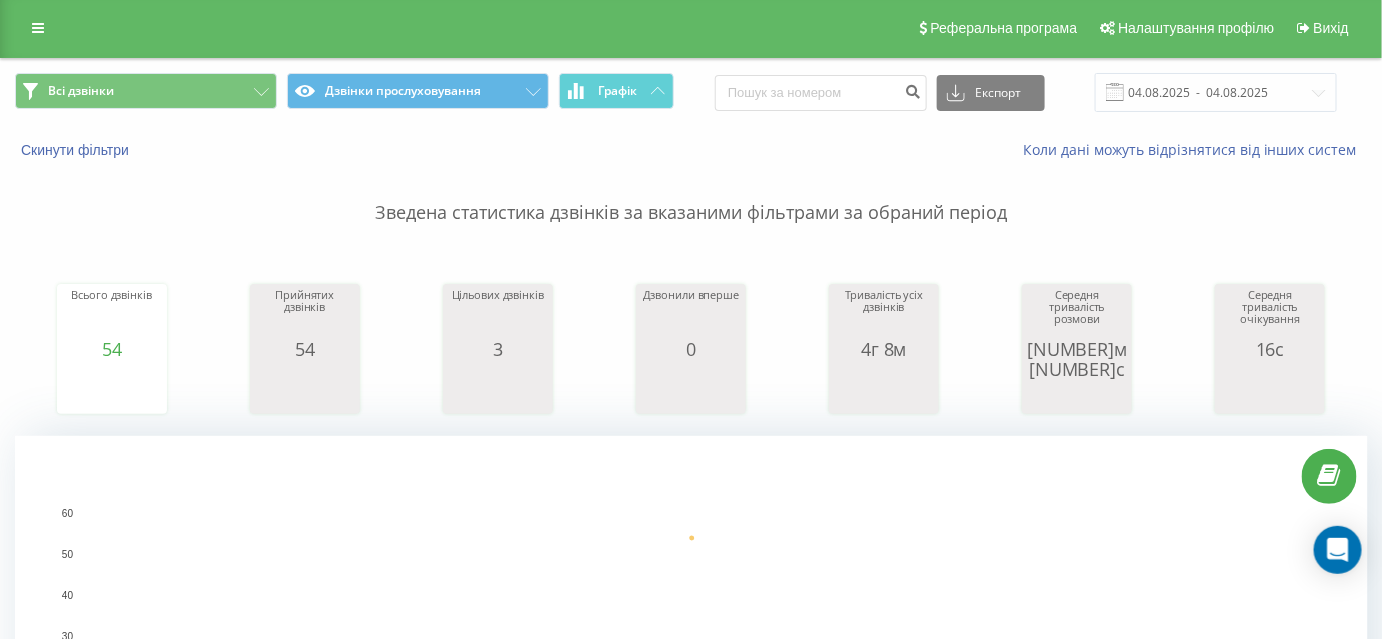 scroll, scrollTop: 0, scrollLeft: 0, axis: both 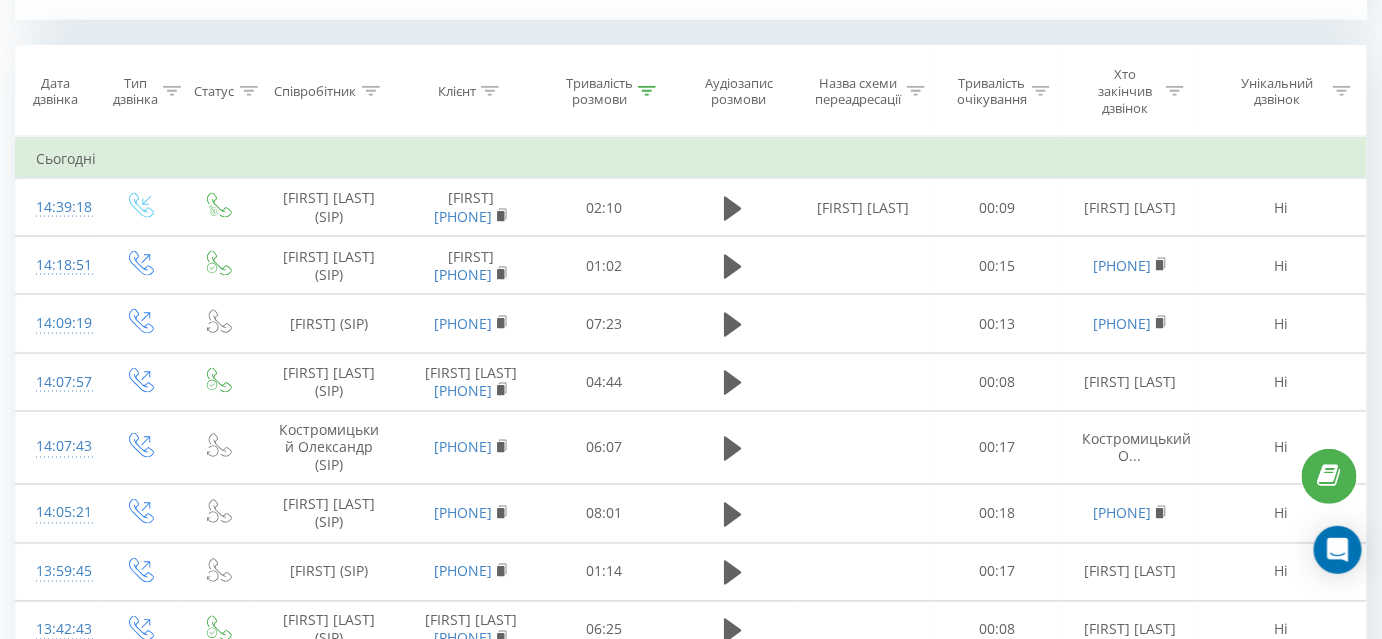 click at bounding box center (371, 91) 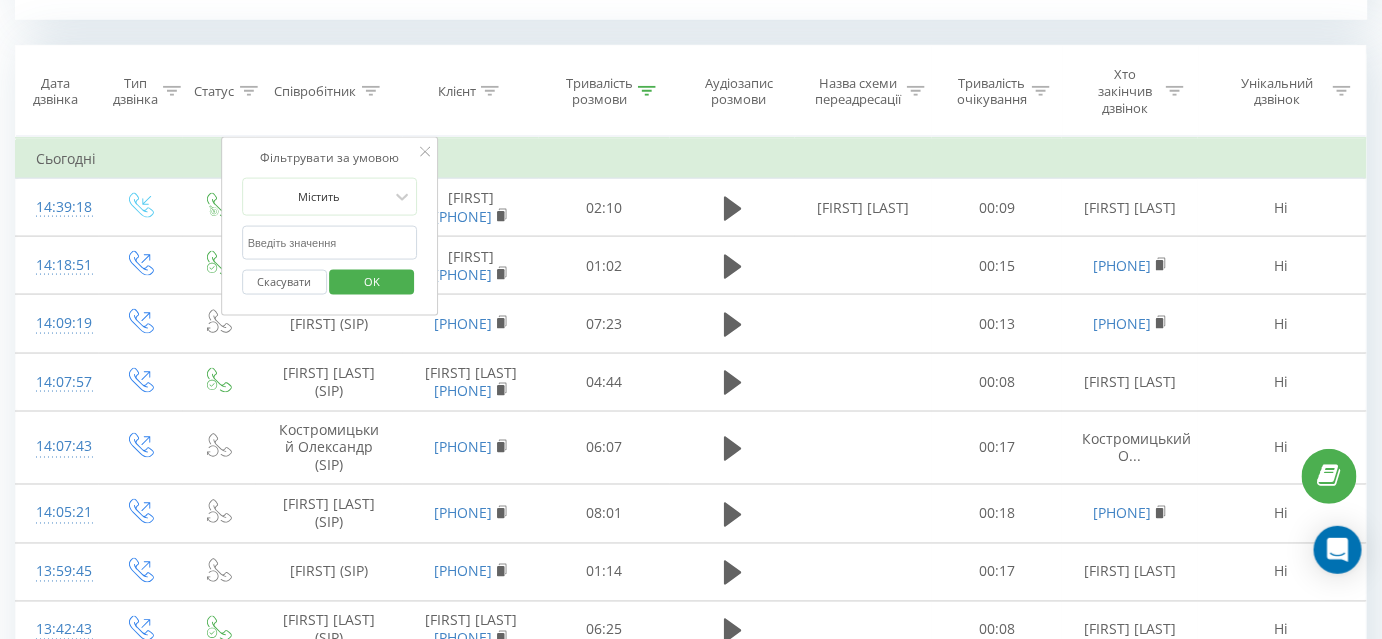 click at bounding box center (330, 243) 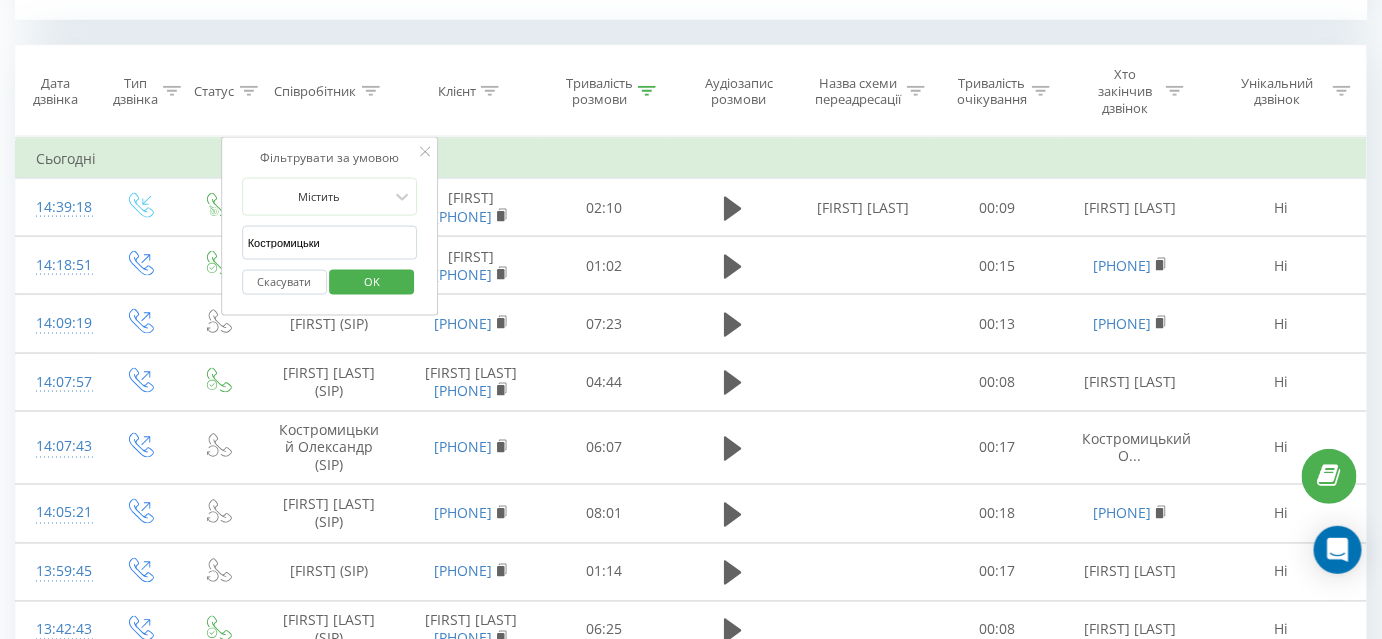 type on "Костромицький" 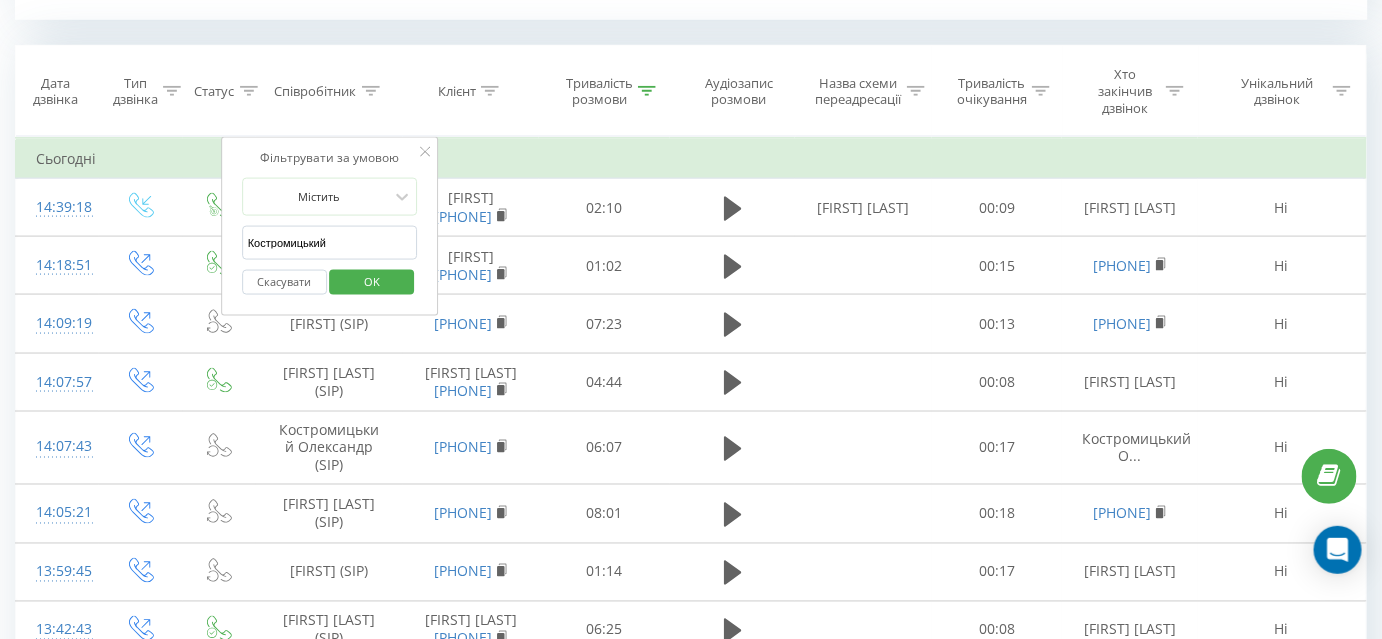 click on "OK" at bounding box center [372, 282] 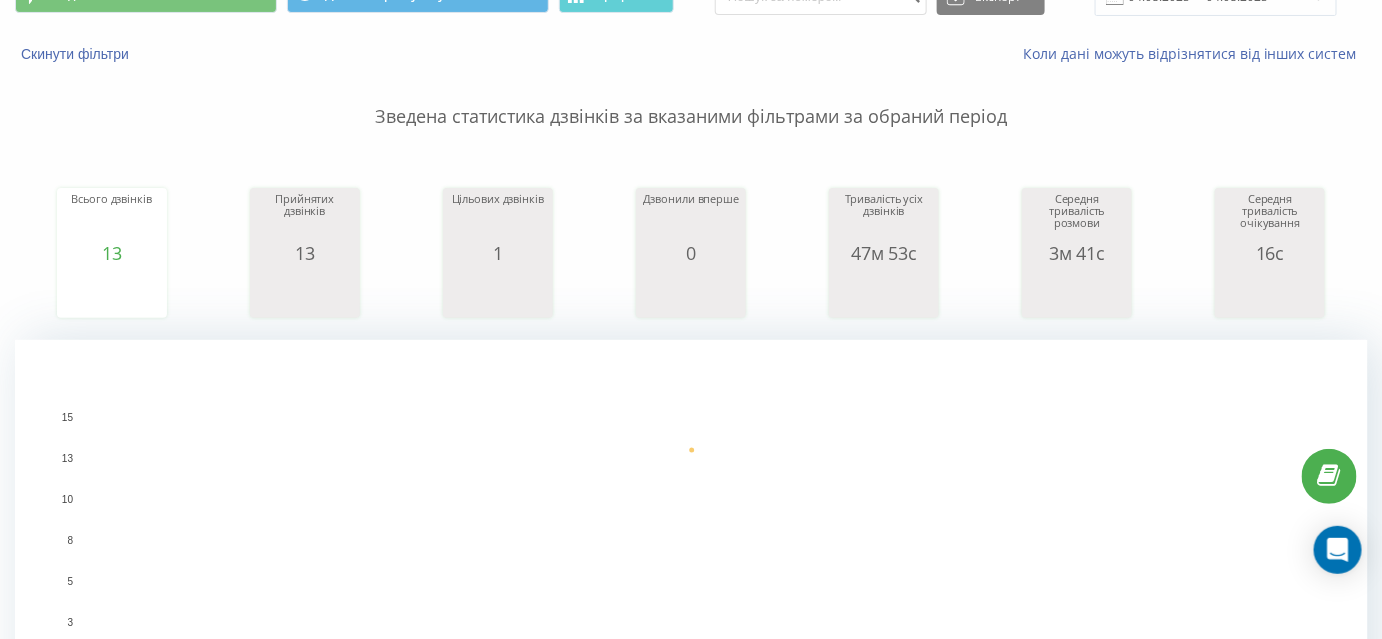 scroll, scrollTop: 0, scrollLeft: 0, axis: both 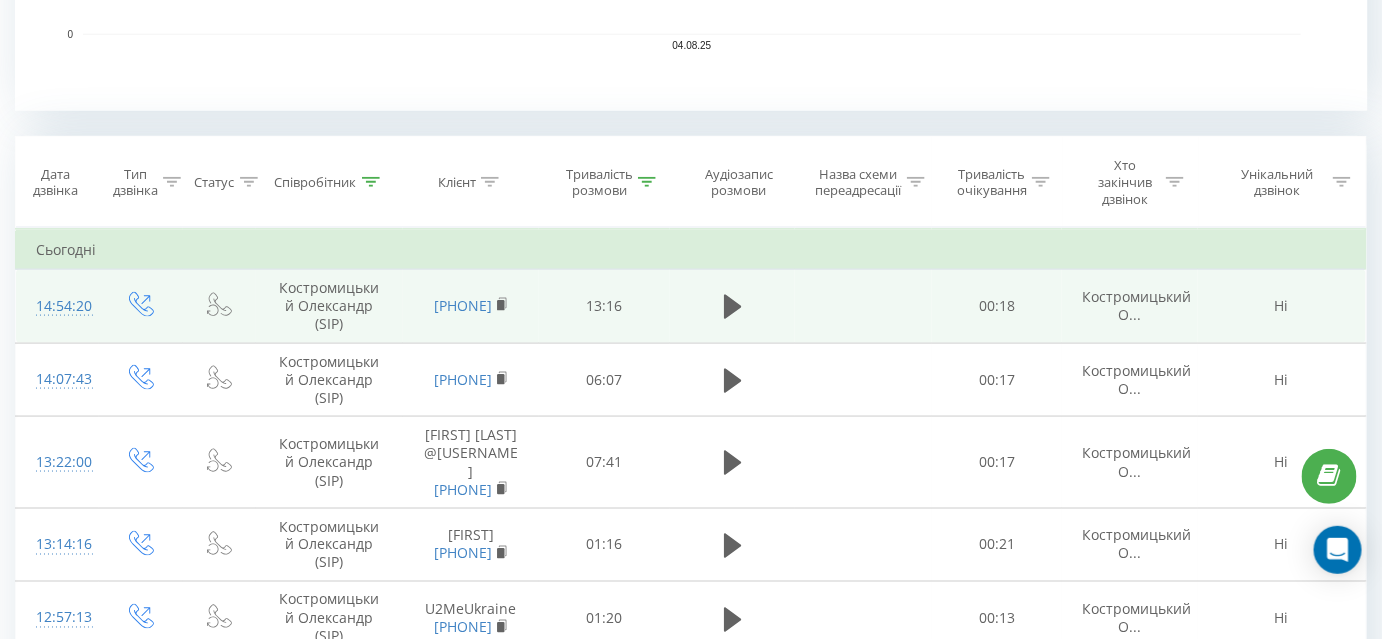 click 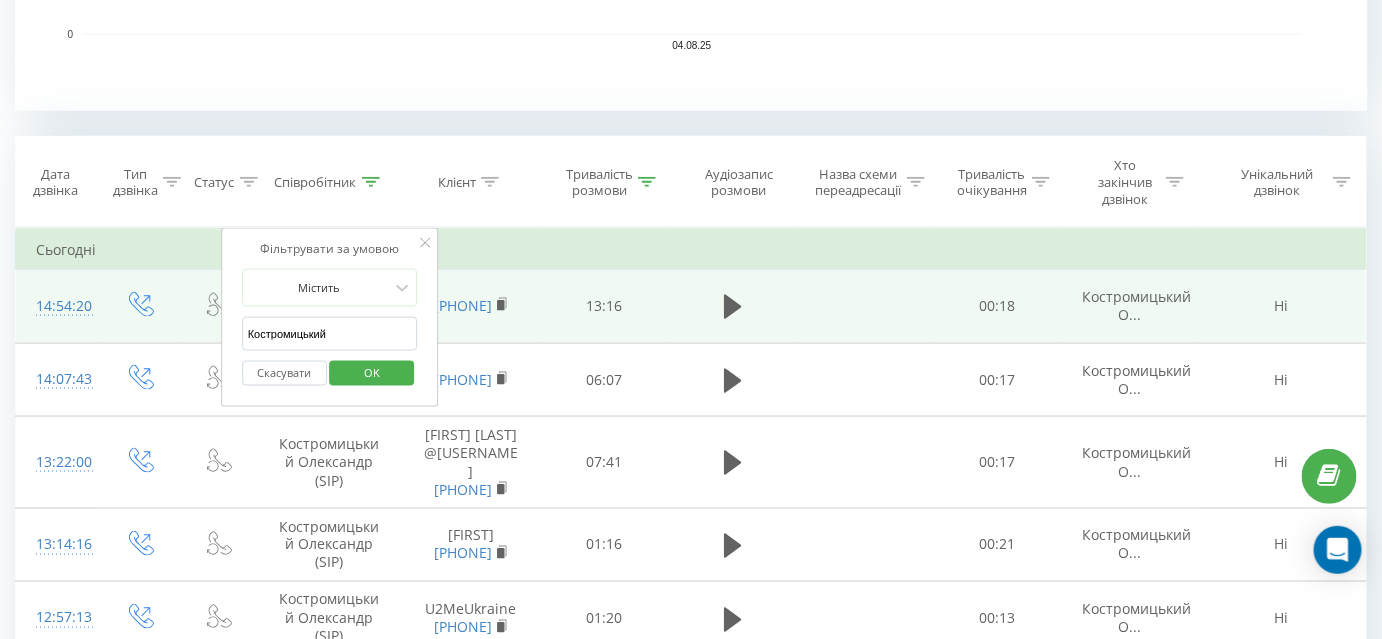 click on "Костромицький" at bounding box center [330, 334] 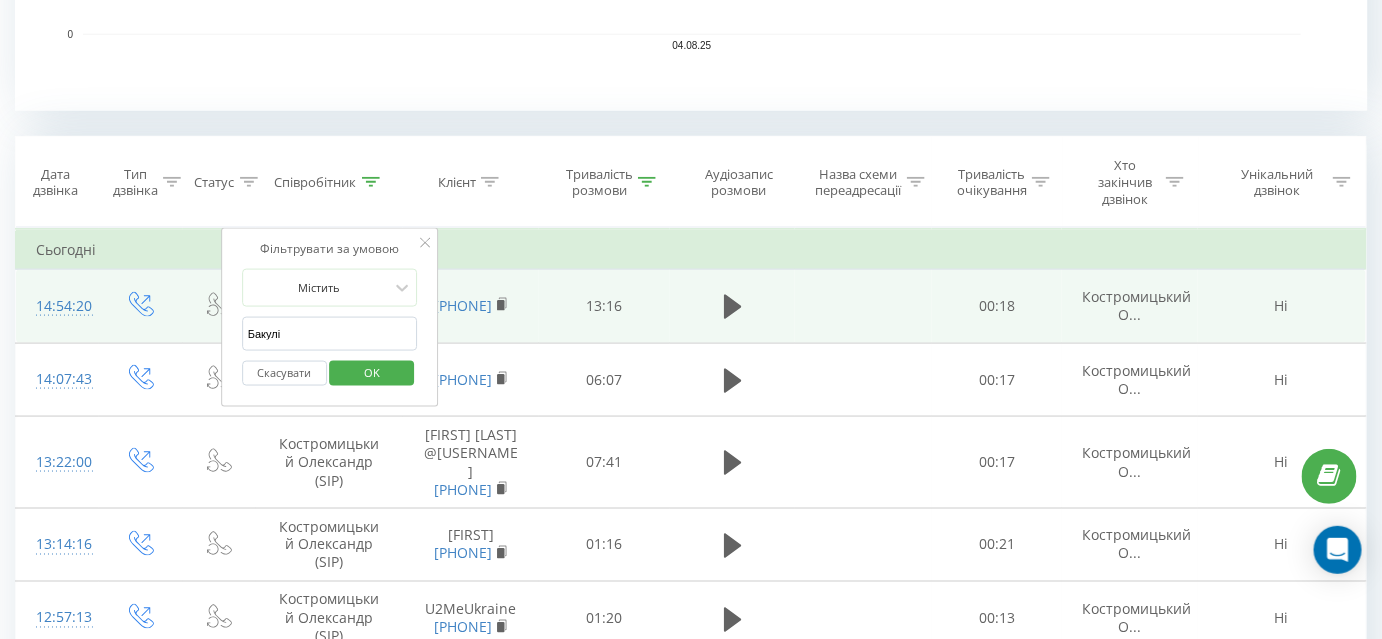 type on "Бакулін" 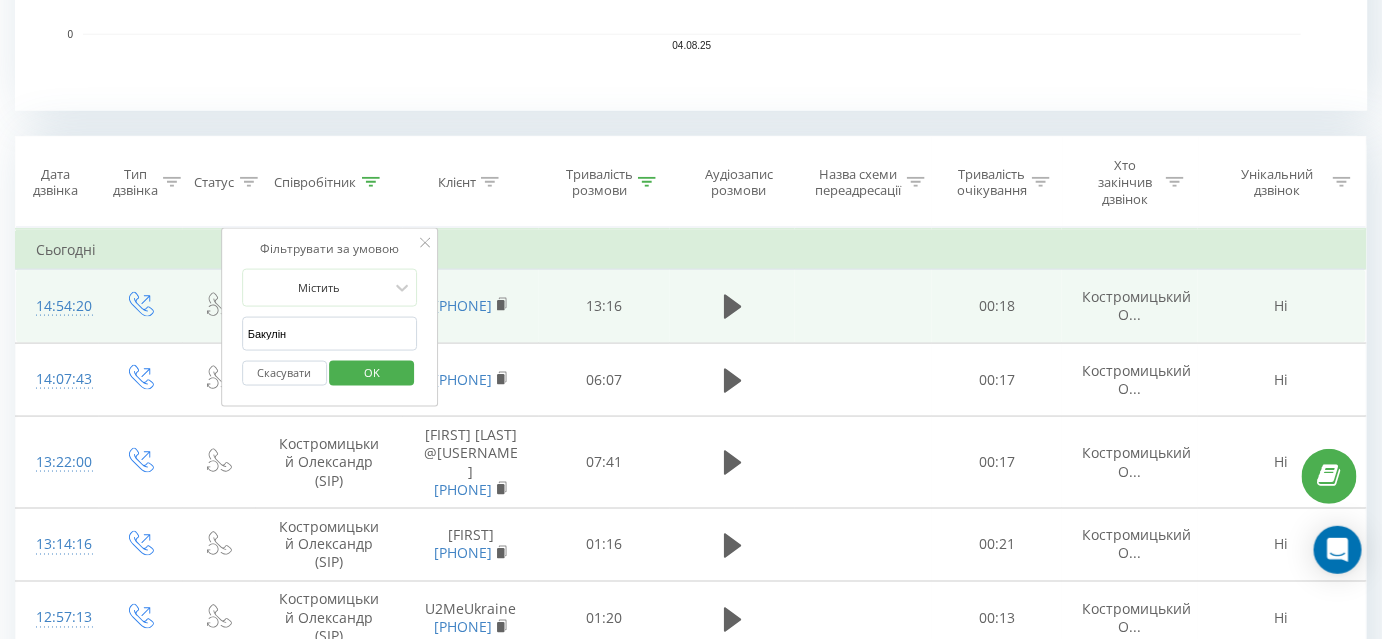 click on "OK" at bounding box center [372, 373] 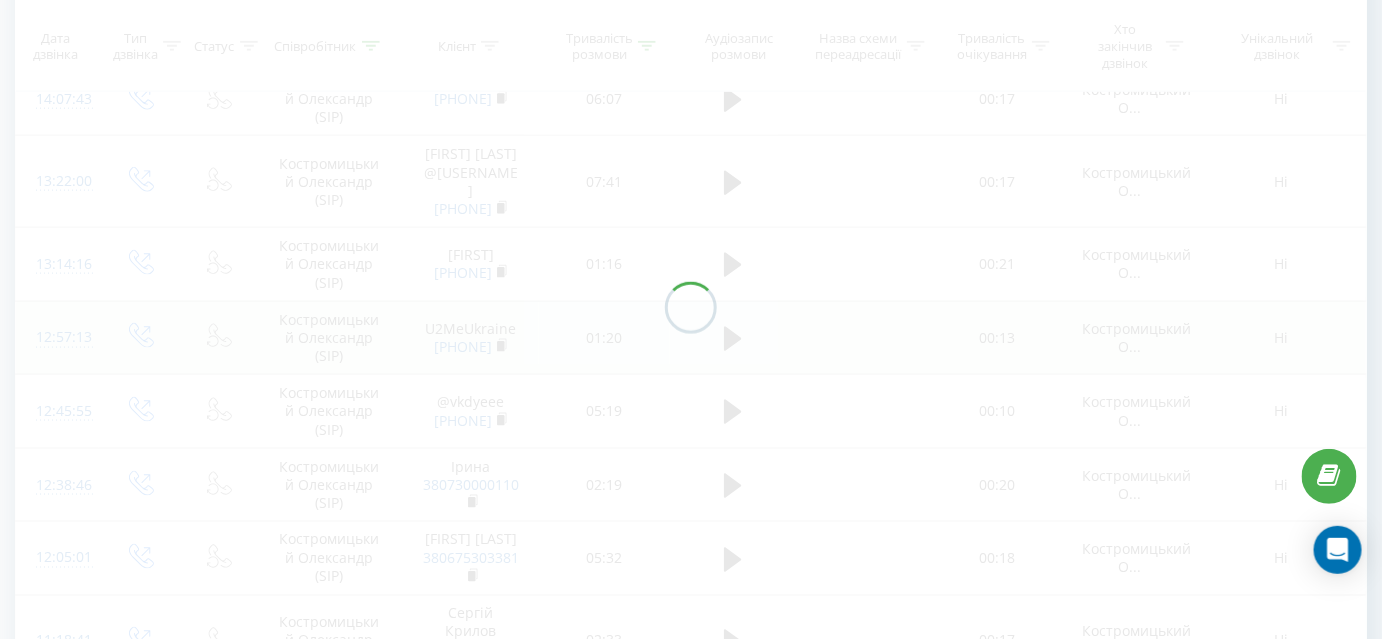 drag, startPoint x: 358, startPoint y: 332, endPoint x: 457, endPoint y: 274, distance: 114.73883 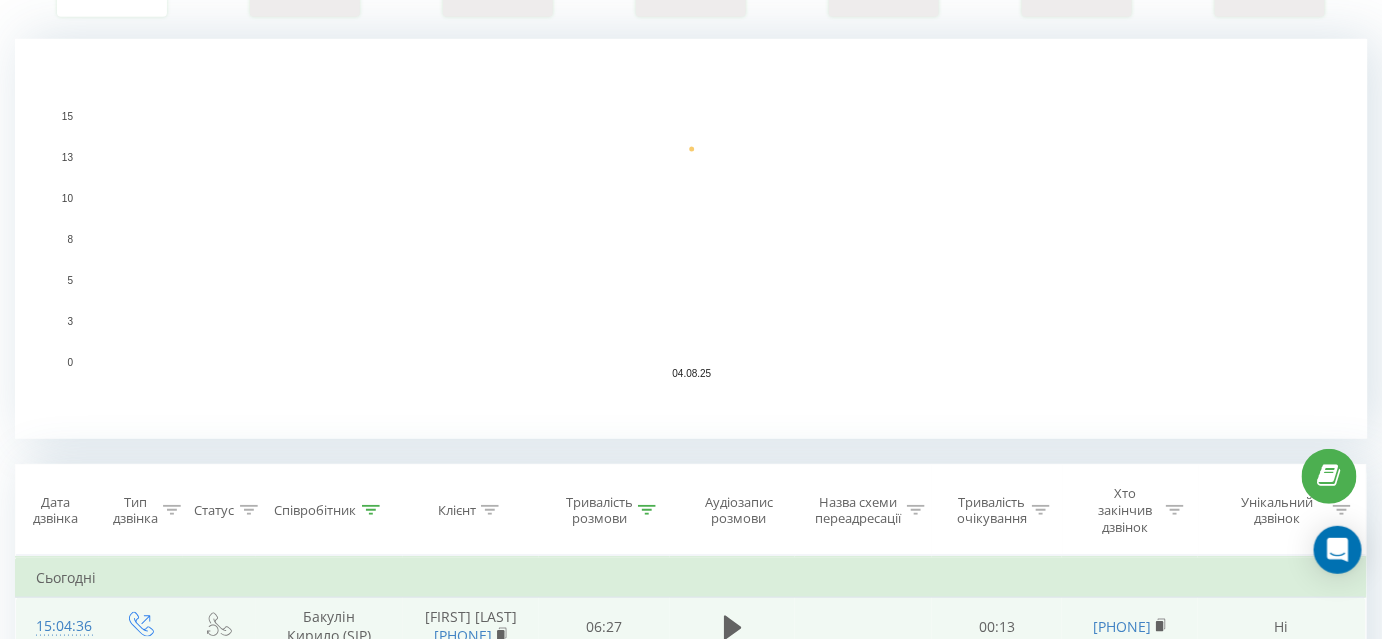 scroll, scrollTop: 363, scrollLeft: 0, axis: vertical 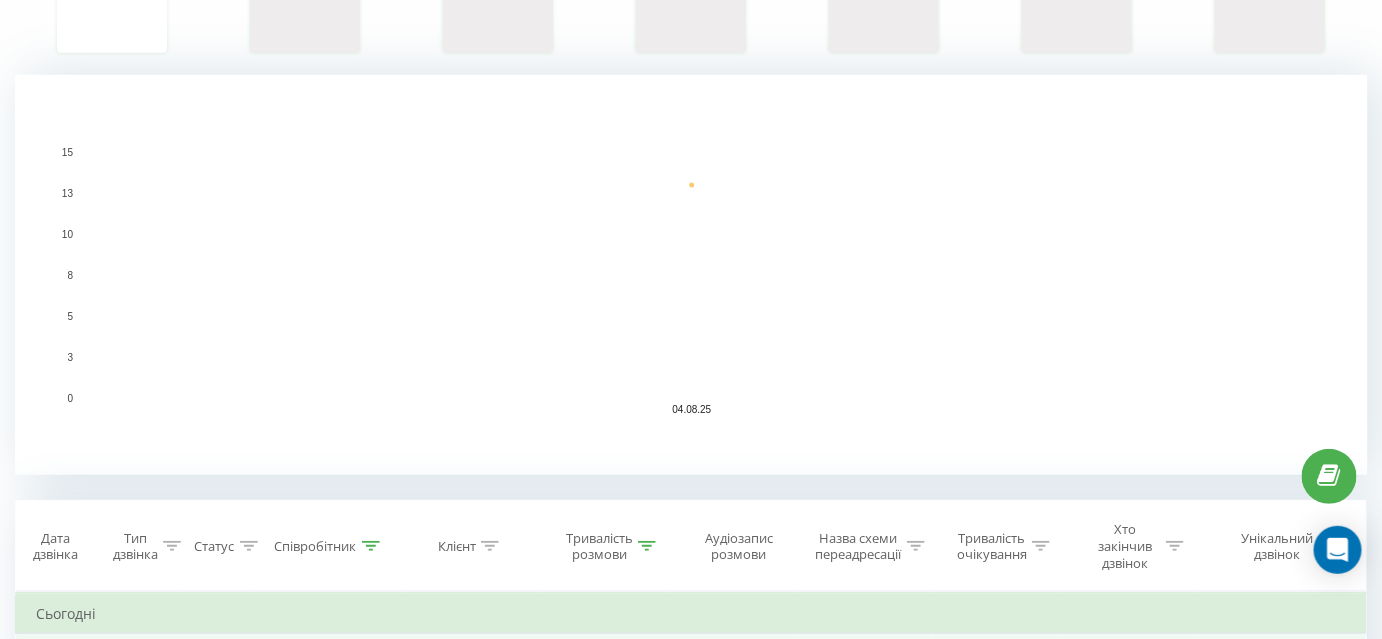 click on "Тривалість розмови" at bounding box center [611, 547] 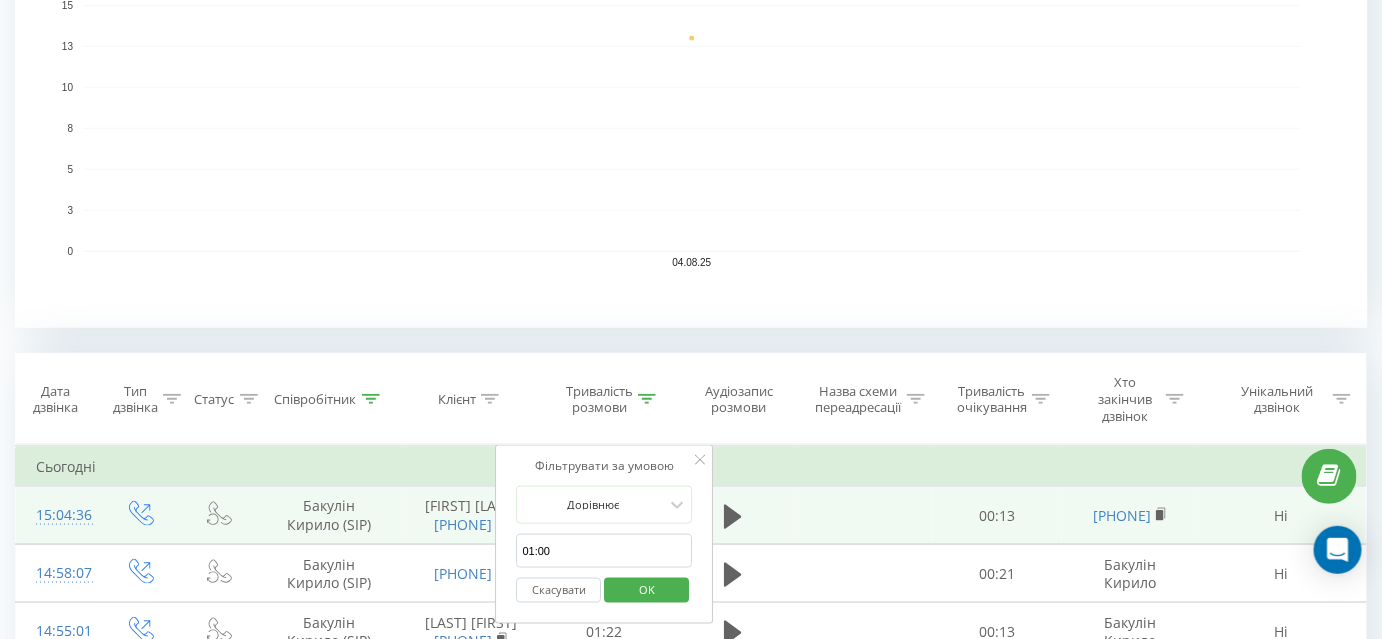 scroll, scrollTop: 636, scrollLeft: 0, axis: vertical 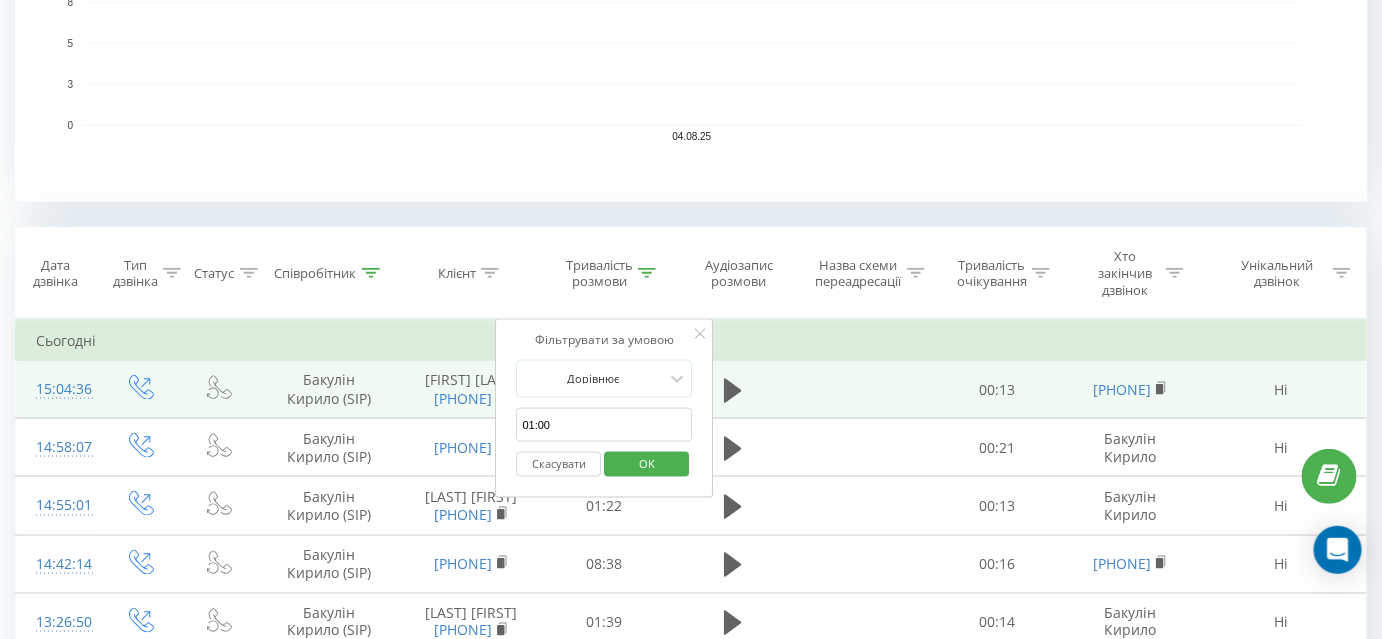 click on "Скасувати" at bounding box center [559, 464] 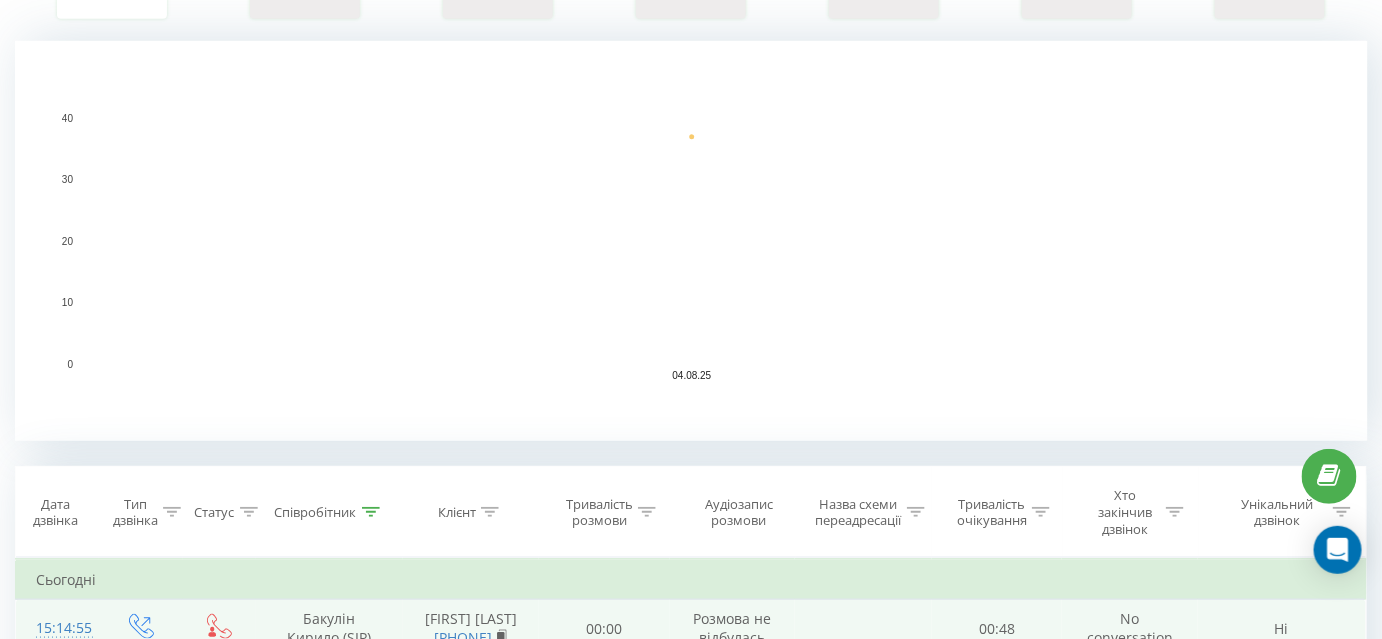 scroll, scrollTop: 454, scrollLeft: 0, axis: vertical 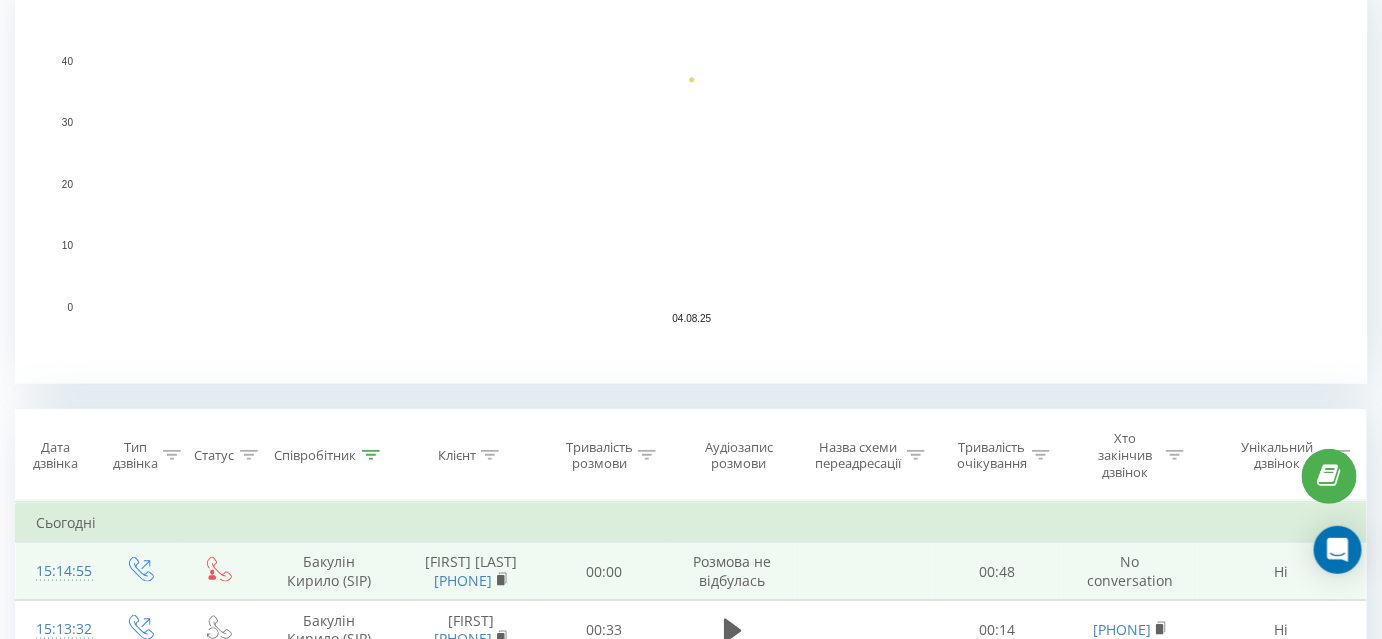 click 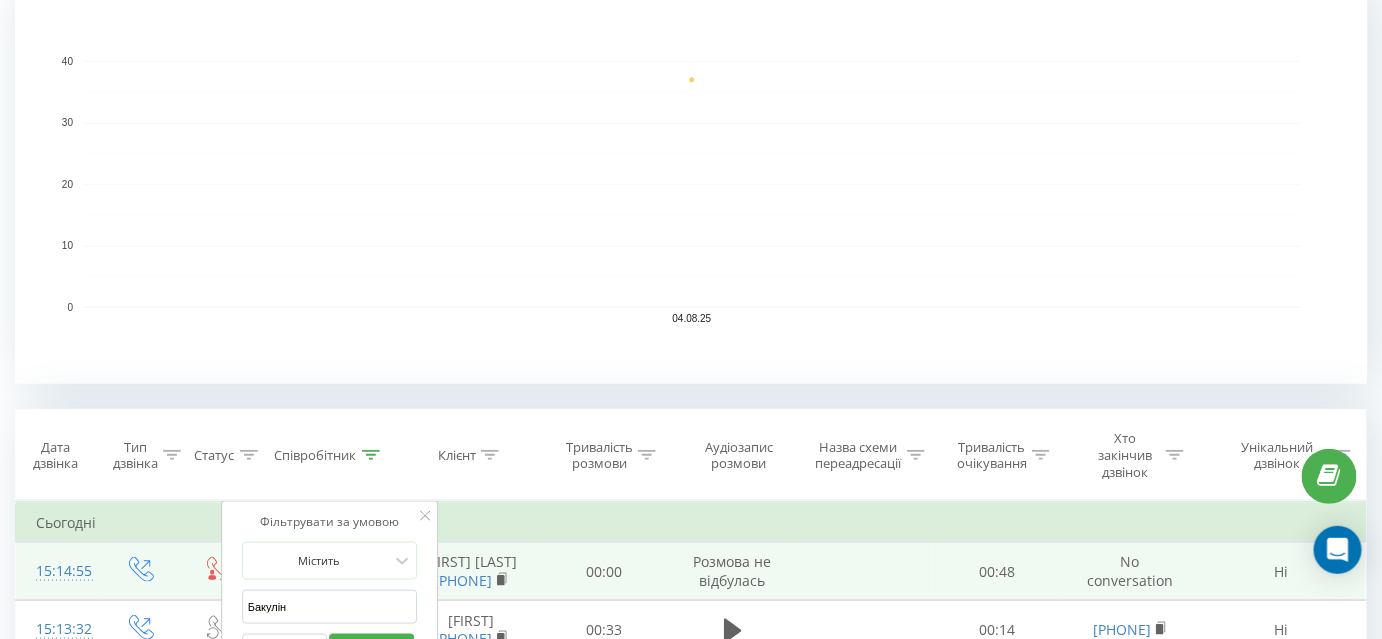 click on "Бакулін" at bounding box center [330, 607] 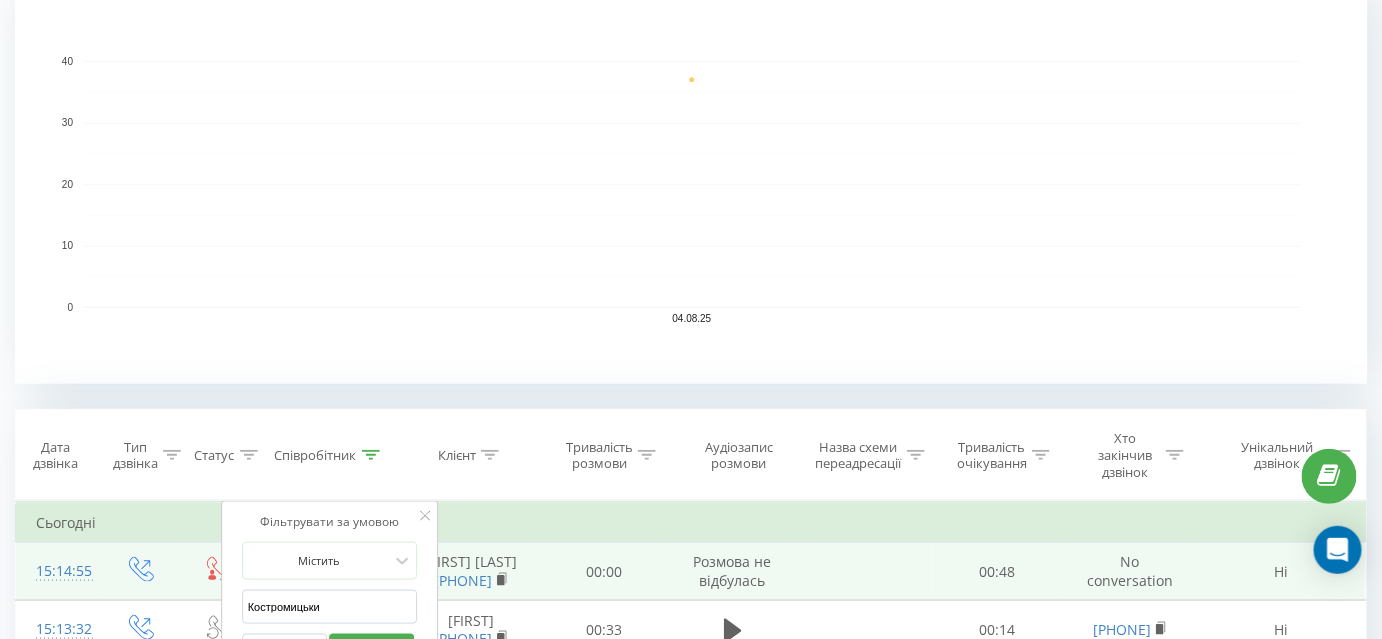 type on "Костромицький" 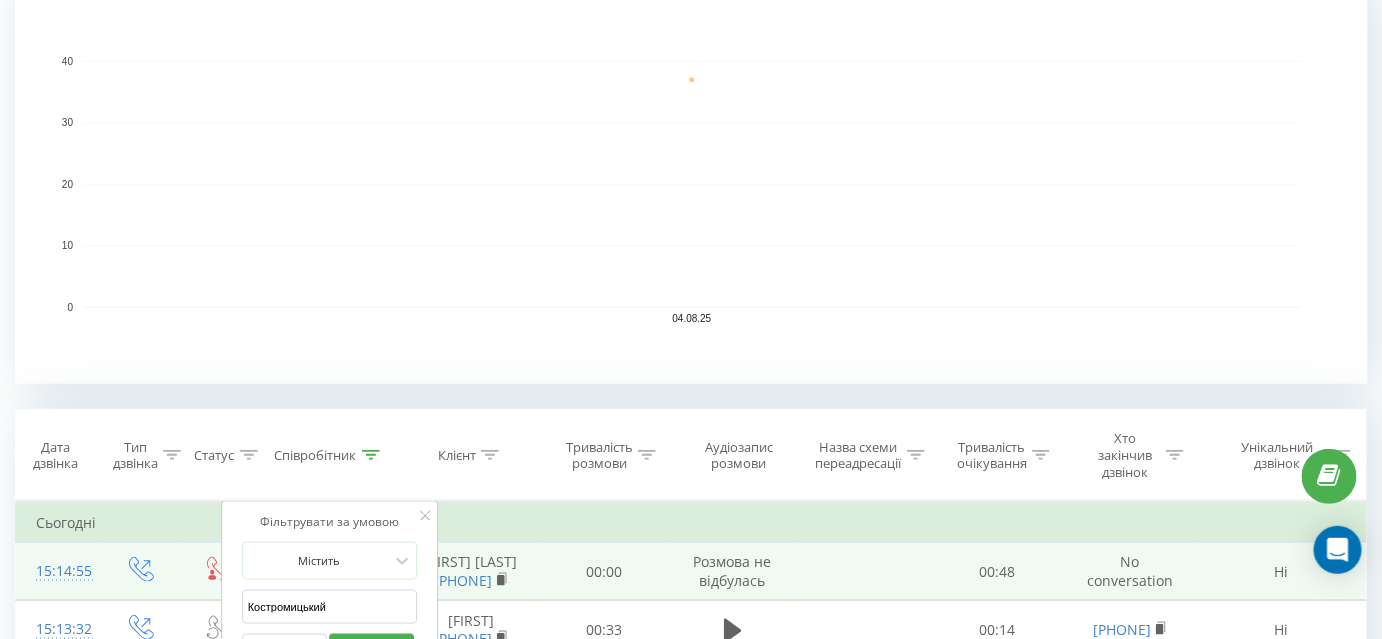 click on "OK" at bounding box center [372, 646] 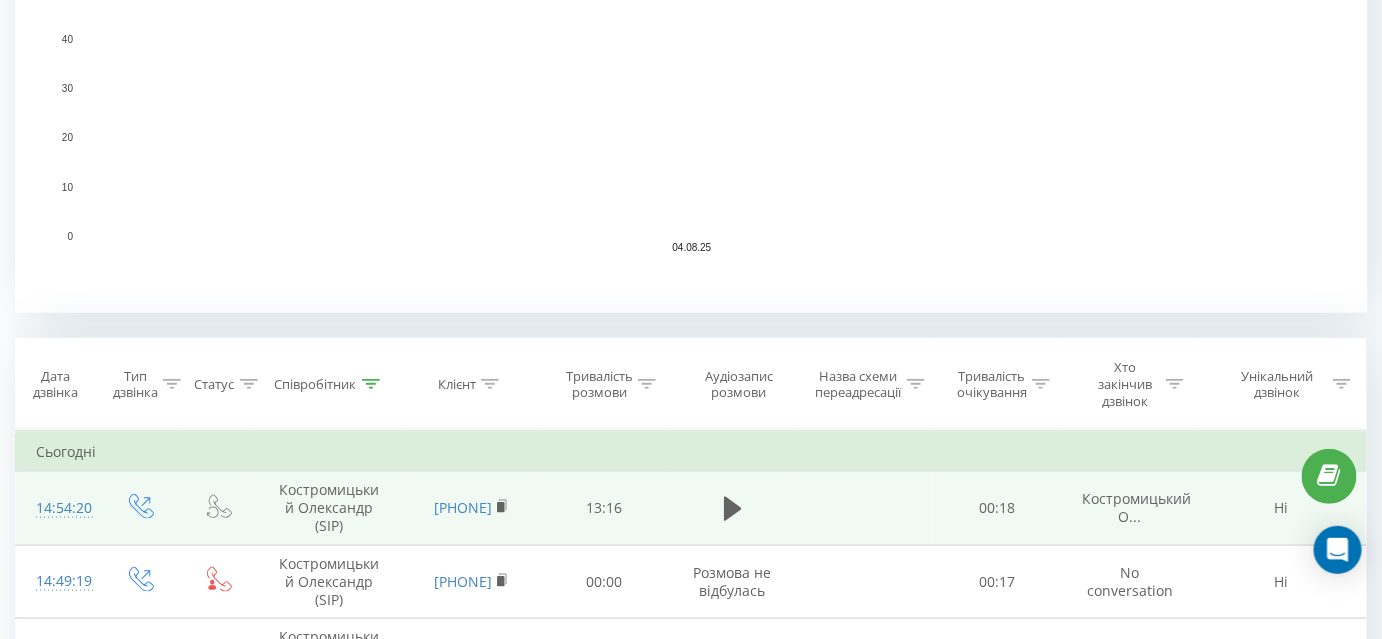 scroll, scrollTop: 636, scrollLeft: 0, axis: vertical 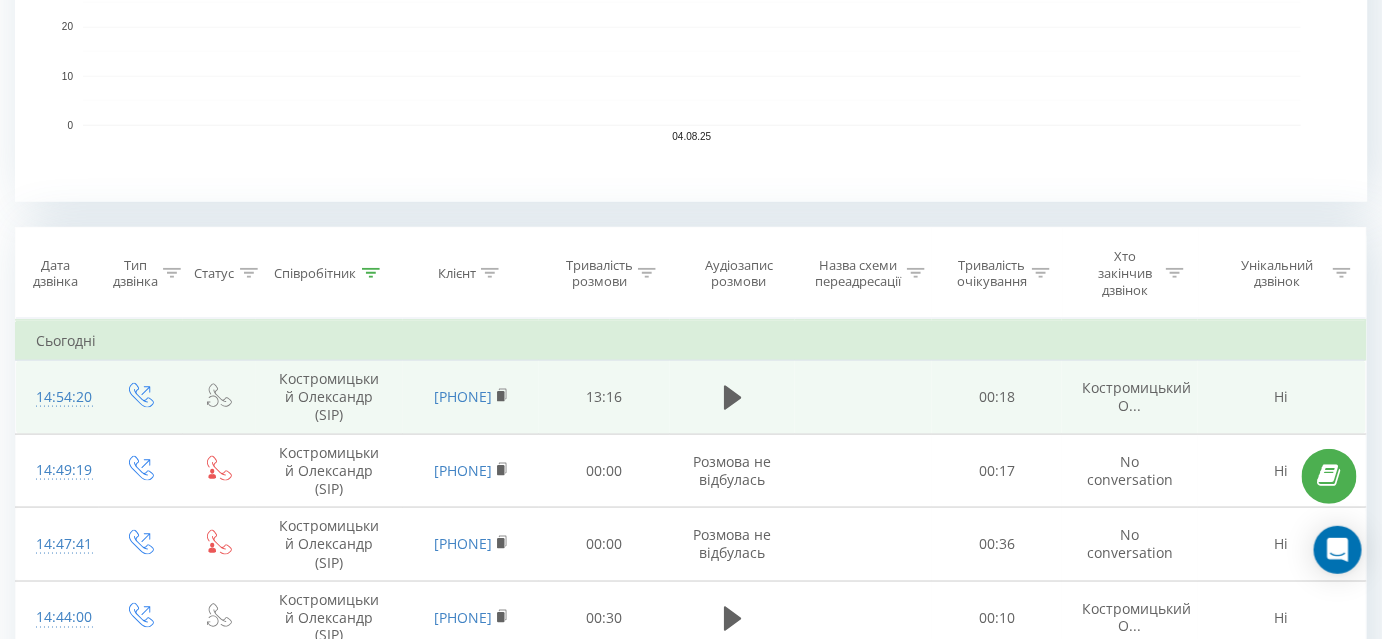 click 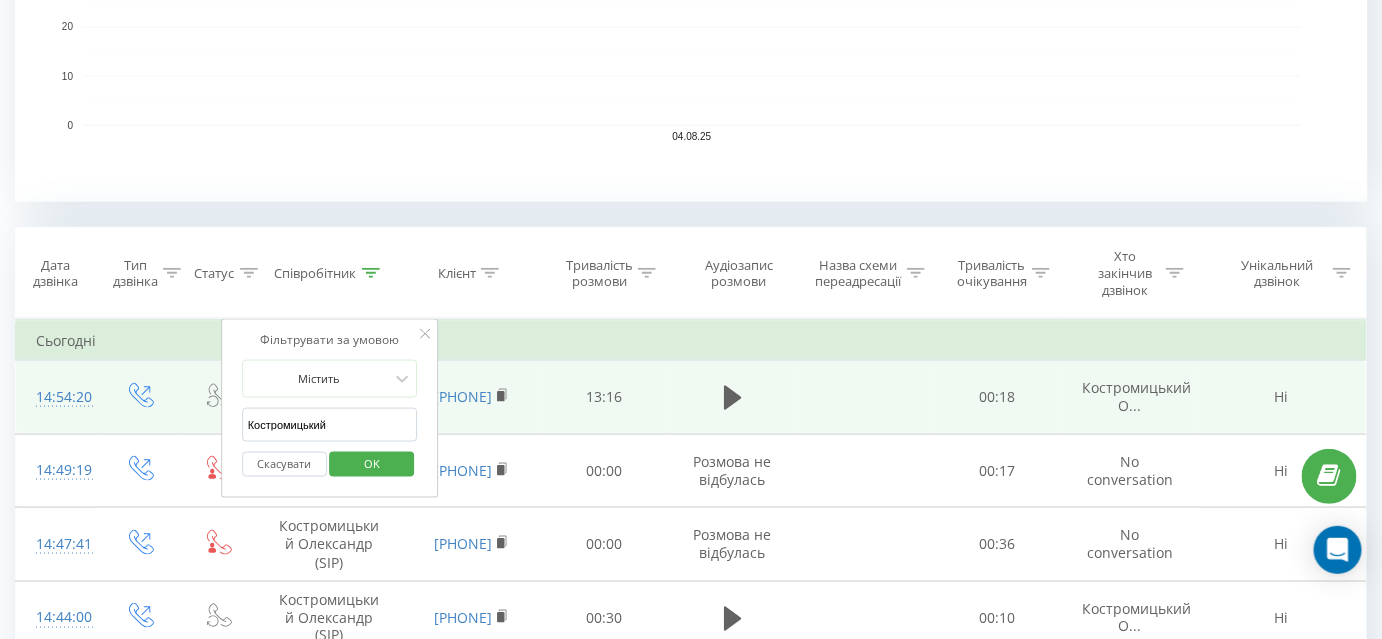 click on "Костромицький" at bounding box center [330, 425] 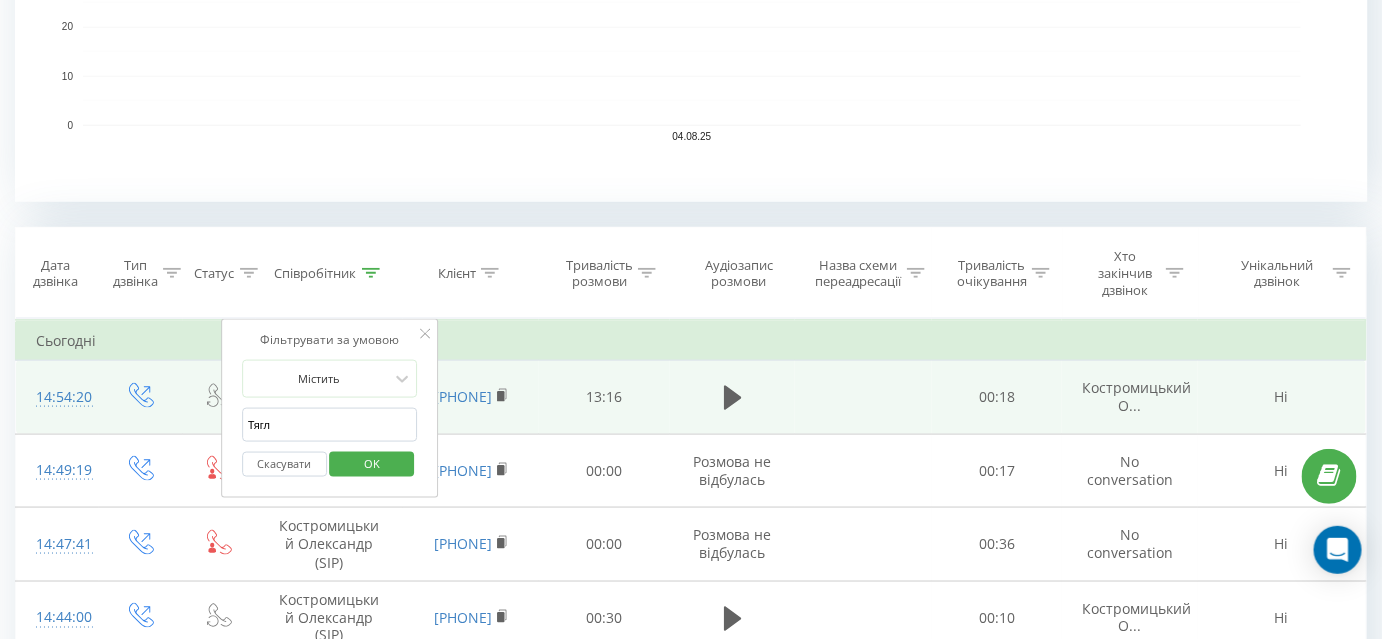 type on "Тягло" 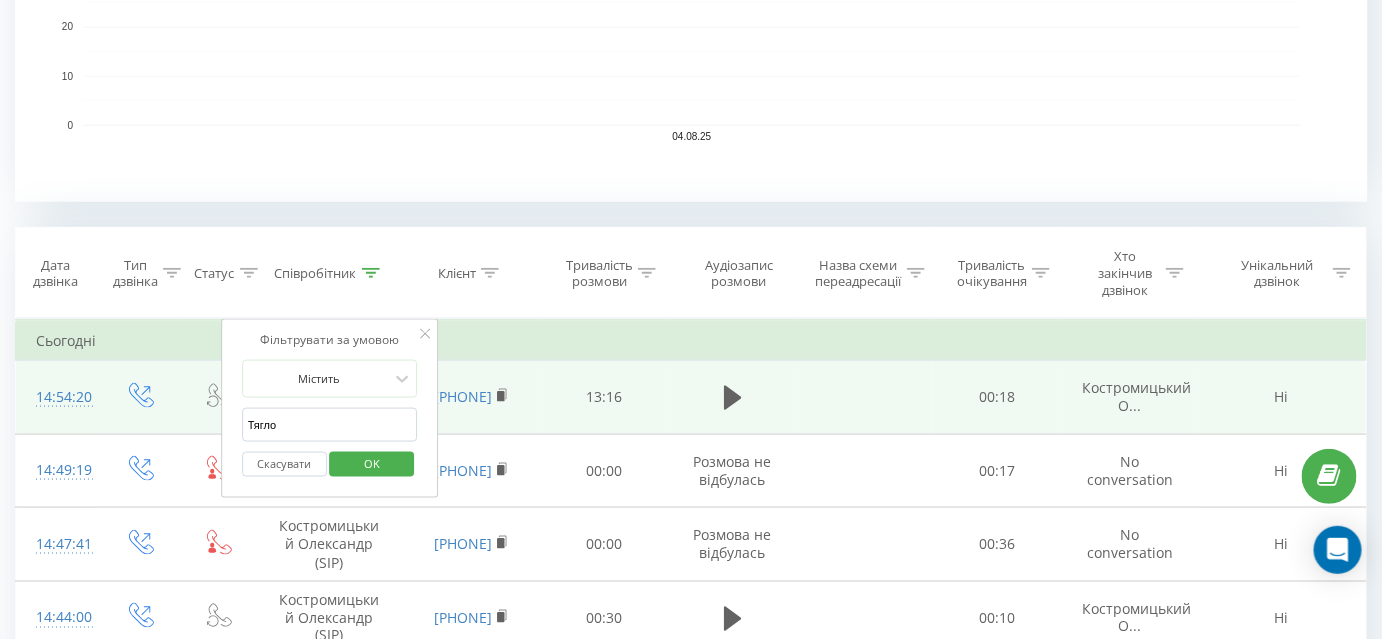 click on "OK" at bounding box center (372, 464) 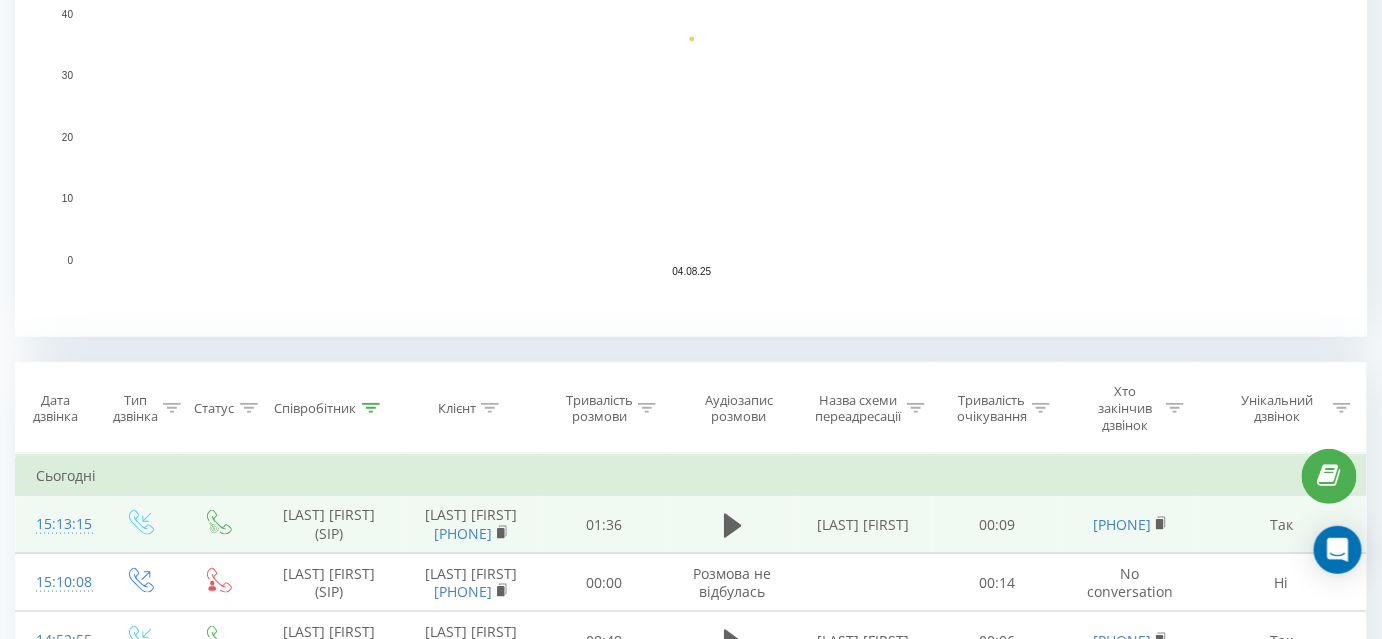 scroll, scrollTop: 644, scrollLeft: 0, axis: vertical 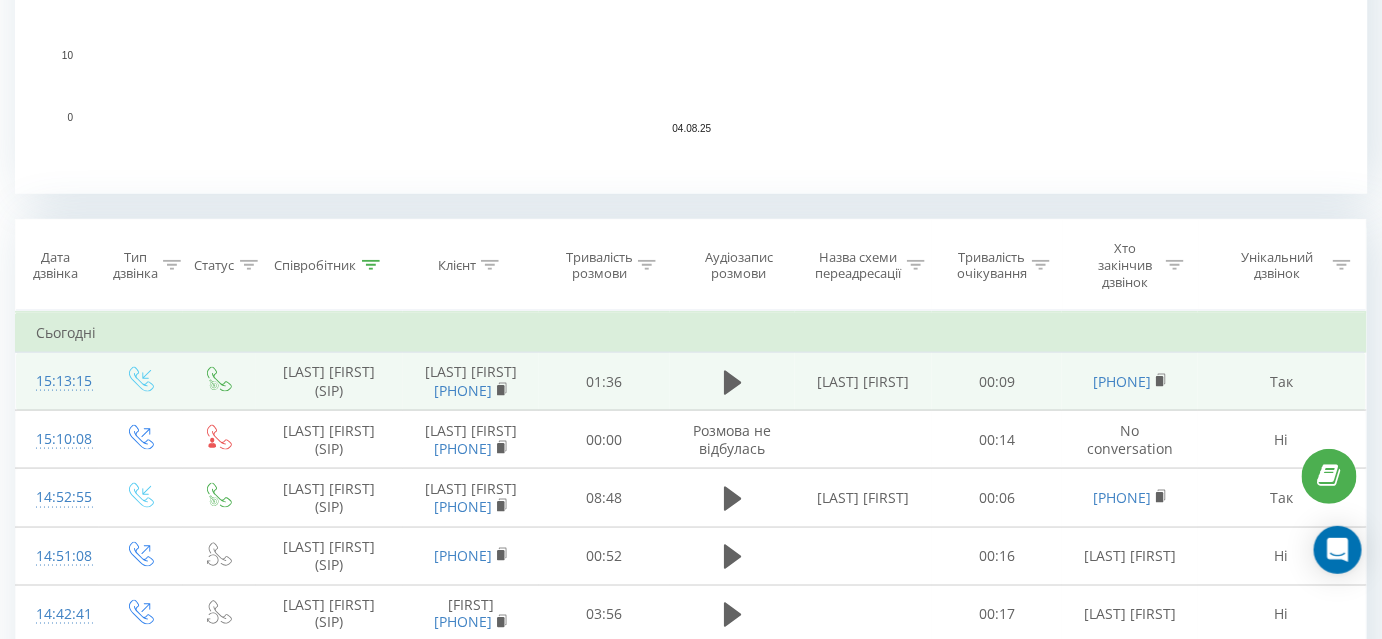 click 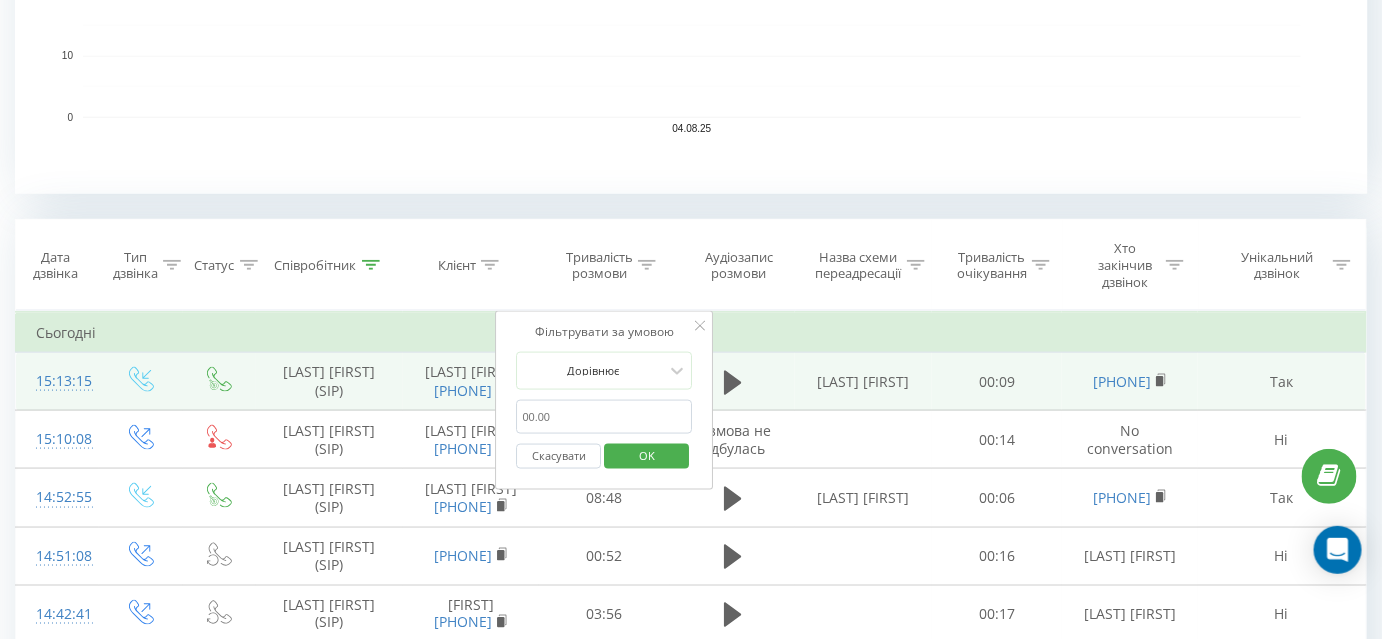 click on "01:00" at bounding box center (605, 417) 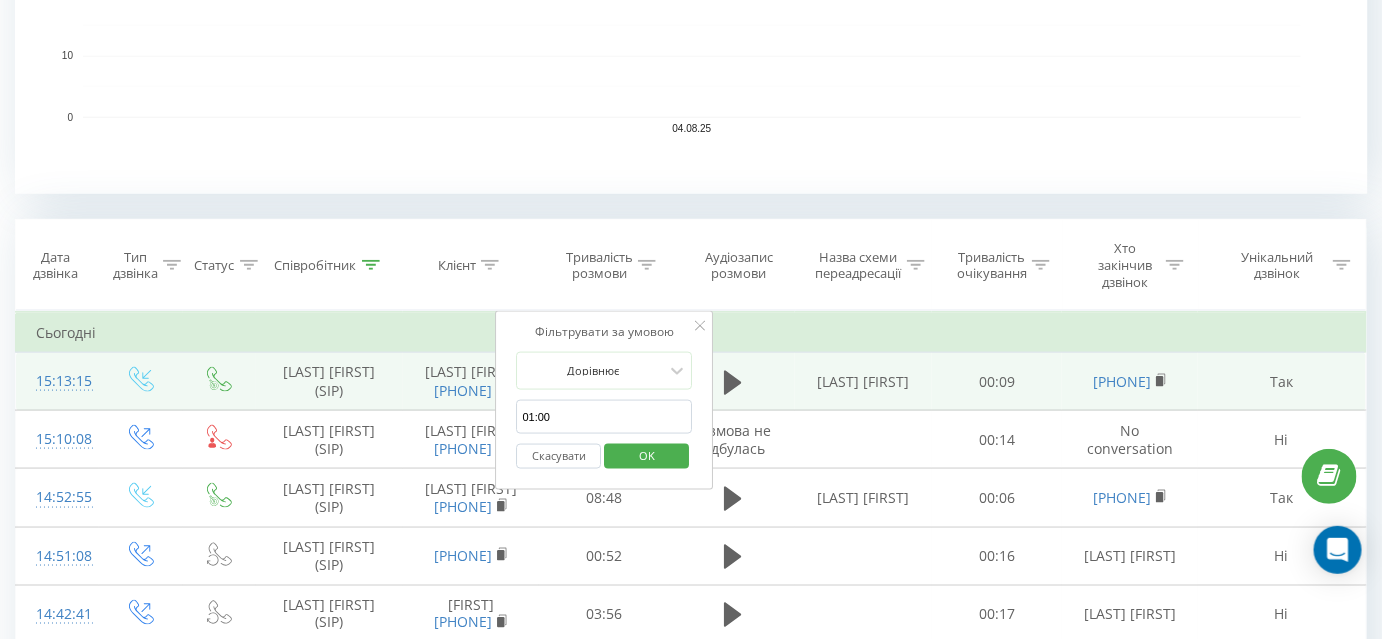 type on "01:00" 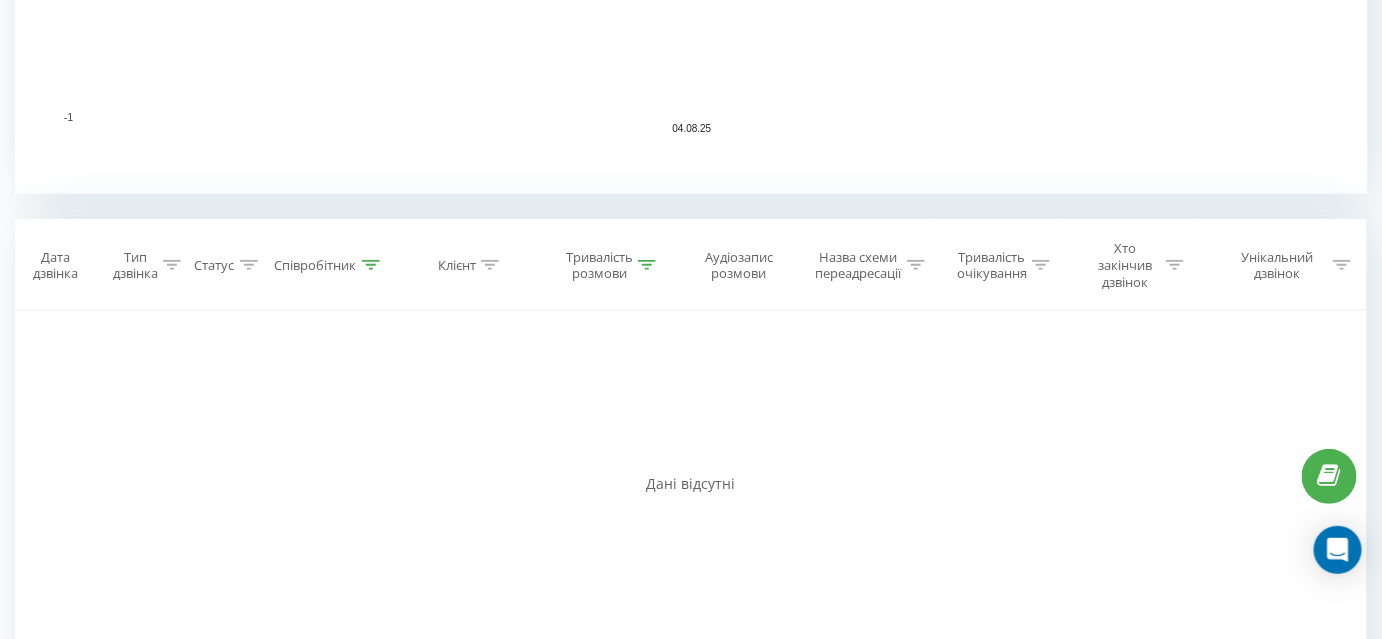scroll, scrollTop: 781, scrollLeft: 0, axis: vertical 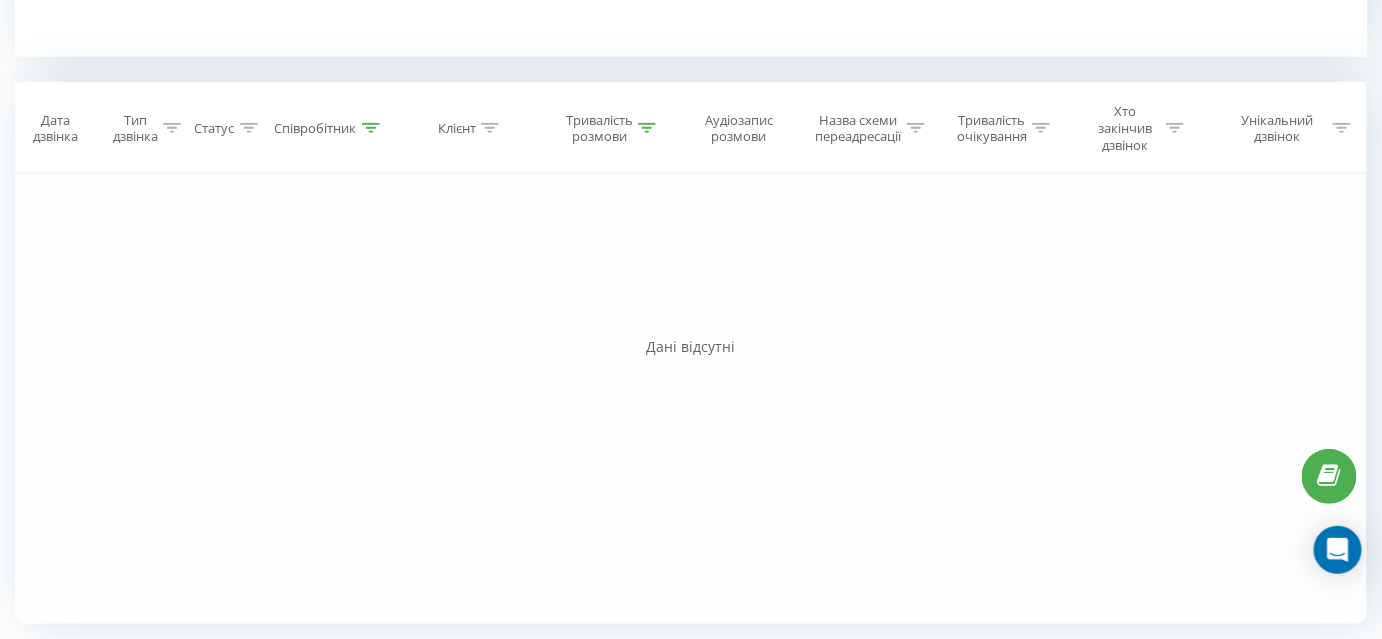 click 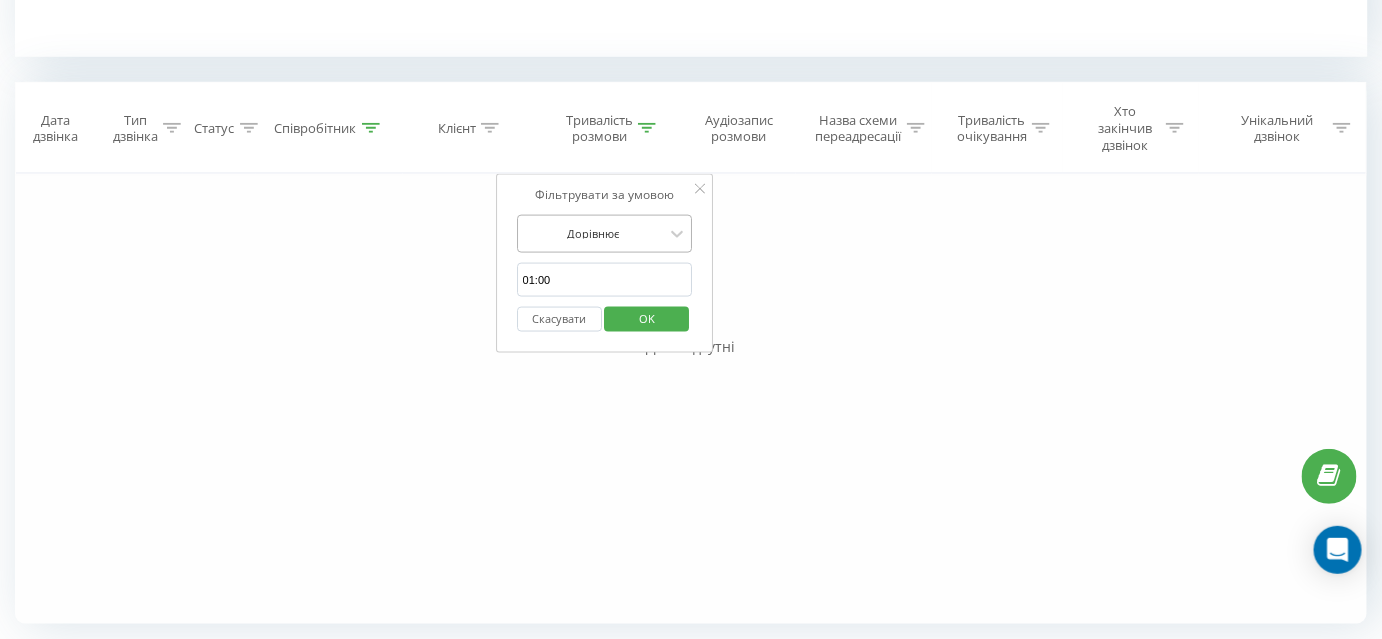 click at bounding box center (594, 233) 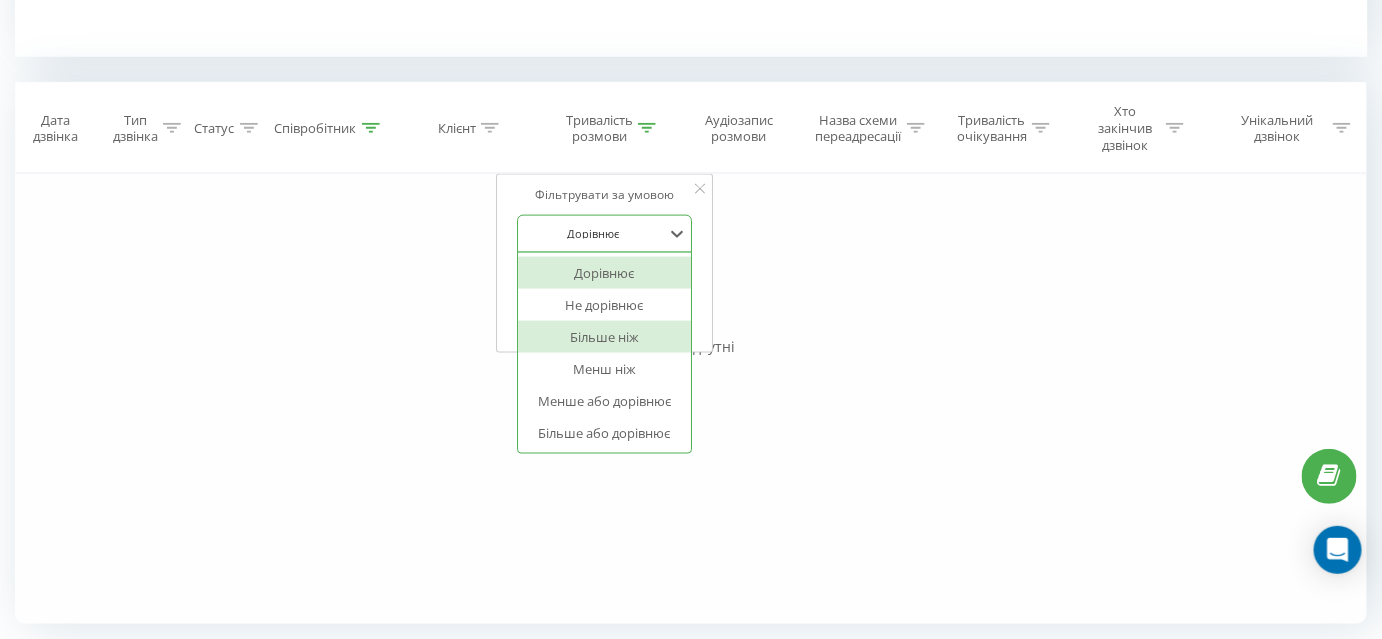 click on "Більше ніж" at bounding box center (605, 337) 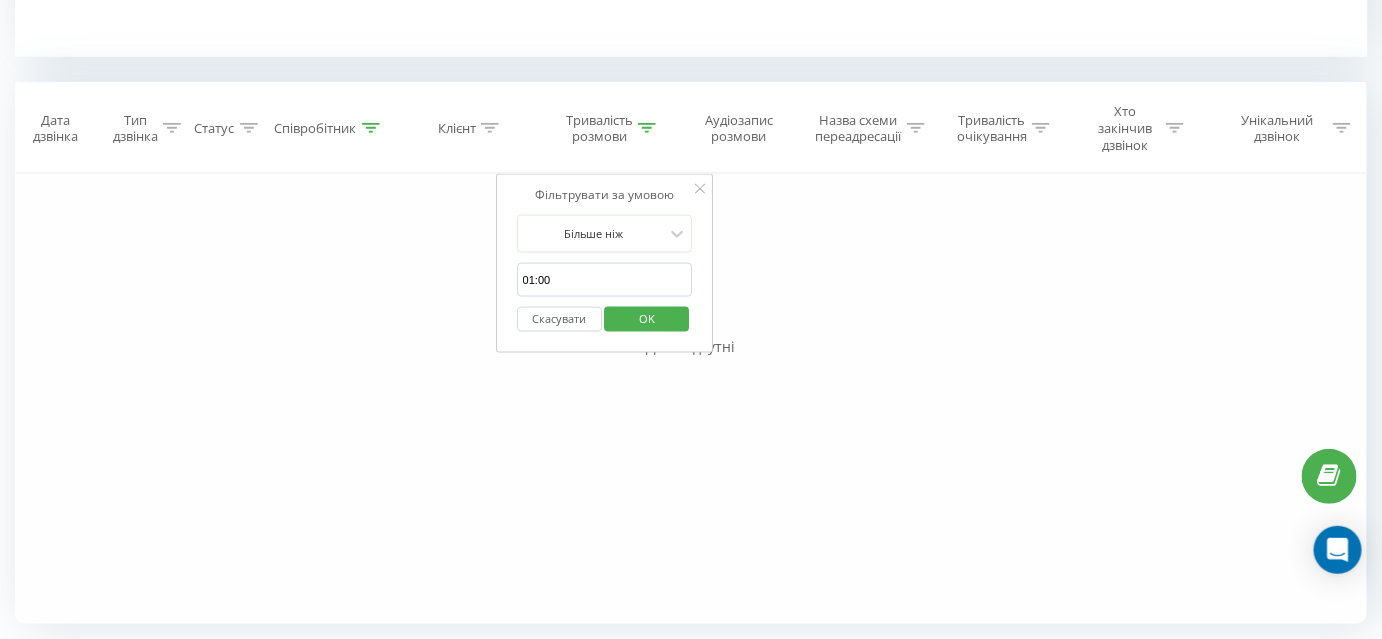 click on "OK" at bounding box center [647, 318] 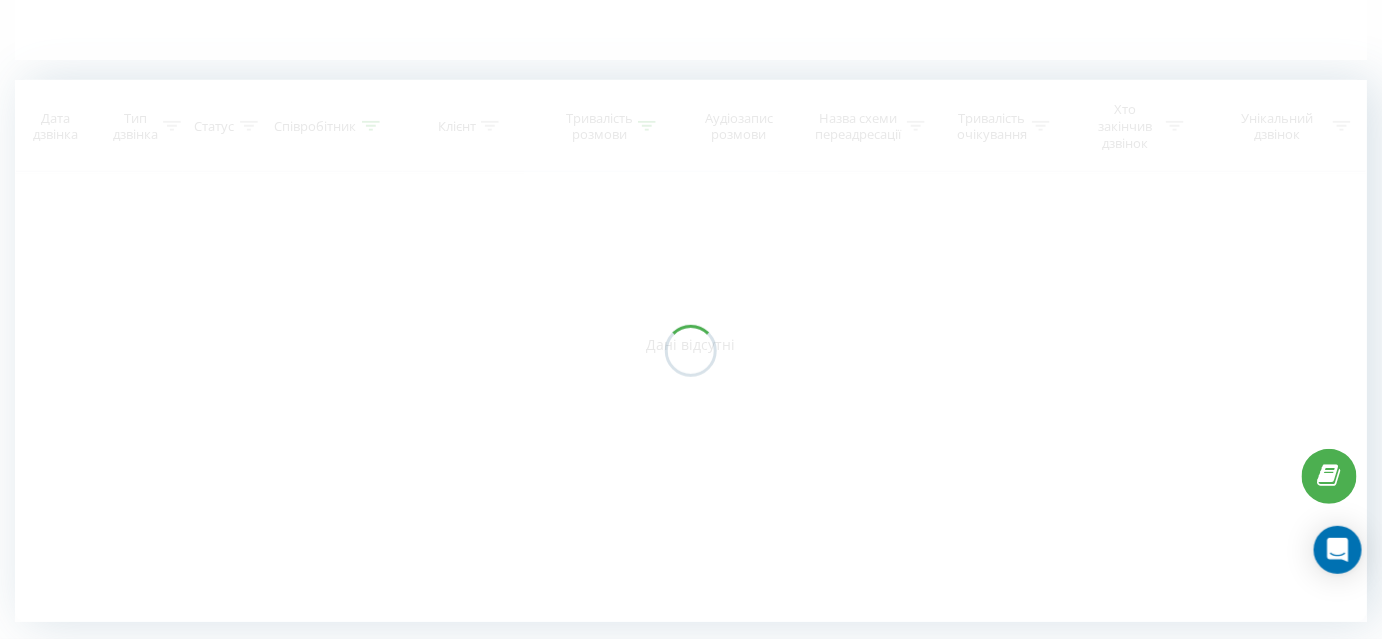 scroll, scrollTop: 501, scrollLeft: 0, axis: vertical 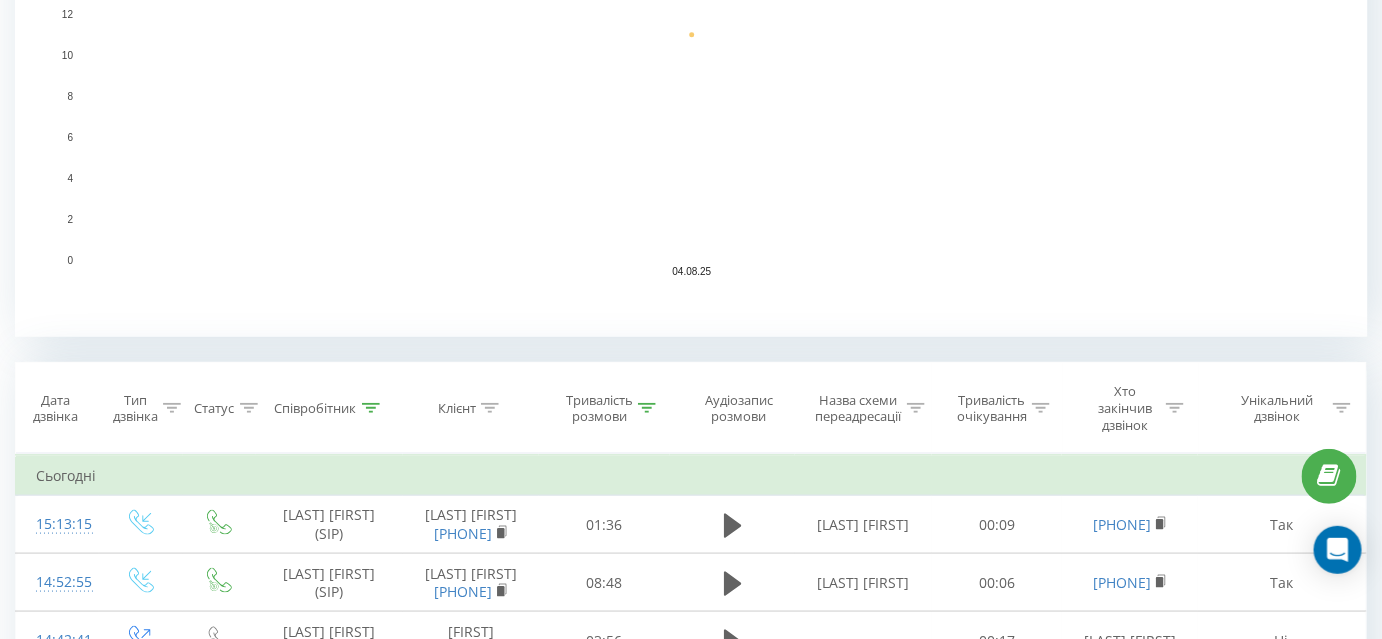 click 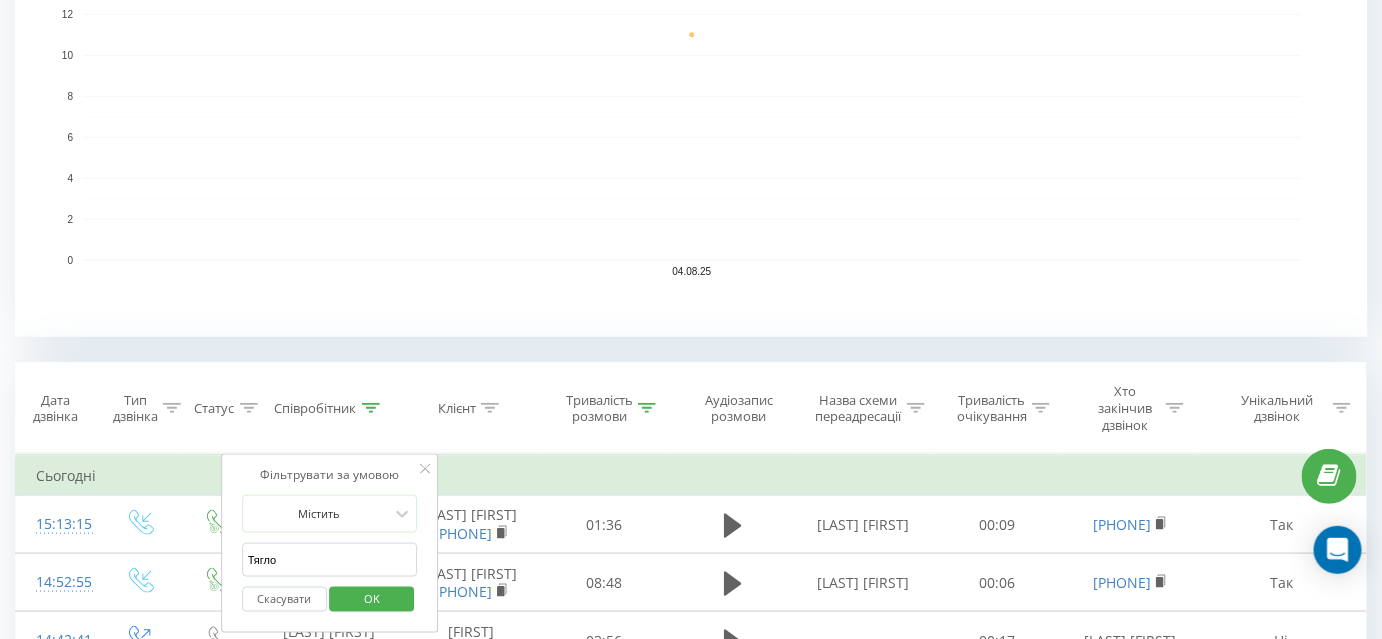 click on "Тягло" at bounding box center [330, 560] 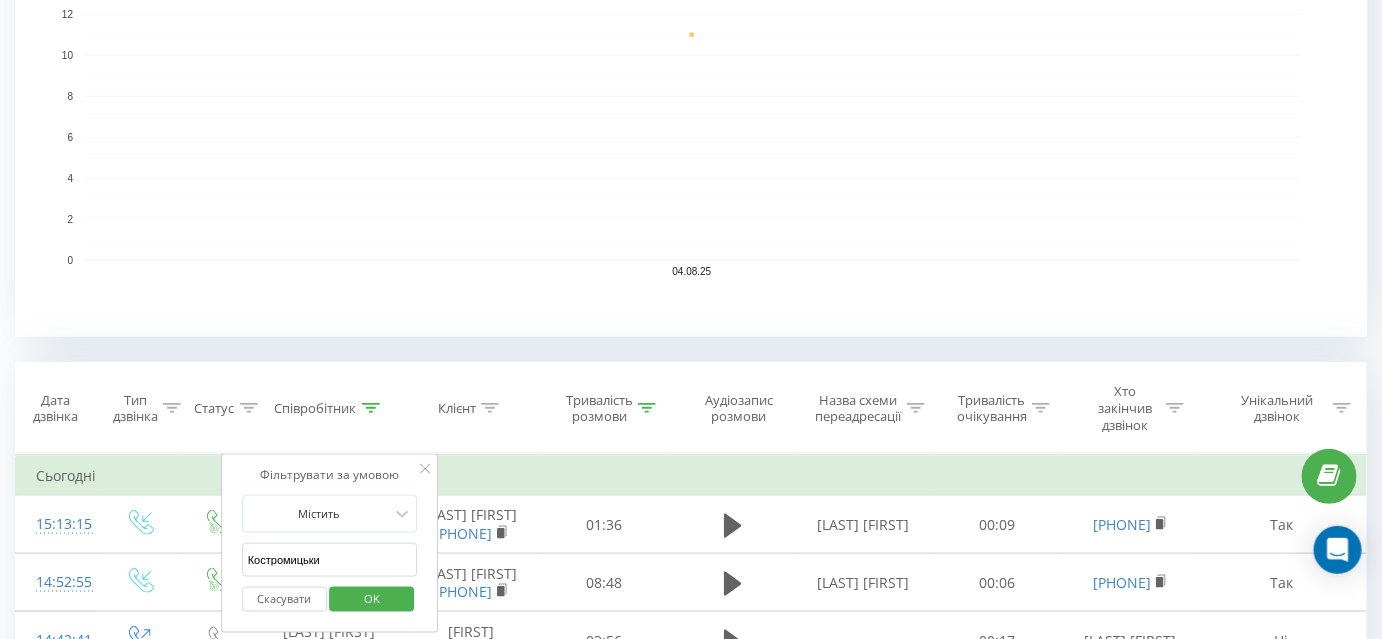 type on "Костромицький" 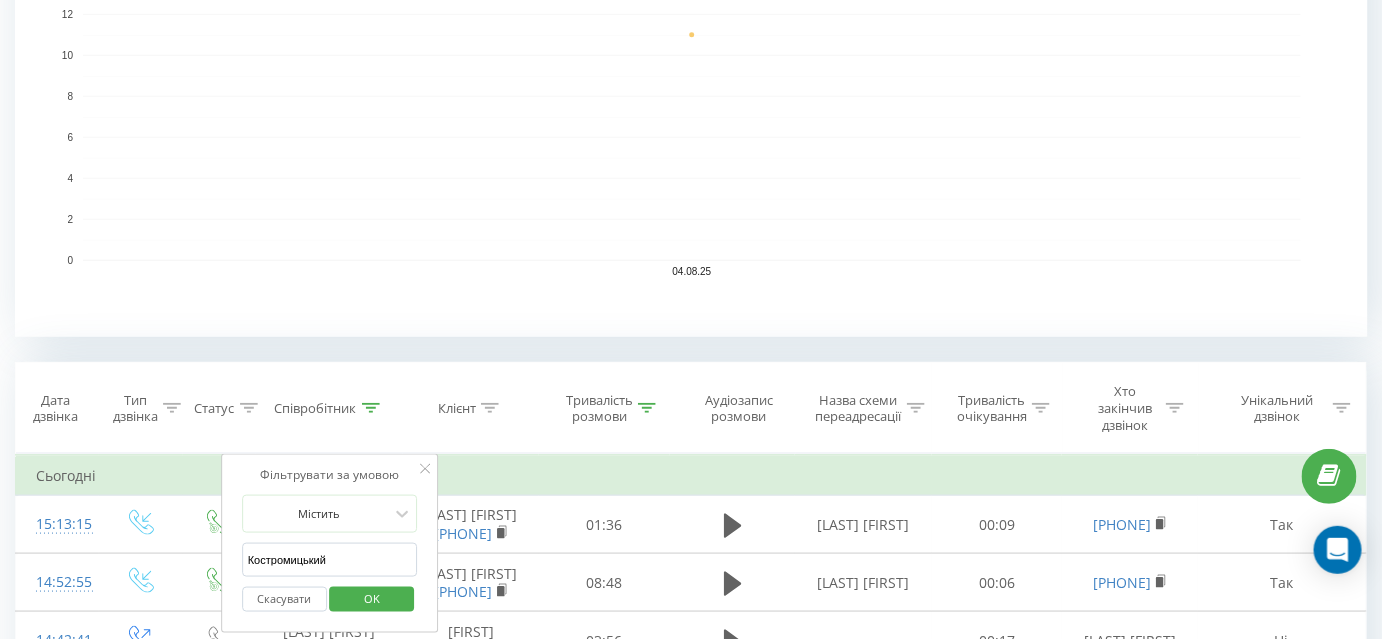 click on "OK" at bounding box center (372, 599) 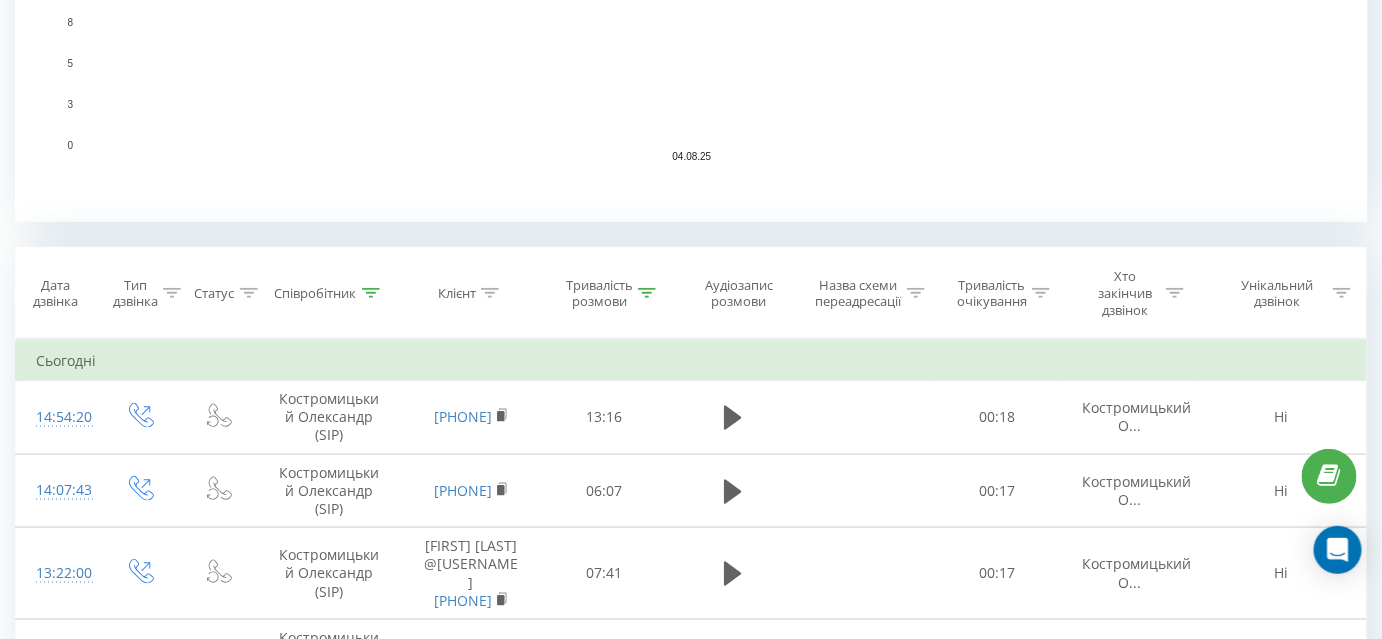 scroll, scrollTop: 636, scrollLeft: 0, axis: vertical 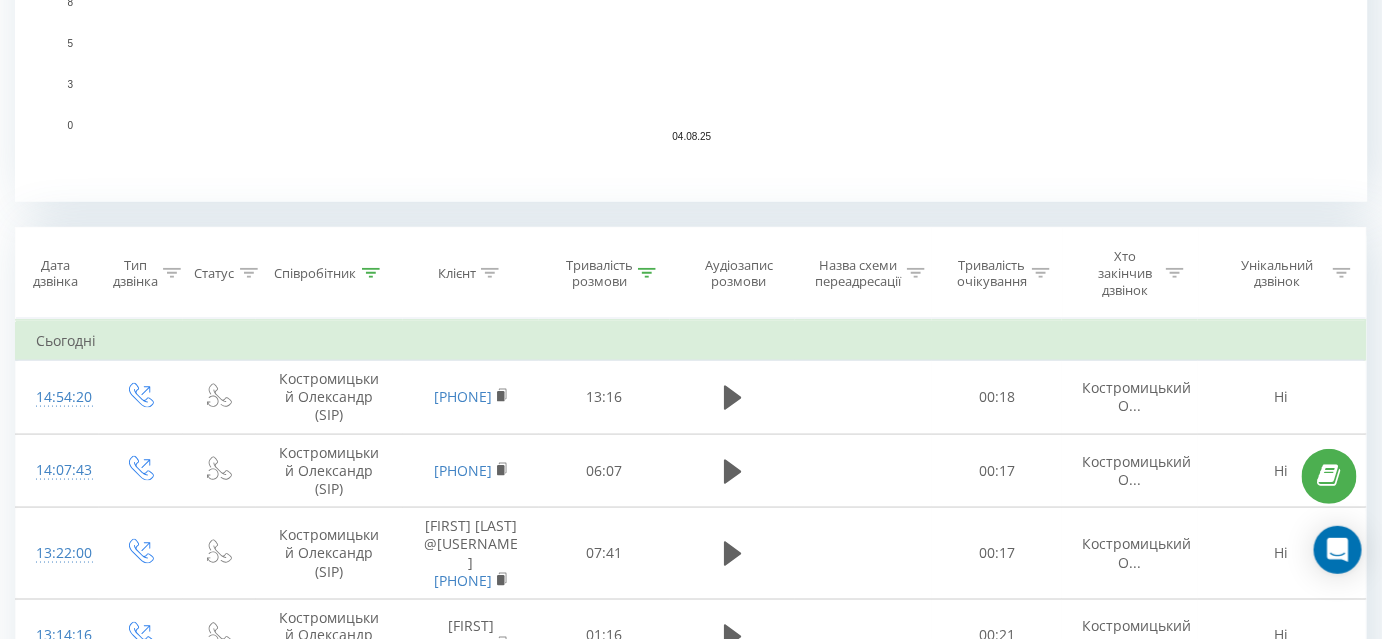 click 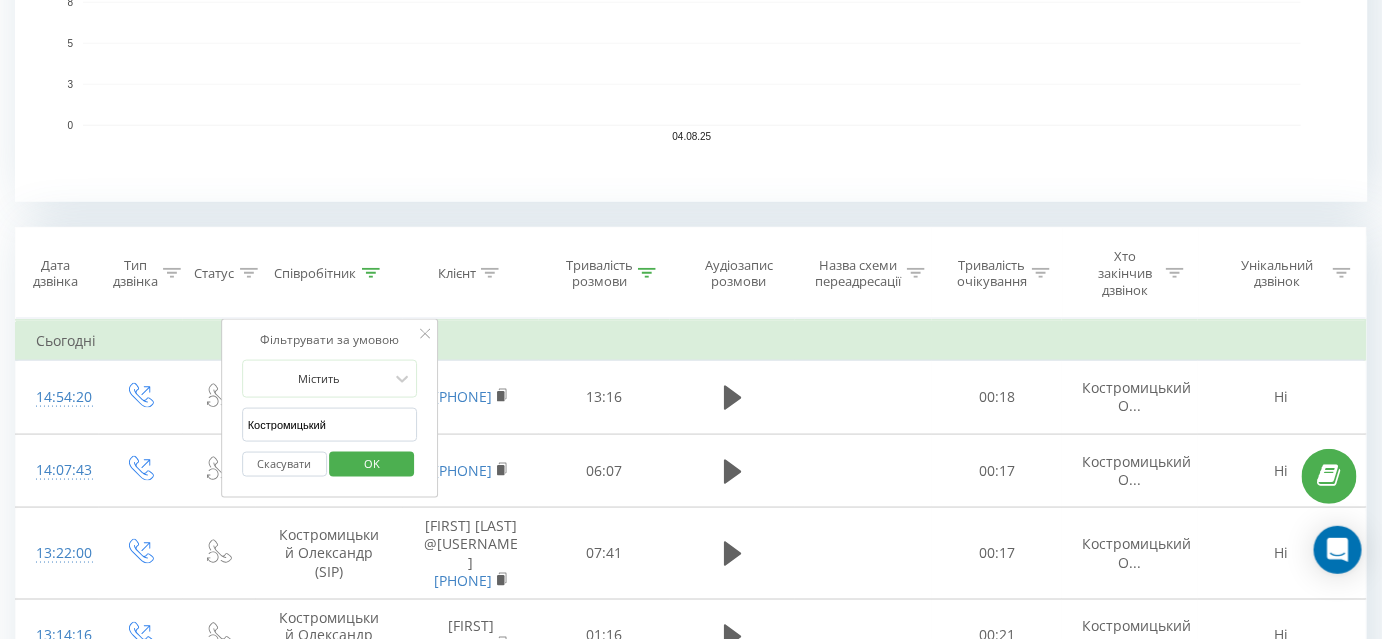 click on "Костромицький" at bounding box center (330, 425) 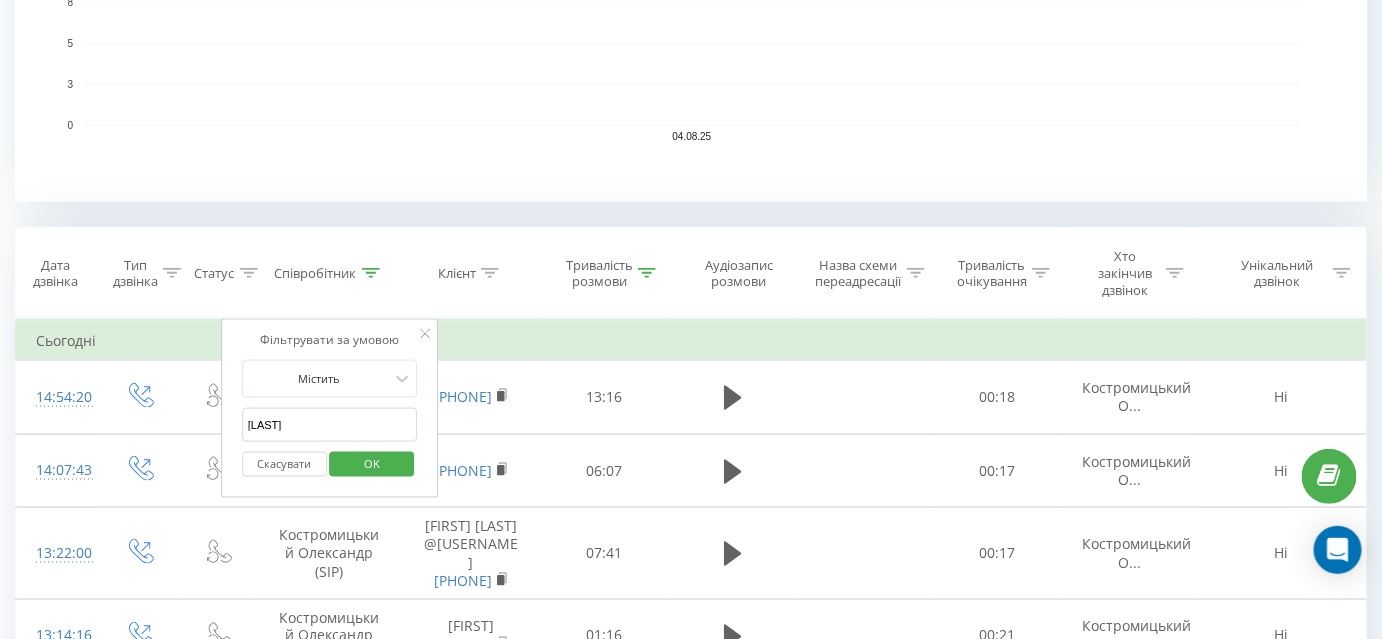 type on "[LAST]" 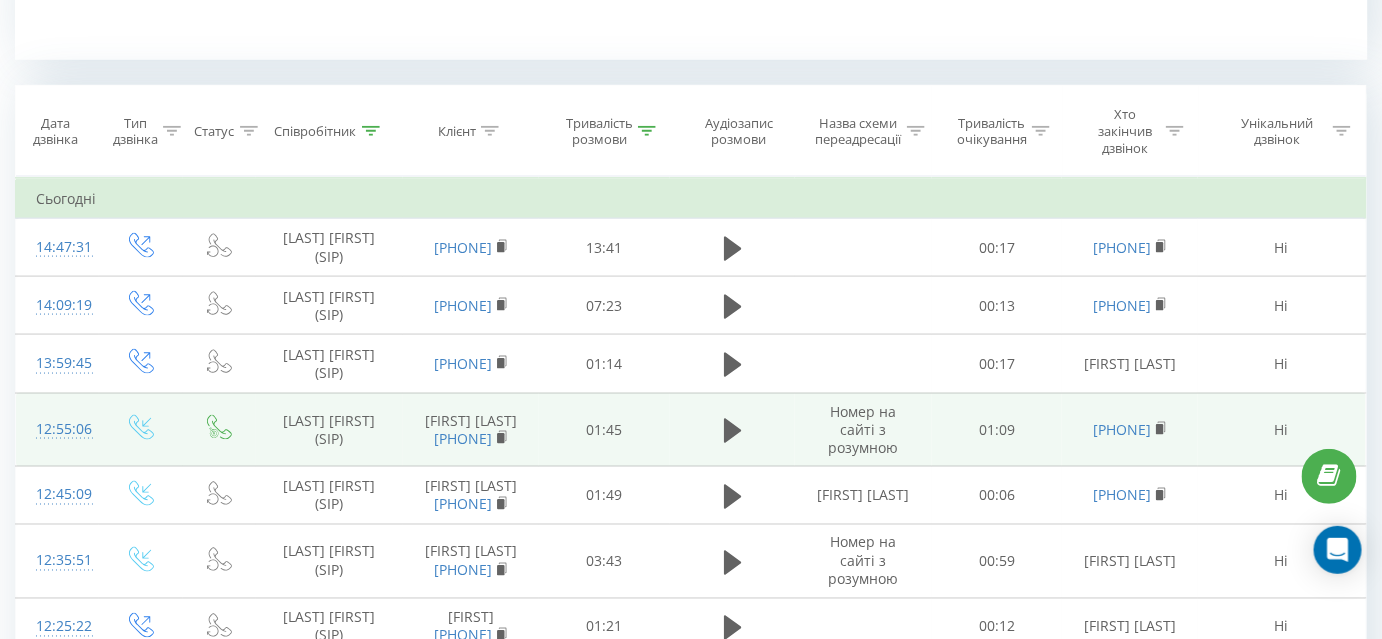 scroll, scrollTop: 826, scrollLeft: 0, axis: vertical 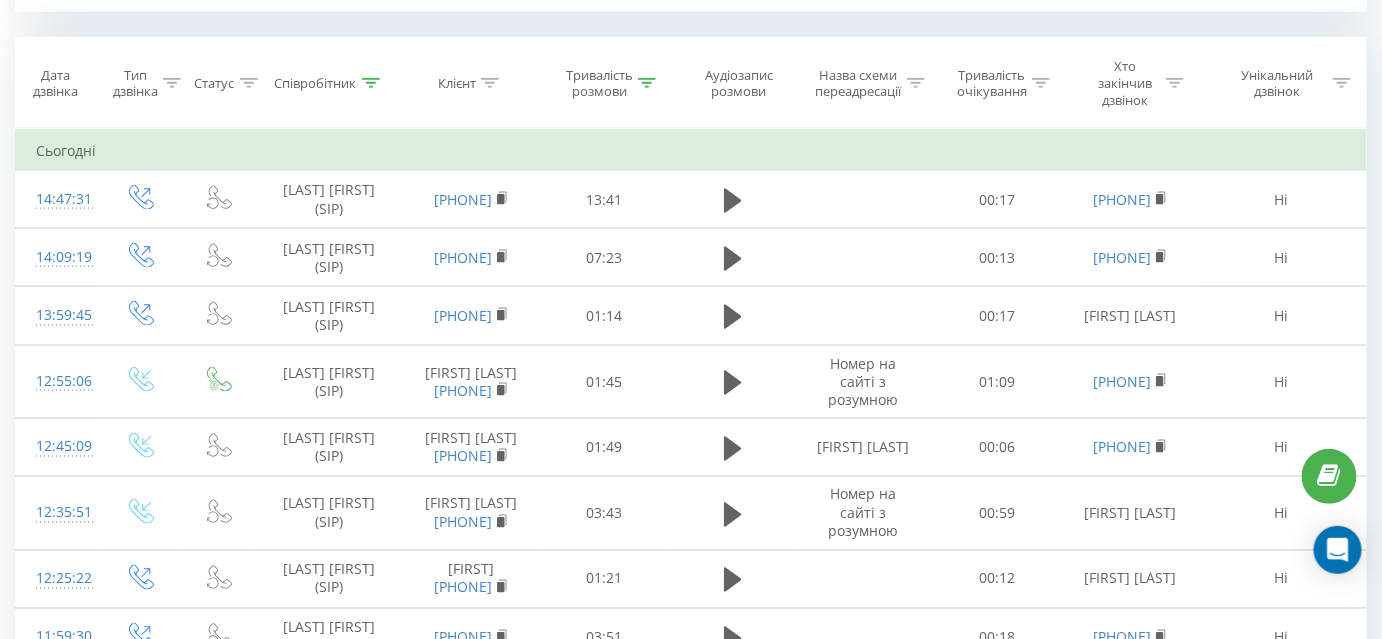 click 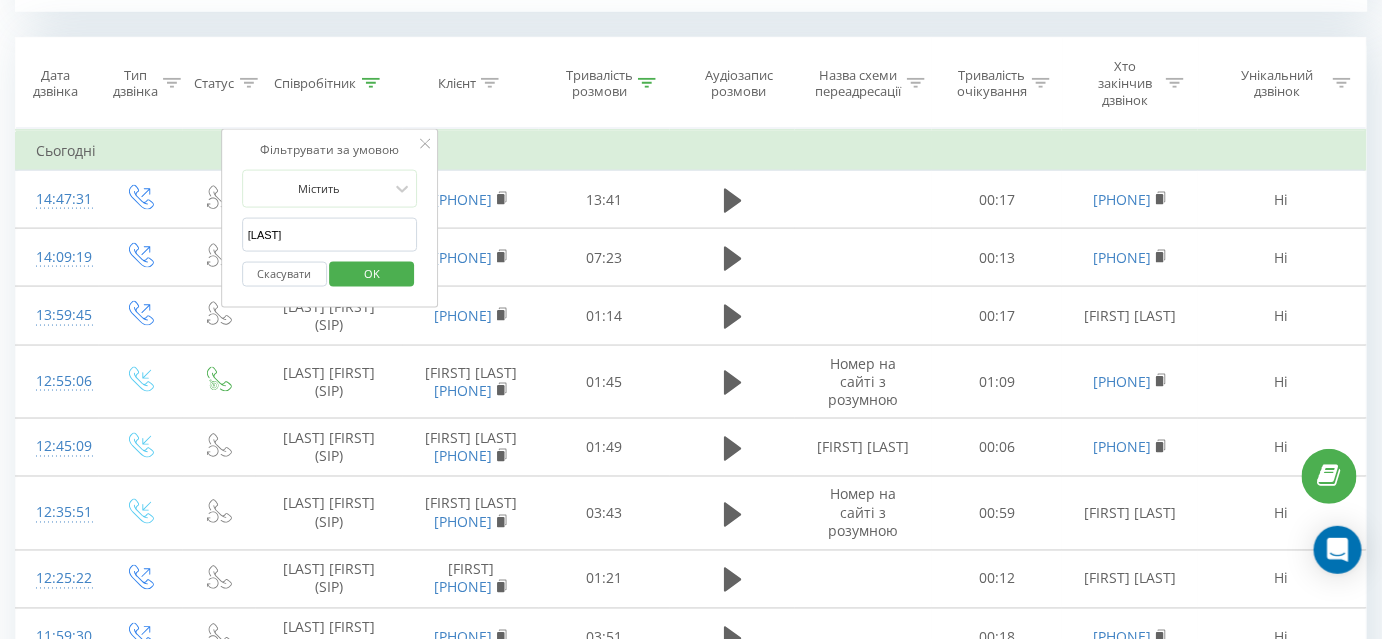 click on "Лучків" at bounding box center [330, 235] 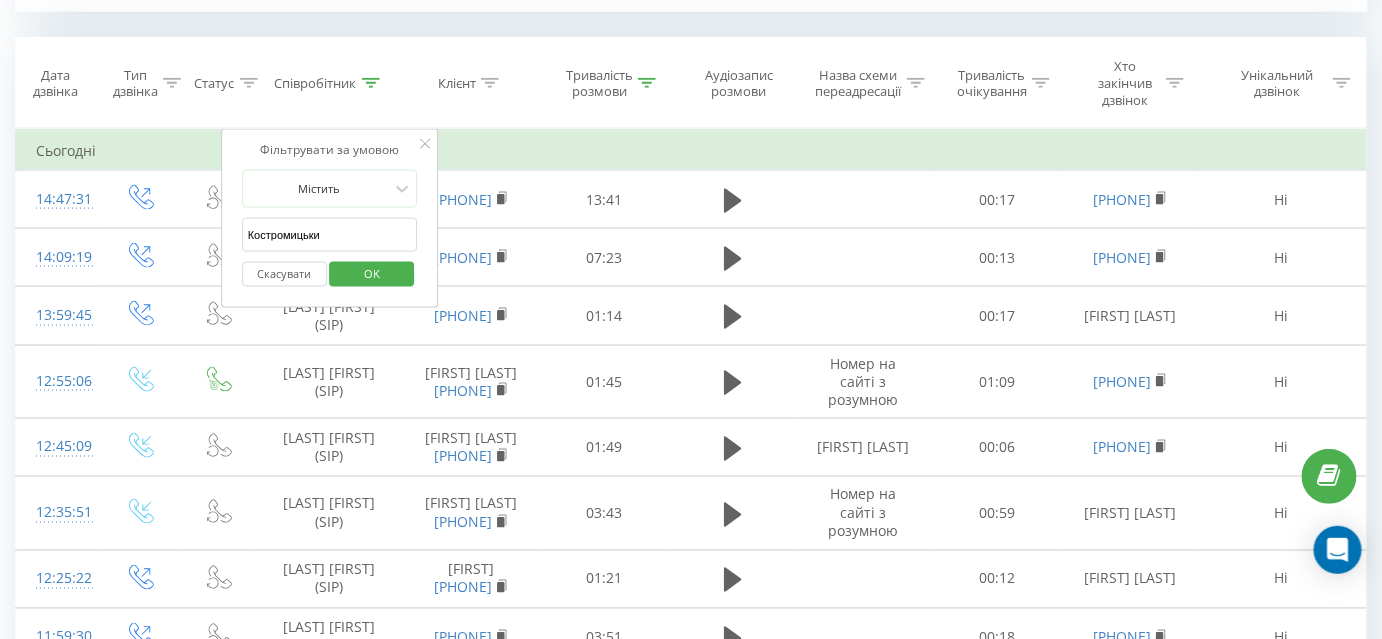 type on "Костромицький" 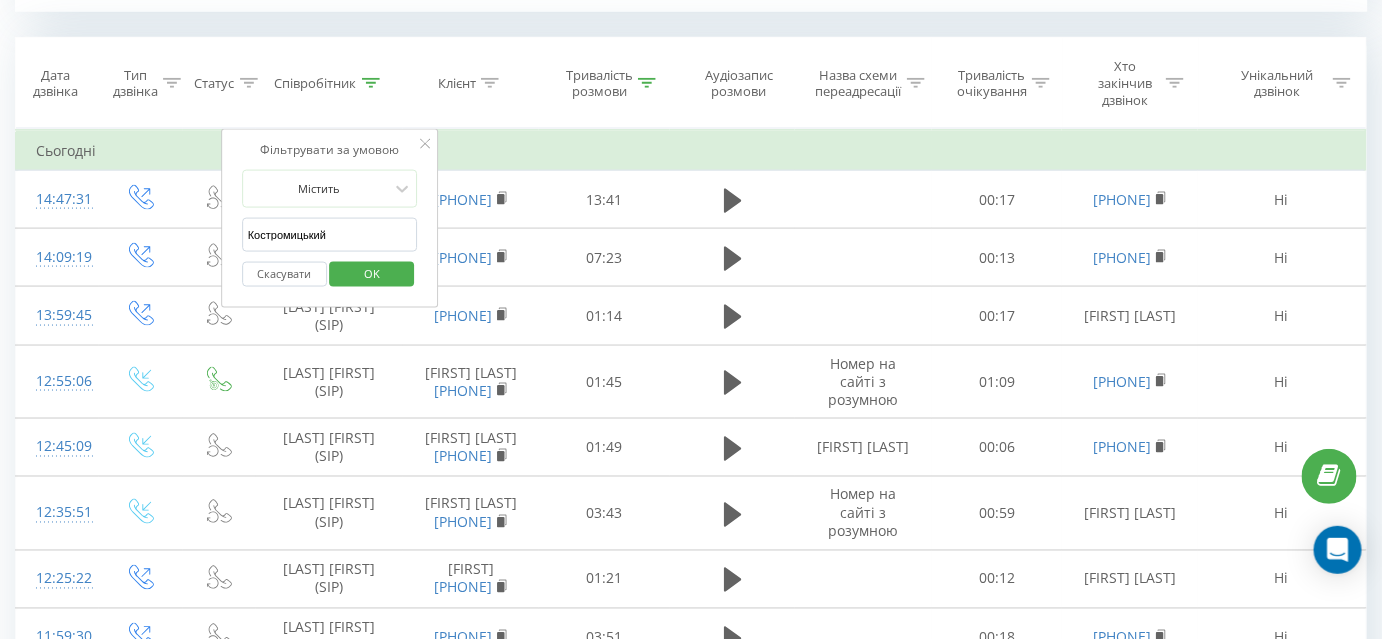 click on "OK" at bounding box center [372, 274] 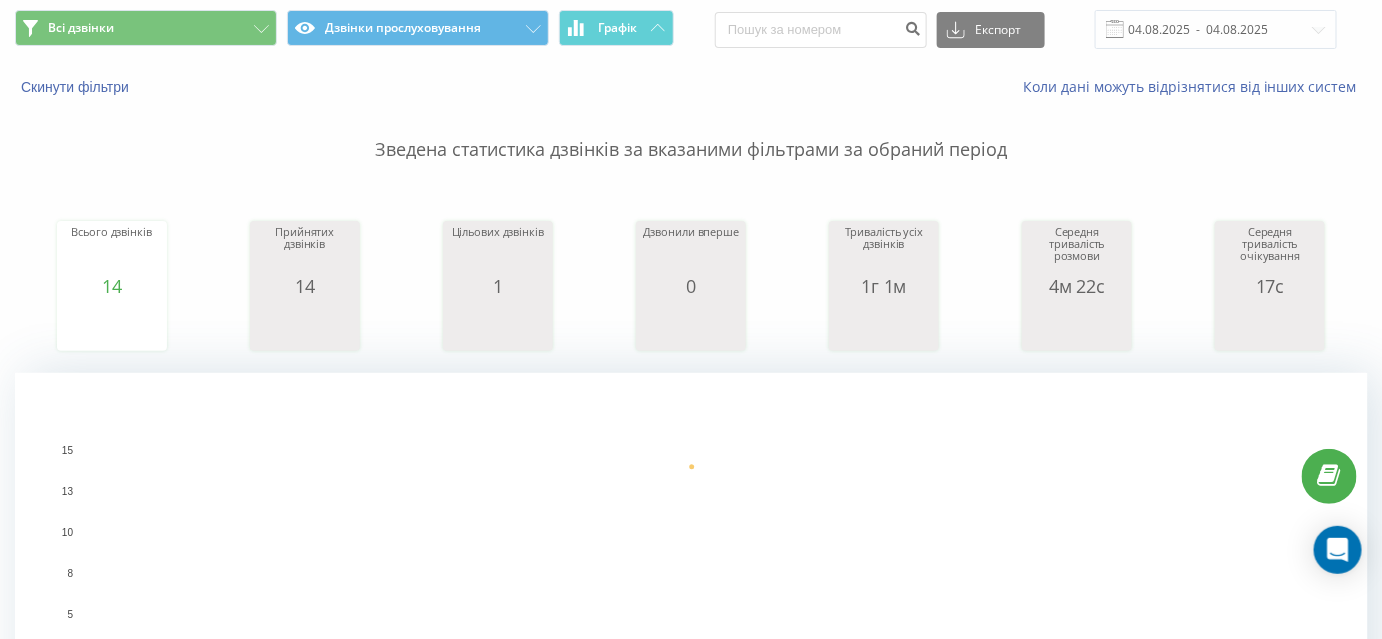 scroll, scrollTop: 90, scrollLeft: 0, axis: vertical 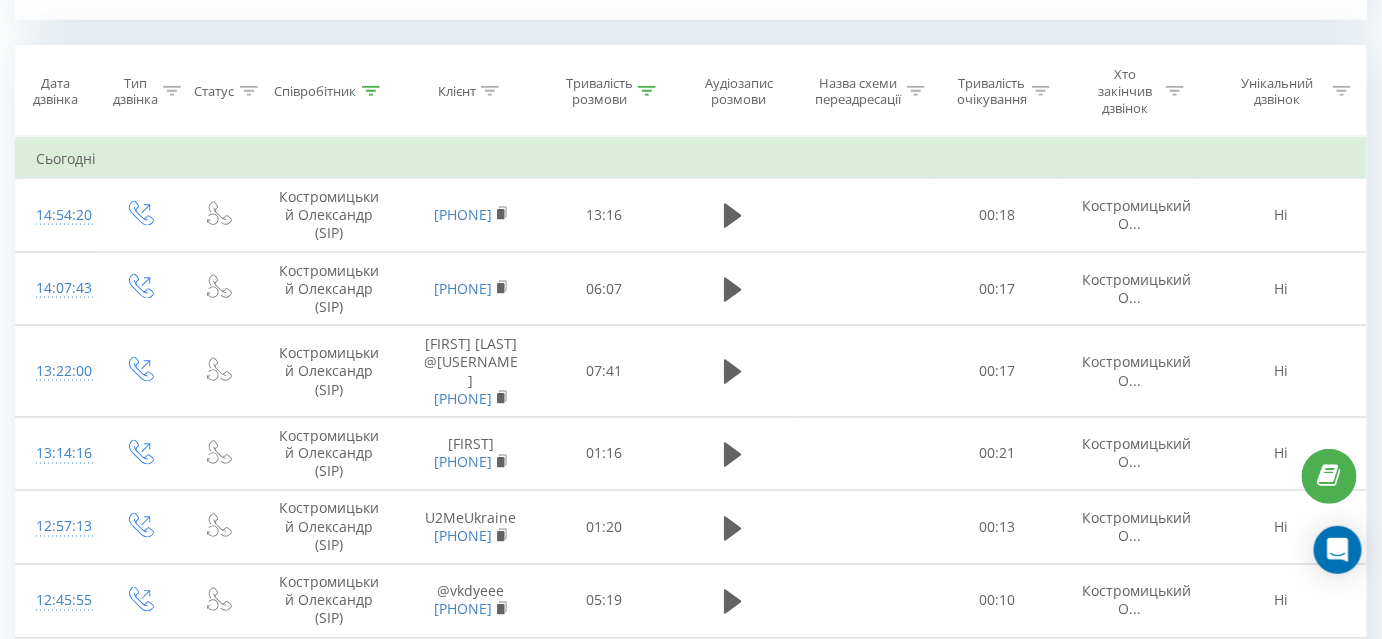 click on "Тривалість розмови" at bounding box center [611, 92] 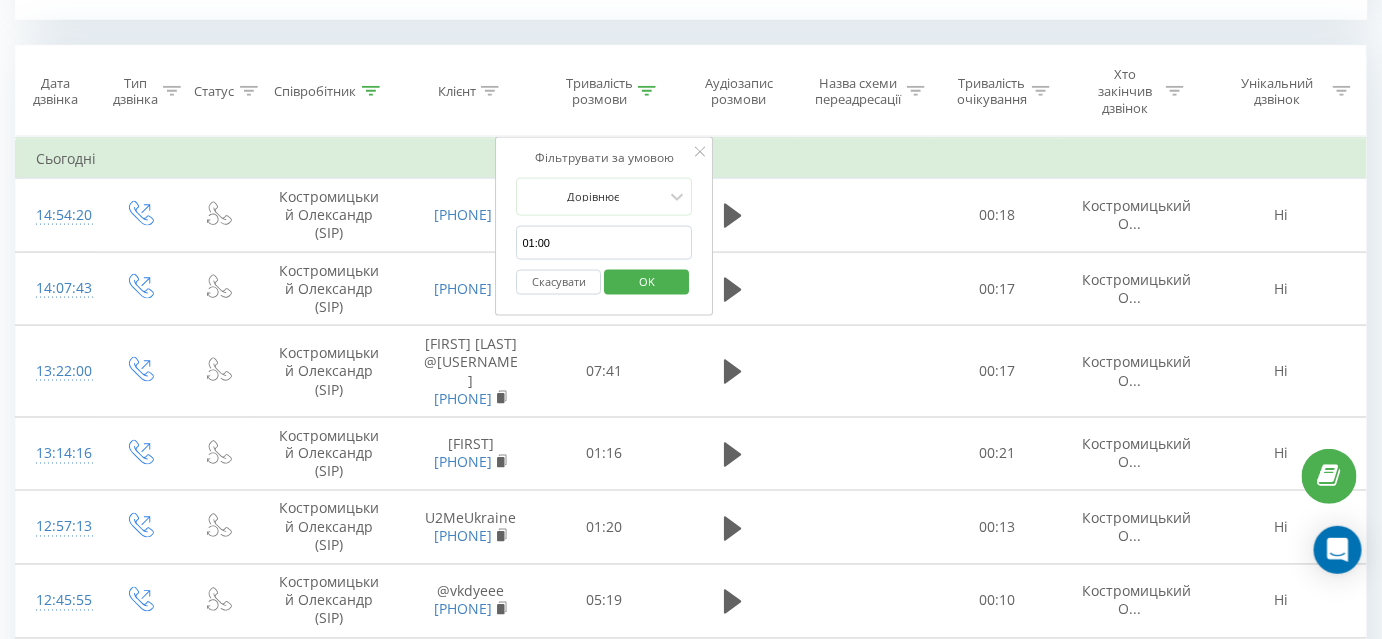click on "Скасувати" at bounding box center (559, 282) 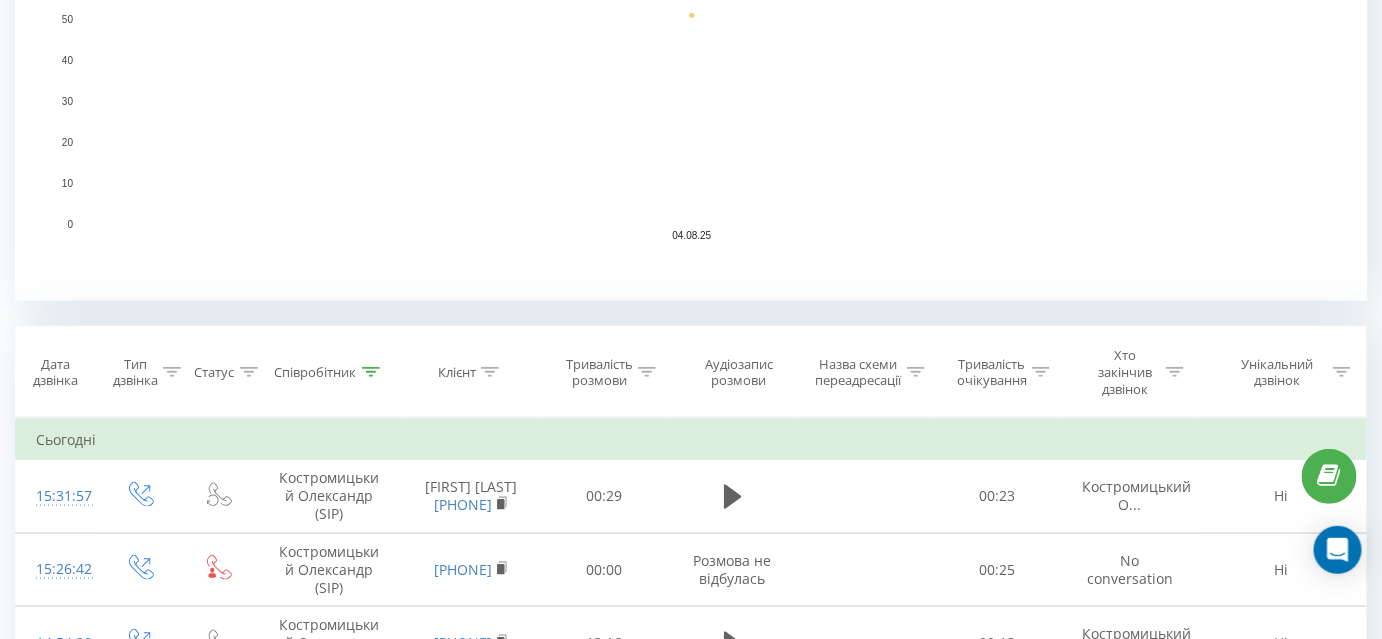scroll, scrollTop: 545, scrollLeft: 0, axis: vertical 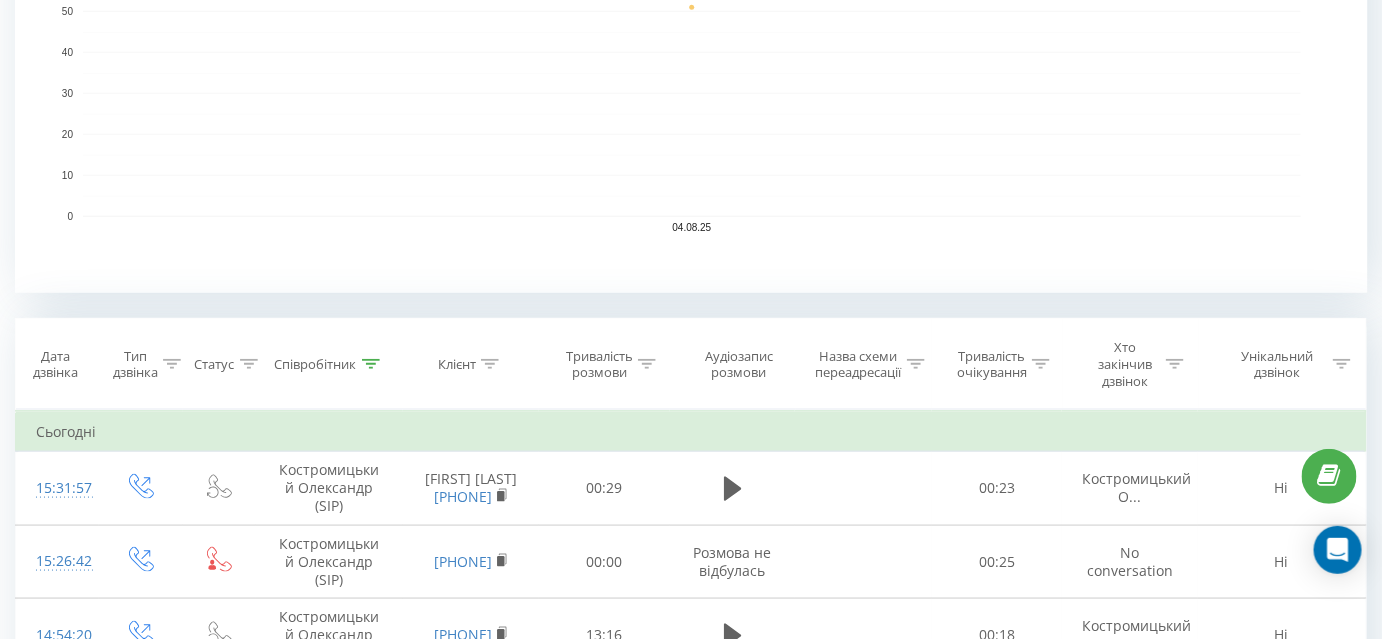 click at bounding box center [647, 364] 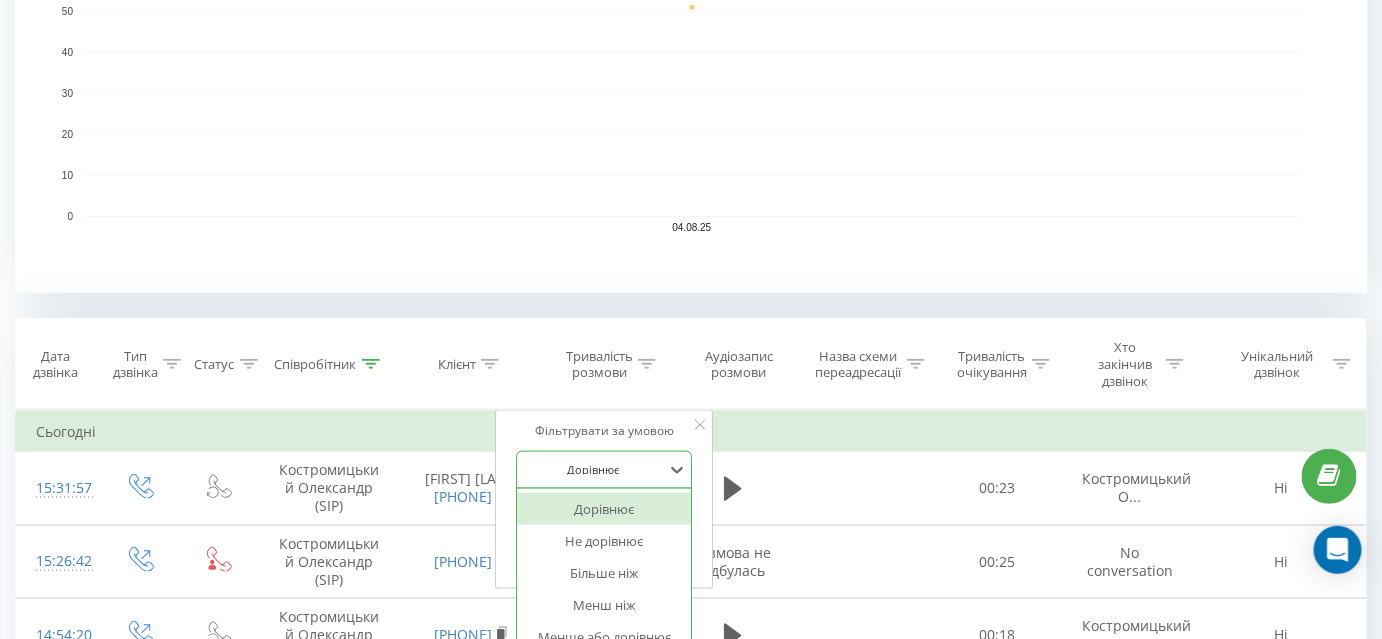 scroll, scrollTop: 594, scrollLeft: 0, axis: vertical 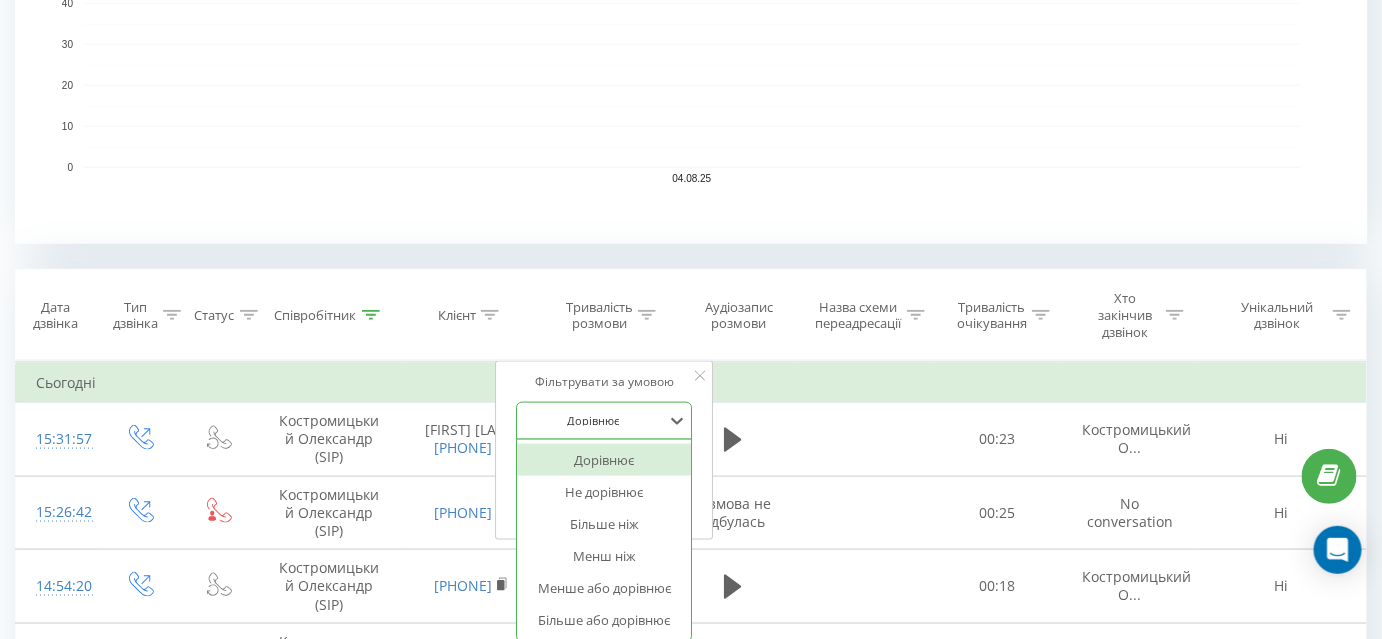 click on "option Дорівнює focused, 1 of 6. 6 results available. Use Up and Down to choose options, press Enter to select the currently focused option, press Escape to exit the menu, press Tab to select the option and exit the menu. Дорівнює Дорівнює Не дорівнює Більше ніж Менш ніж Менше або дорівнює Більше або дорівнює" at bounding box center (605, 421) 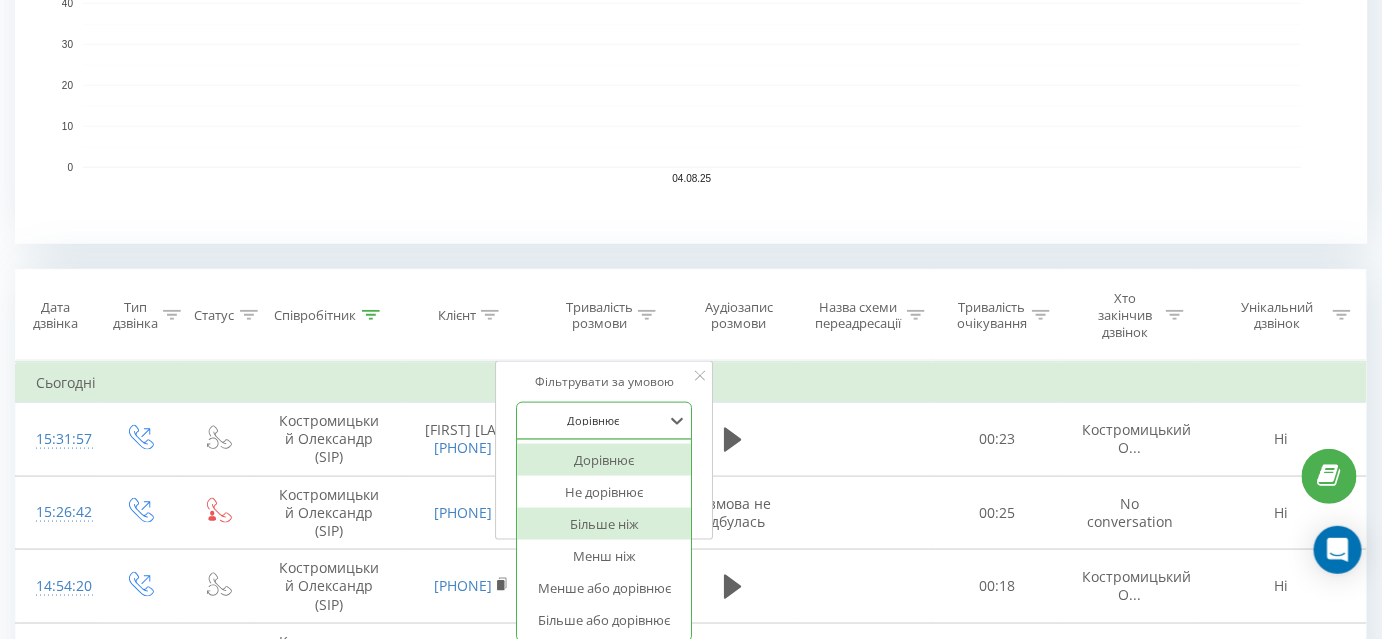 click on "Більше ніж" at bounding box center [605, 524] 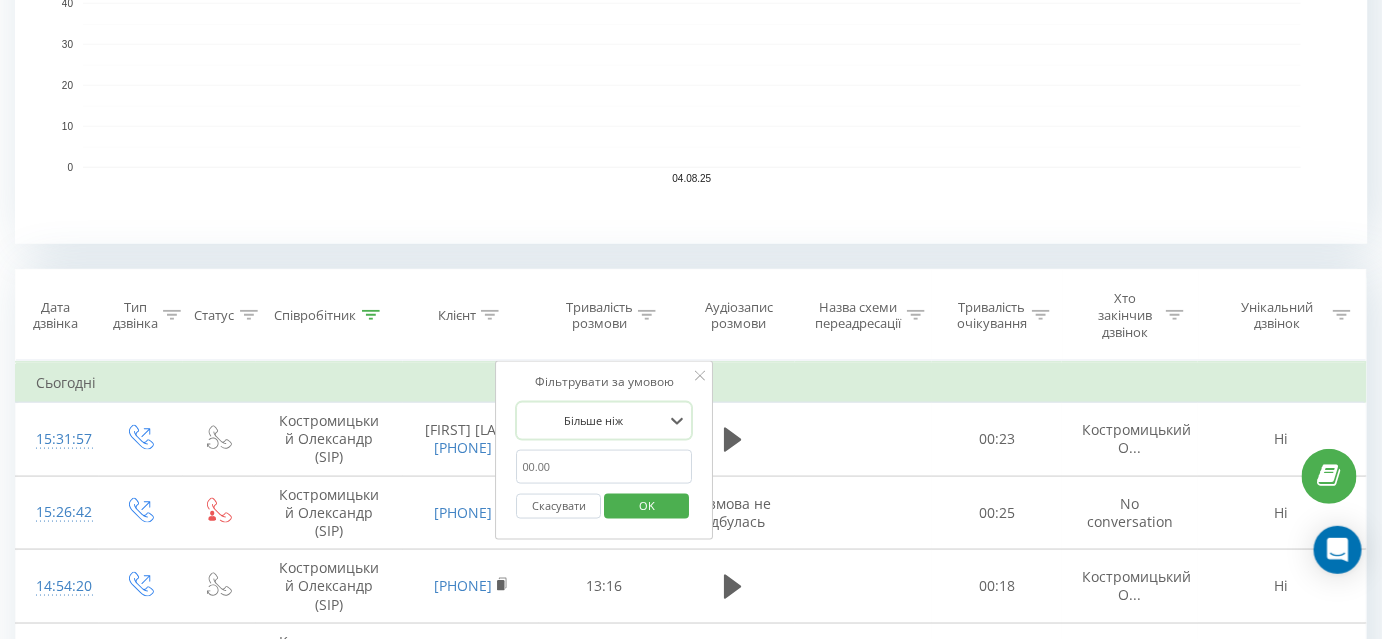 click on "01:00" at bounding box center (605, 467) 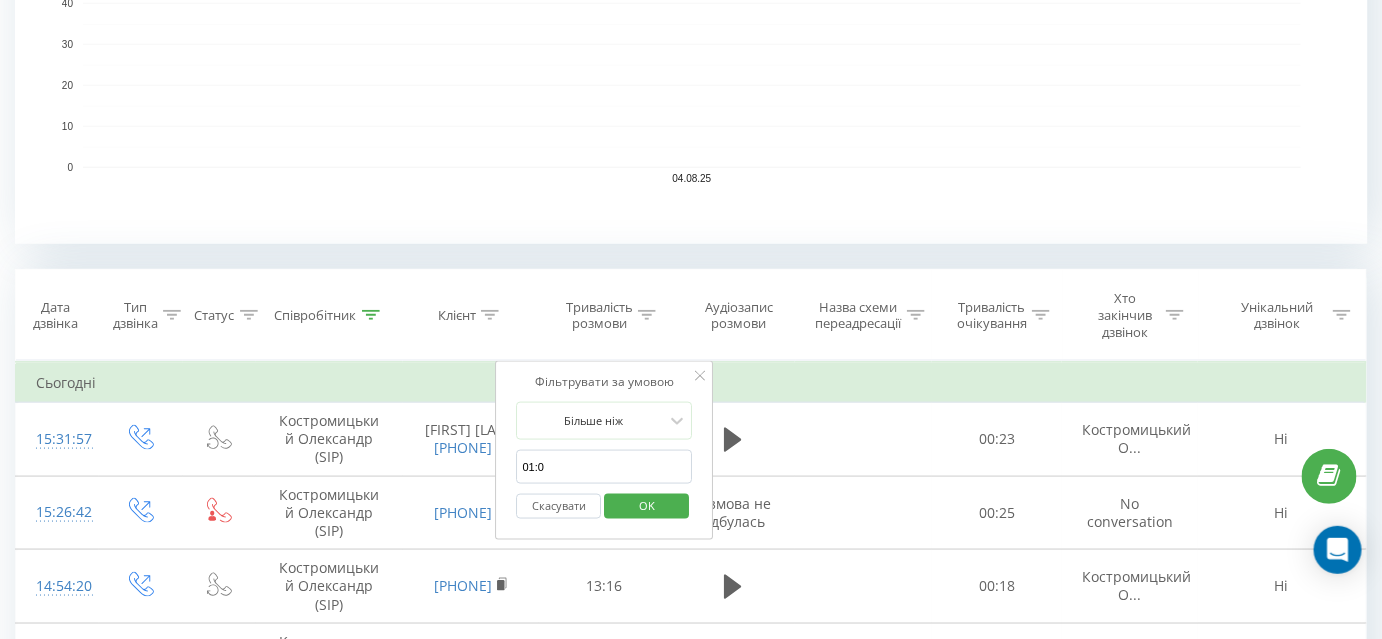 type on "01:00" 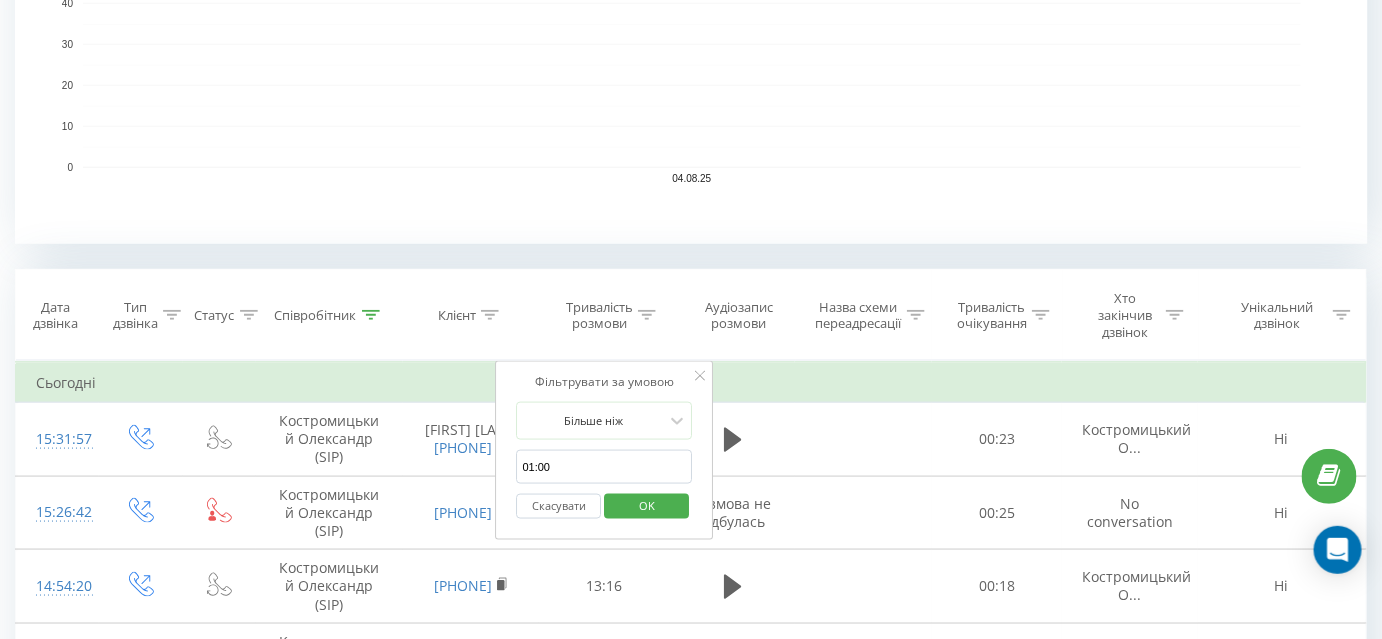 click on "OK" at bounding box center [647, 505] 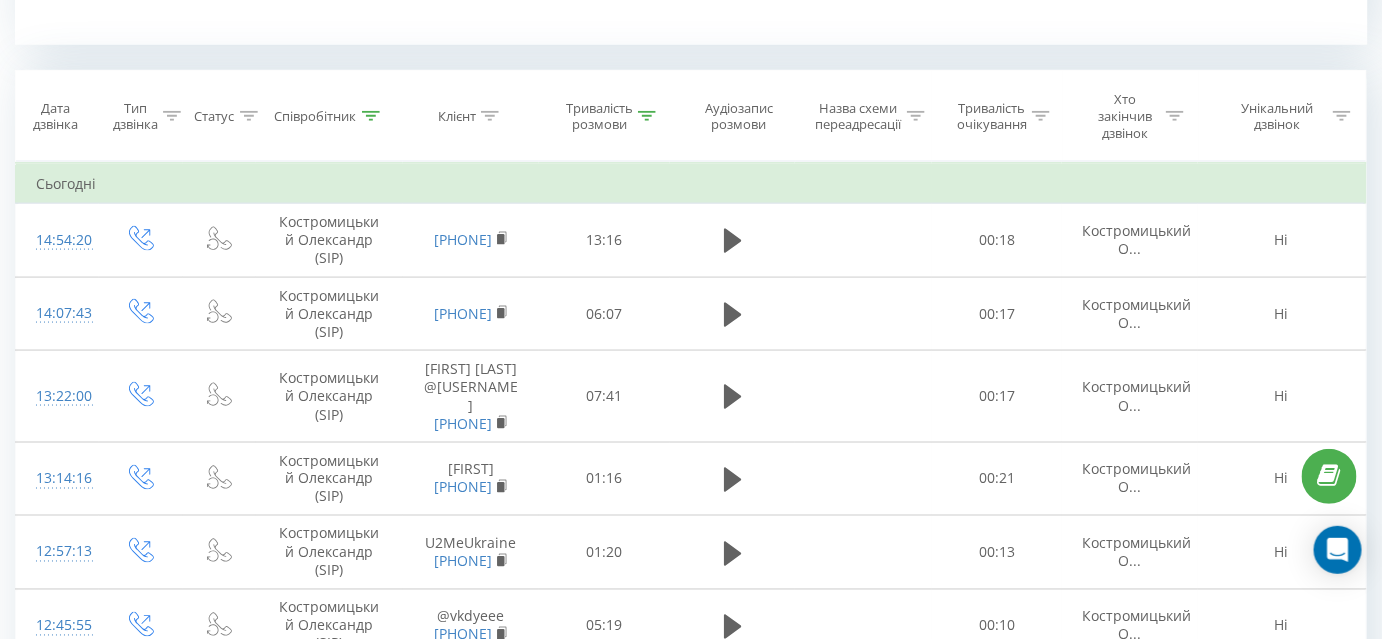 scroll, scrollTop: 818, scrollLeft: 0, axis: vertical 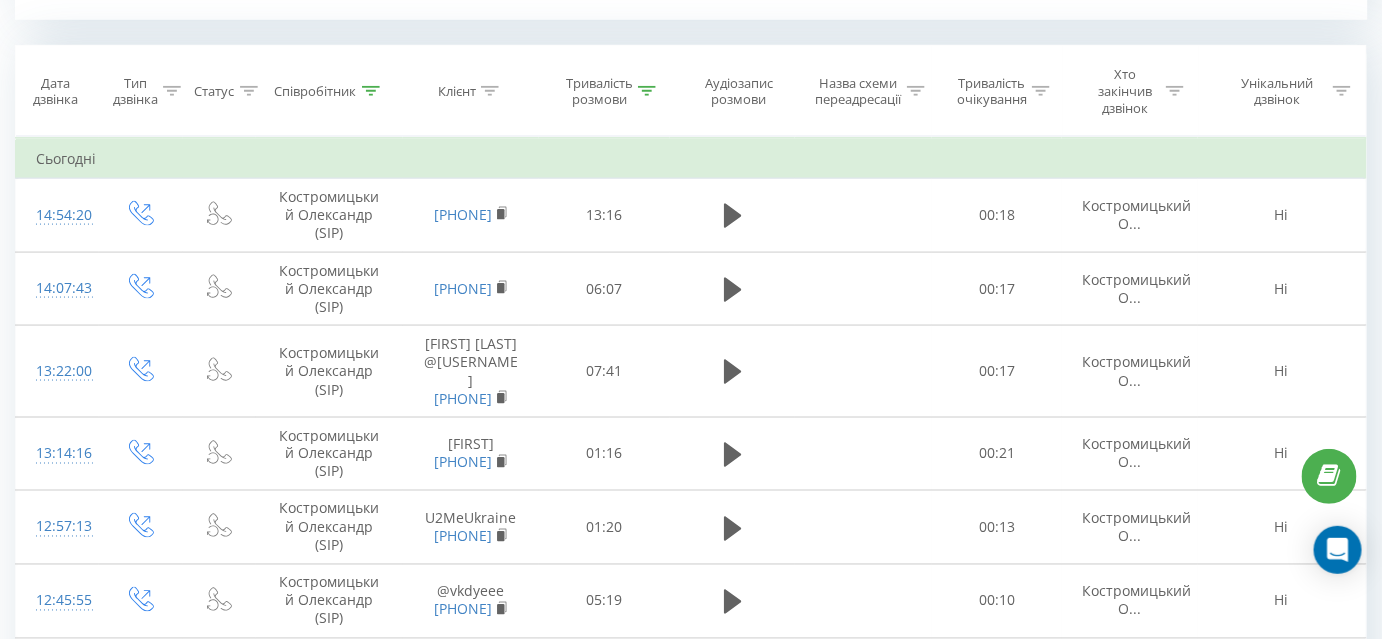 click 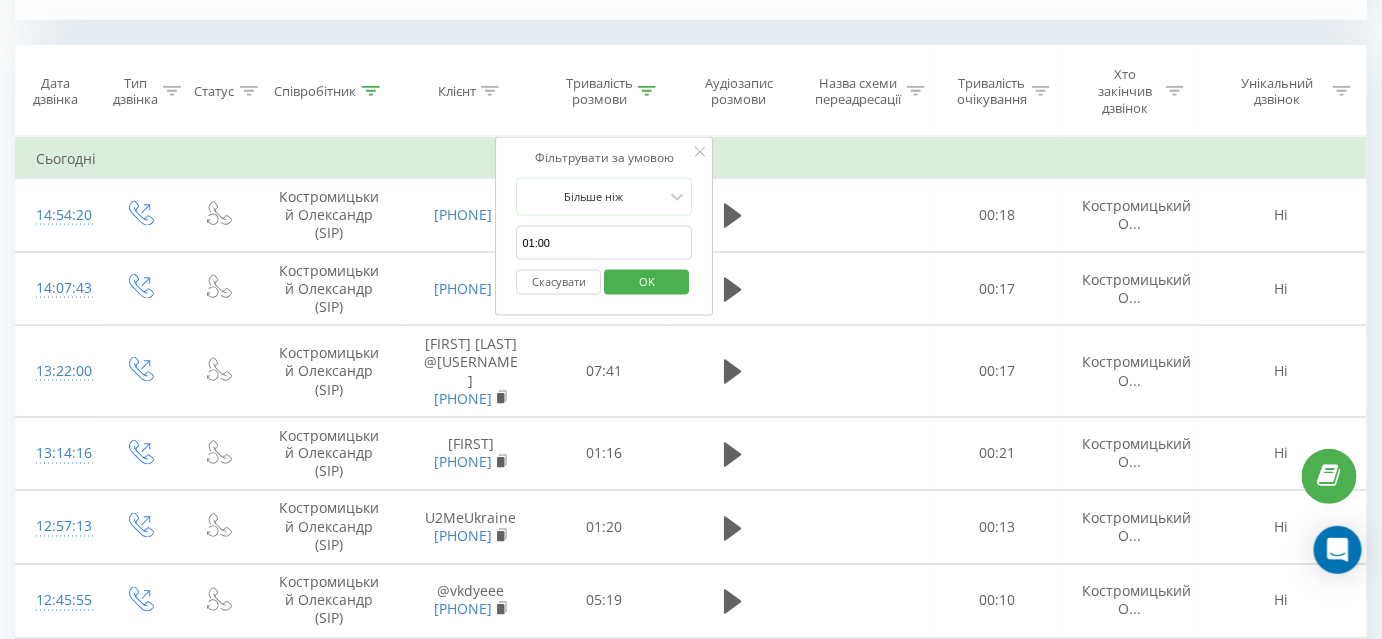 click on "Скасувати" at bounding box center (559, 282) 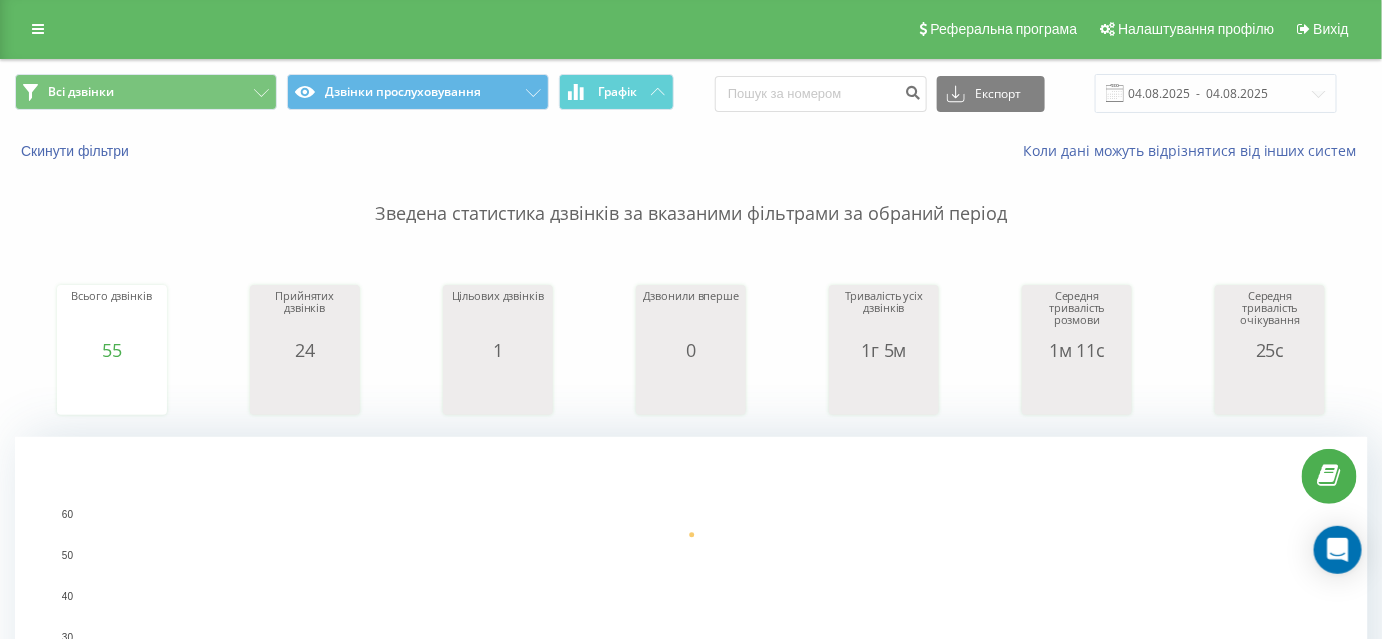 scroll, scrollTop: 0, scrollLeft: 0, axis: both 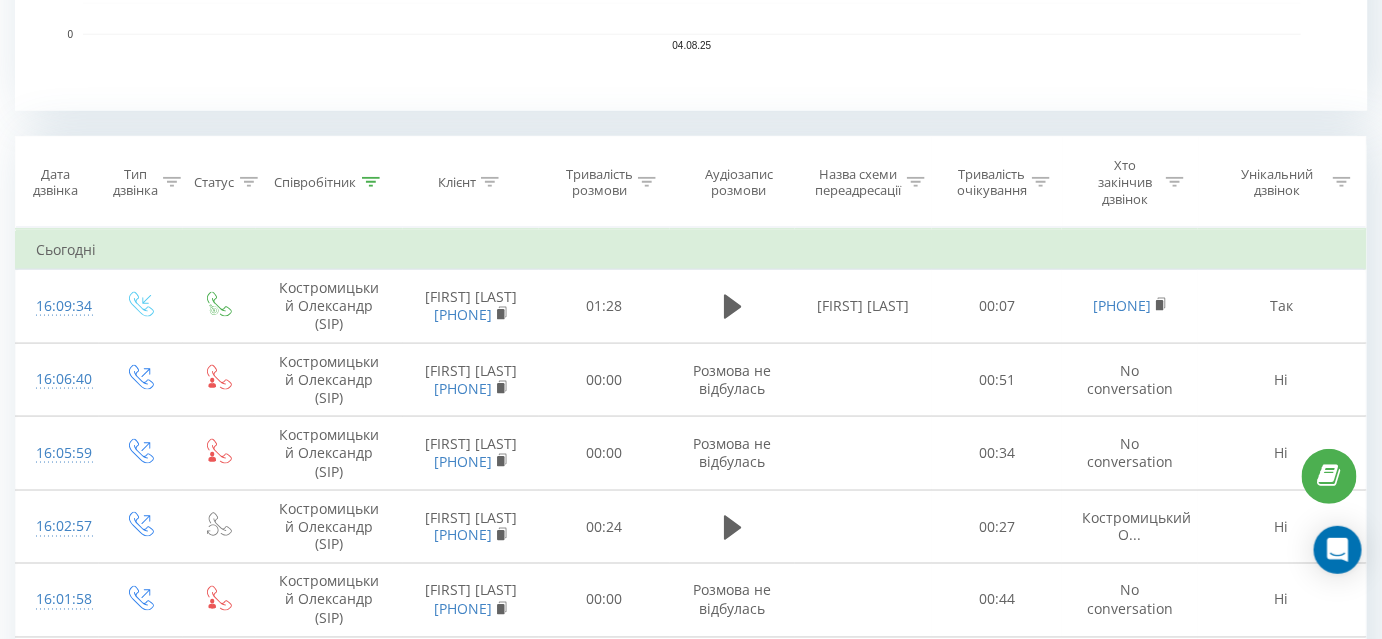 click 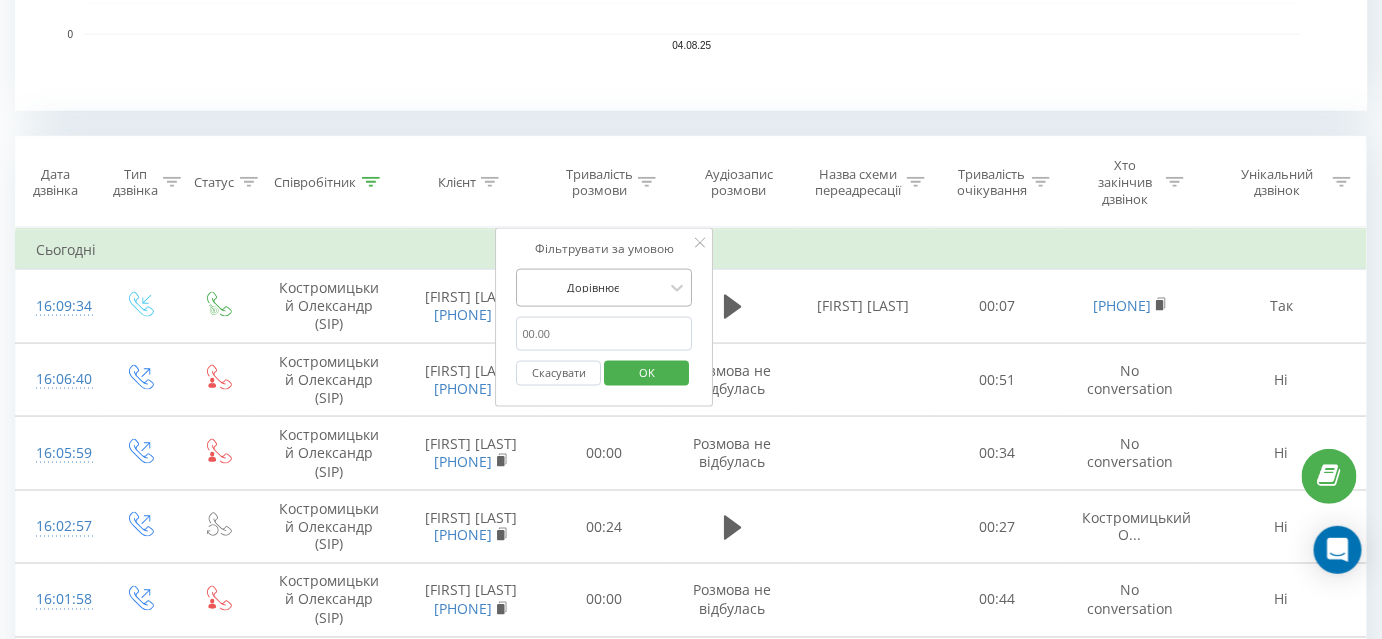 click at bounding box center [594, 287] 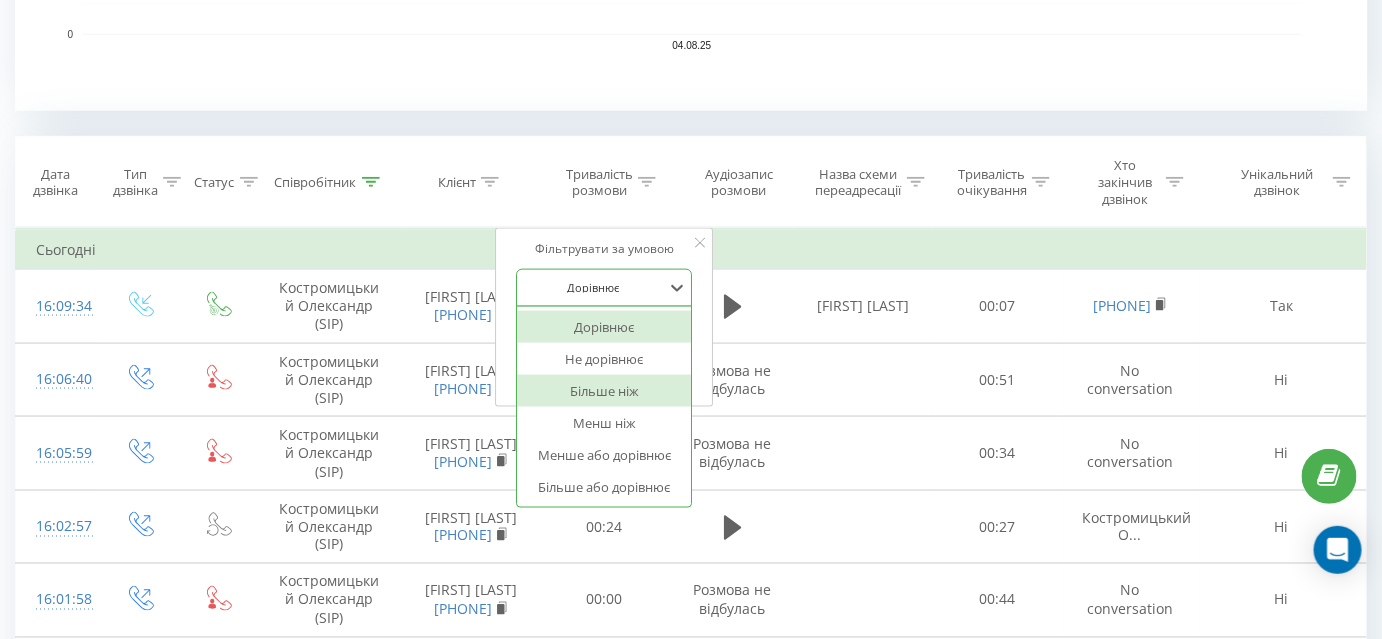 click on "Більше ніж" at bounding box center [605, 391] 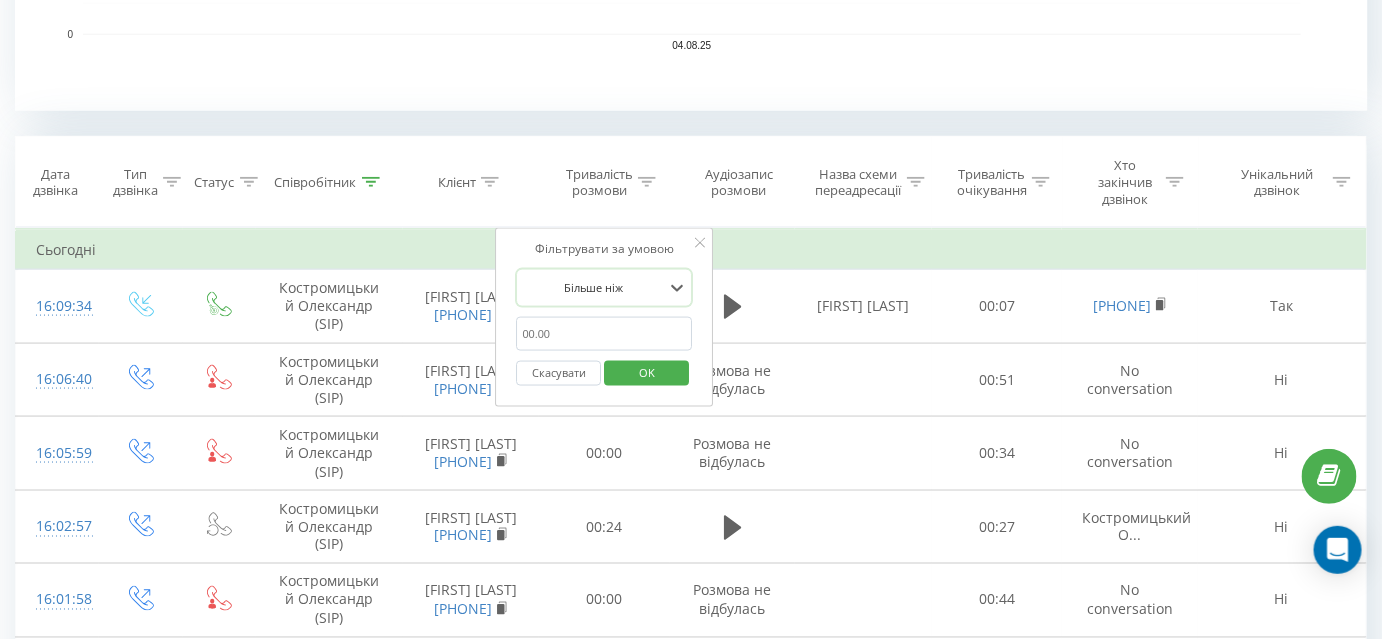 click at bounding box center (605, 334) 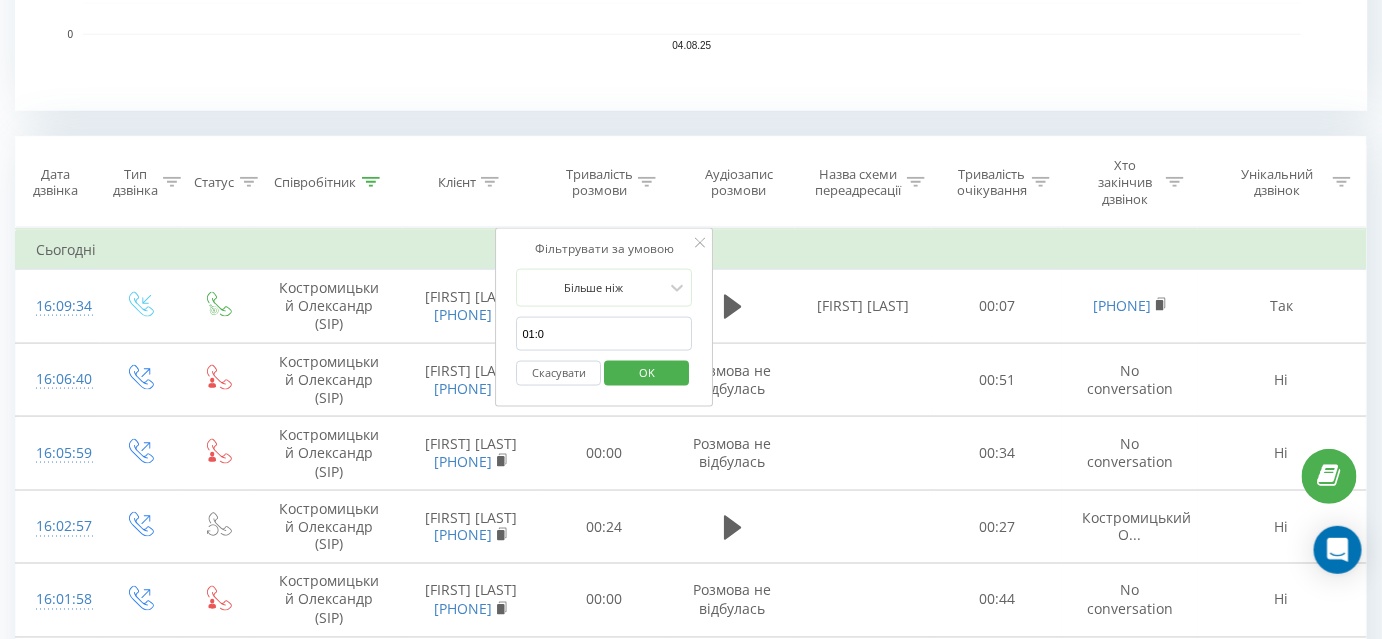 type on "01:00" 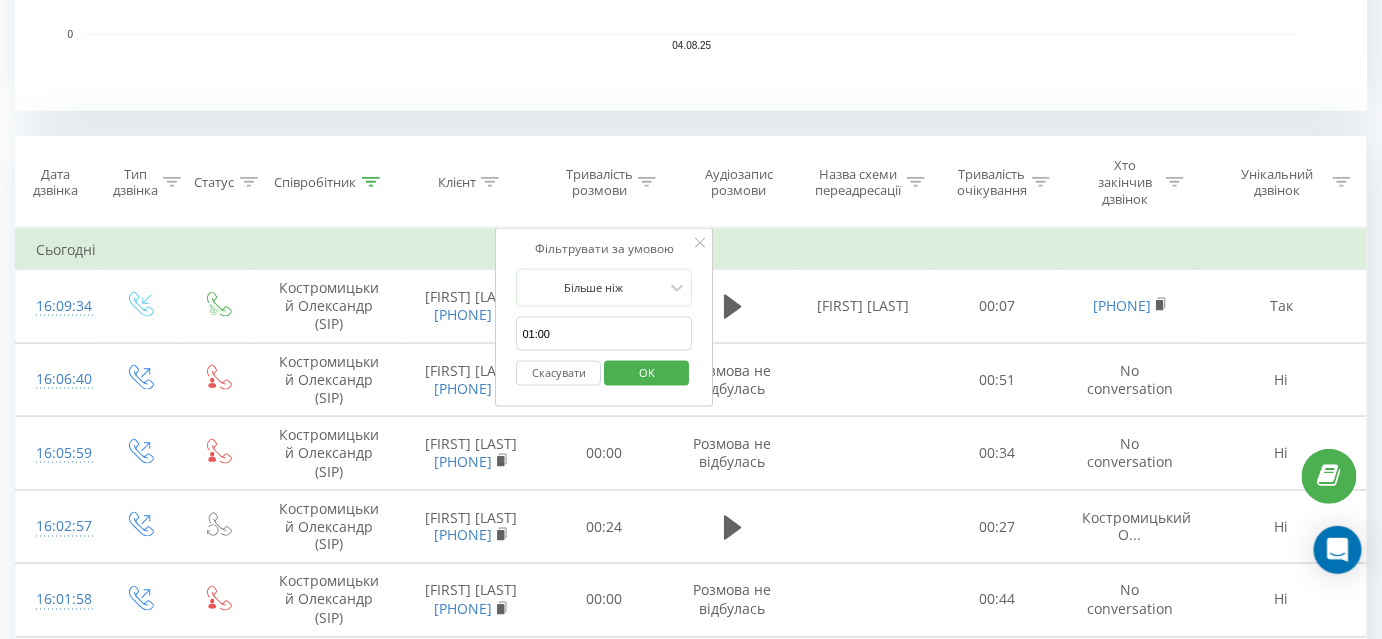 click on "OK" at bounding box center (647, 372) 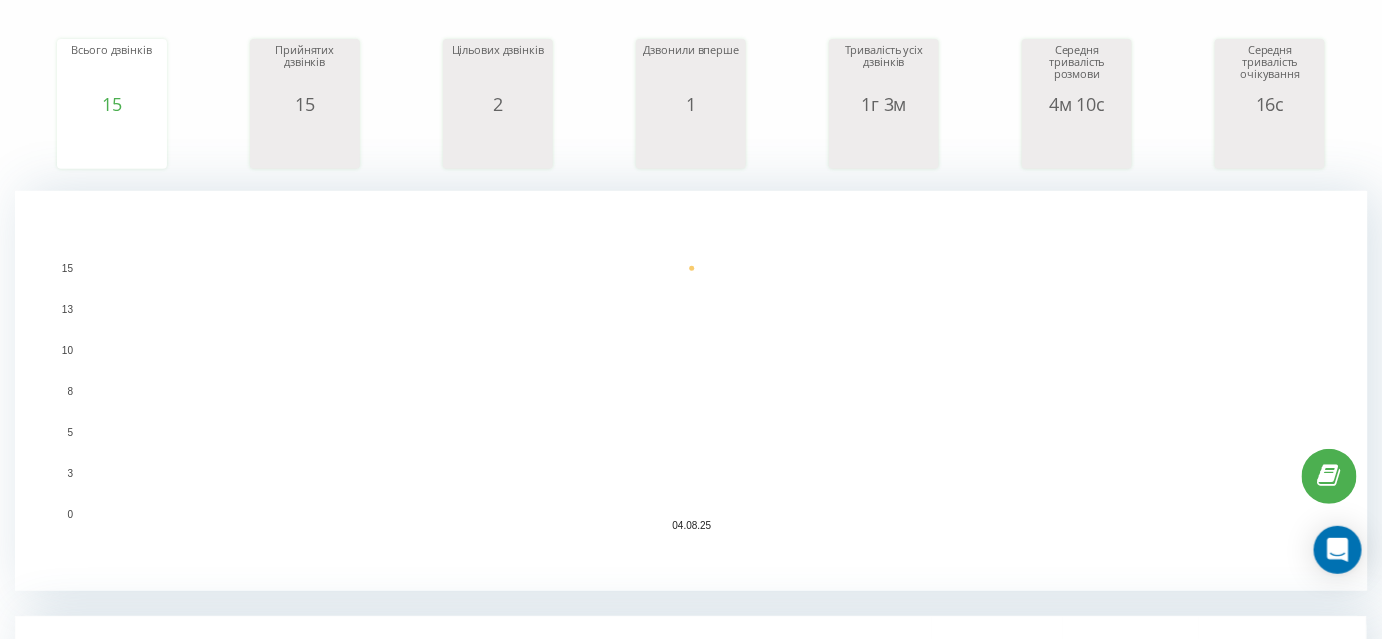 scroll, scrollTop: 181, scrollLeft: 0, axis: vertical 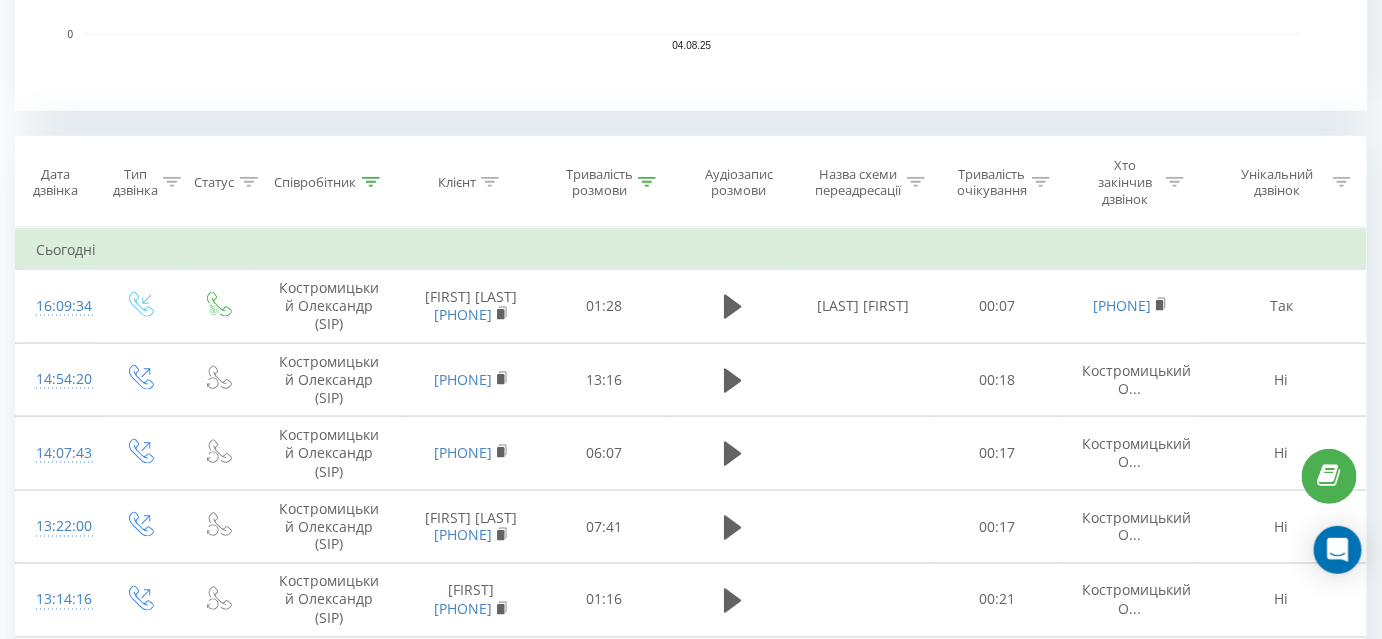 click 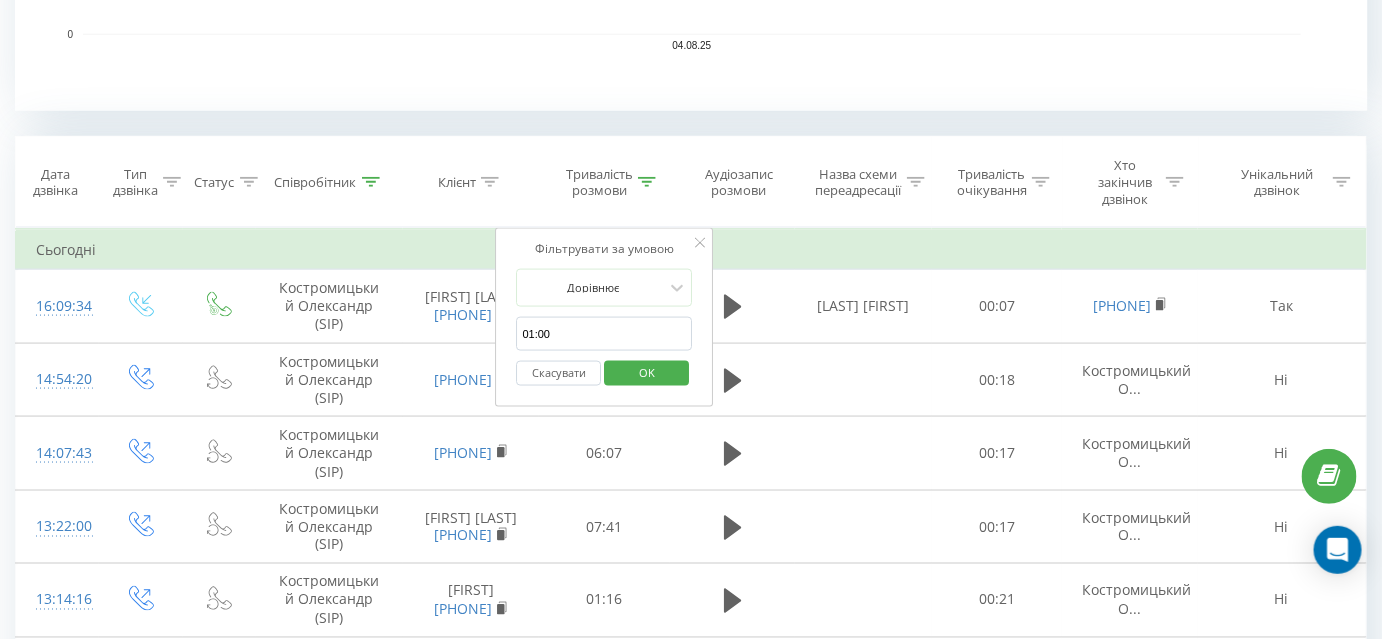 click on "Скасувати" at bounding box center [559, 373] 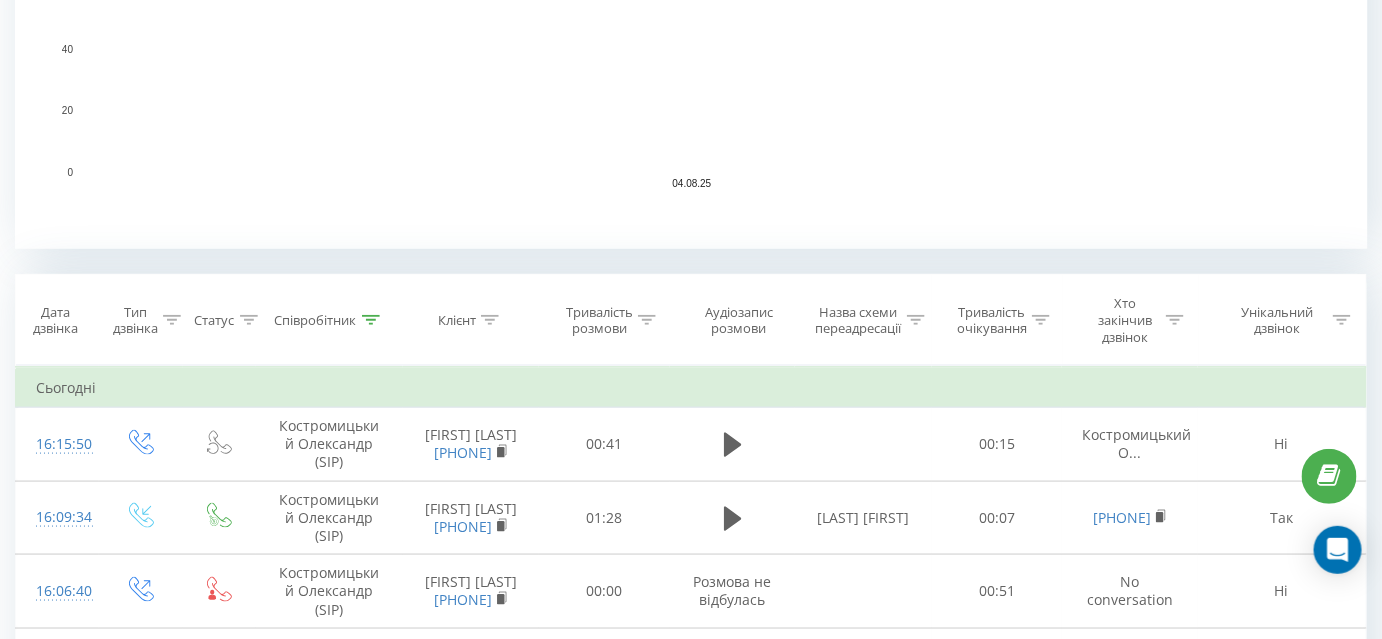 scroll, scrollTop: 727, scrollLeft: 0, axis: vertical 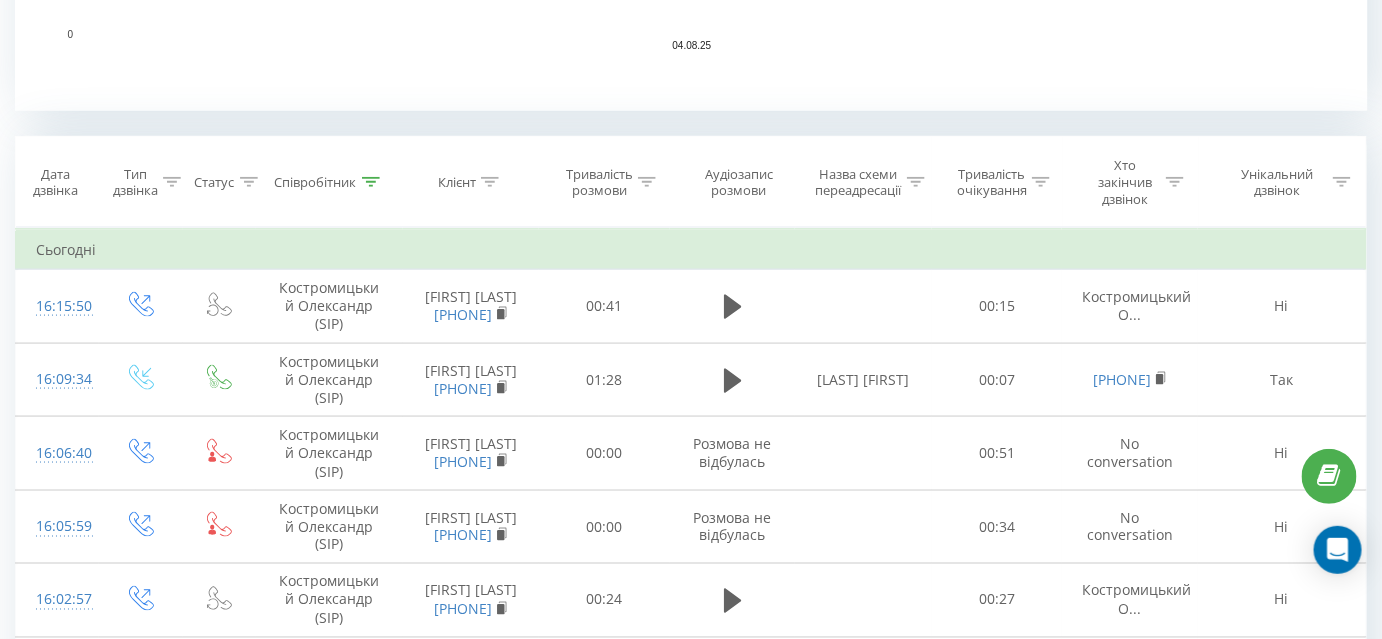 click at bounding box center (371, 182) 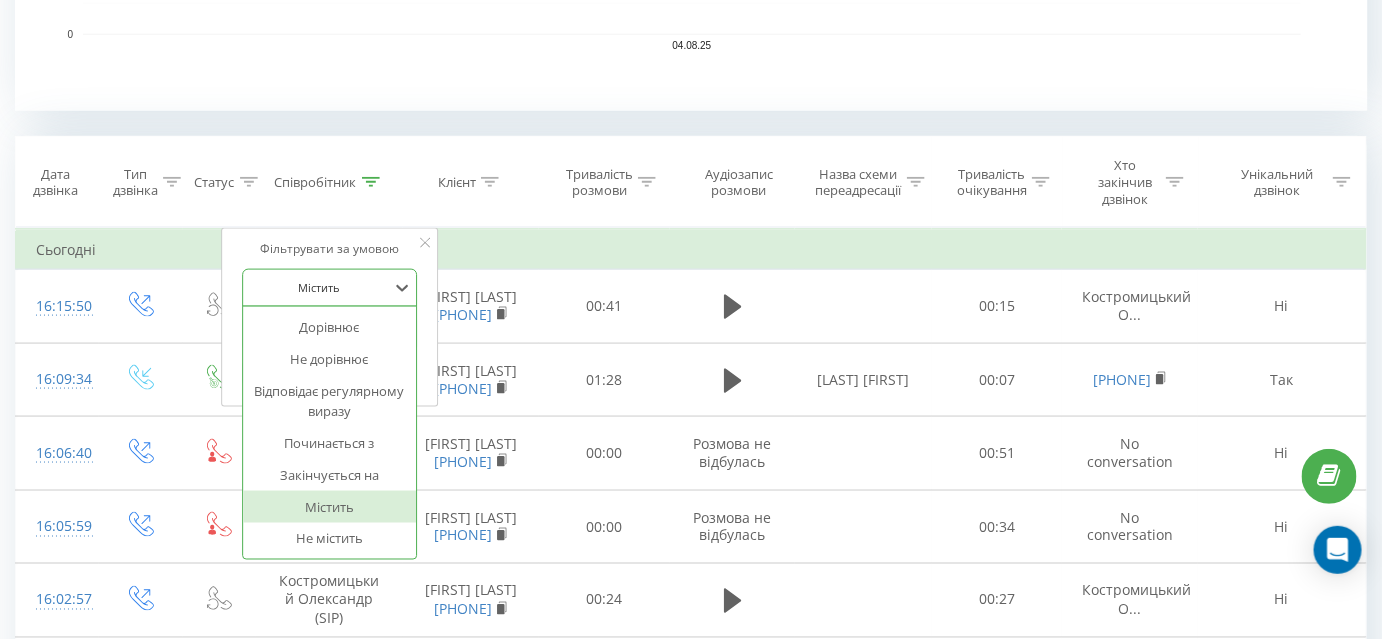 click on "Містить" at bounding box center (319, 288) 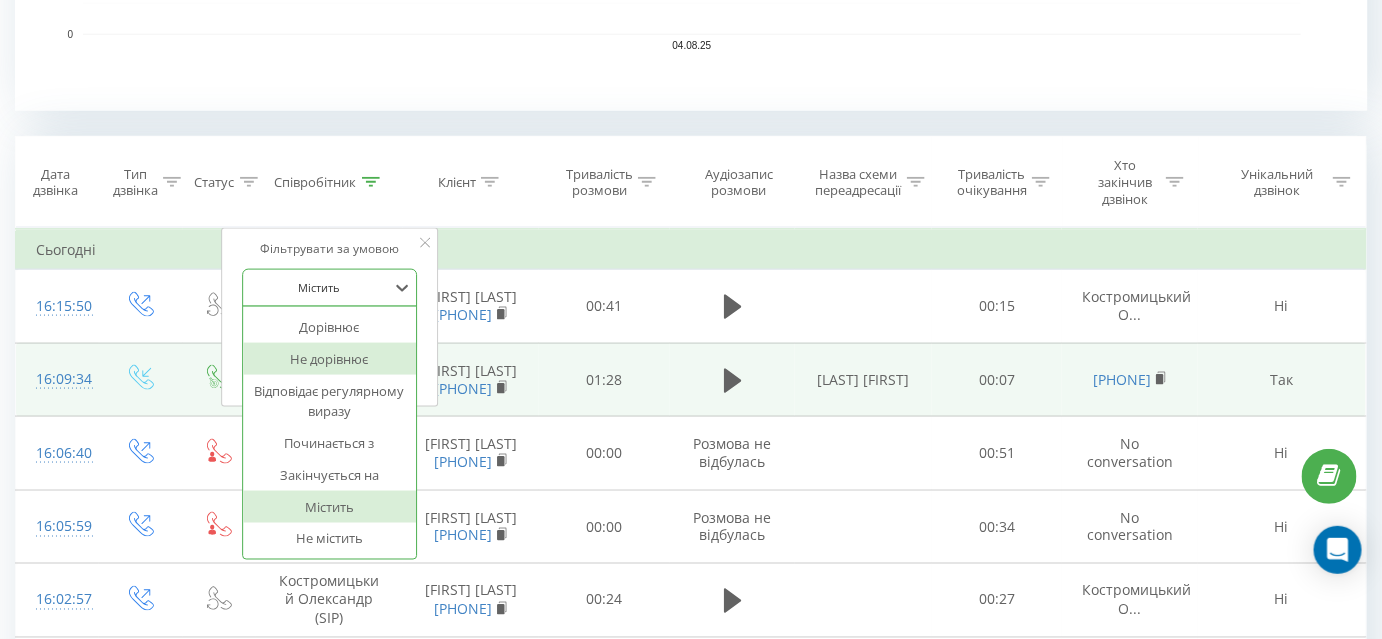 click on "01:28" at bounding box center (604, 380) 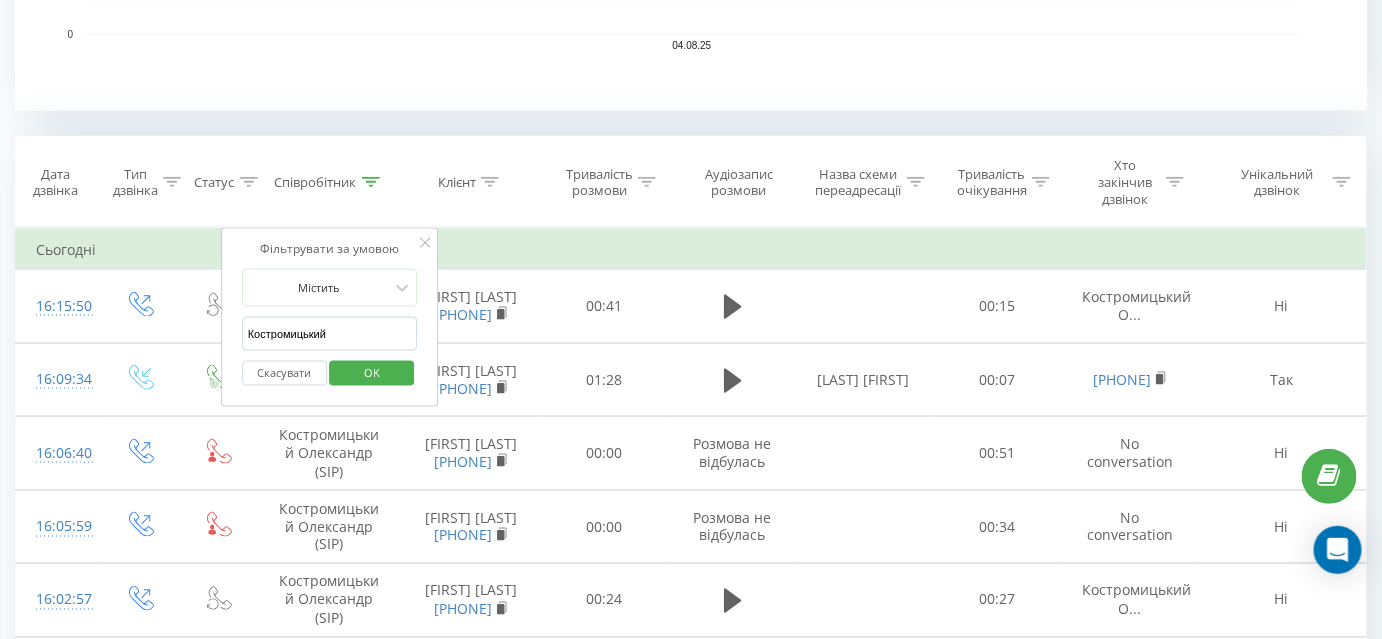 click on "Костромицький" at bounding box center [330, 334] 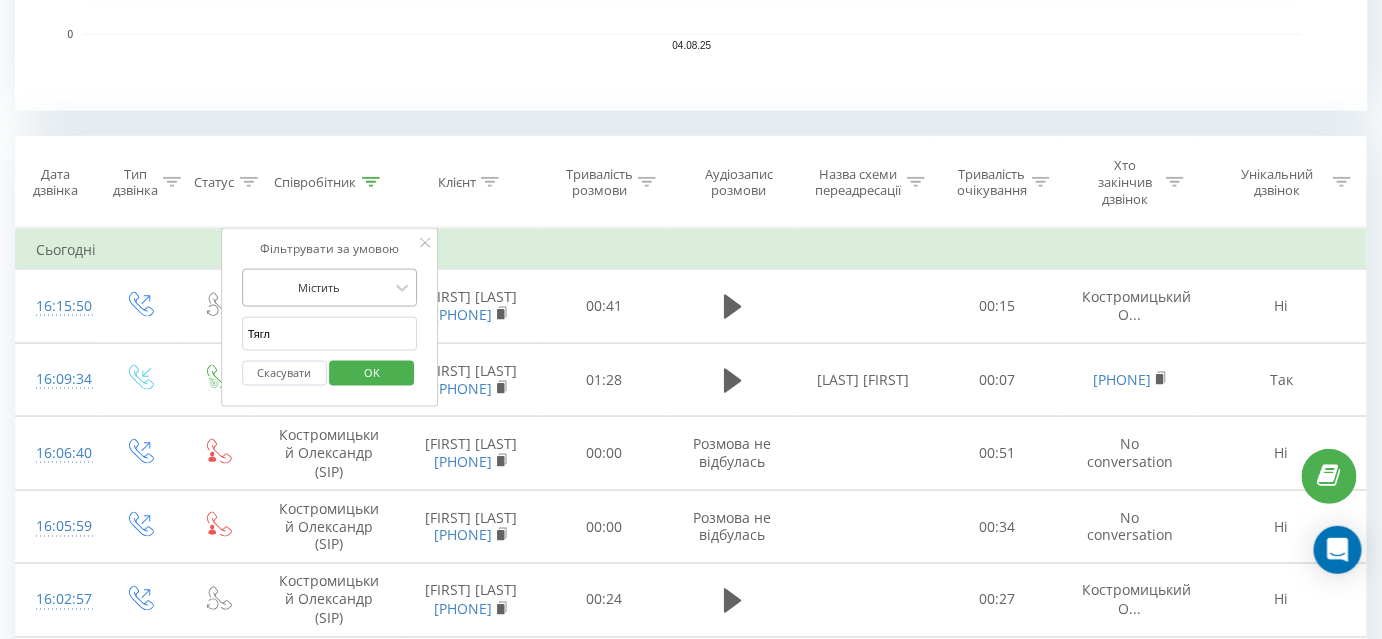 type on "Тягло" 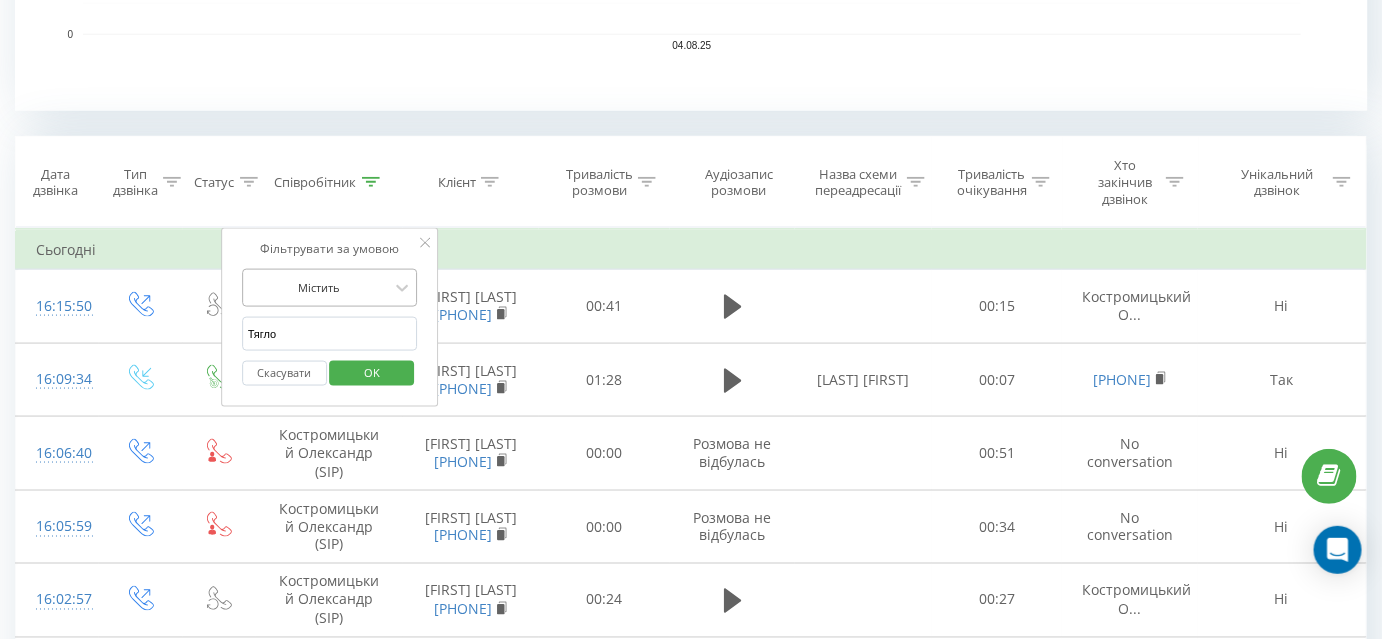 click on "OK" at bounding box center (372, 373) 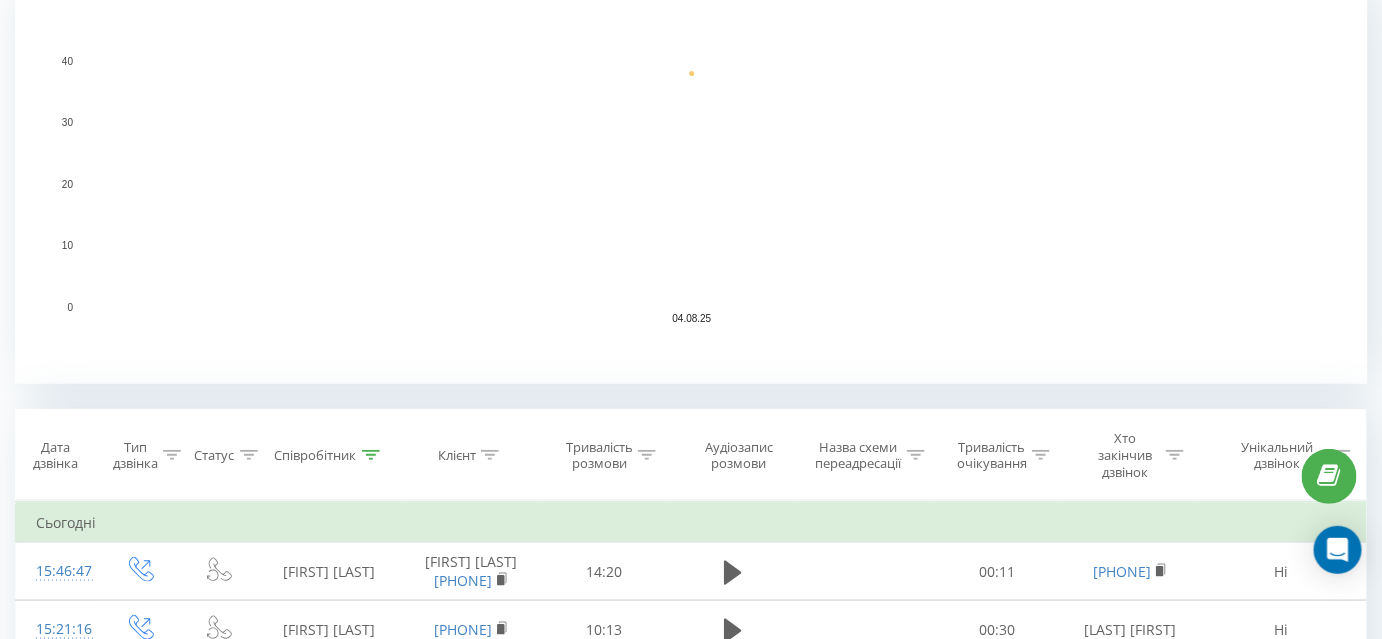 scroll, scrollTop: 636, scrollLeft: 0, axis: vertical 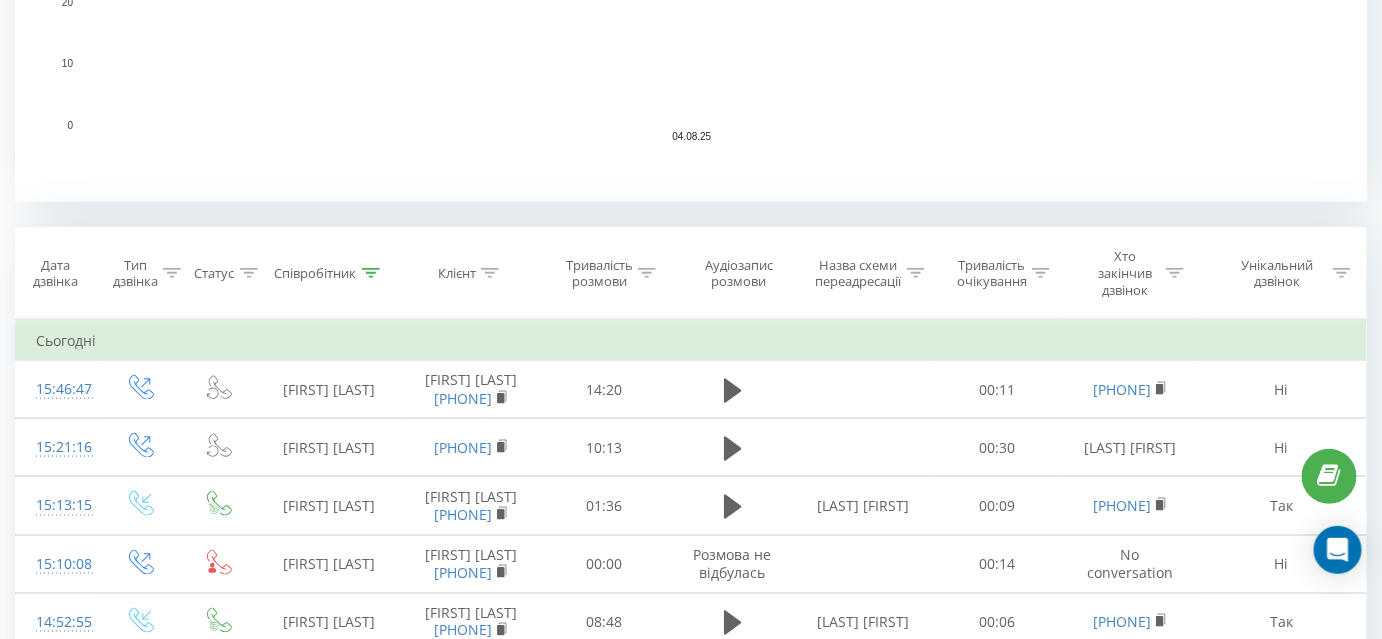 click 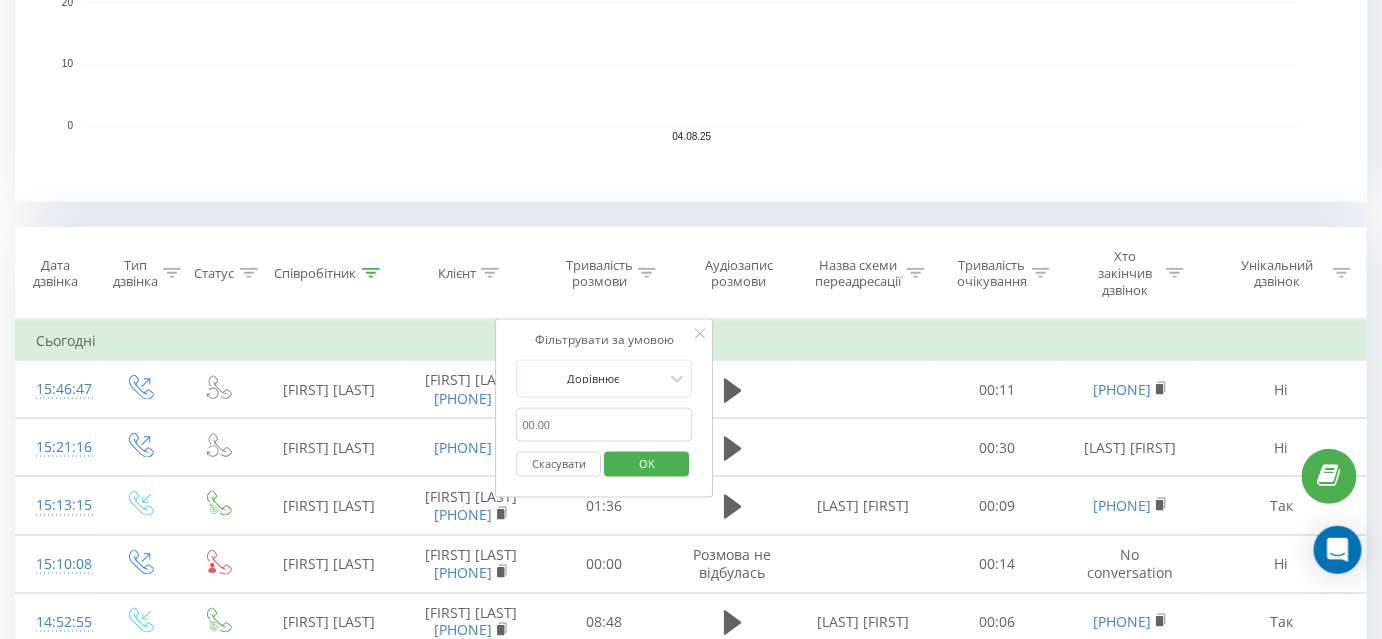 click on "01:00" at bounding box center [605, 425] 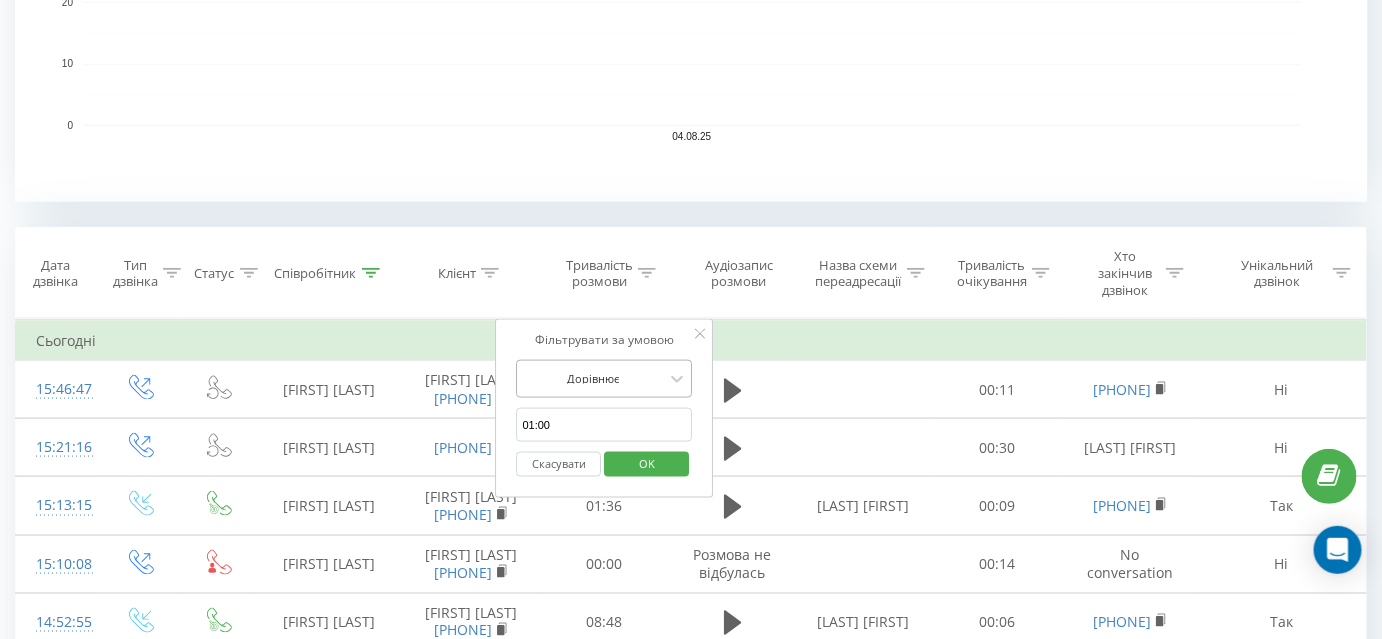 type on "01:00" 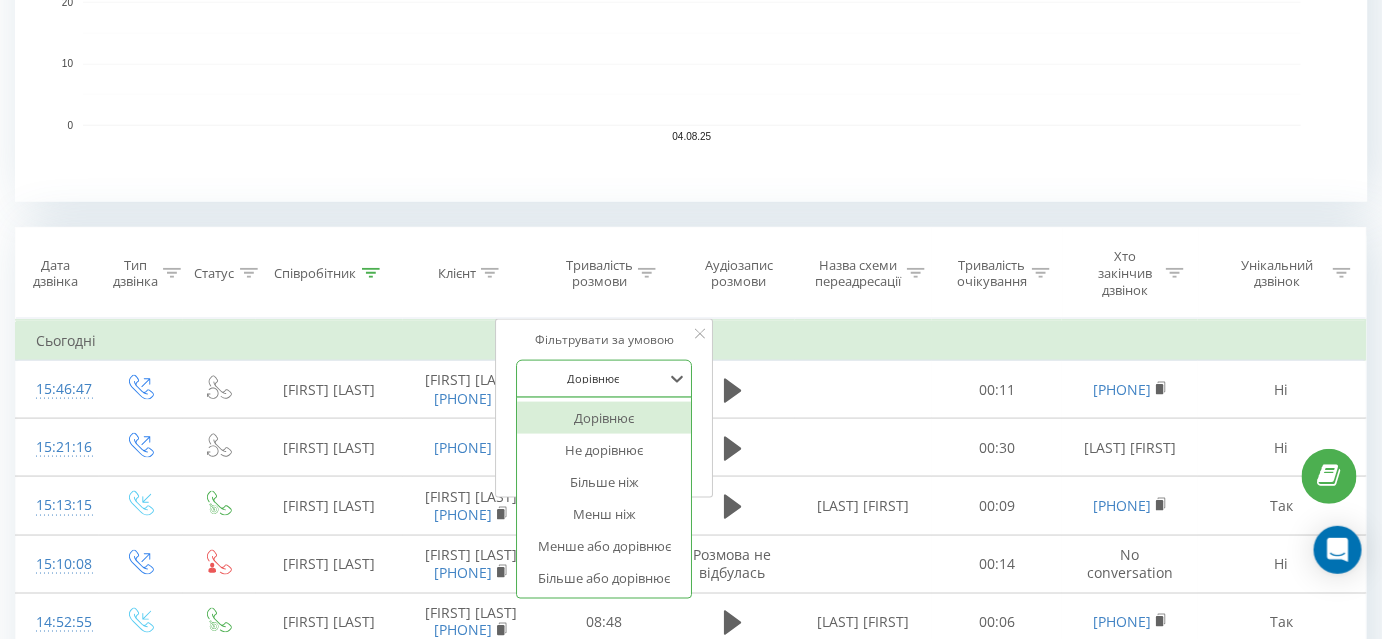 click at bounding box center (594, 378) 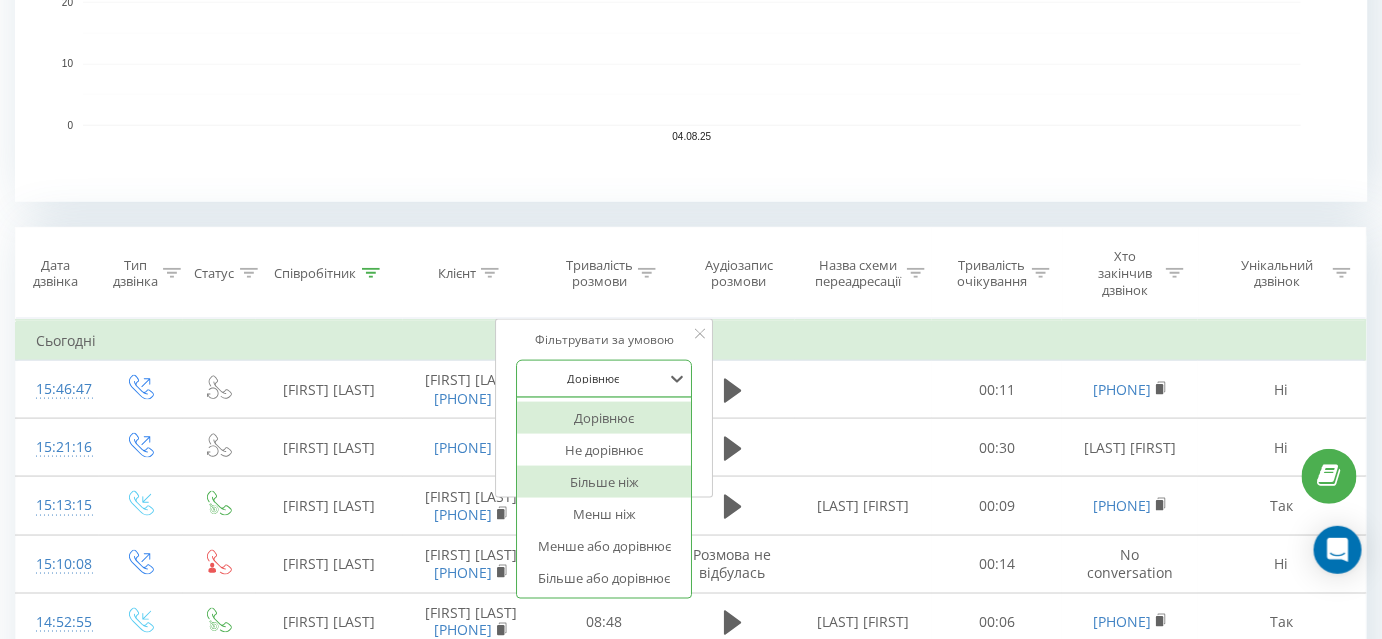 click on "Більше ніж" at bounding box center (605, 482) 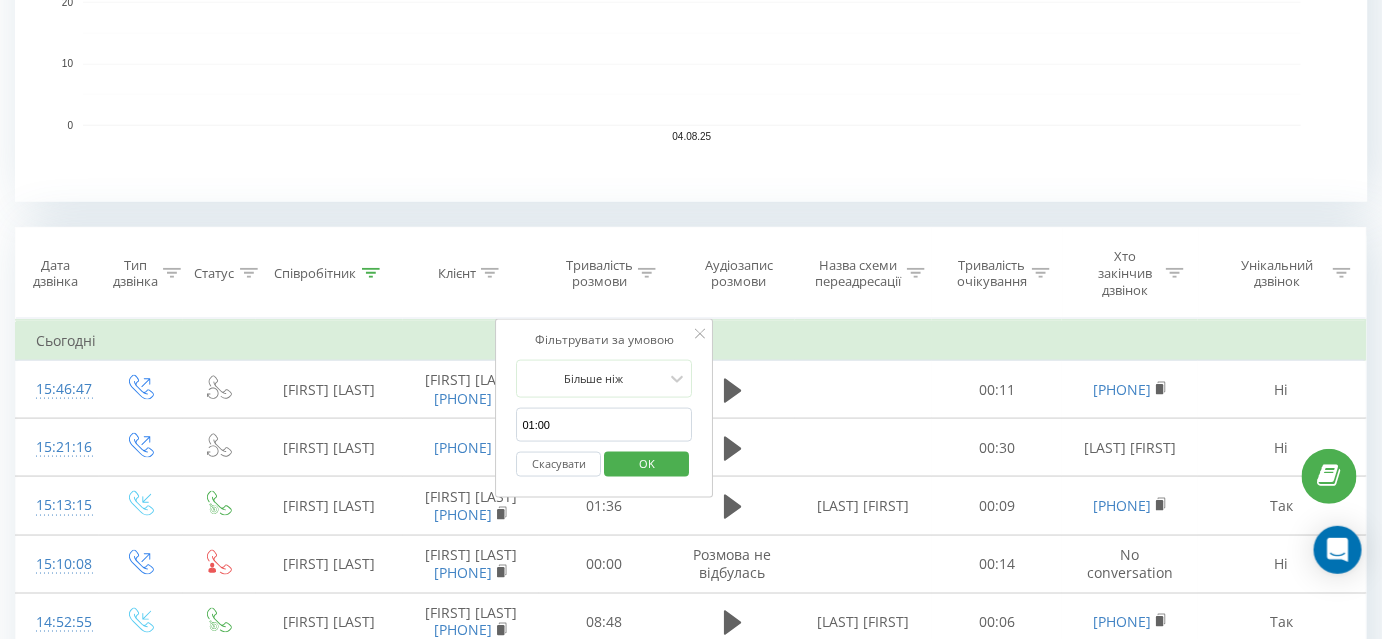 click on "OK" at bounding box center (647, 463) 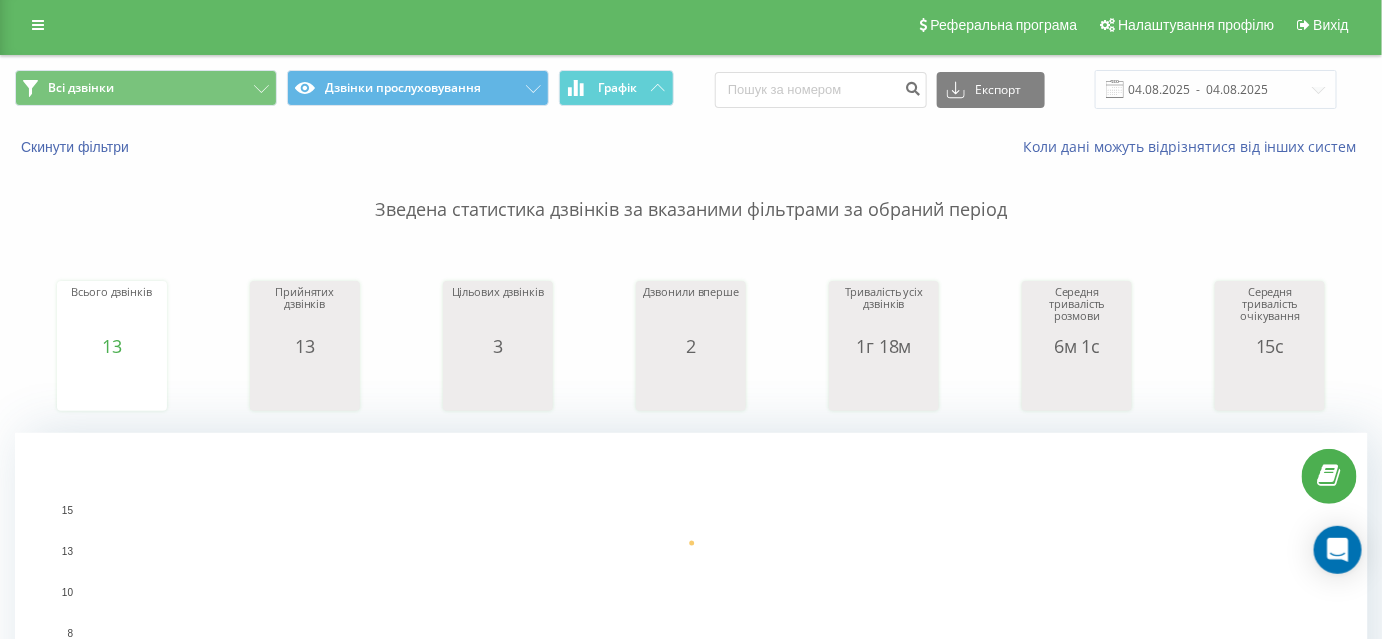 scroll, scrollTop: 0, scrollLeft: 0, axis: both 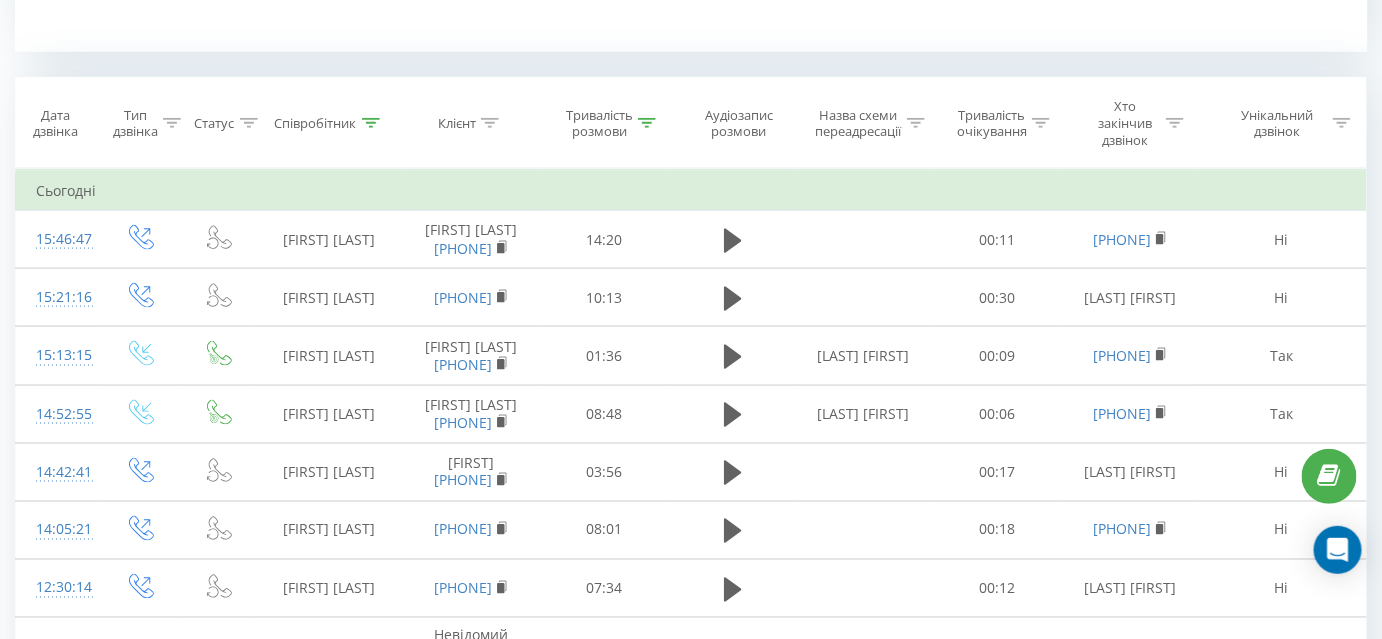 click 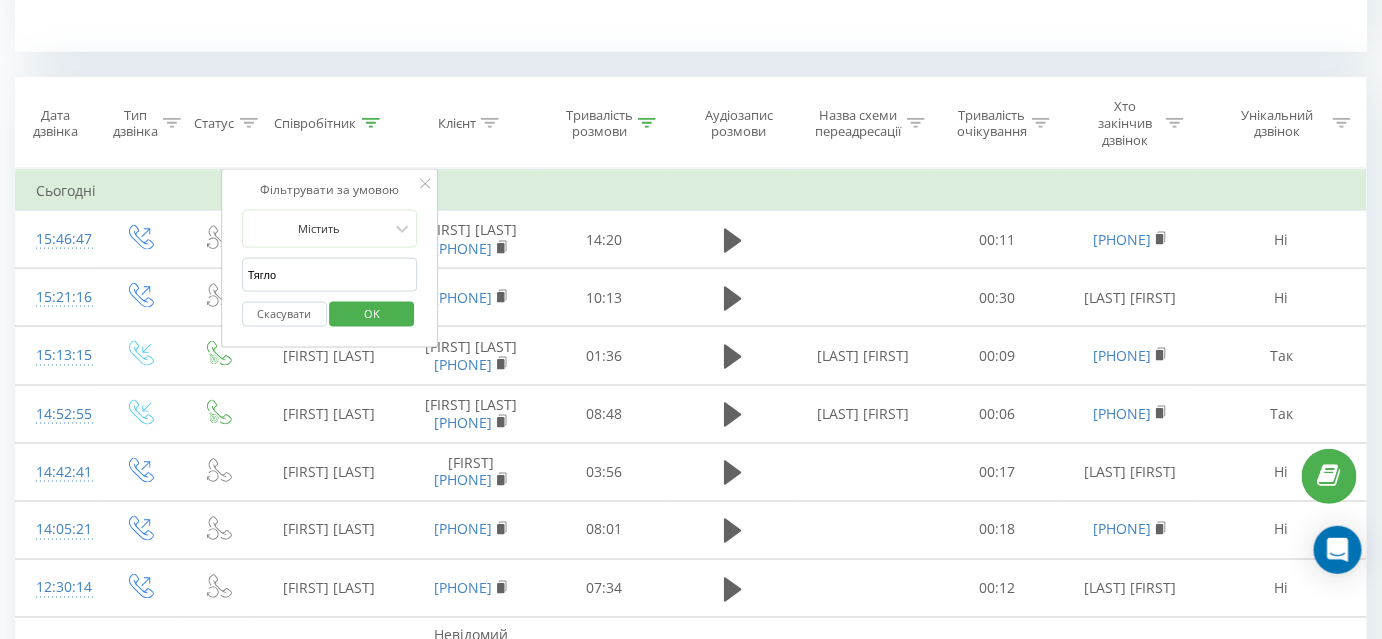 click on "Тягло" at bounding box center [330, 275] 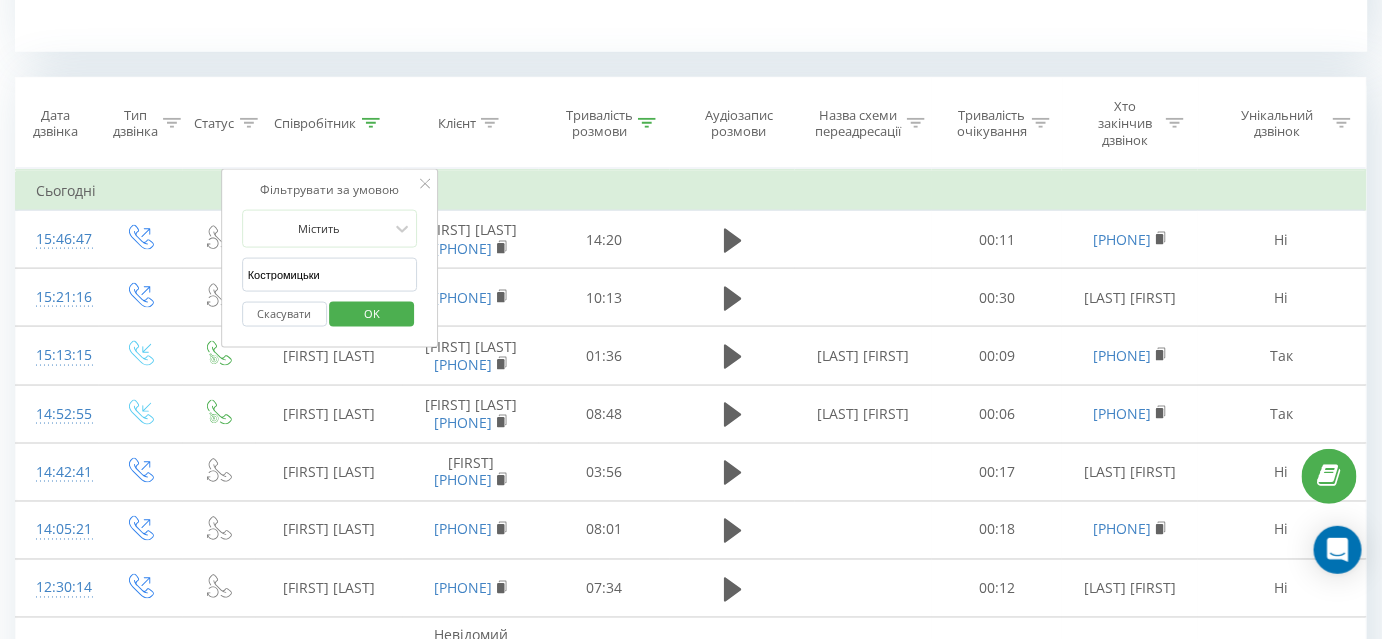 type on "Костромицький" 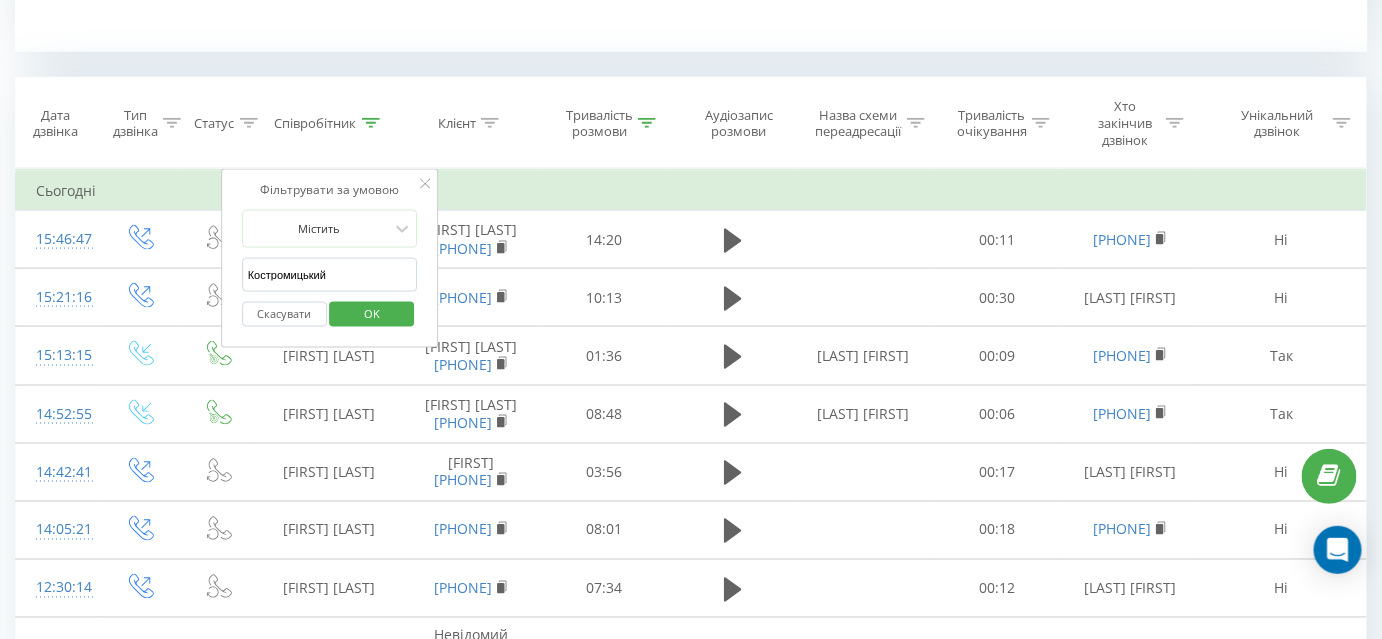 click on "OK" at bounding box center [372, 314] 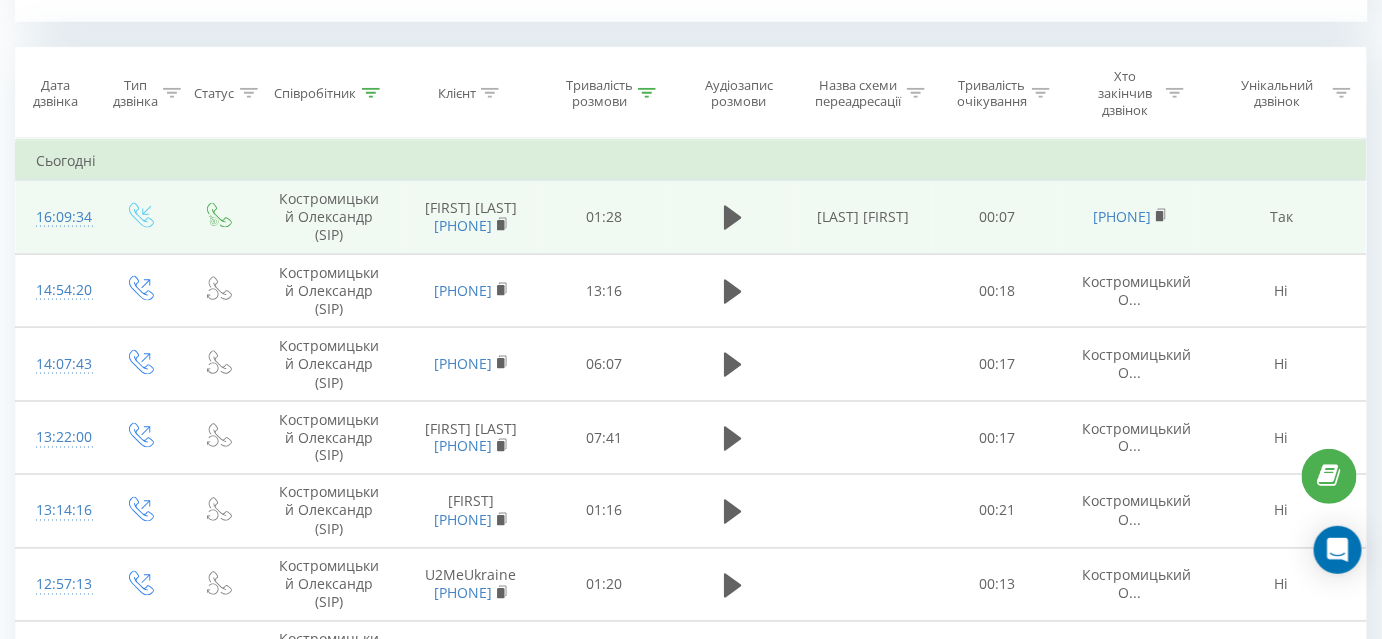 scroll, scrollTop: 818, scrollLeft: 0, axis: vertical 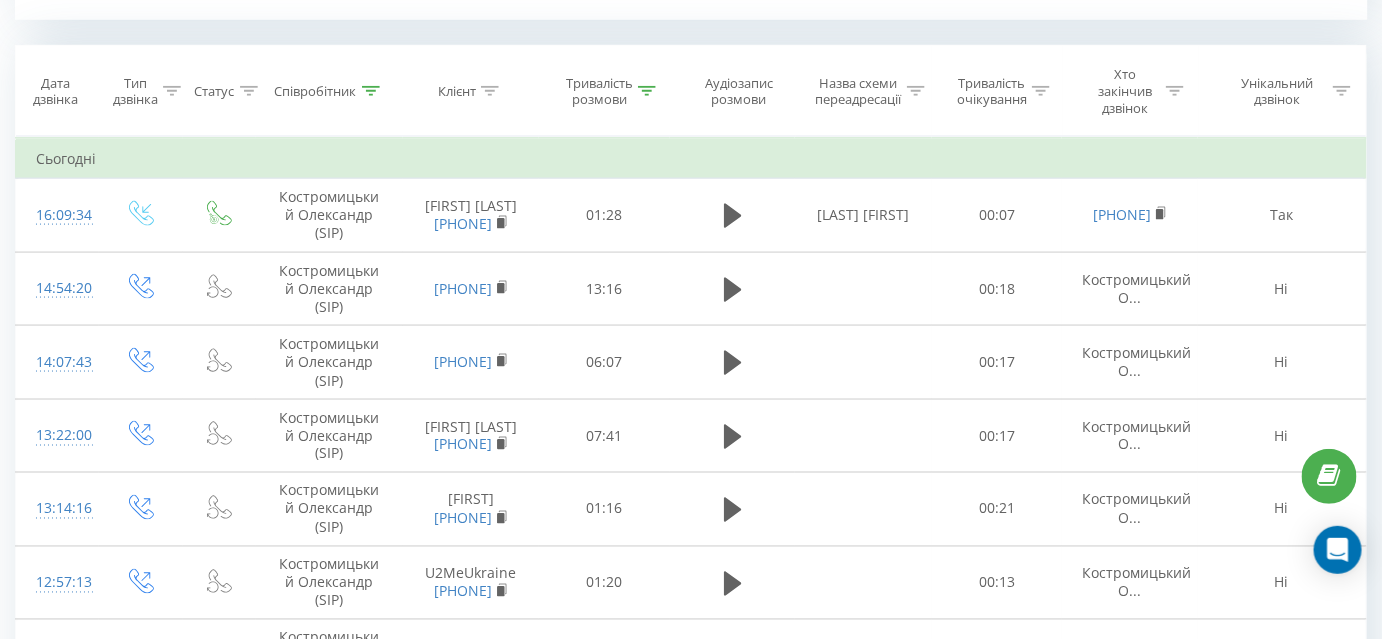 click at bounding box center (647, 91) 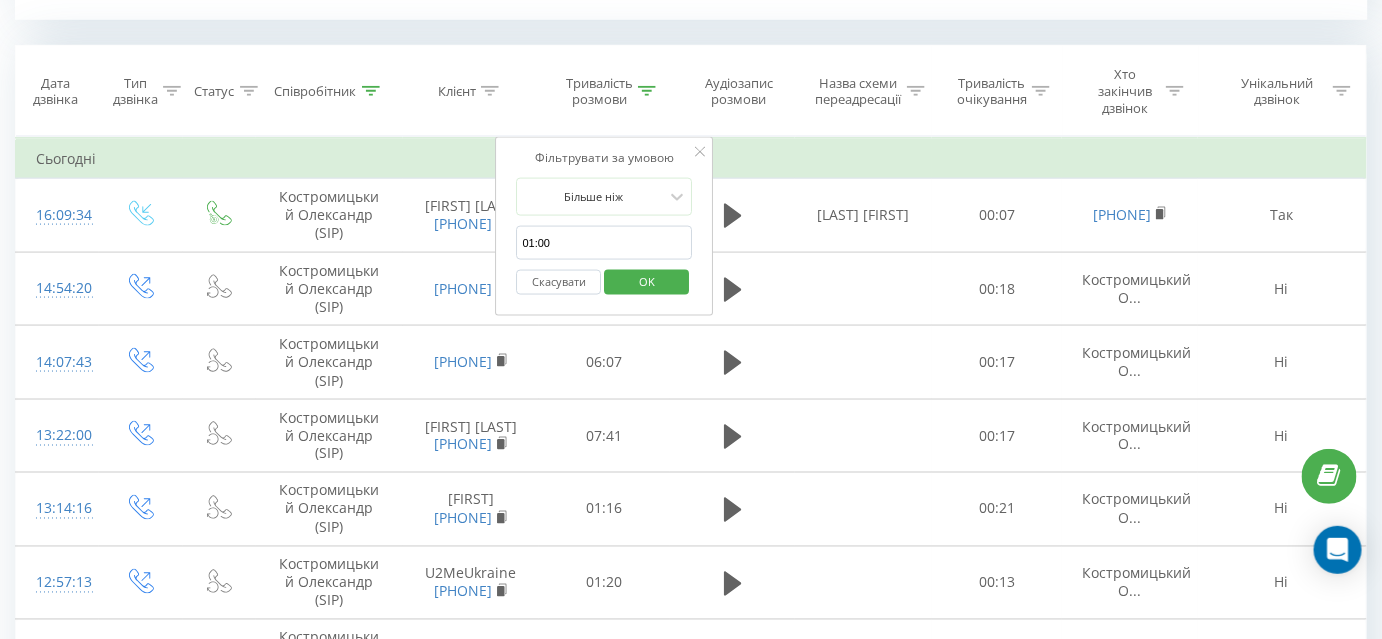 click 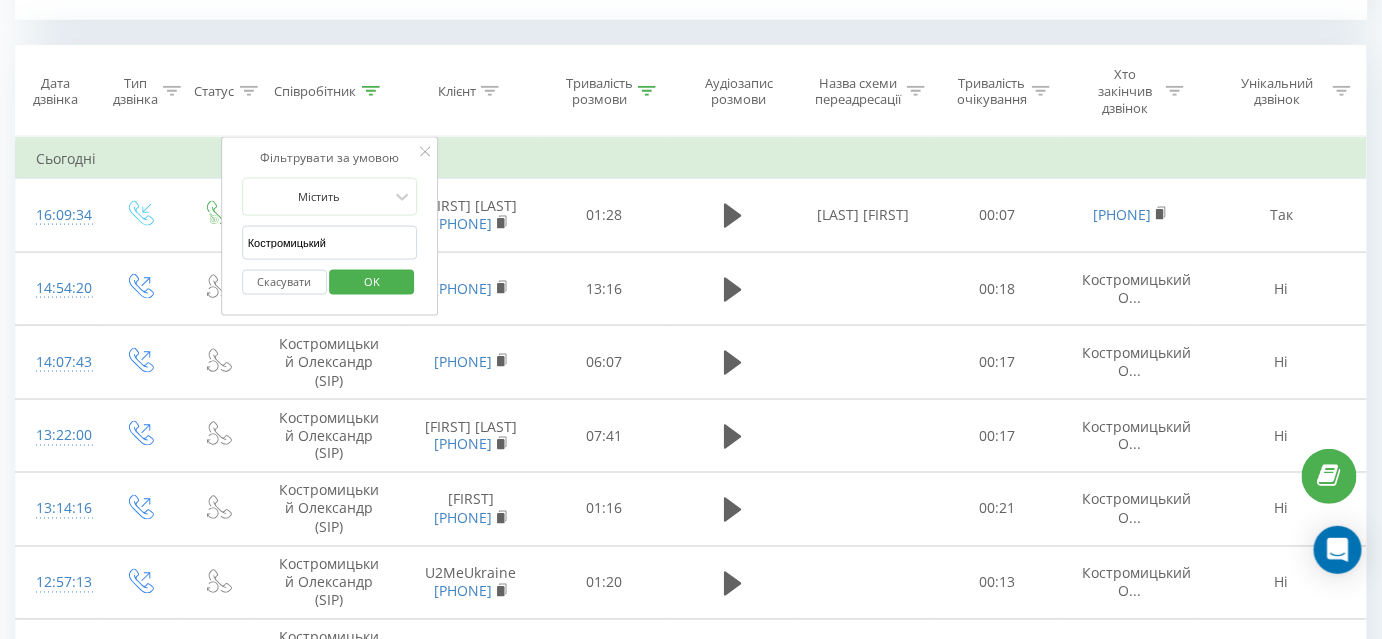 click on "Костромицький" at bounding box center [330, 243] 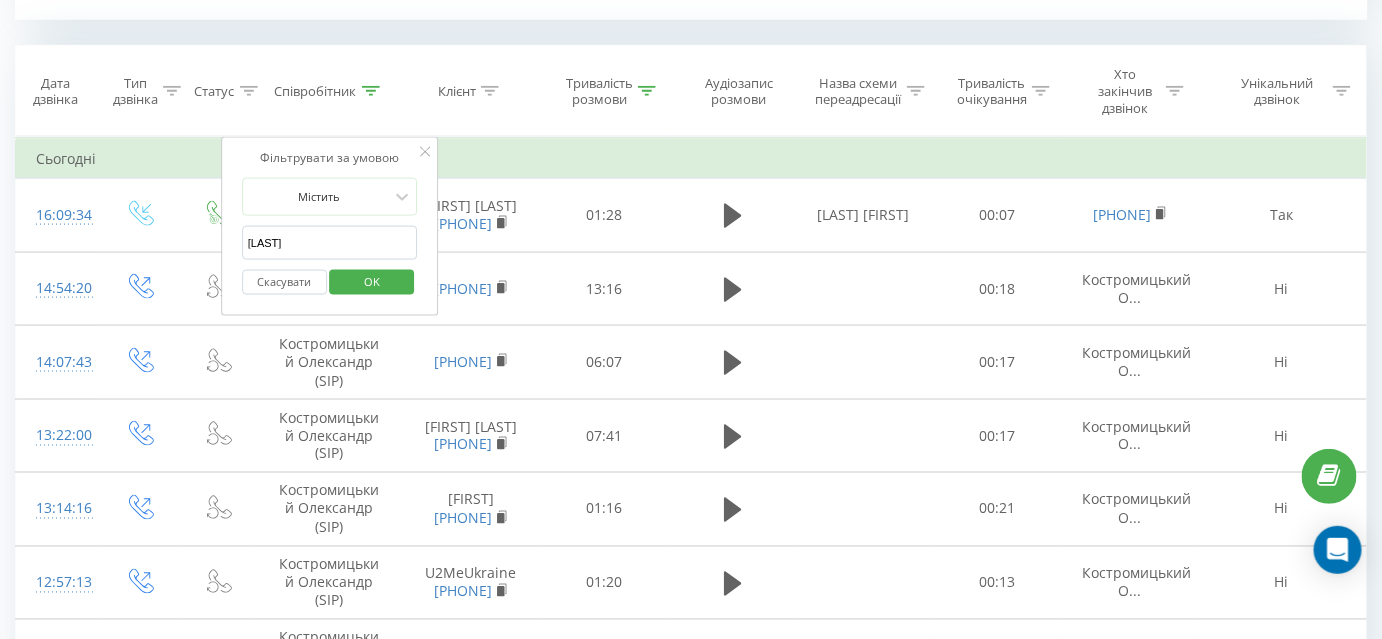 type on "Лучків" 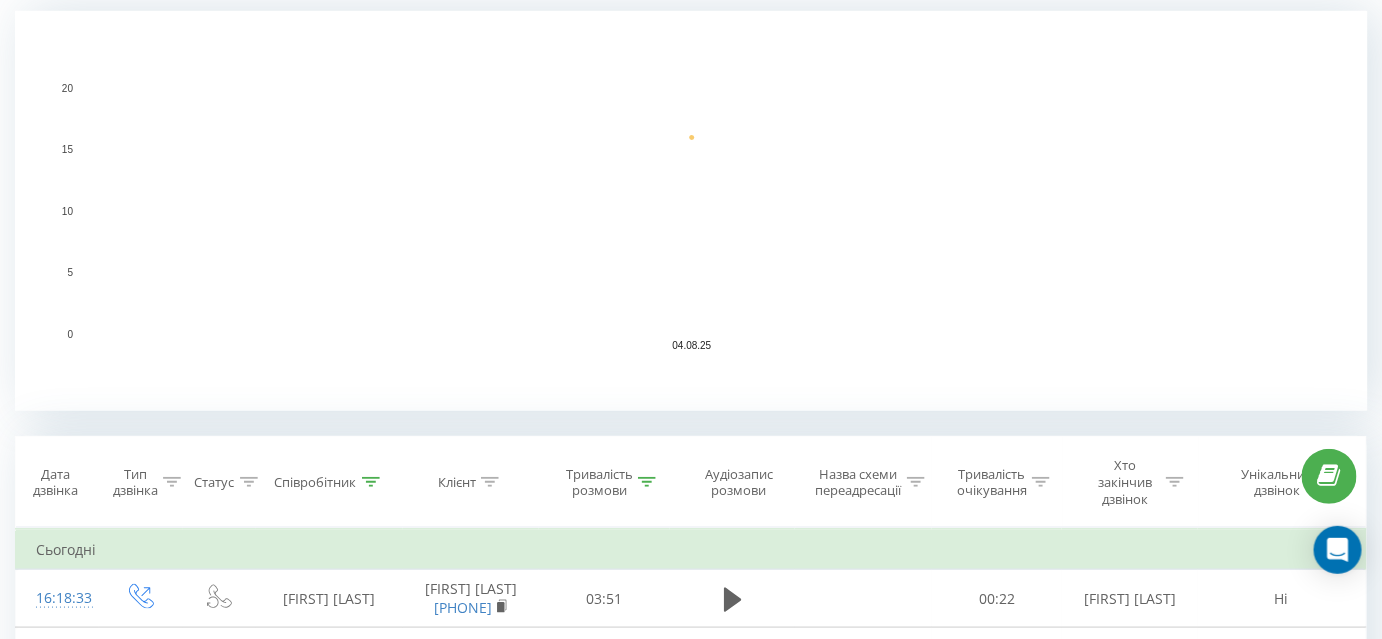 scroll, scrollTop: 538, scrollLeft: 0, axis: vertical 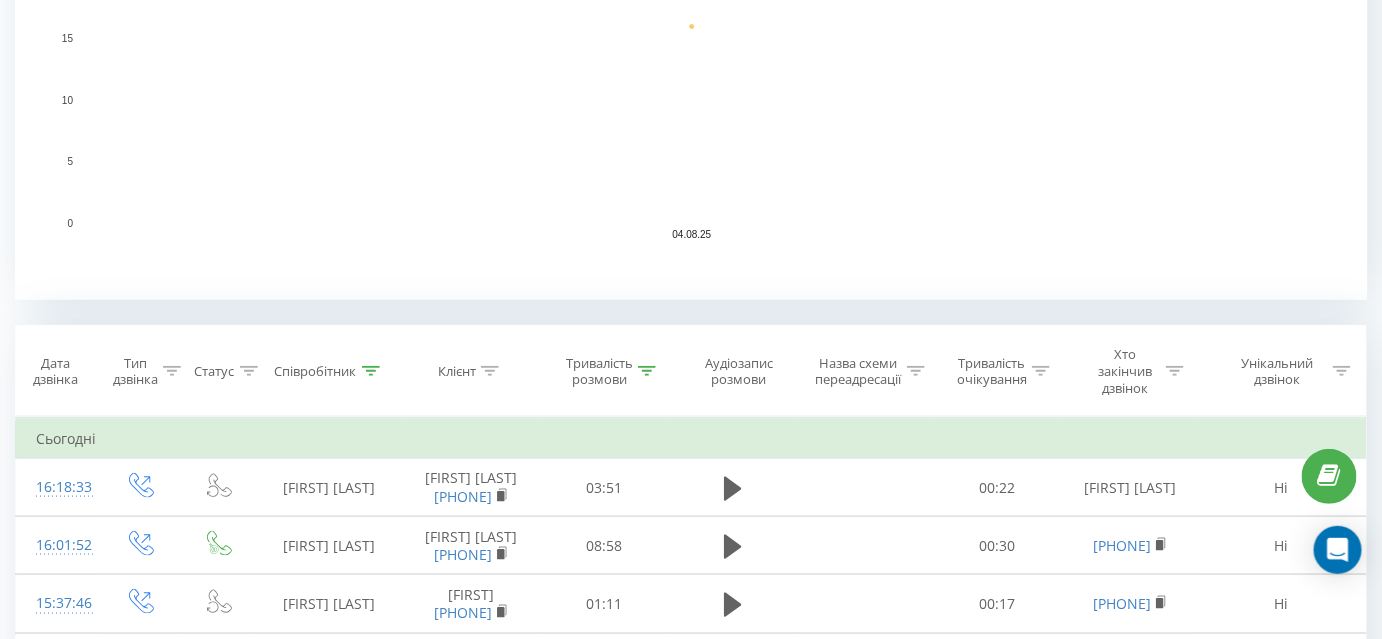 click 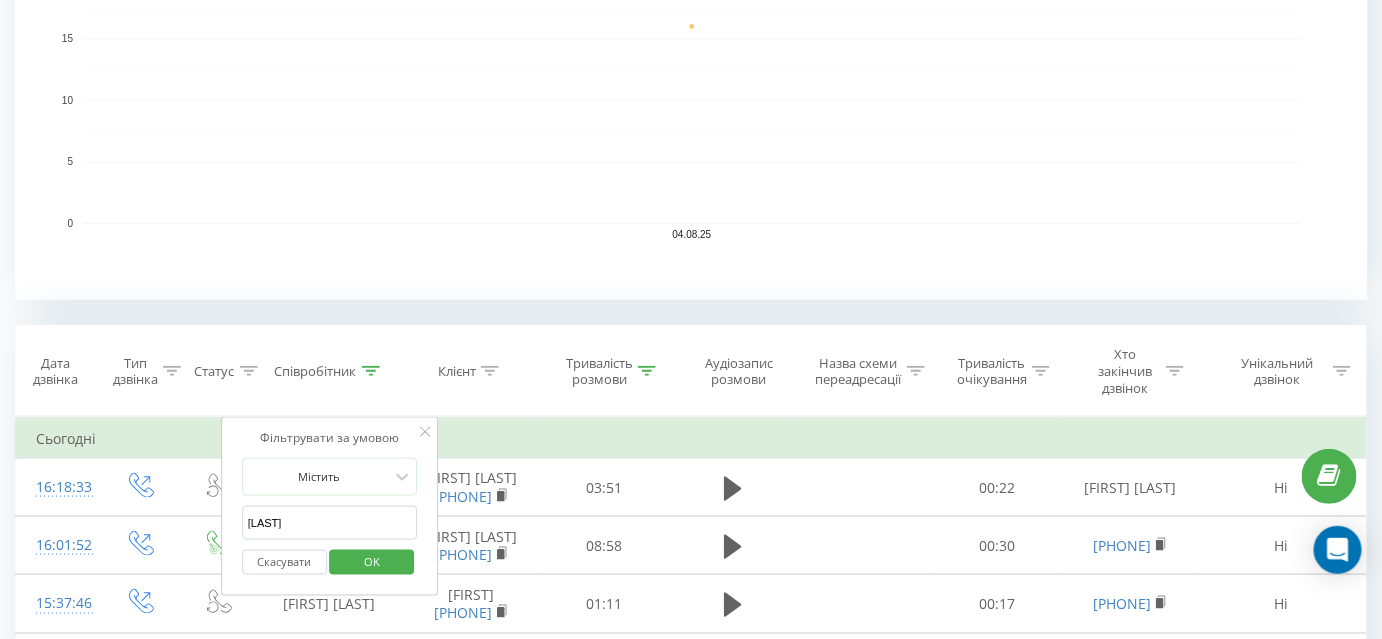 click on "Лучків" at bounding box center (330, 523) 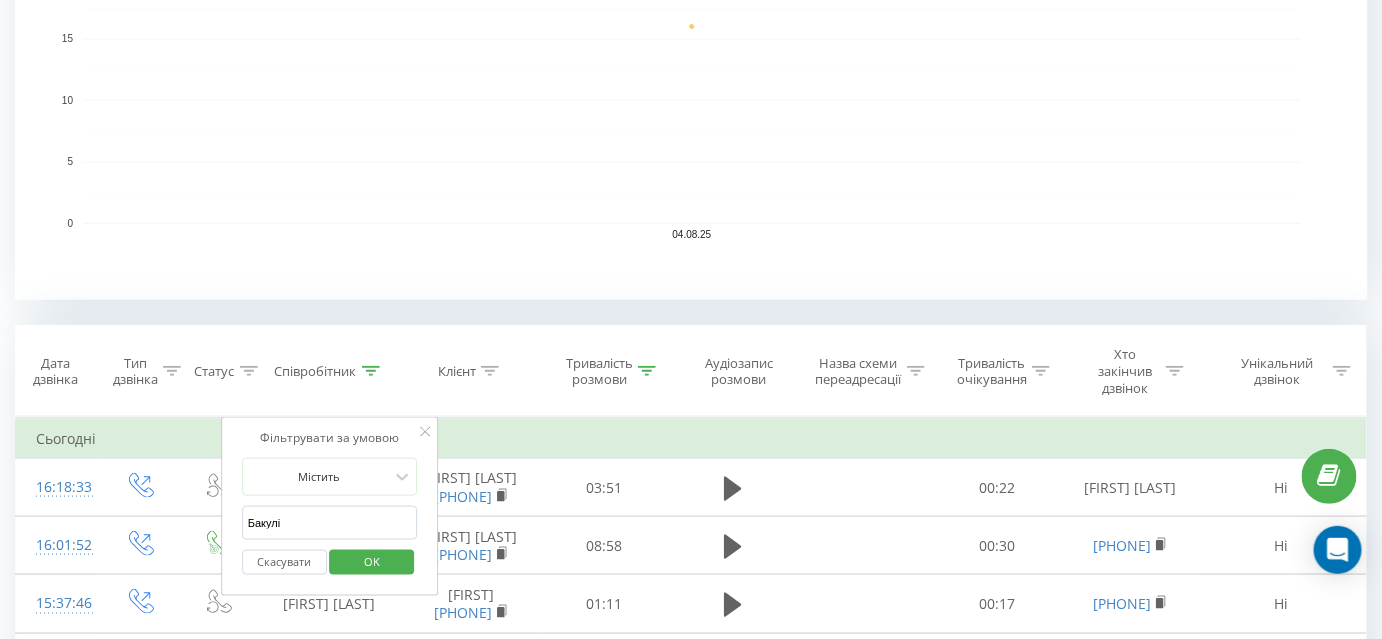 type on "Бакулін" 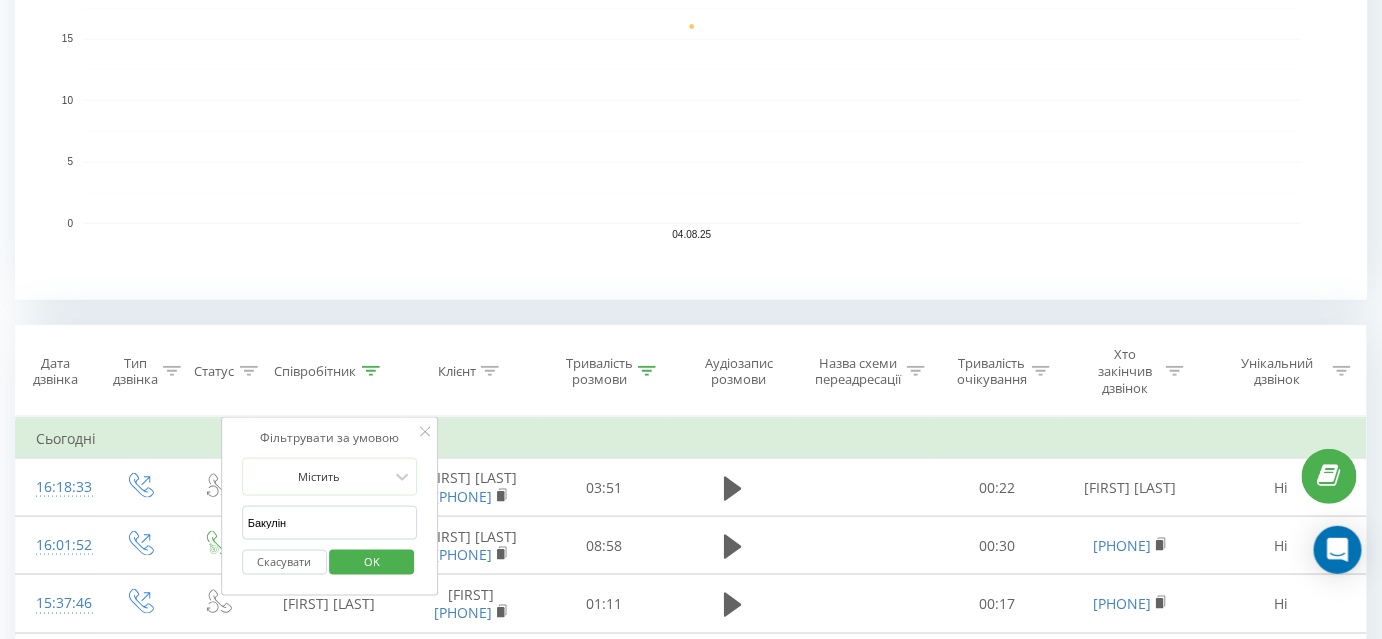 click on "OK" at bounding box center (372, 562) 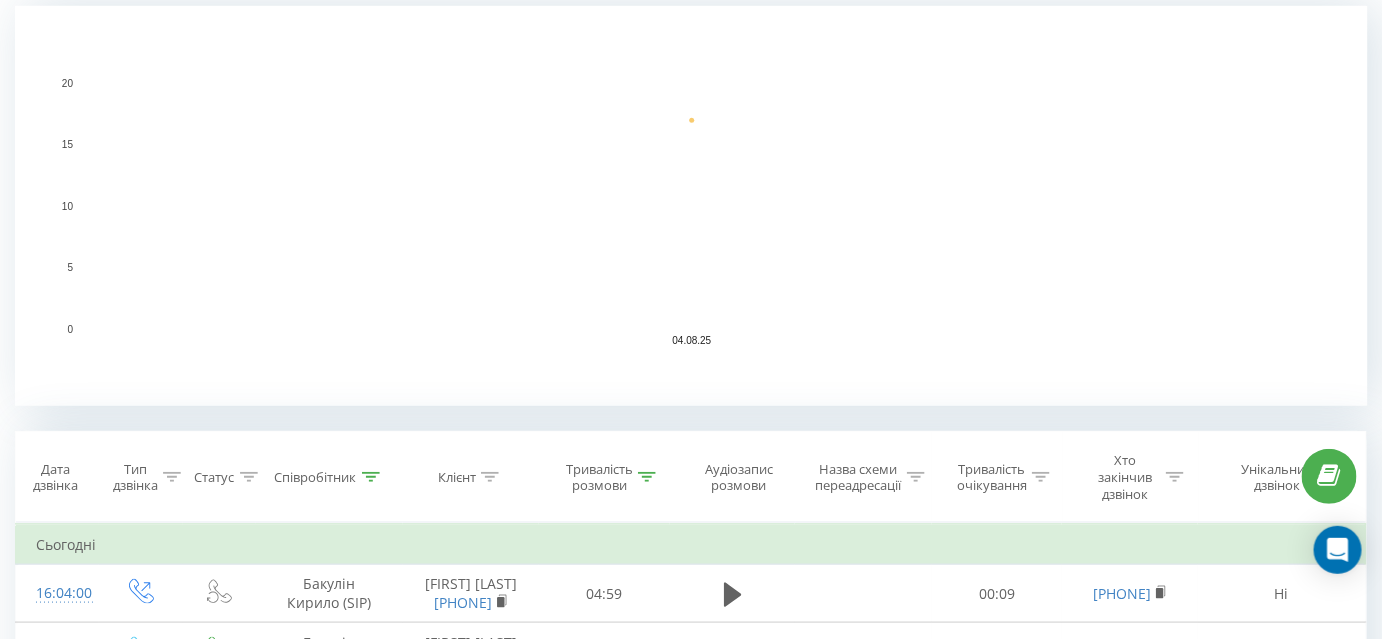 scroll, scrollTop: 424, scrollLeft: 0, axis: vertical 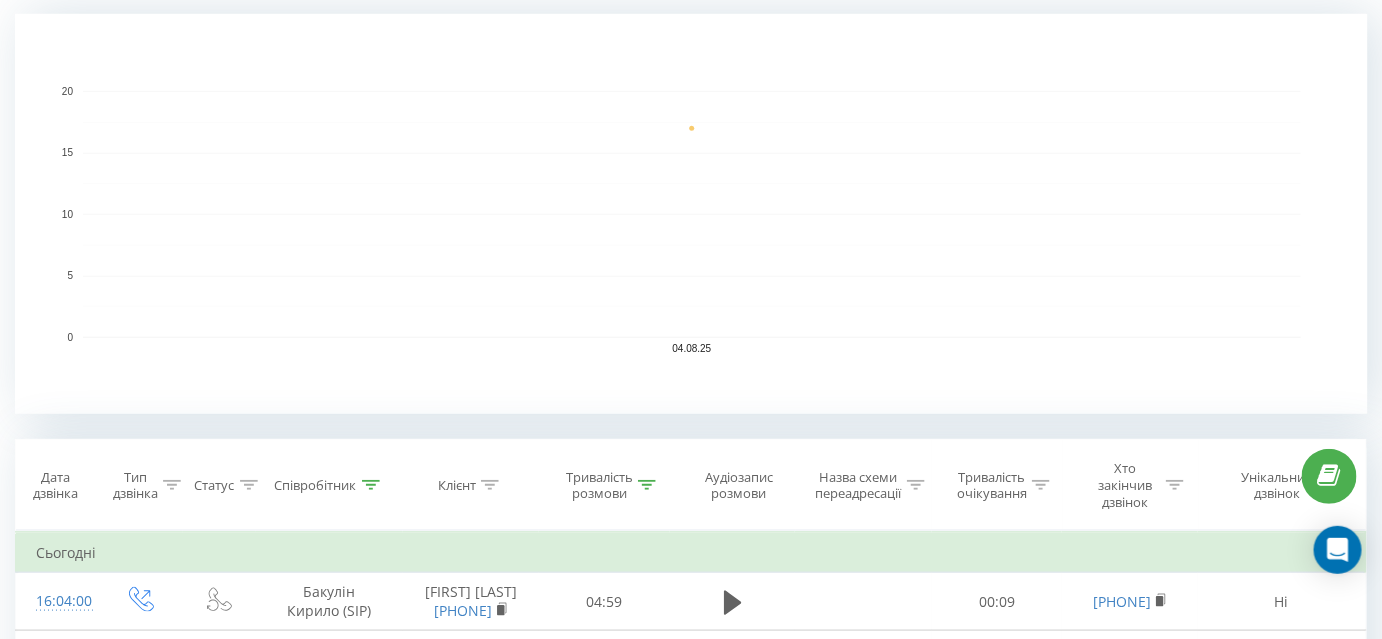 click 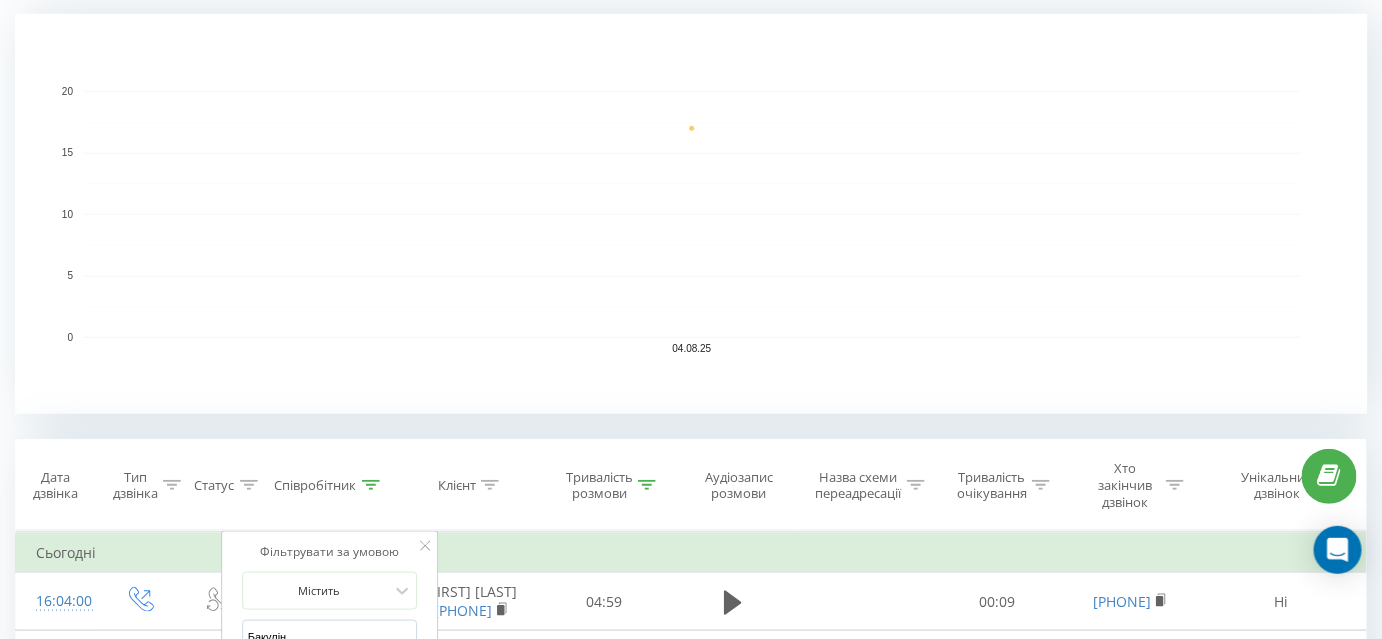 click on "Бакулін" at bounding box center [330, 637] 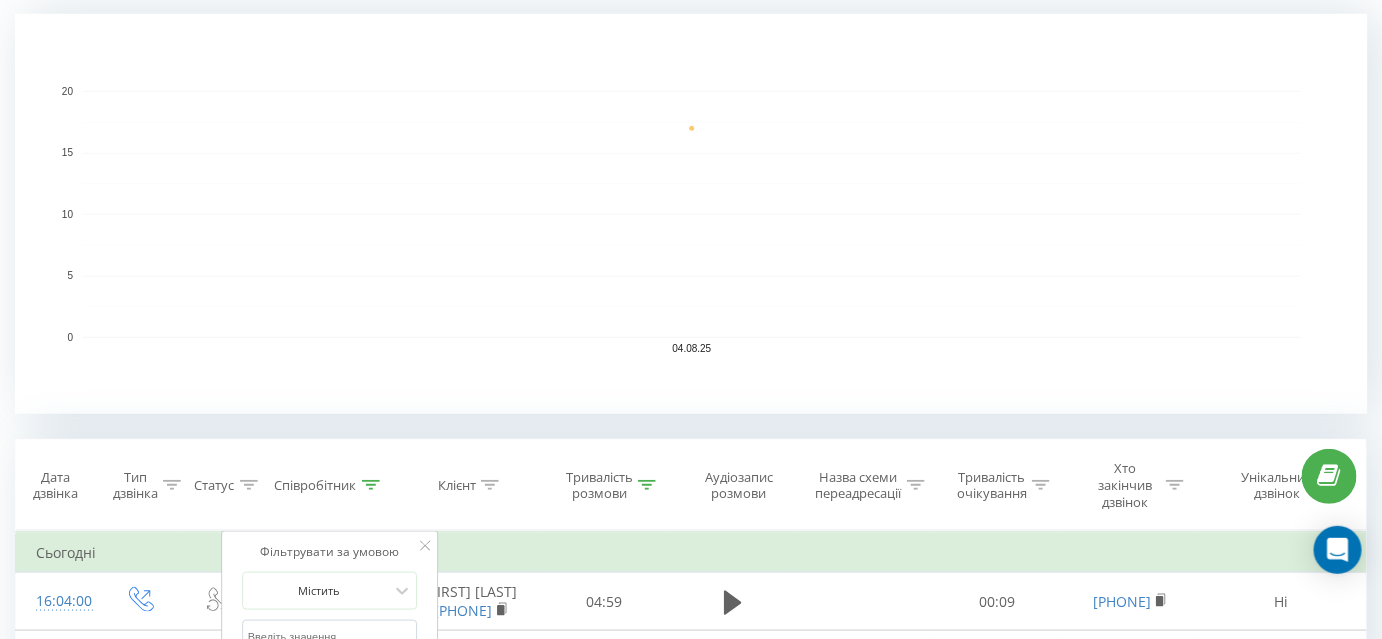 scroll, scrollTop: 426, scrollLeft: 0, axis: vertical 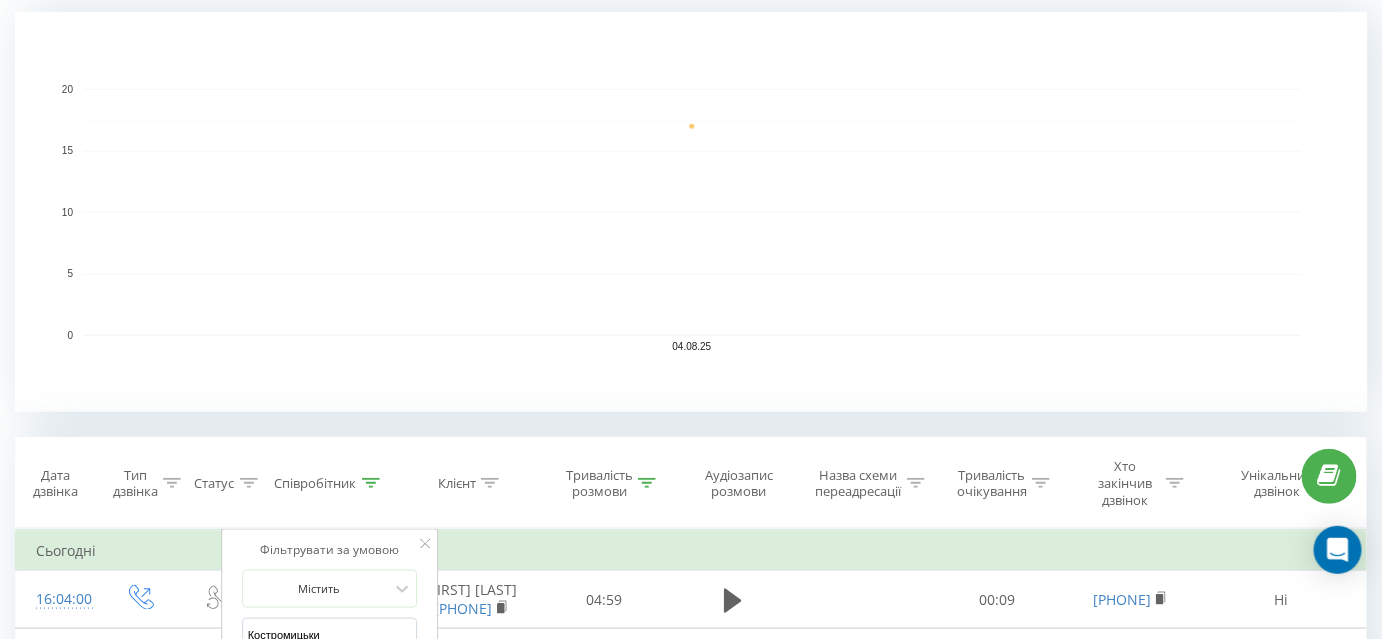type on "Костромицький" 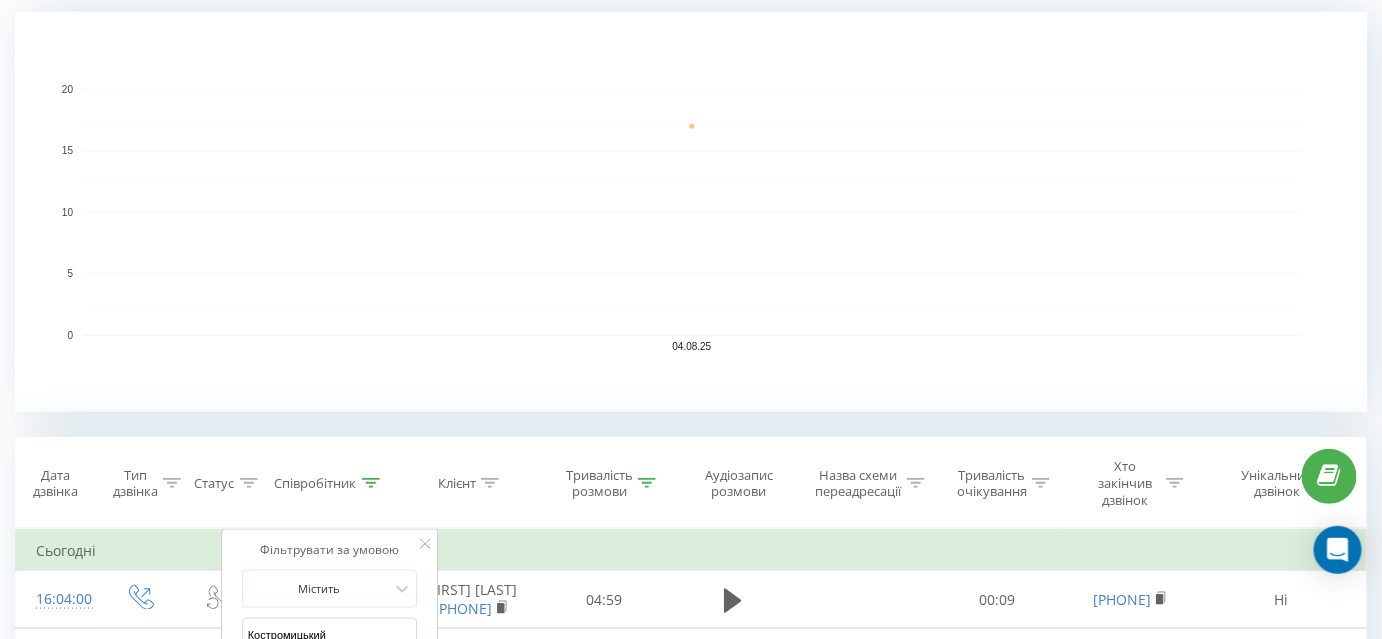 click on "OK" at bounding box center [372, 674] 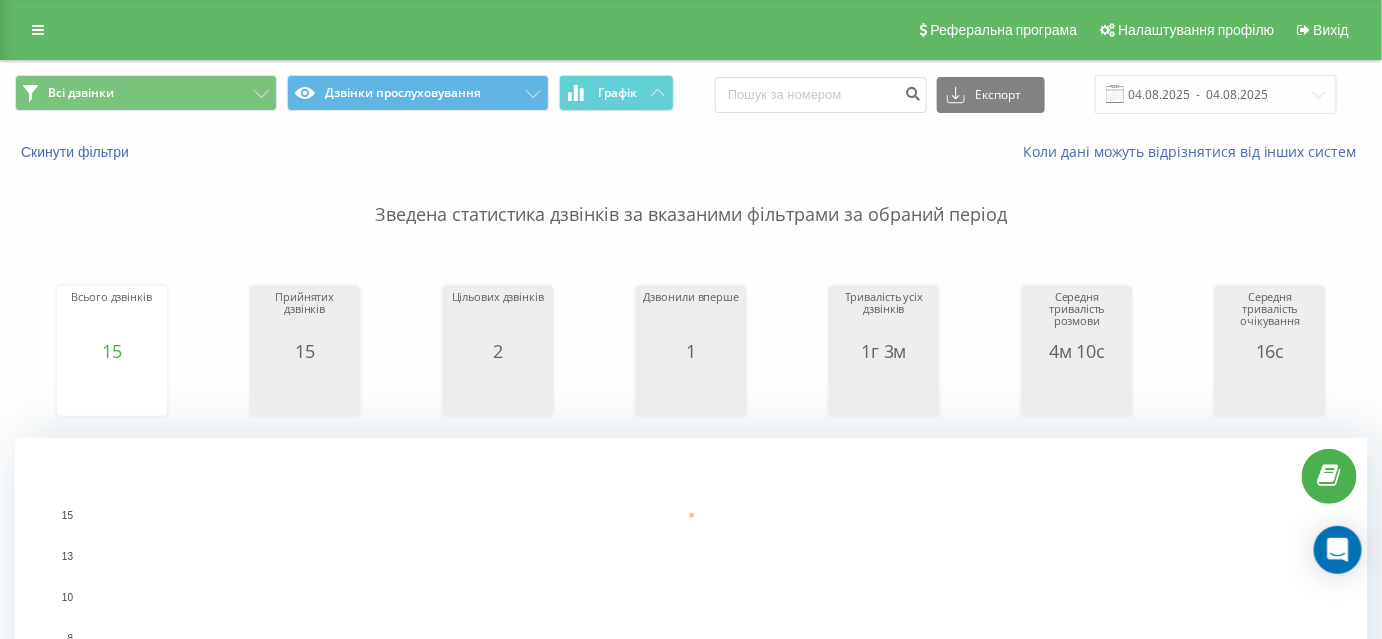 scroll, scrollTop: 0, scrollLeft: 0, axis: both 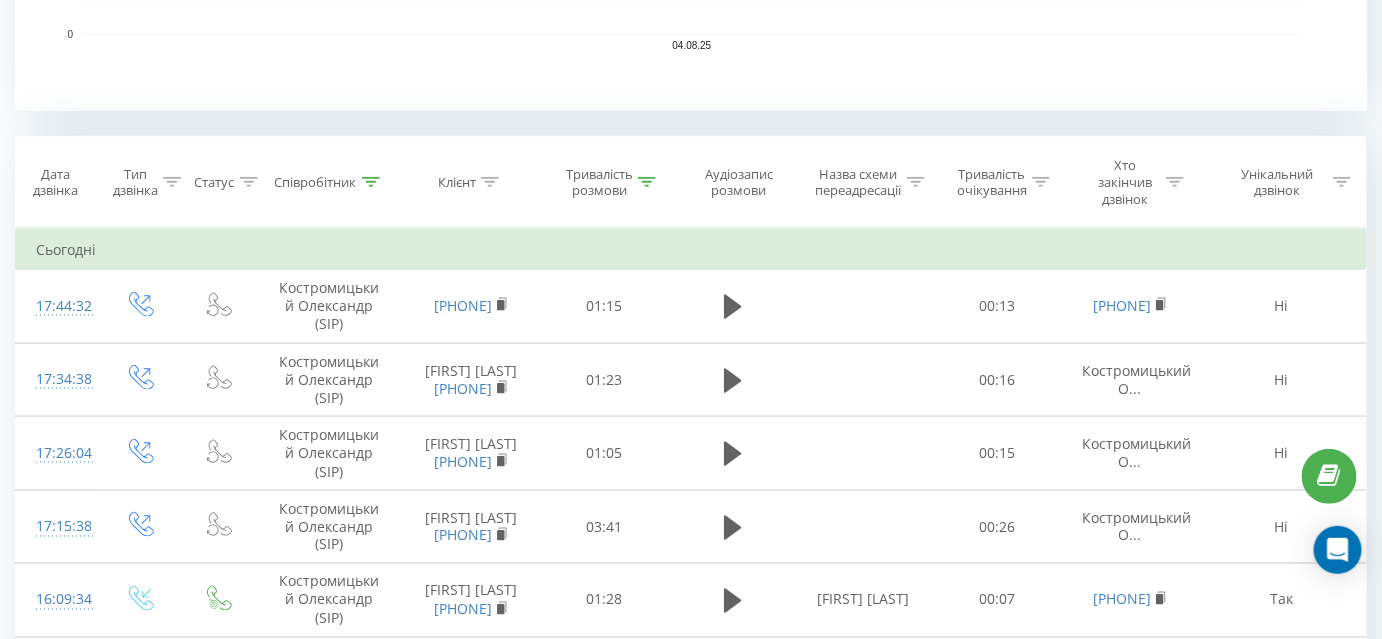click at bounding box center [647, 182] 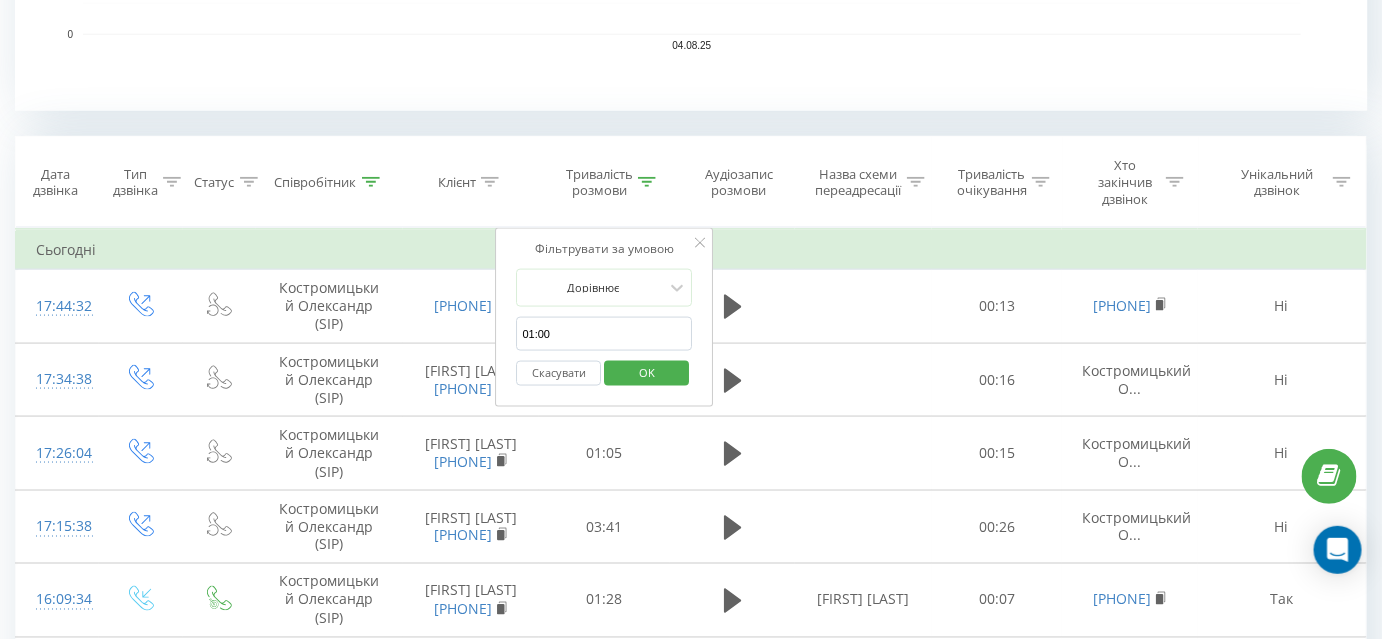 click on "Скасувати" at bounding box center (559, 373) 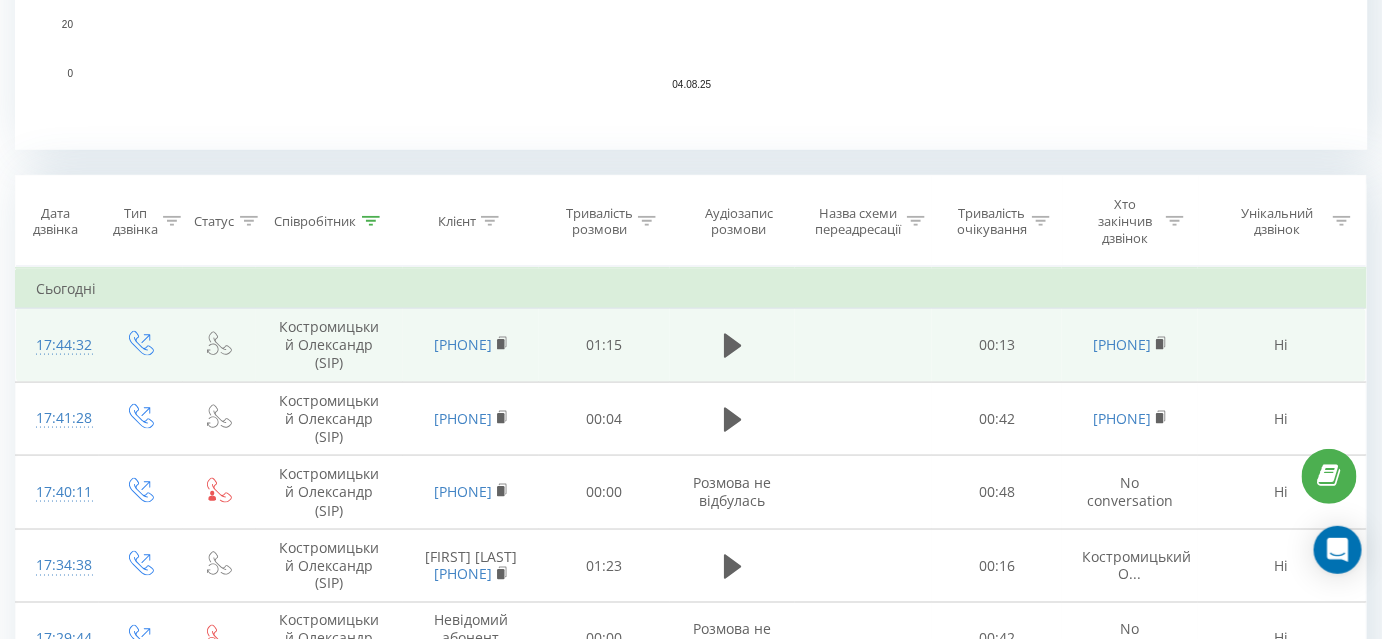 scroll, scrollTop: 745, scrollLeft: 0, axis: vertical 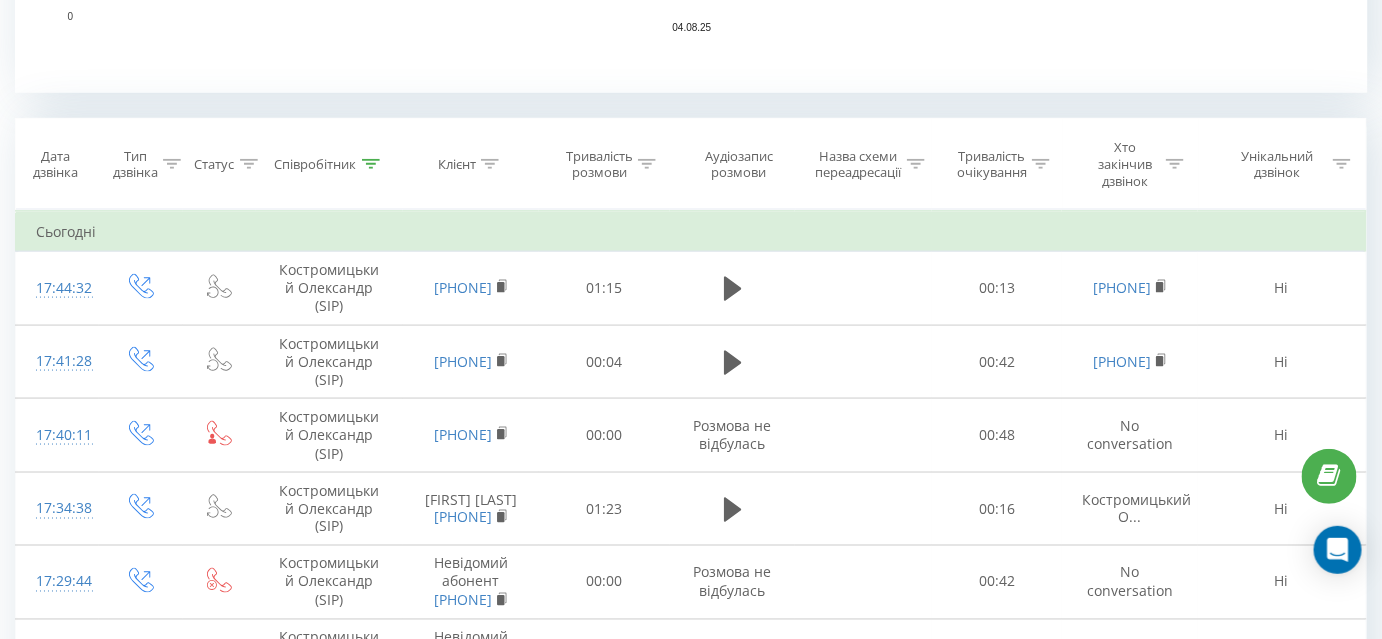 click at bounding box center [647, 164] 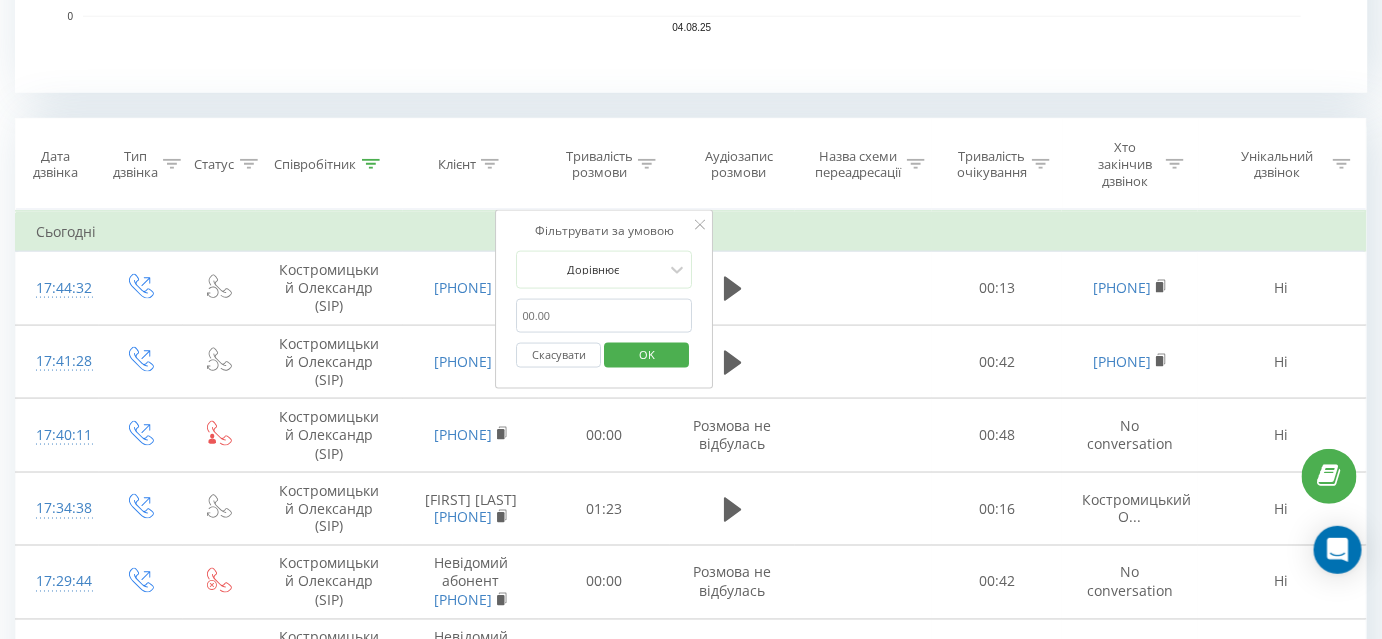 click on "01:00" at bounding box center [605, 316] 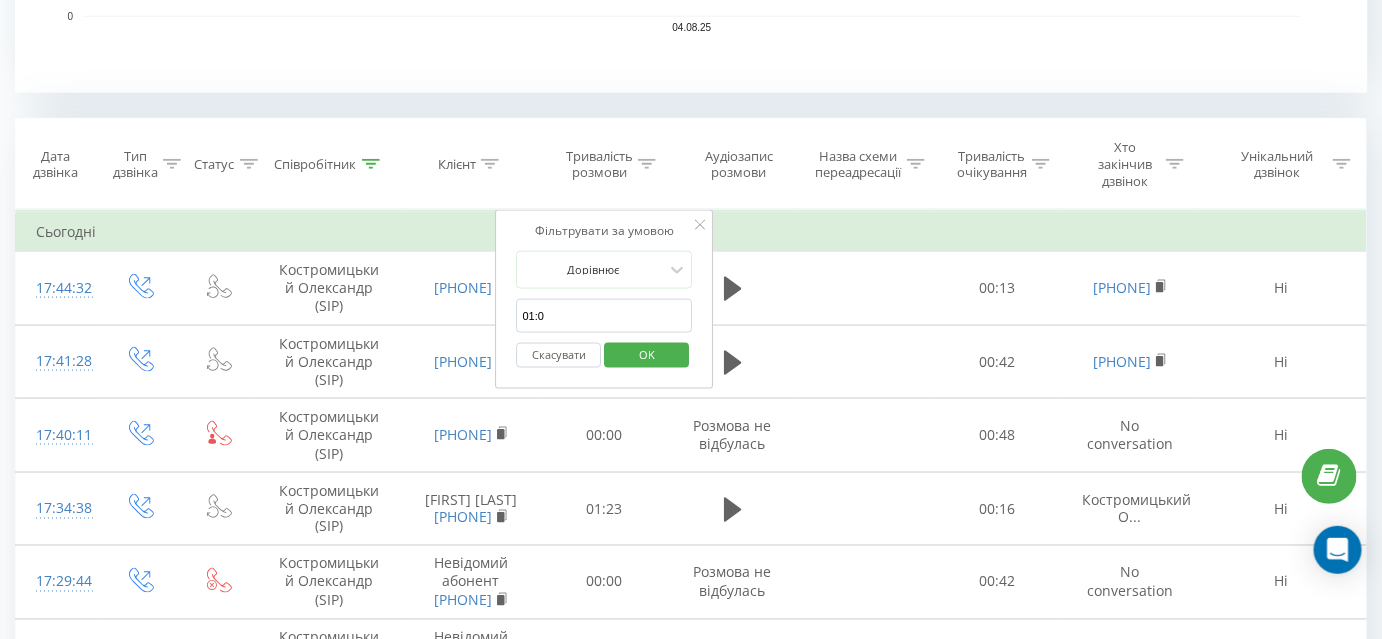 type on "01:00" 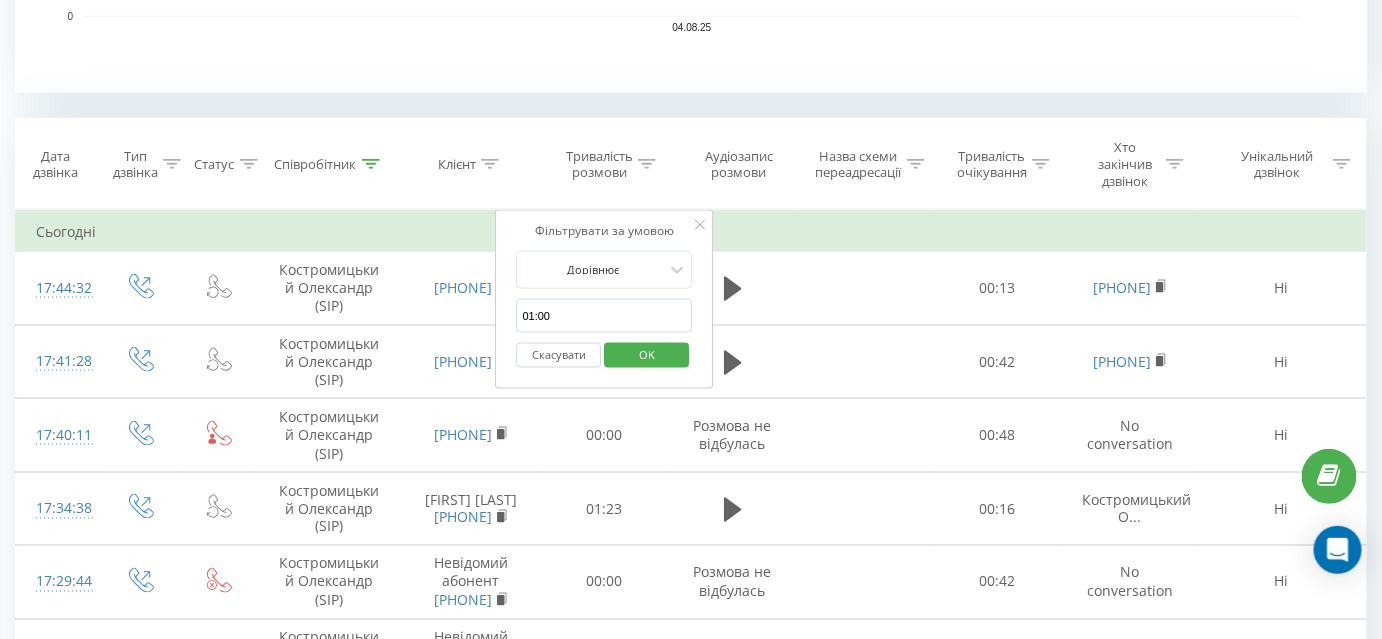 click on "OK" at bounding box center (647, 354) 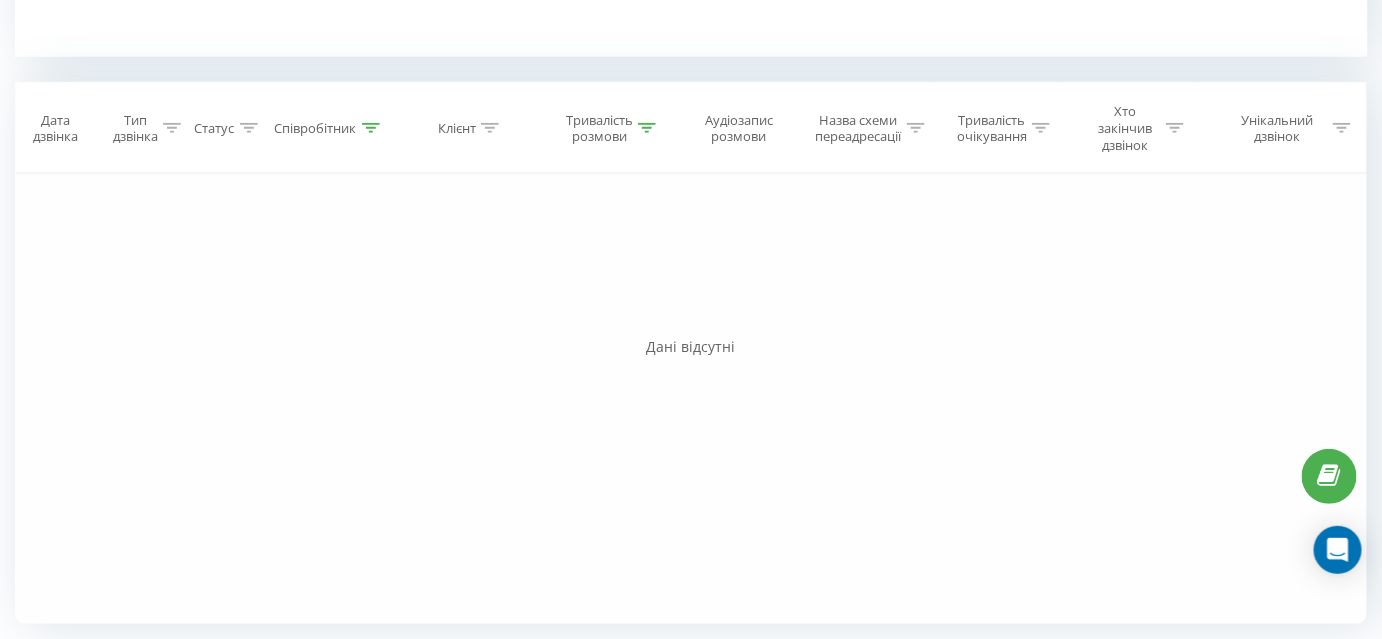 scroll, scrollTop: 600, scrollLeft: 0, axis: vertical 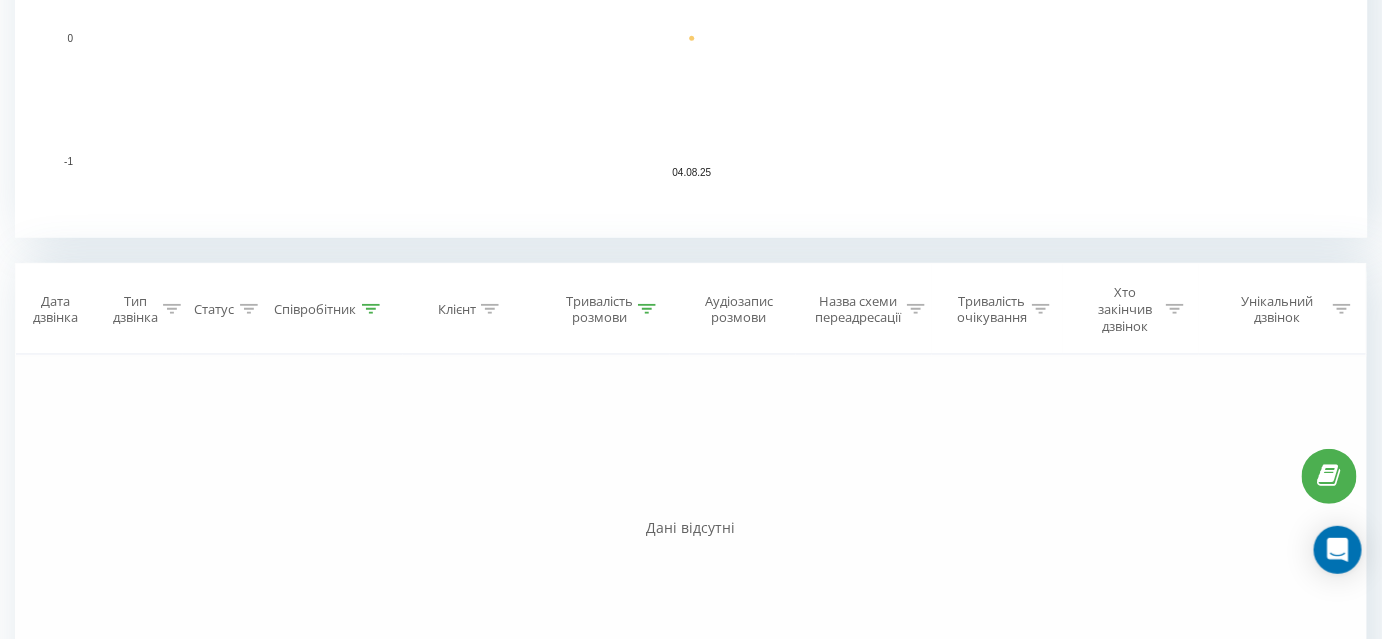 click 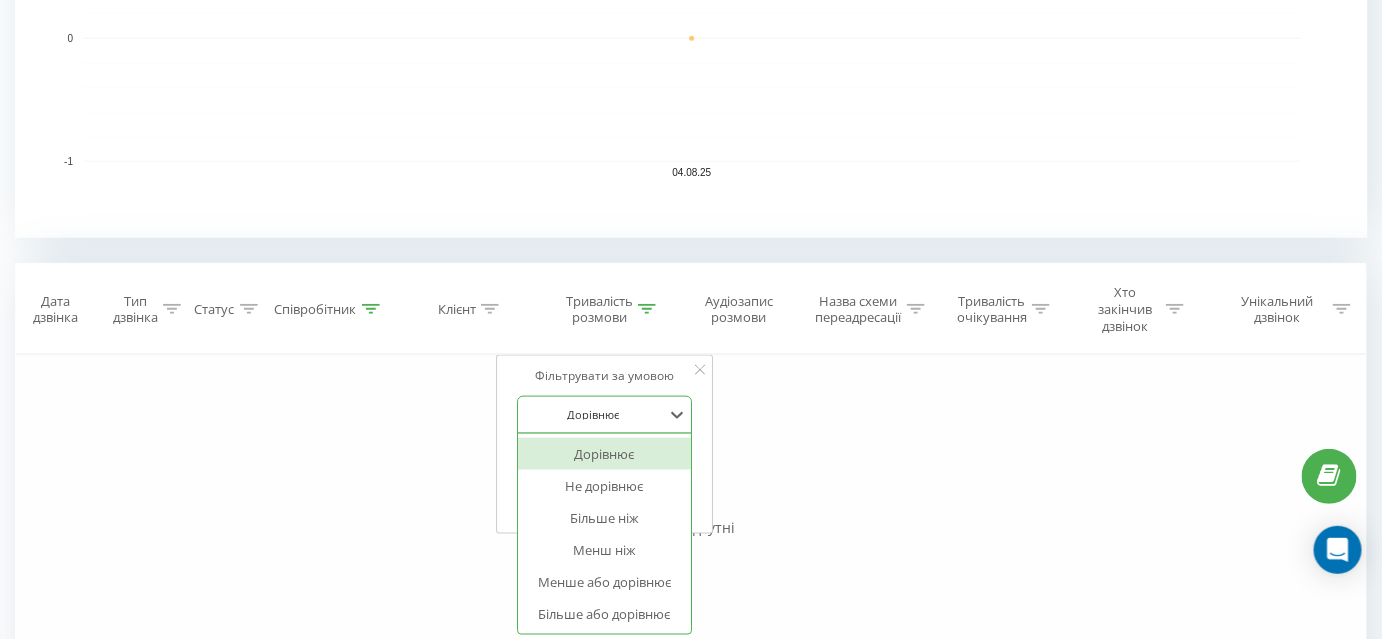click at bounding box center [594, 414] 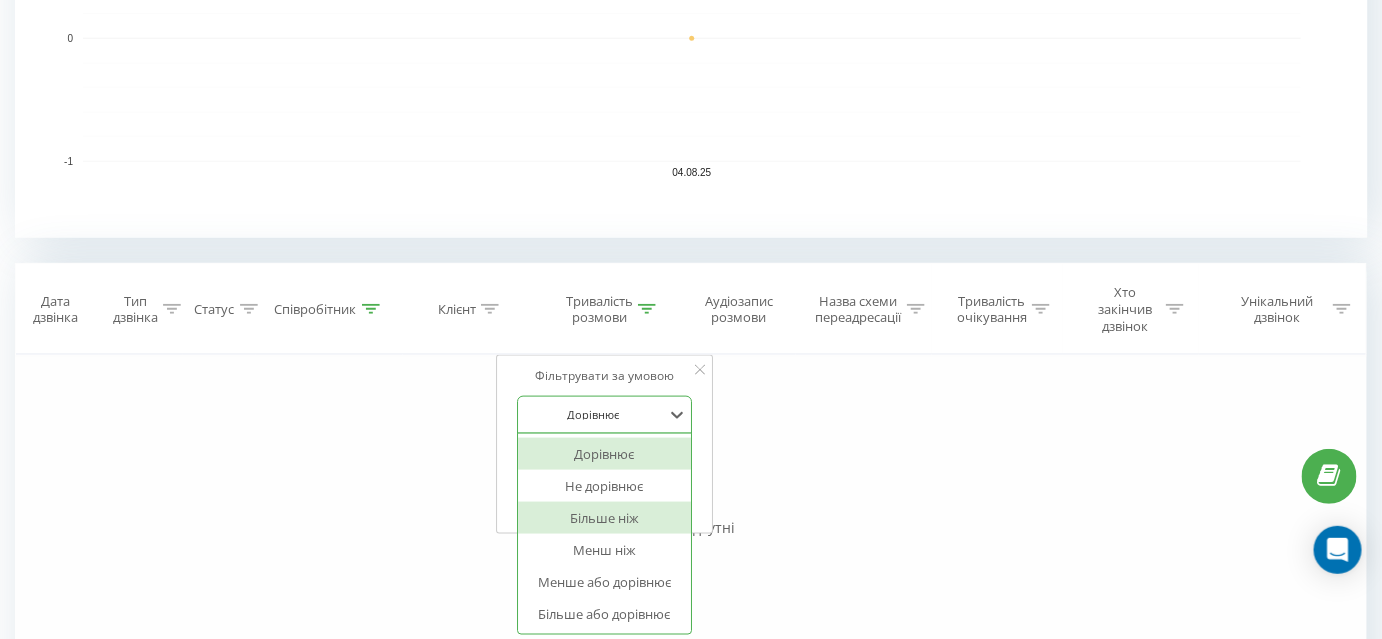 click on "Більше ніж" at bounding box center [605, 518] 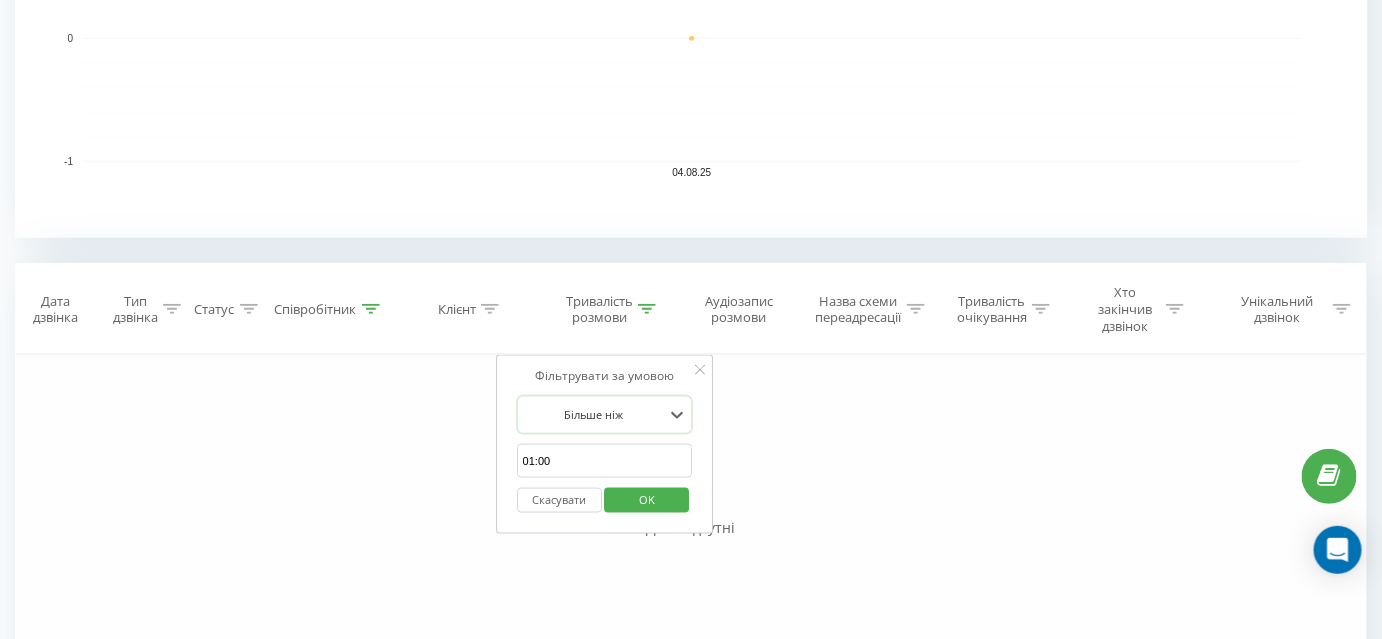 click on "OK" at bounding box center [647, 499] 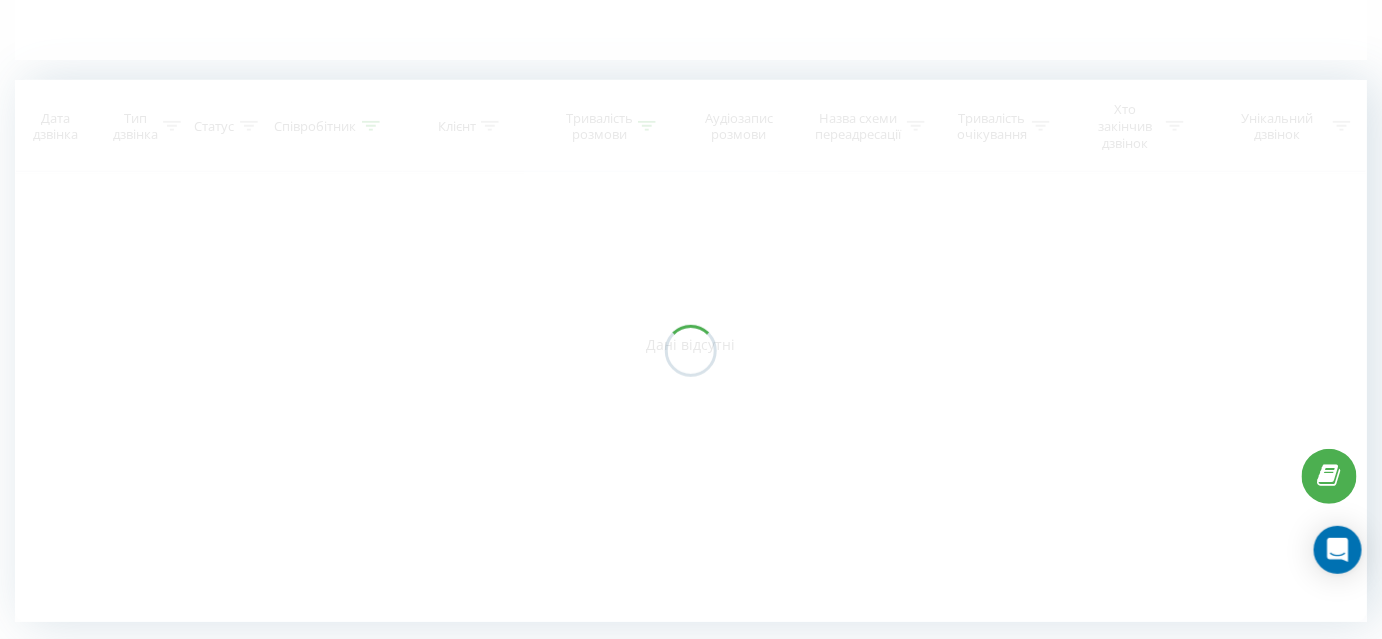 scroll, scrollTop: 501, scrollLeft: 0, axis: vertical 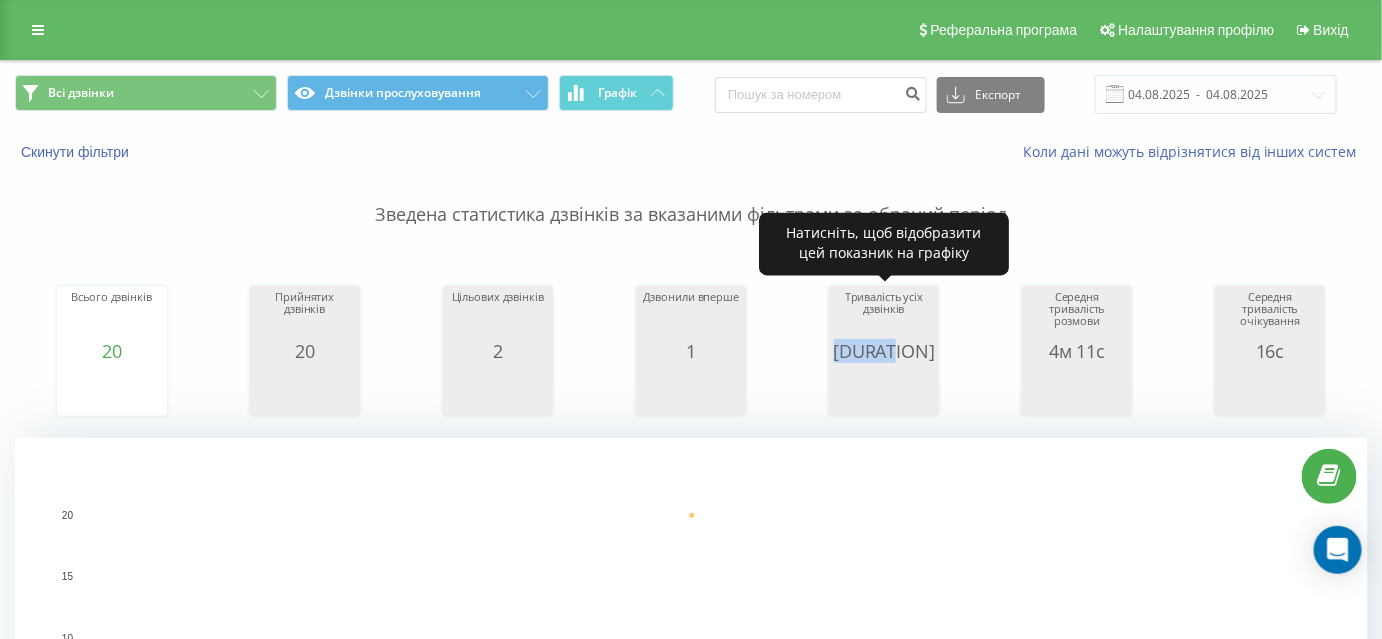 drag, startPoint x: 858, startPoint y: 347, endPoint x: 908, endPoint y: 347, distance: 50 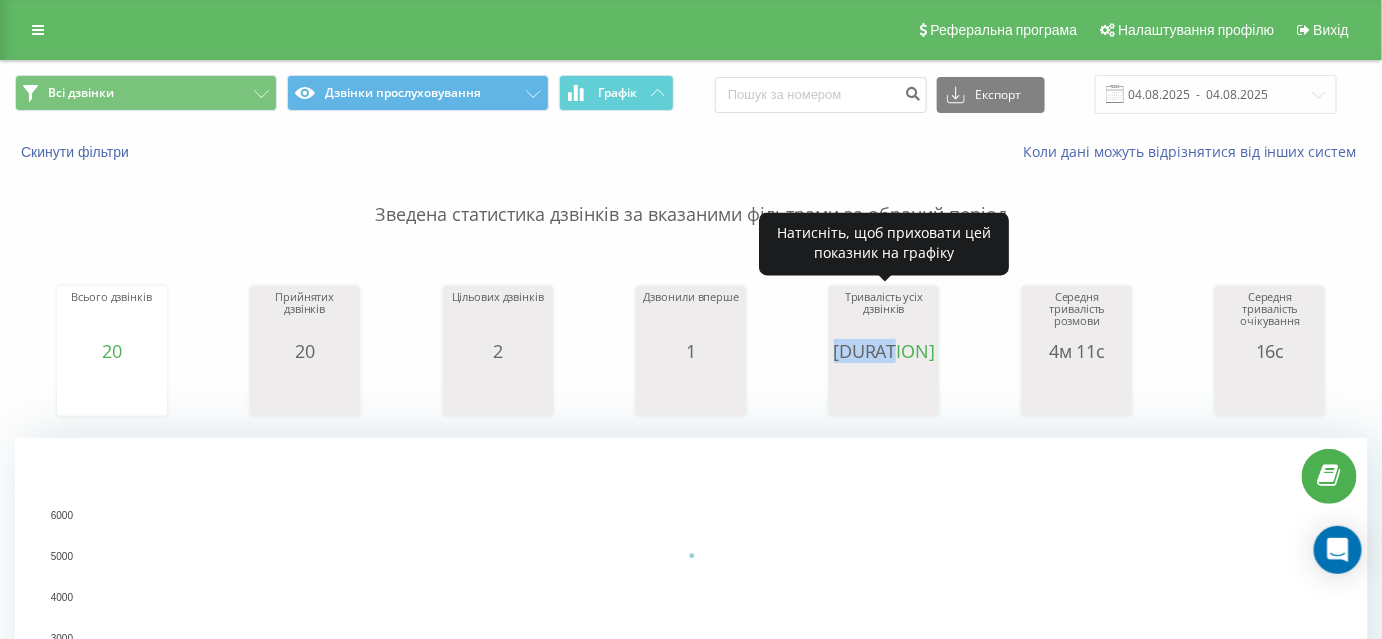copy on "[DURATION]" 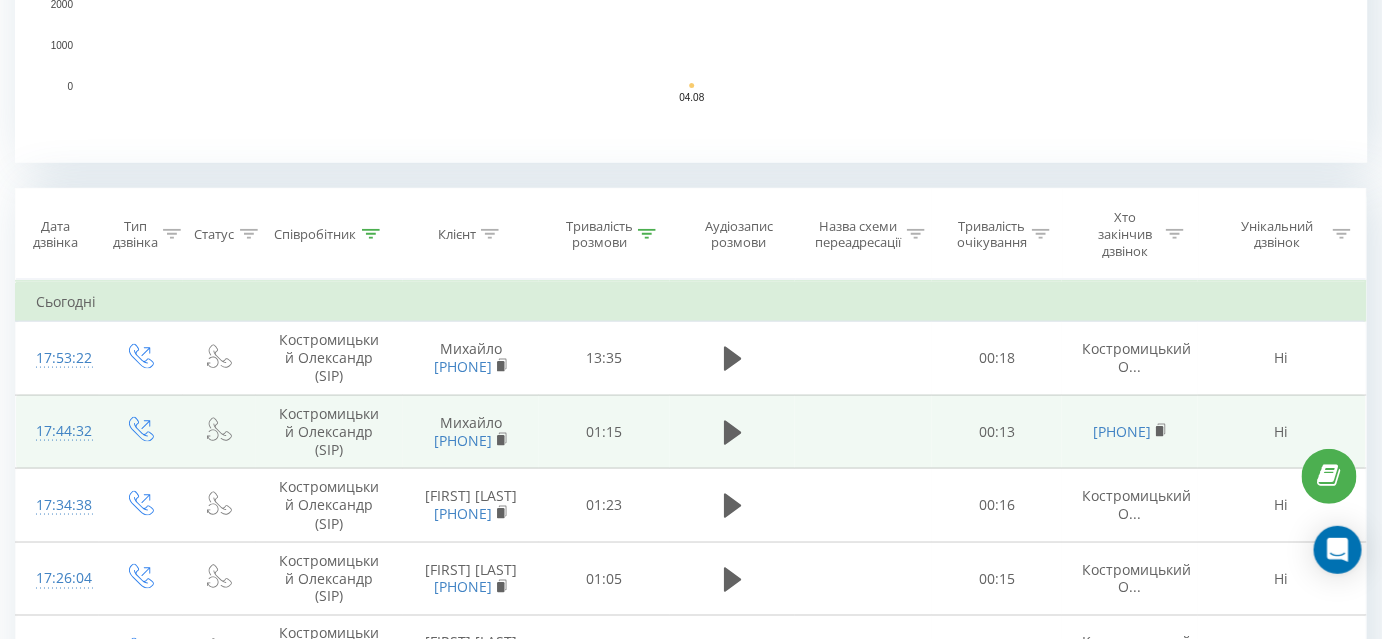 scroll, scrollTop: 818, scrollLeft: 0, axis: vertical 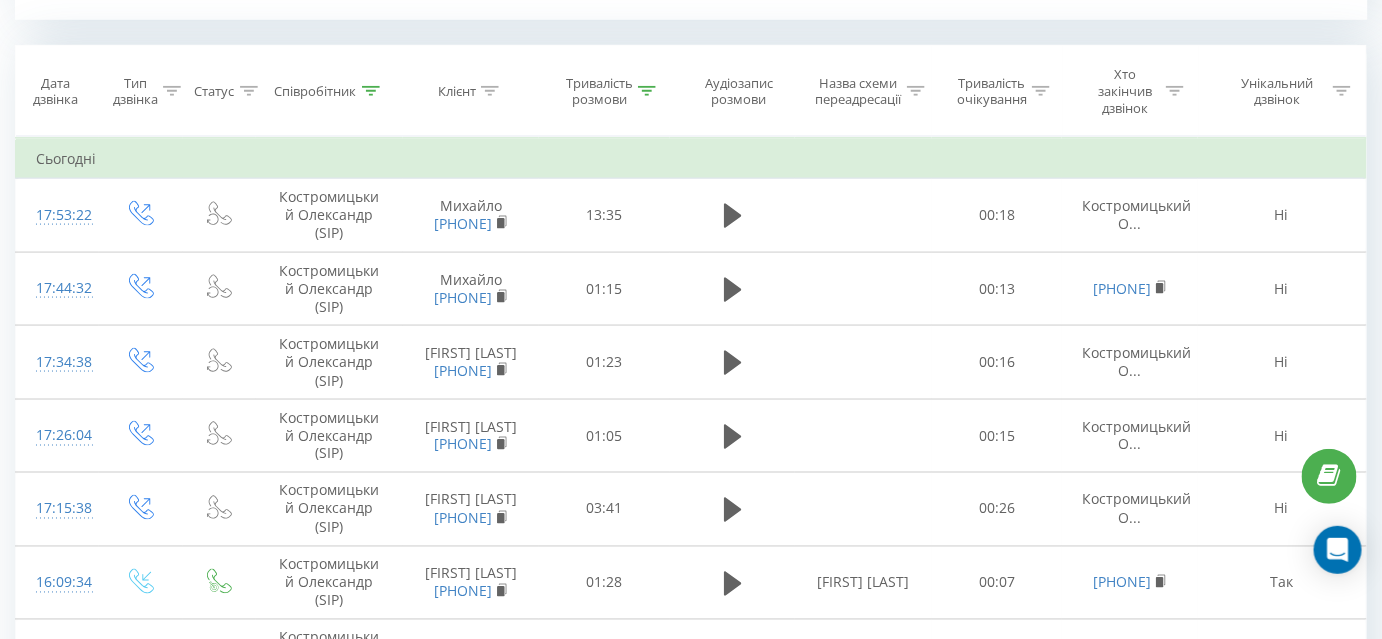 click at bounding box center [371, 91] 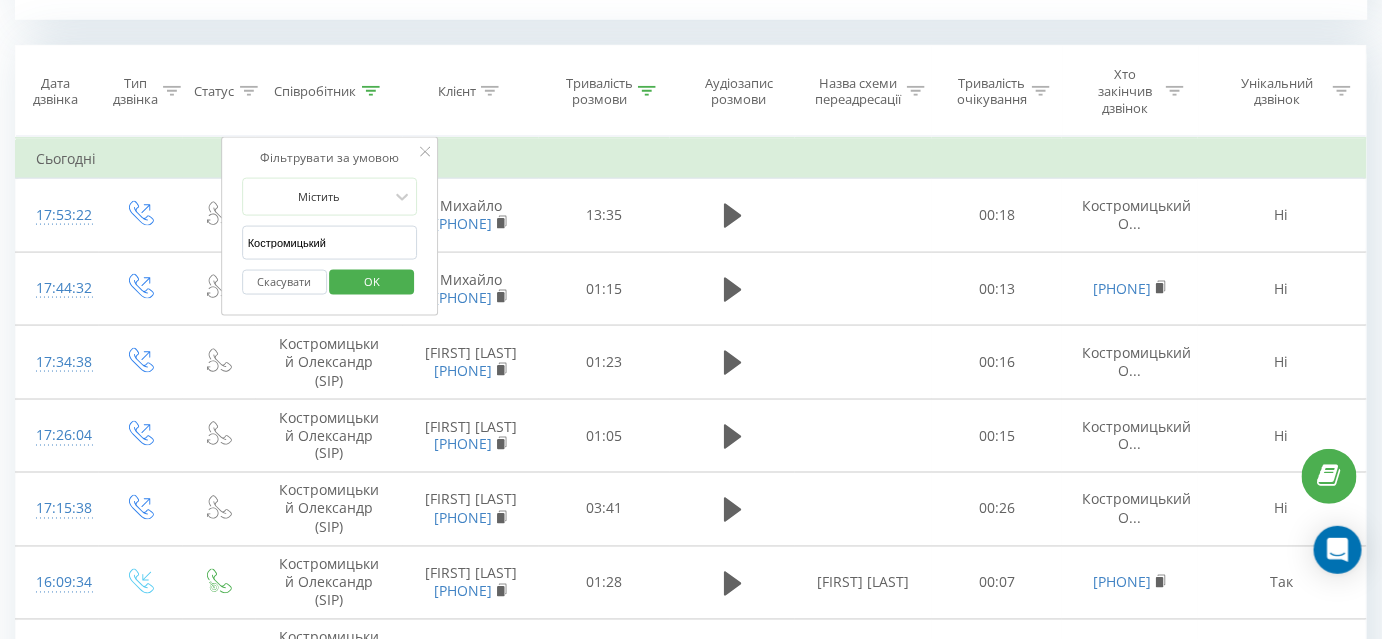 click on "Костромицький" at bounding box center (330, 243) 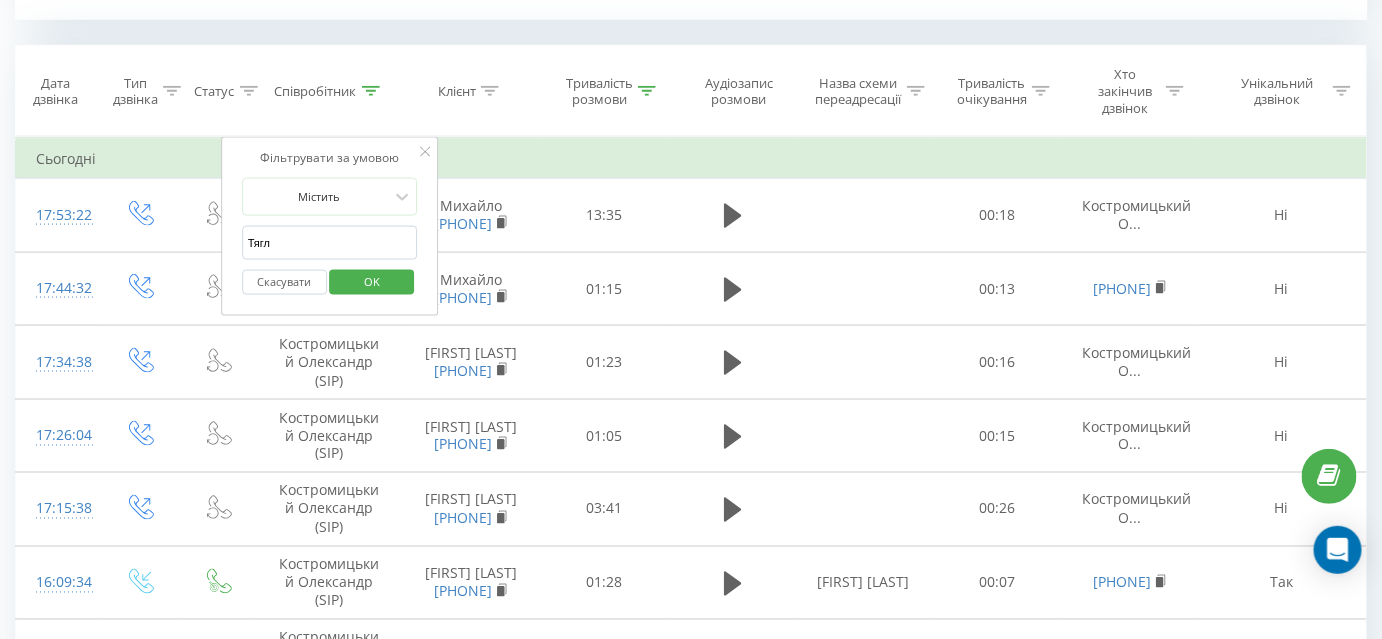 type on "Тягло" 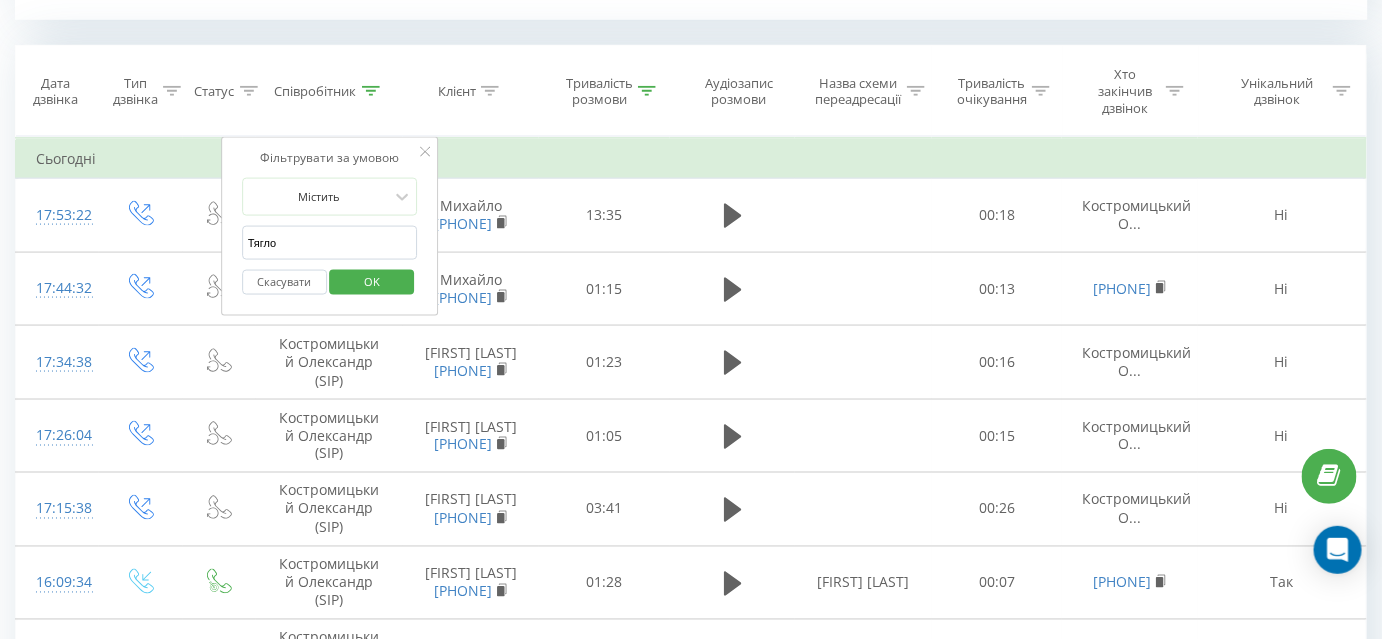 click on "OK" at bounding box center [372, 282] 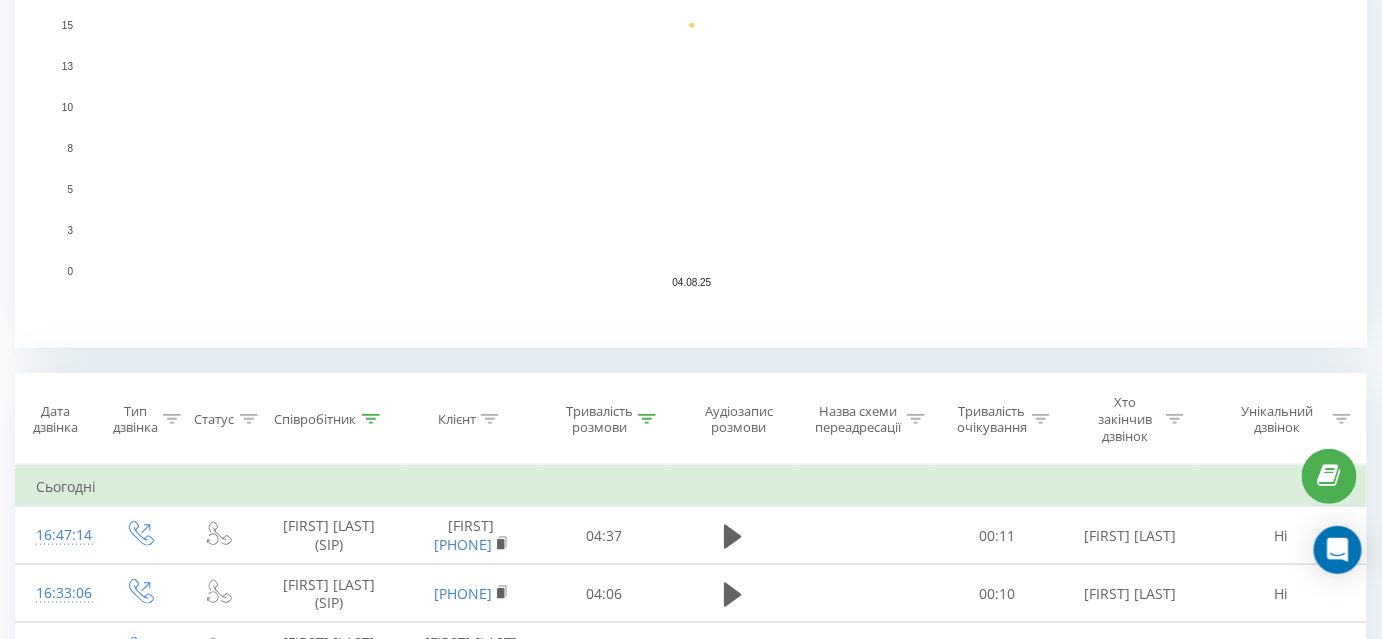 scroll, scrollTop: 636, scrollLeft: 0, axis: vertical 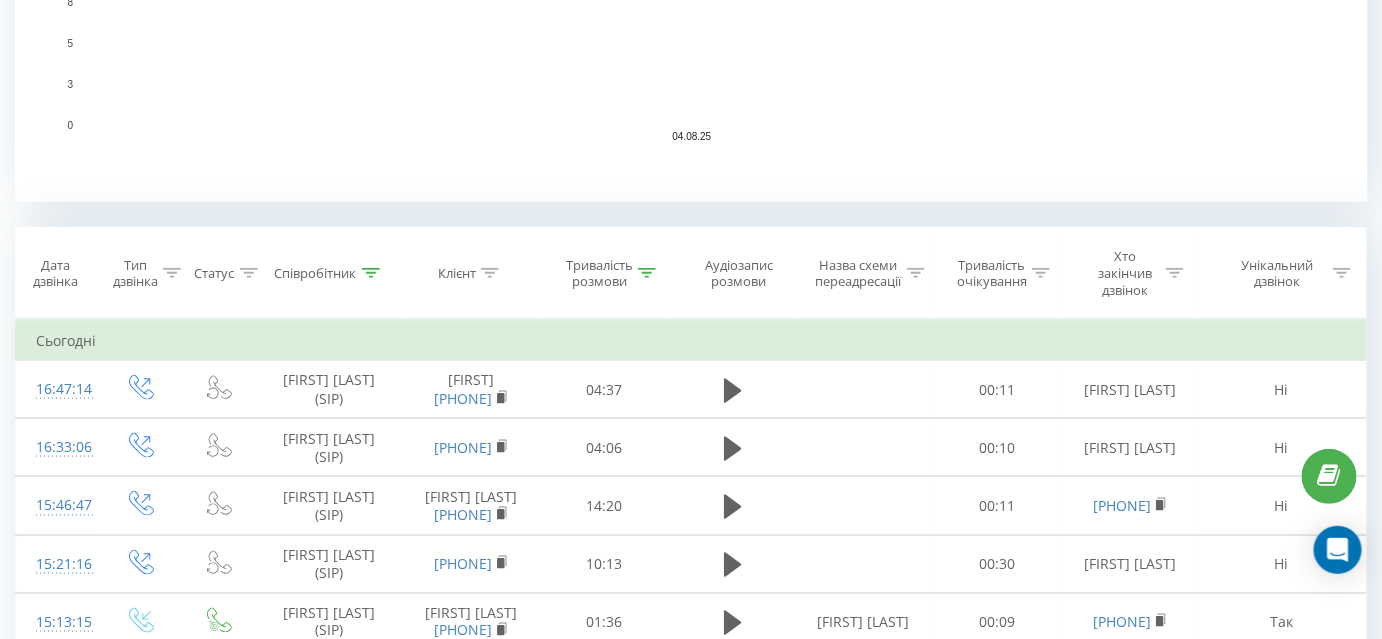 click 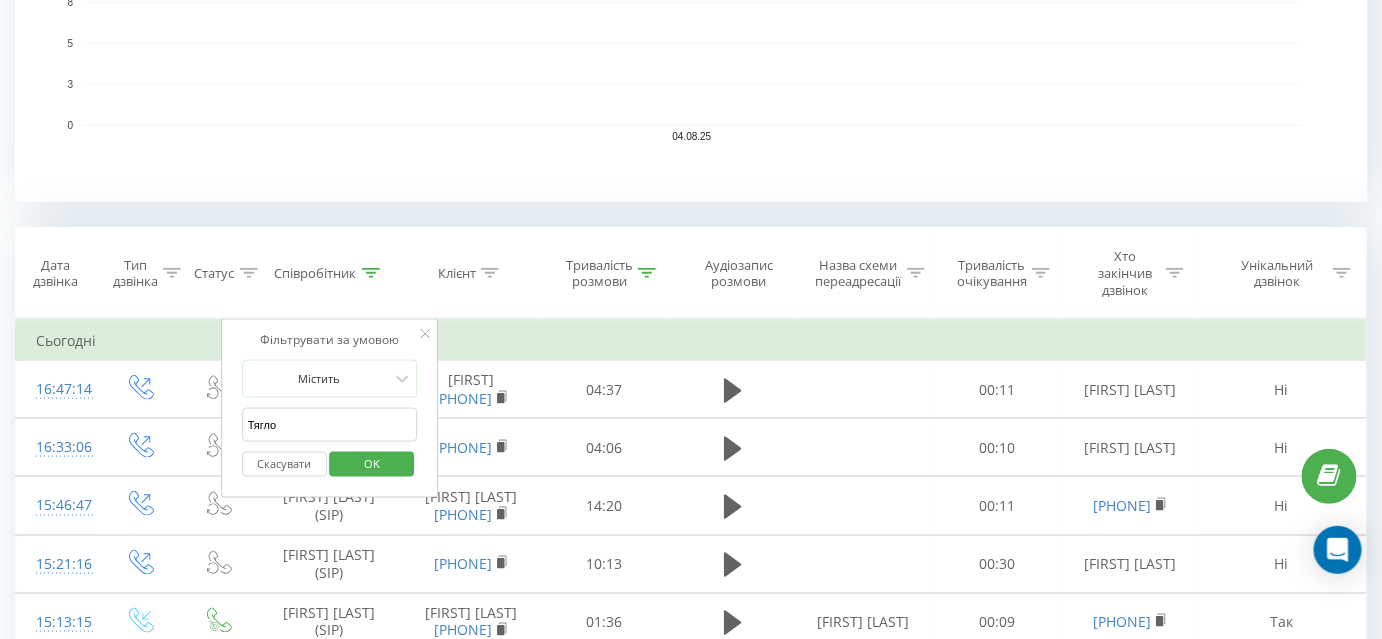 click on "Тягло" at bounding box center [330, 425] 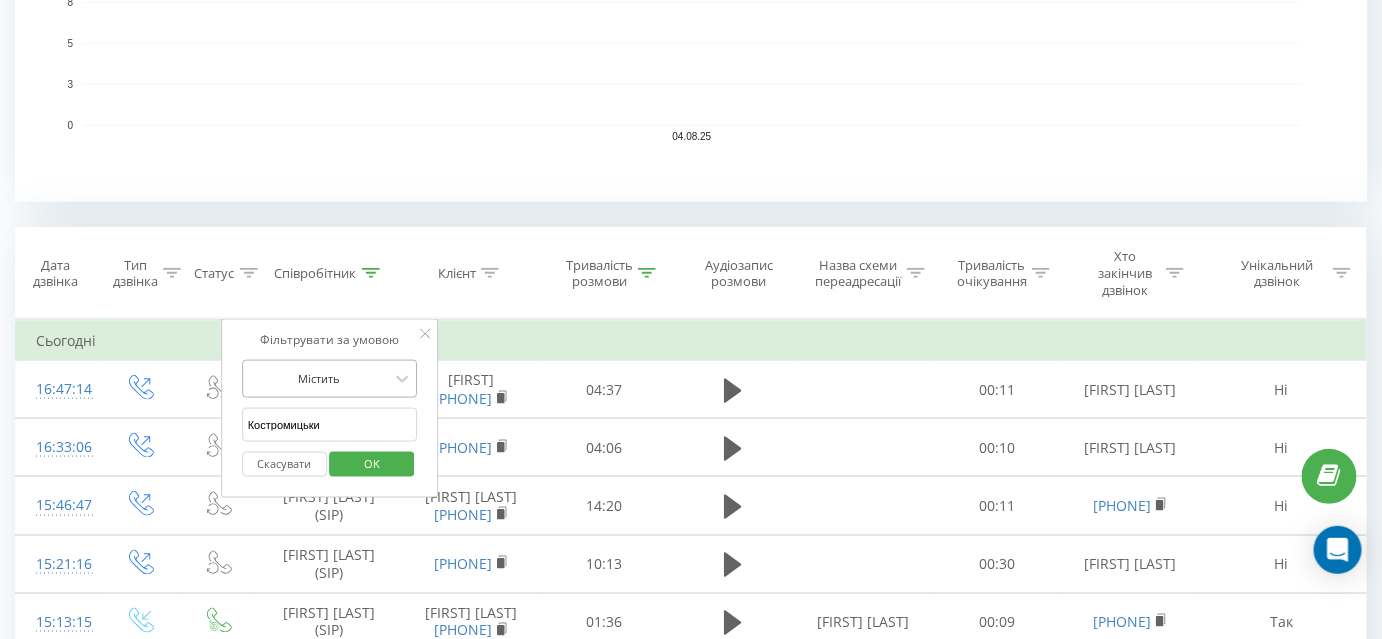 type on "Костромицький" 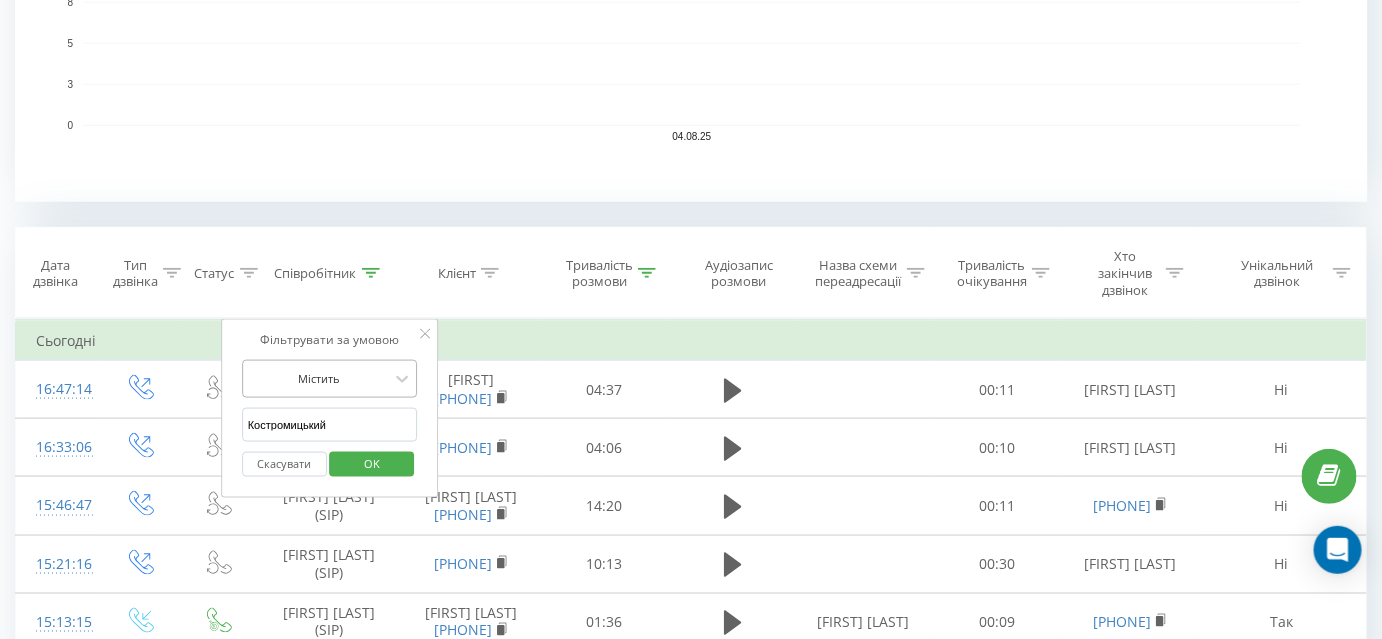 click on "OK" at bounding box center (372, 464) 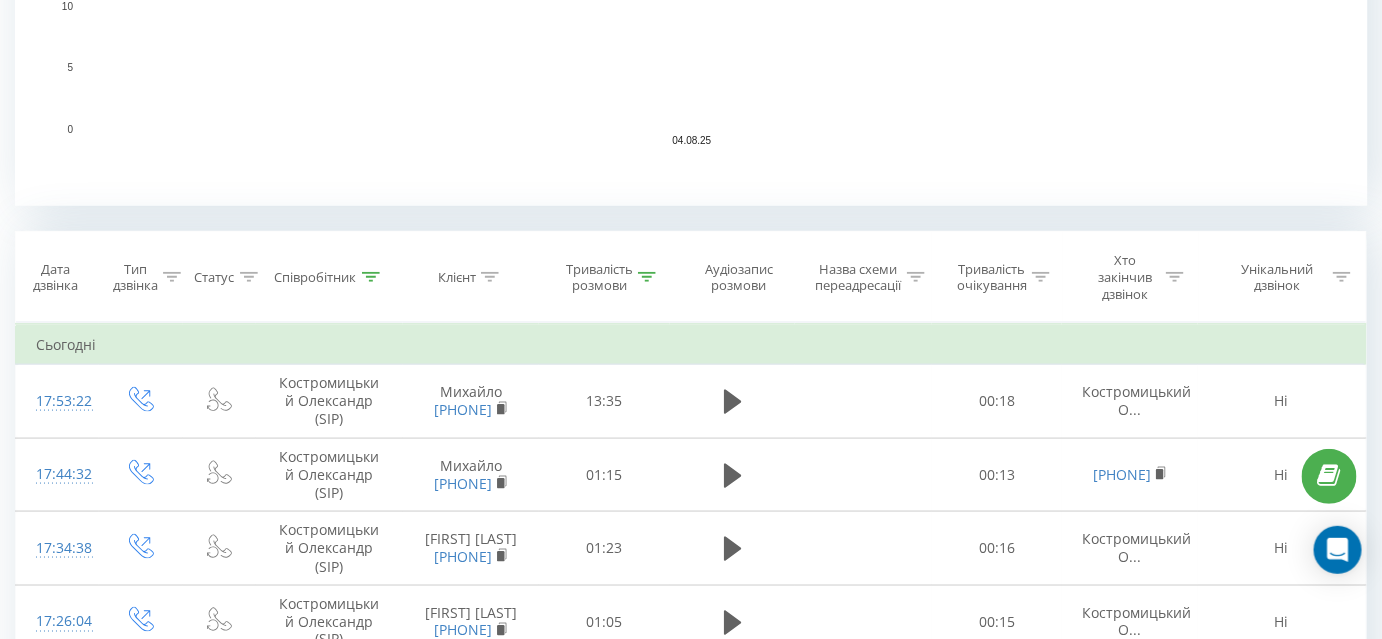 scroll, scrollTop: 636, scrollLeft: 0, axis: vertical 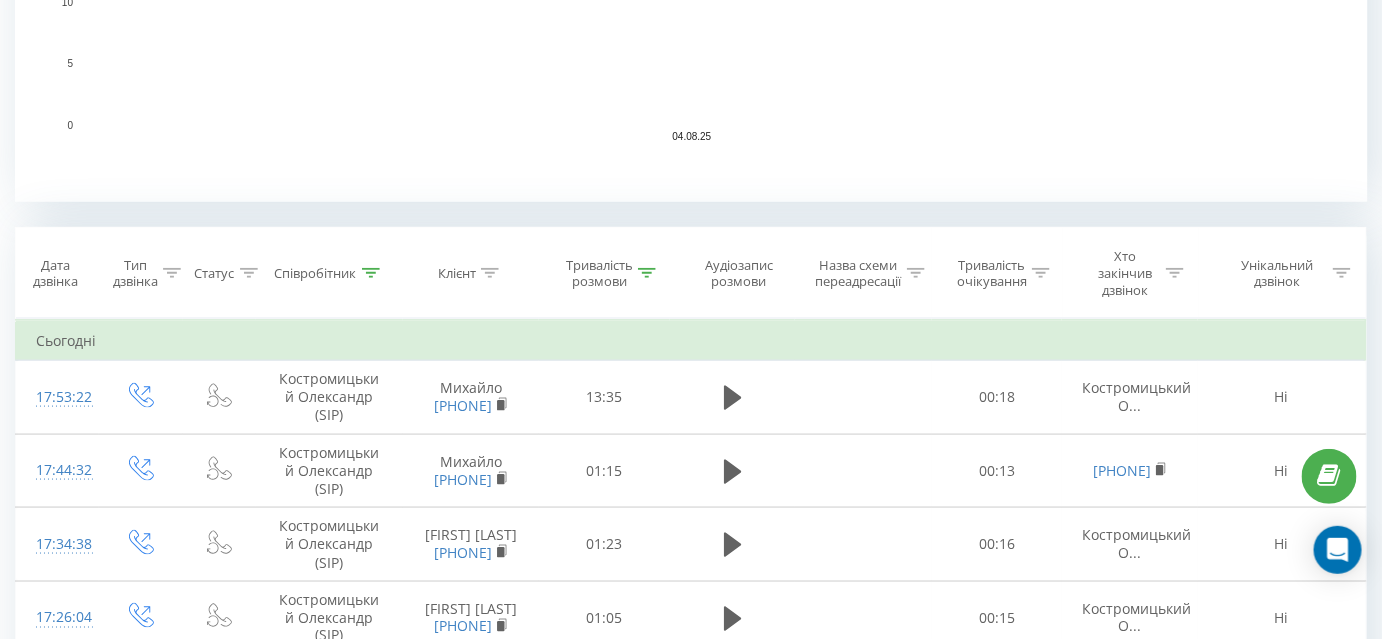 click 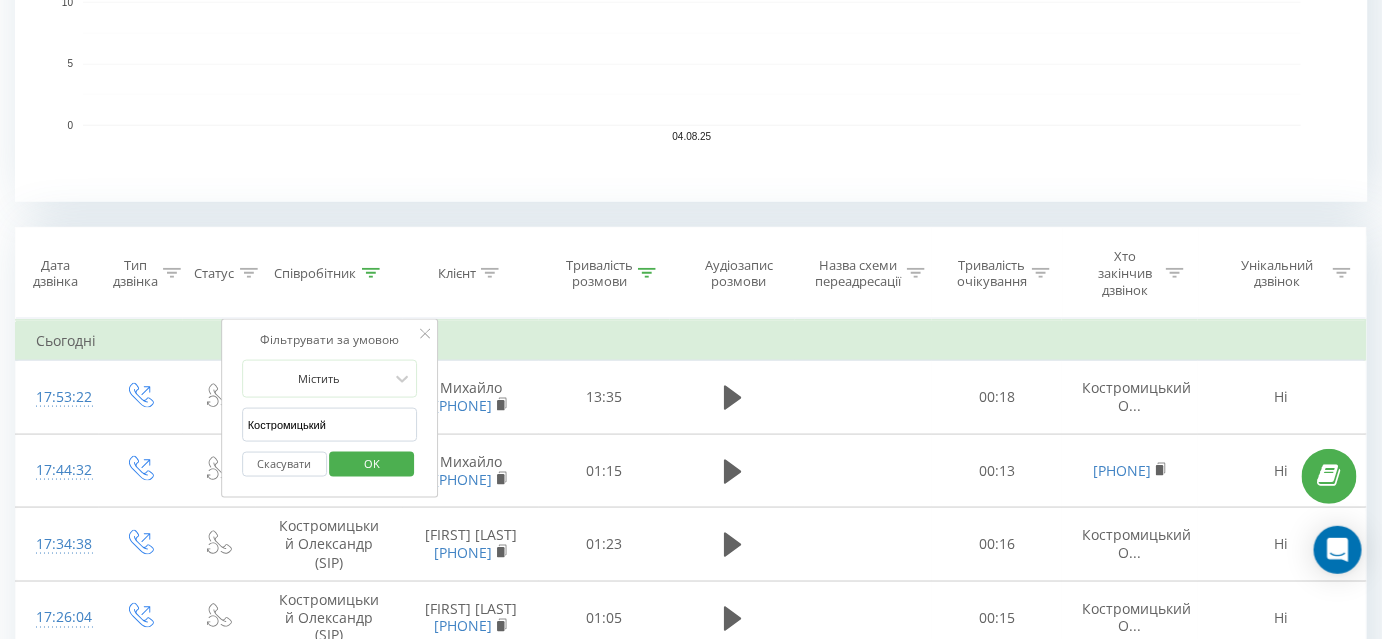 click on "Костромицький" at bounding box center (330, 425) 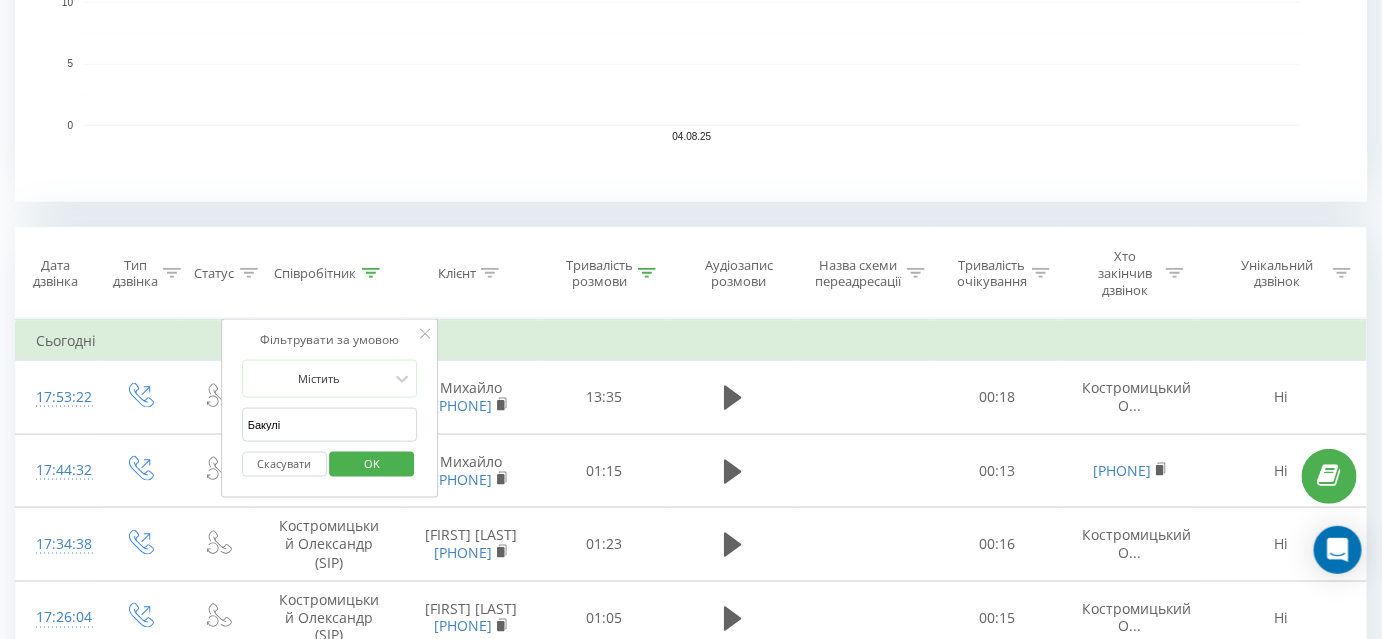 type on "Бакулін" 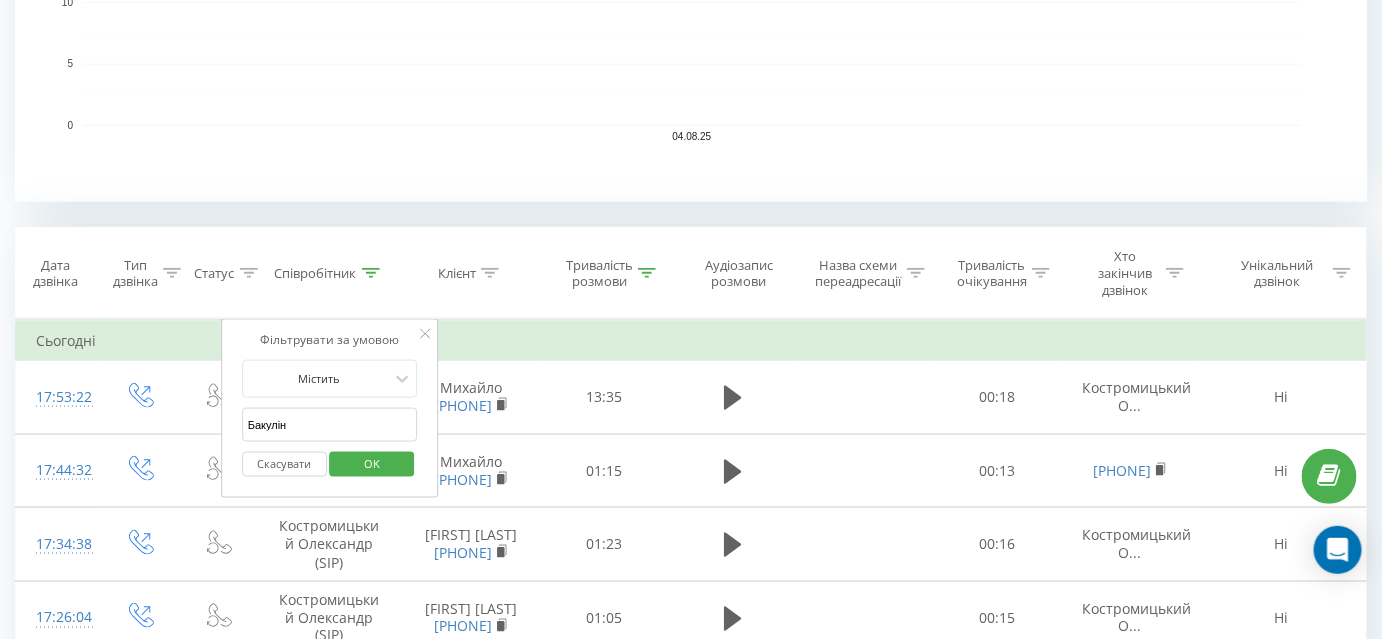 click on "OK" at bounding box center (372, 464) 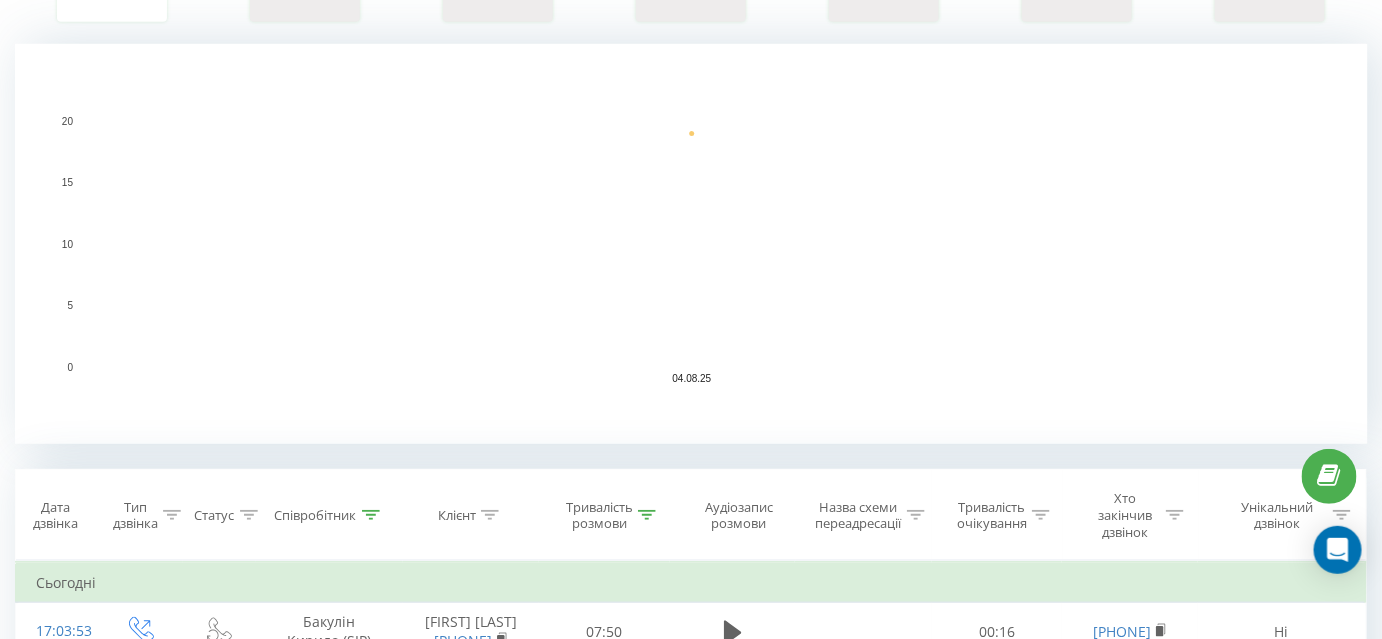 scroll, scrollTop: 553, scrollLeft: 0, axis: vertical 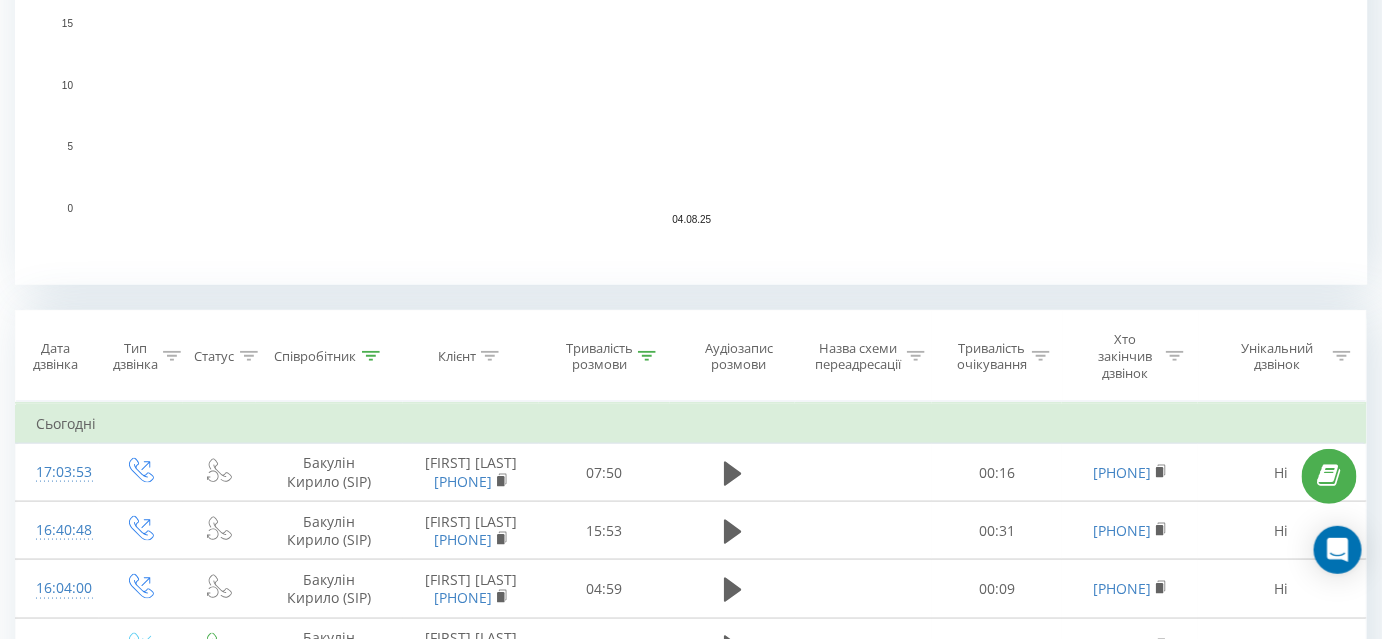 click 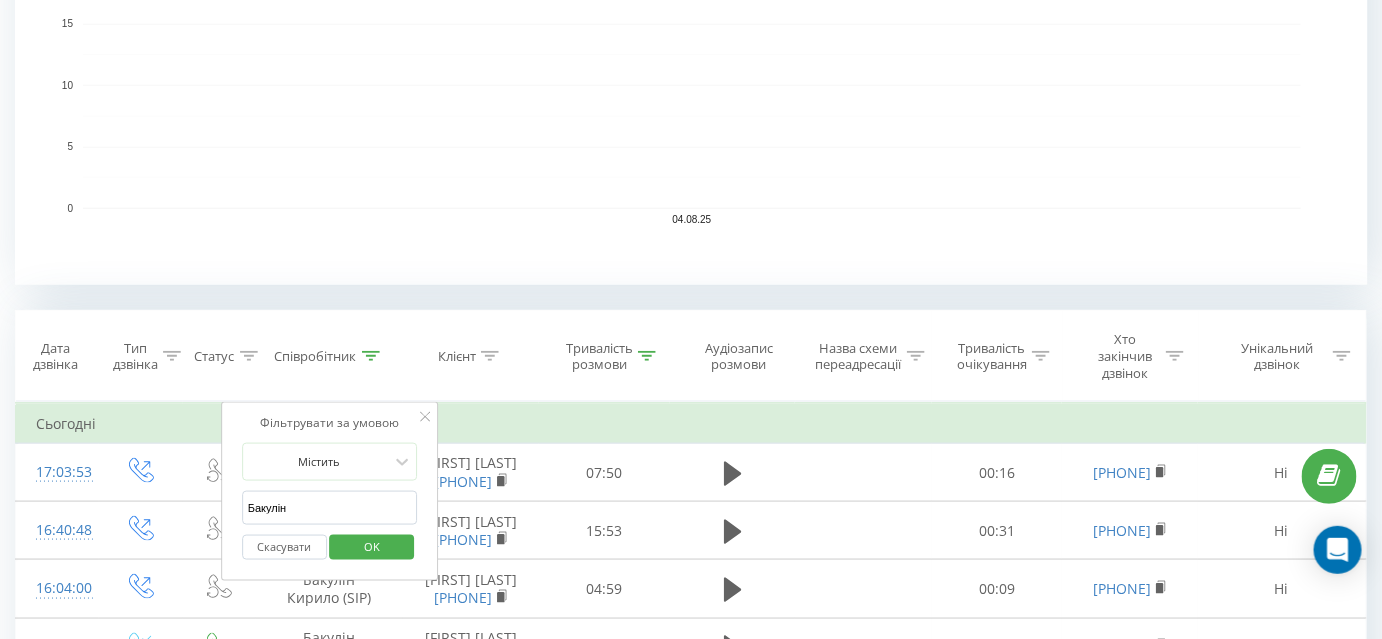click on "Бакулін" at bounding box center [330, 508] 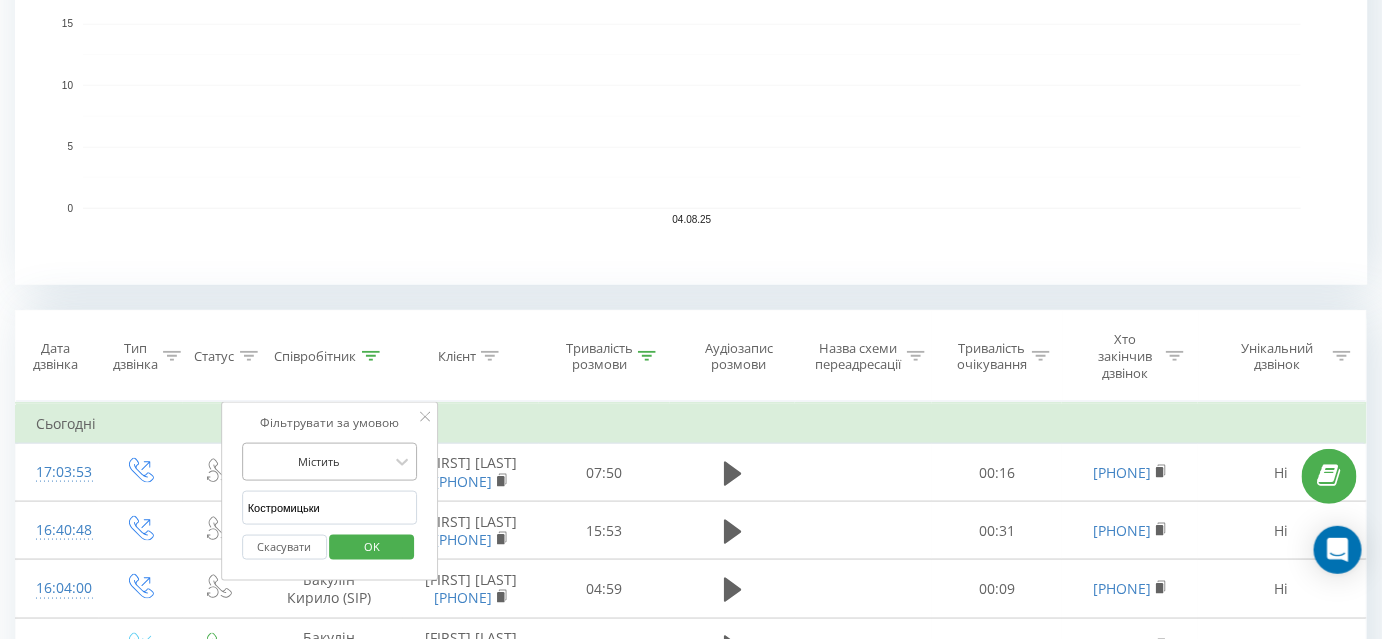 type on "Костромицький" 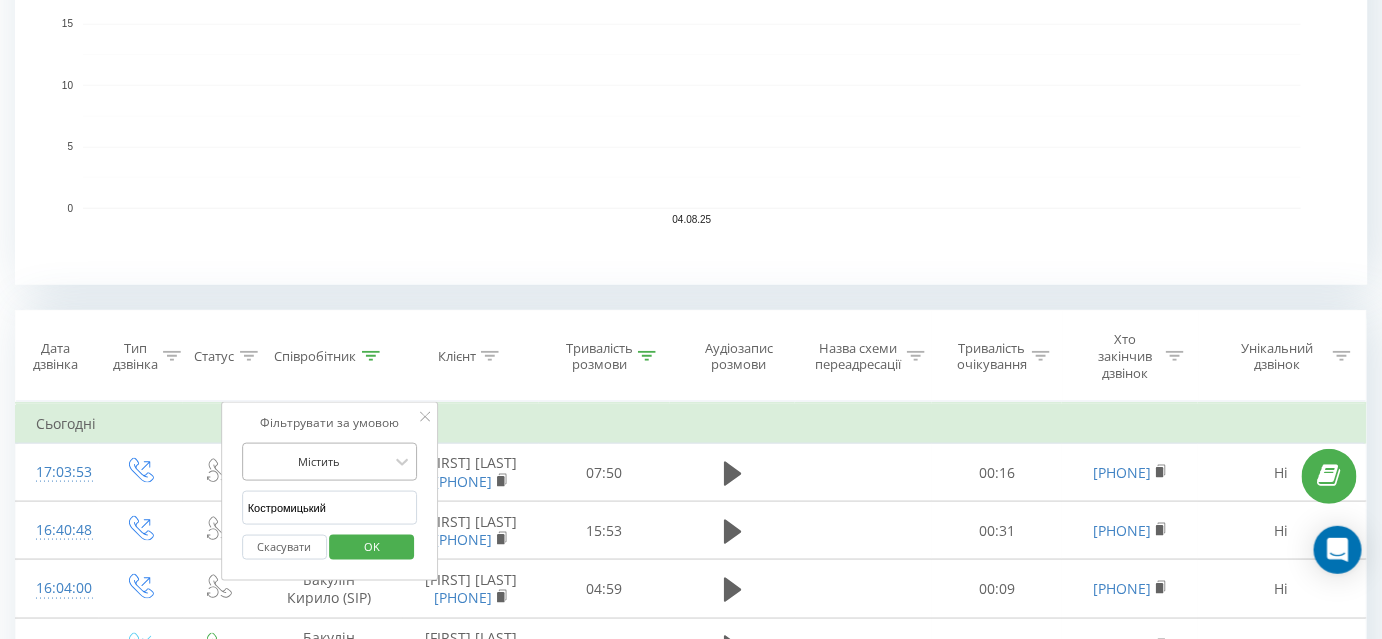 click on "OK" at bounding box center [372, 547] 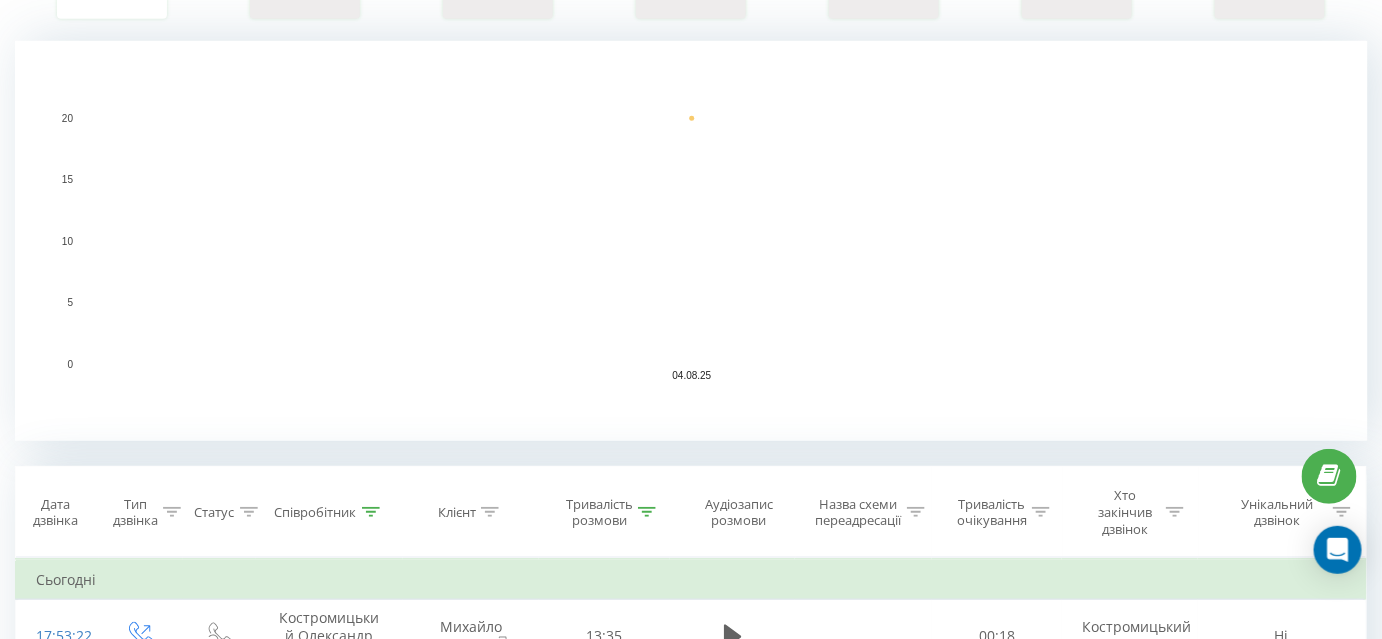 scroll, scrollTop: 636, scrollLeft: 0, axis: vertical 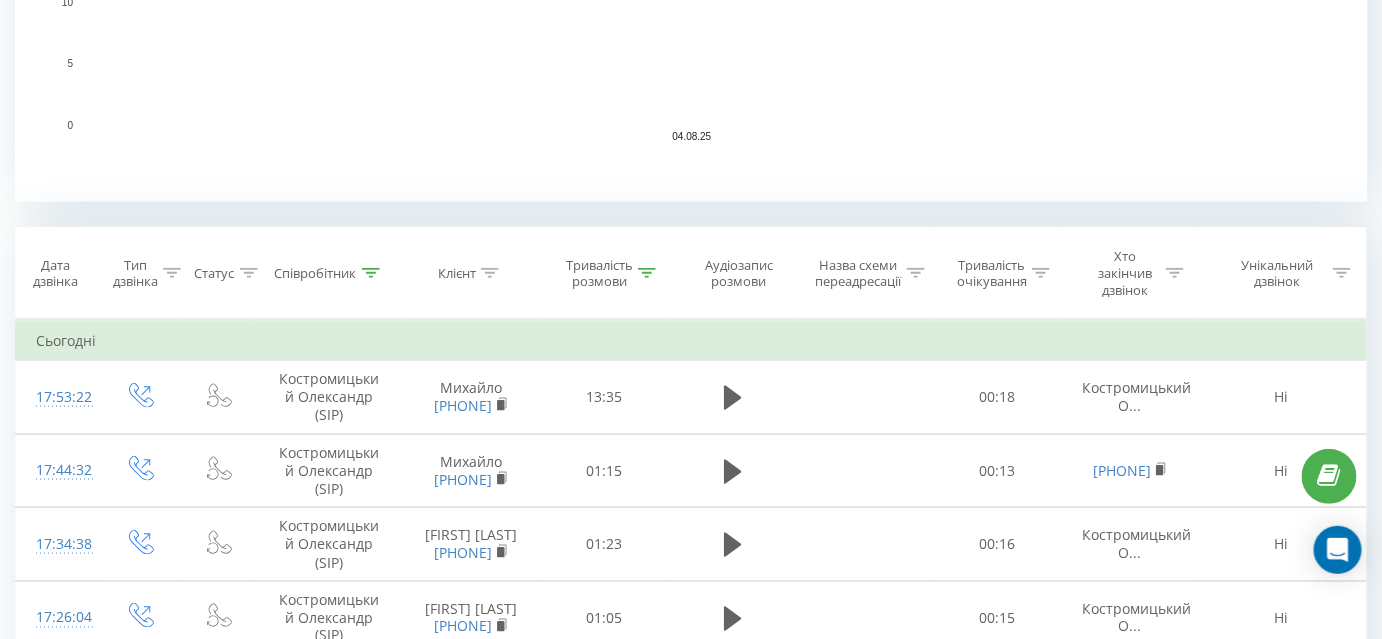 click 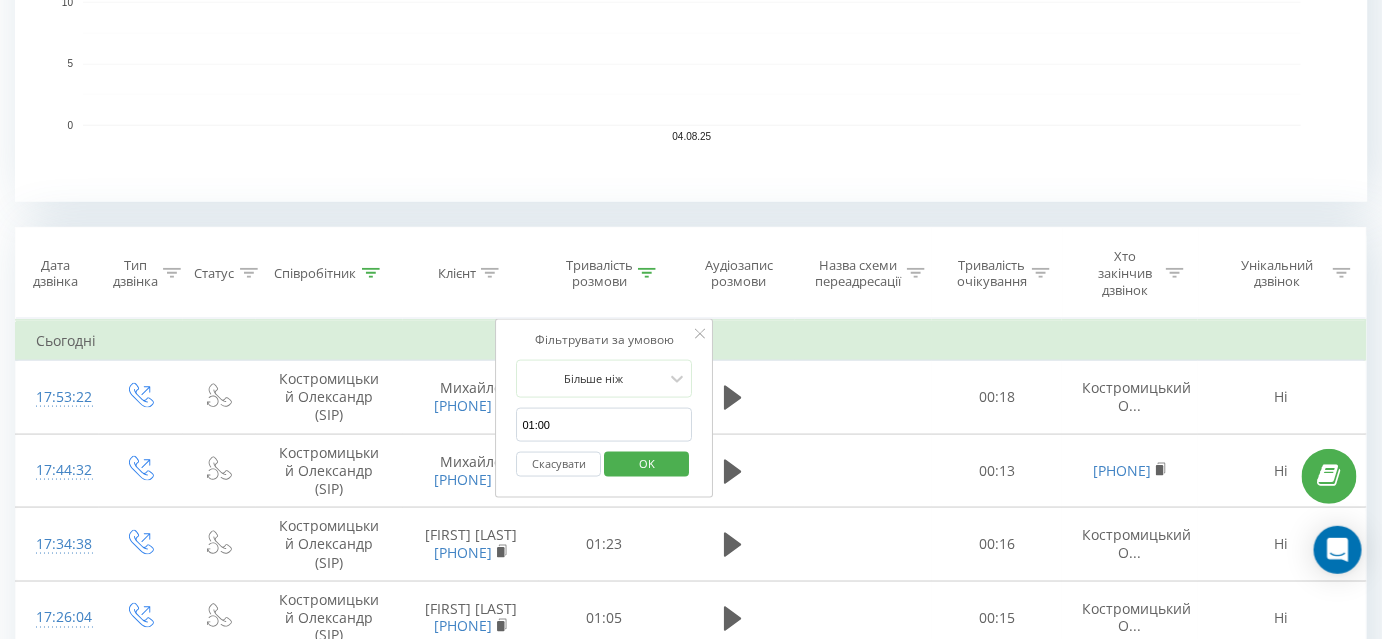 click on "Скасувати" at bounding box center [559, 464] 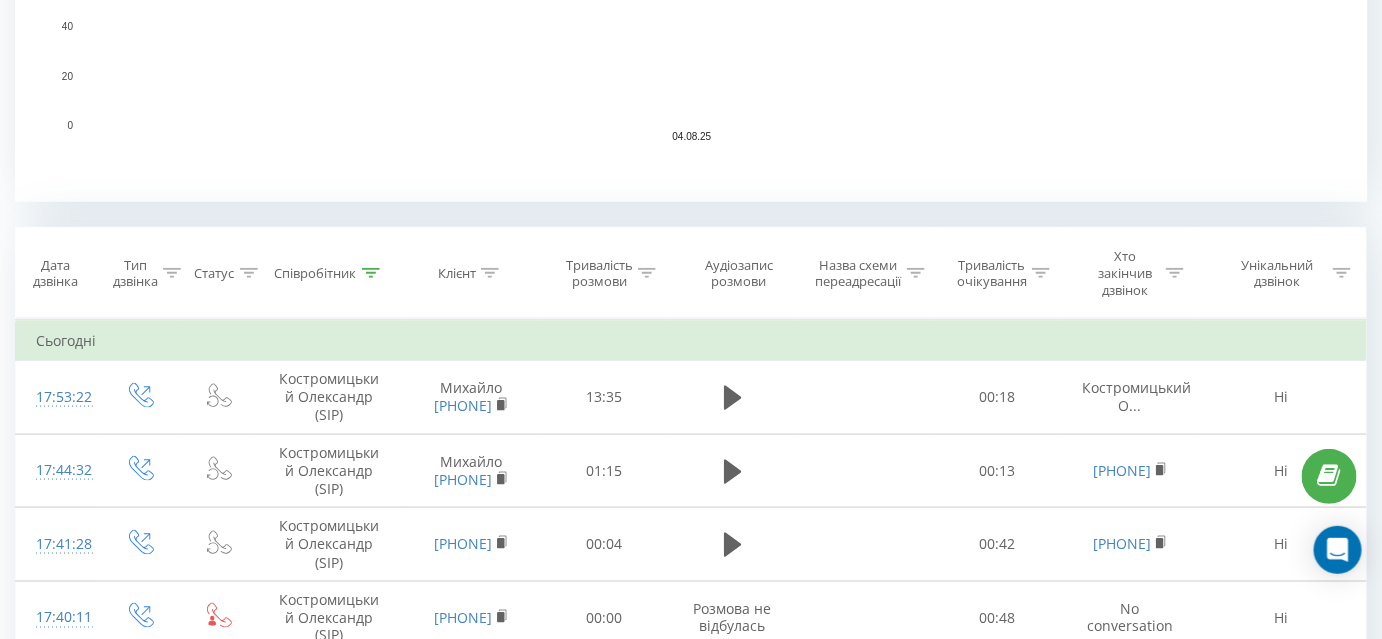 scroll, scrollTop: 727, scrollLeft: 0, axis: vertical 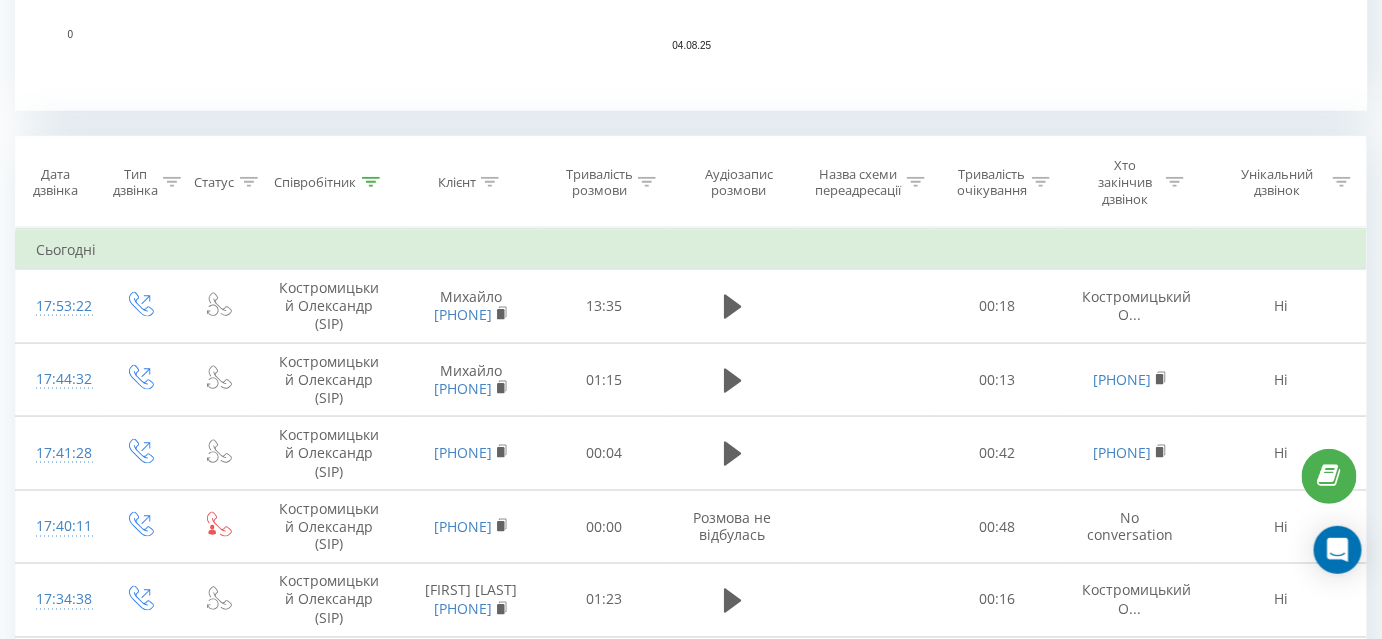 click 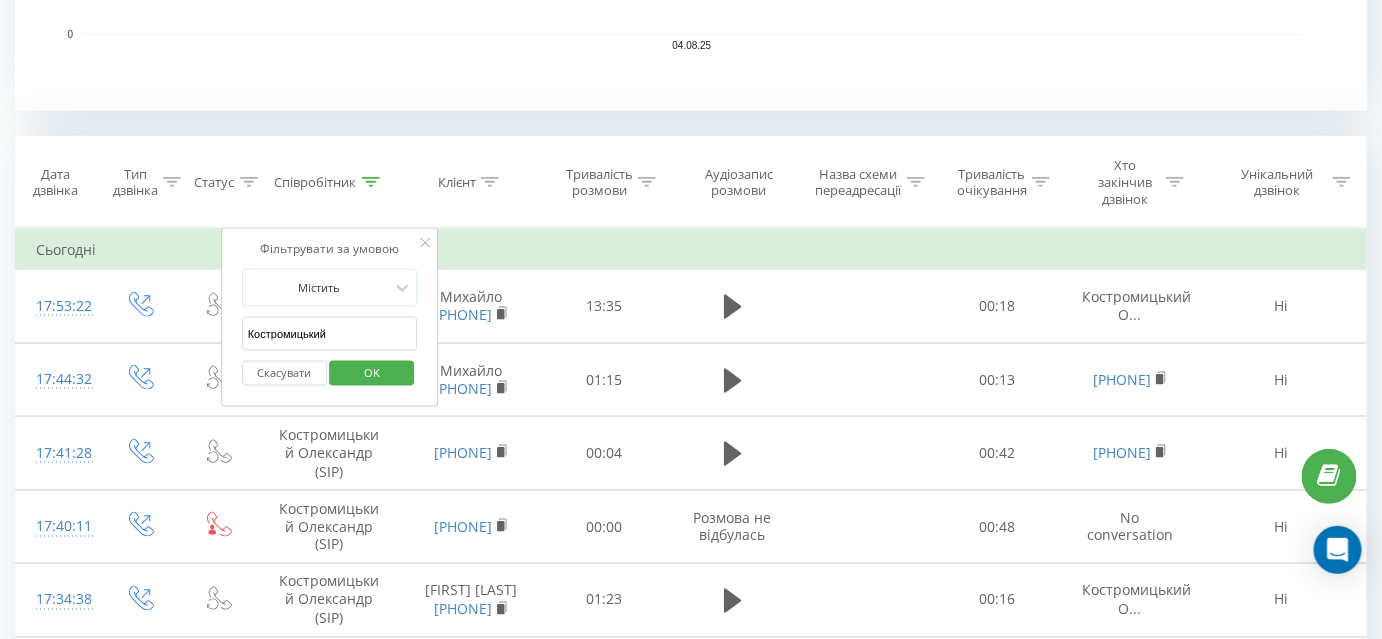click 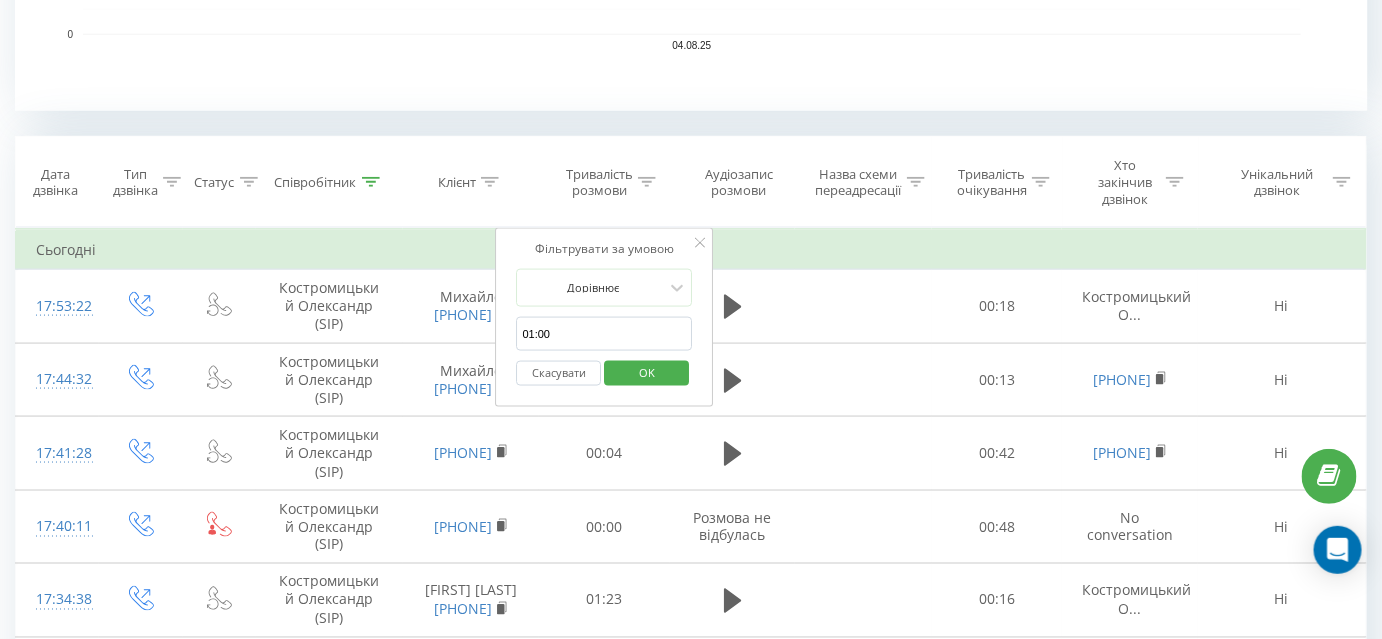 click on "01:00" at bounding box center [605, 334] 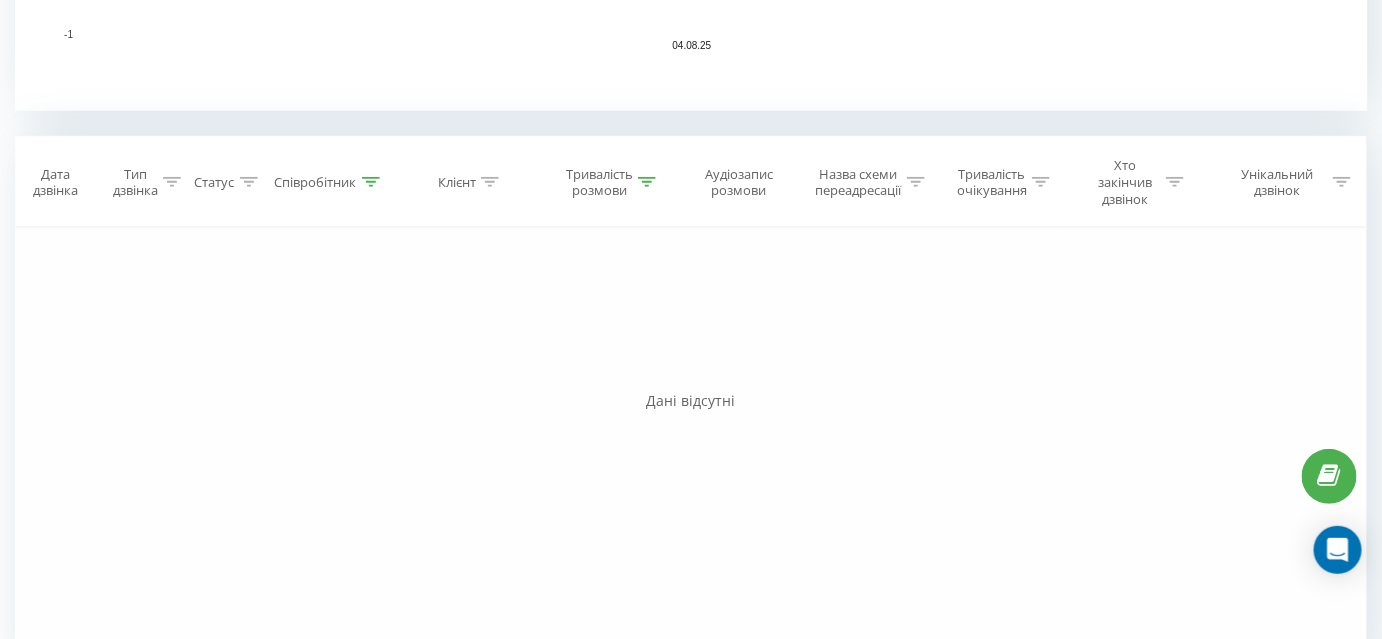 scroll, scrollTop: 781, scrollLeft: 0, axis: vertical 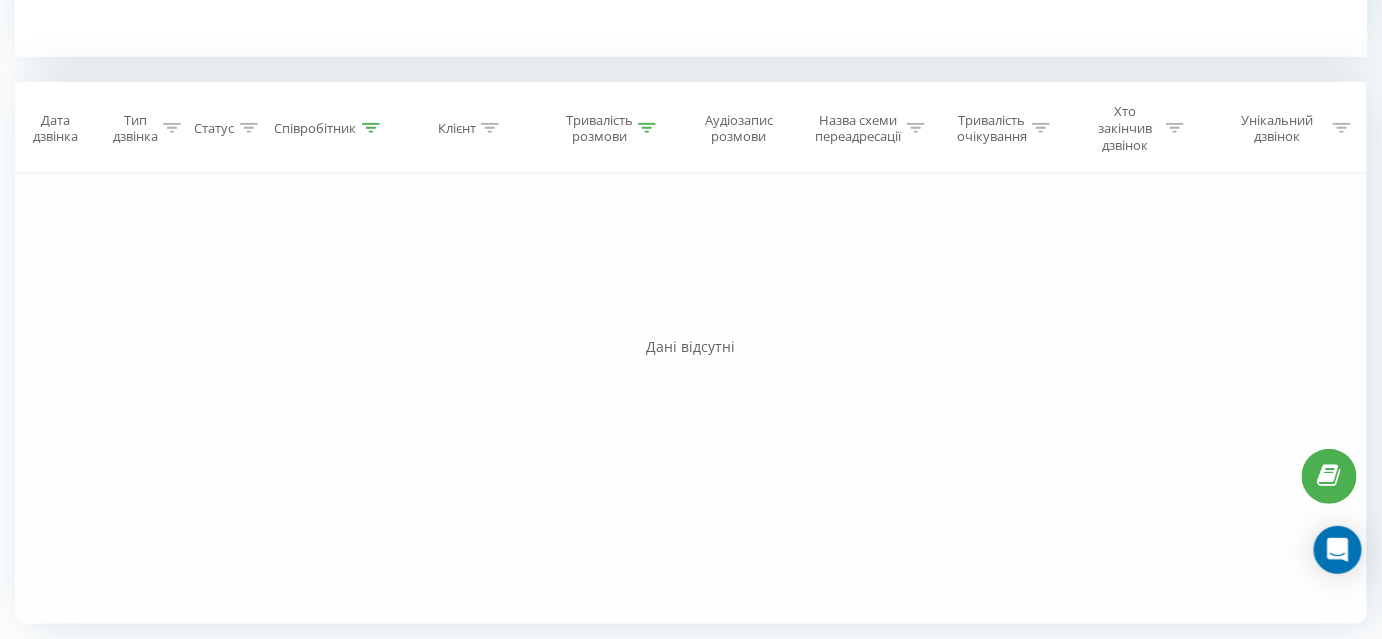 click at bounding box center (647, 128) 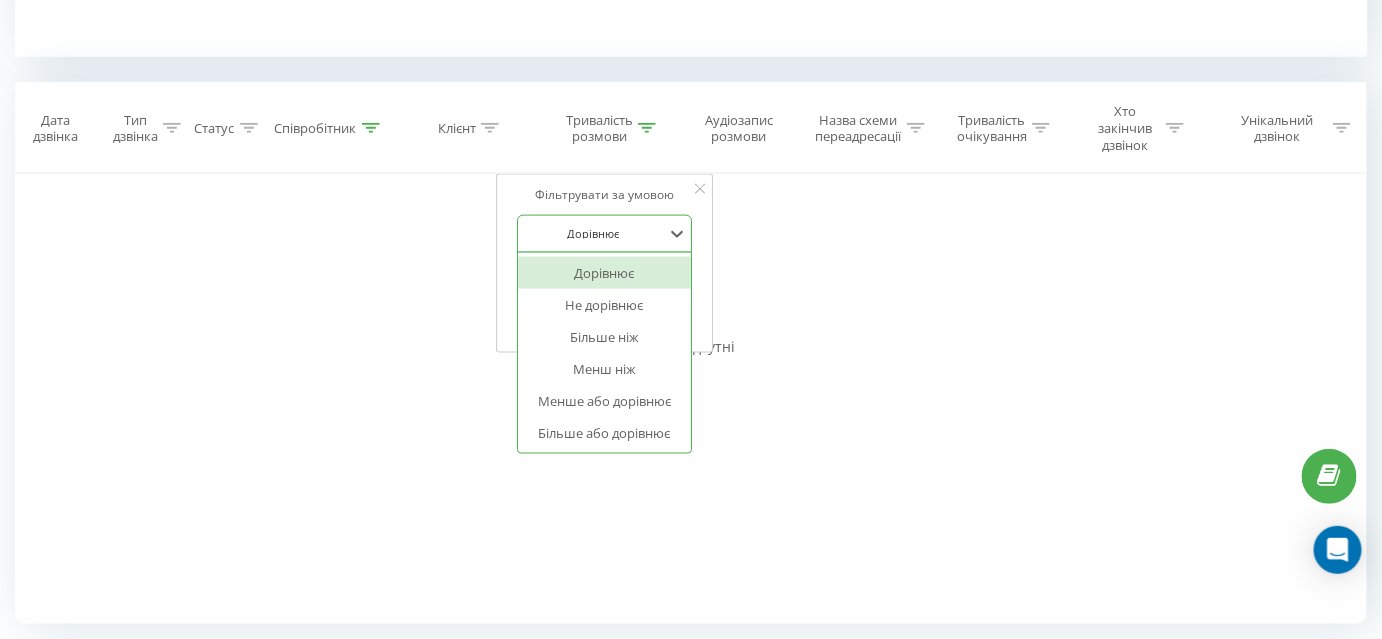 click on "Дорівнює" at bounding box center [594, 234] 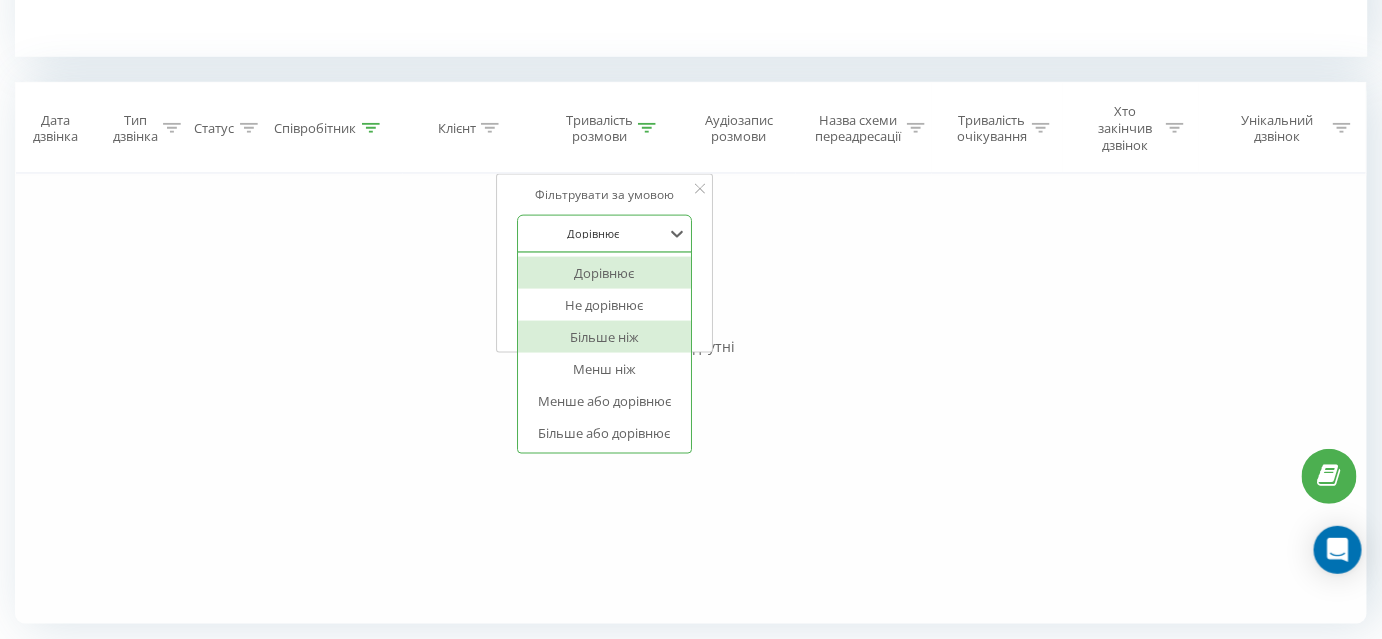 click on "Більше ніж" at bounding box center [605, 337] 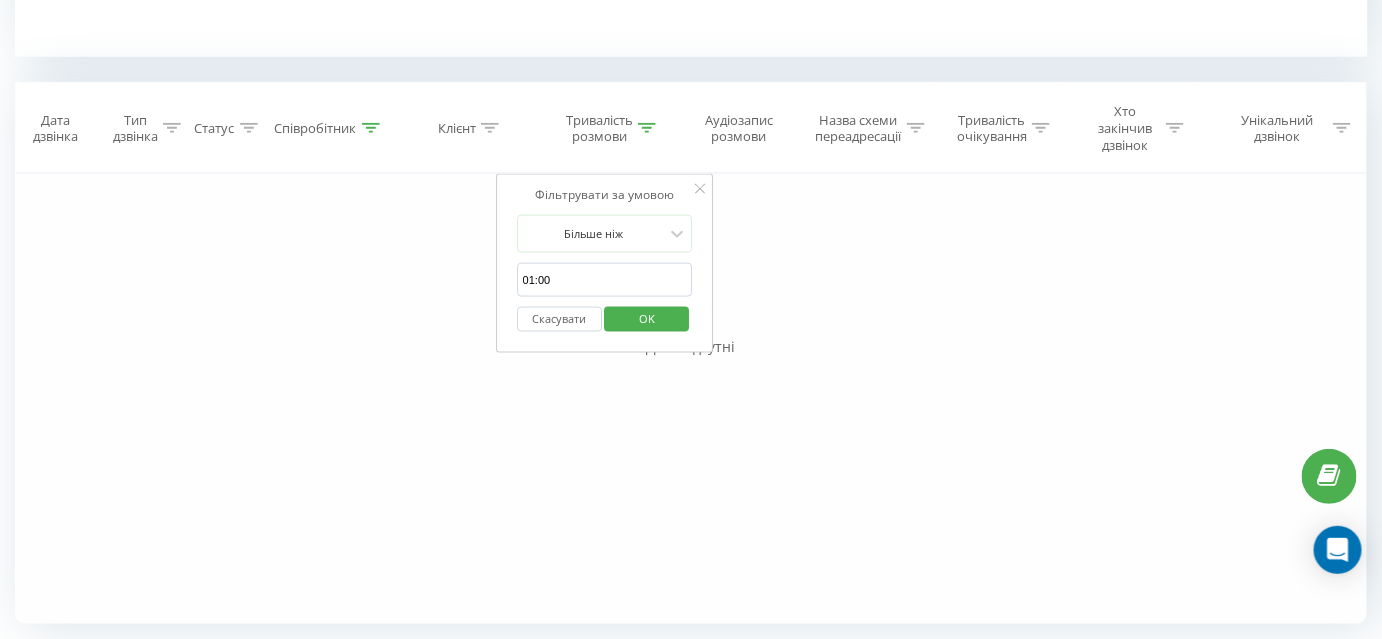 click on "Скасувати OK" at bounding box center [605, 319] 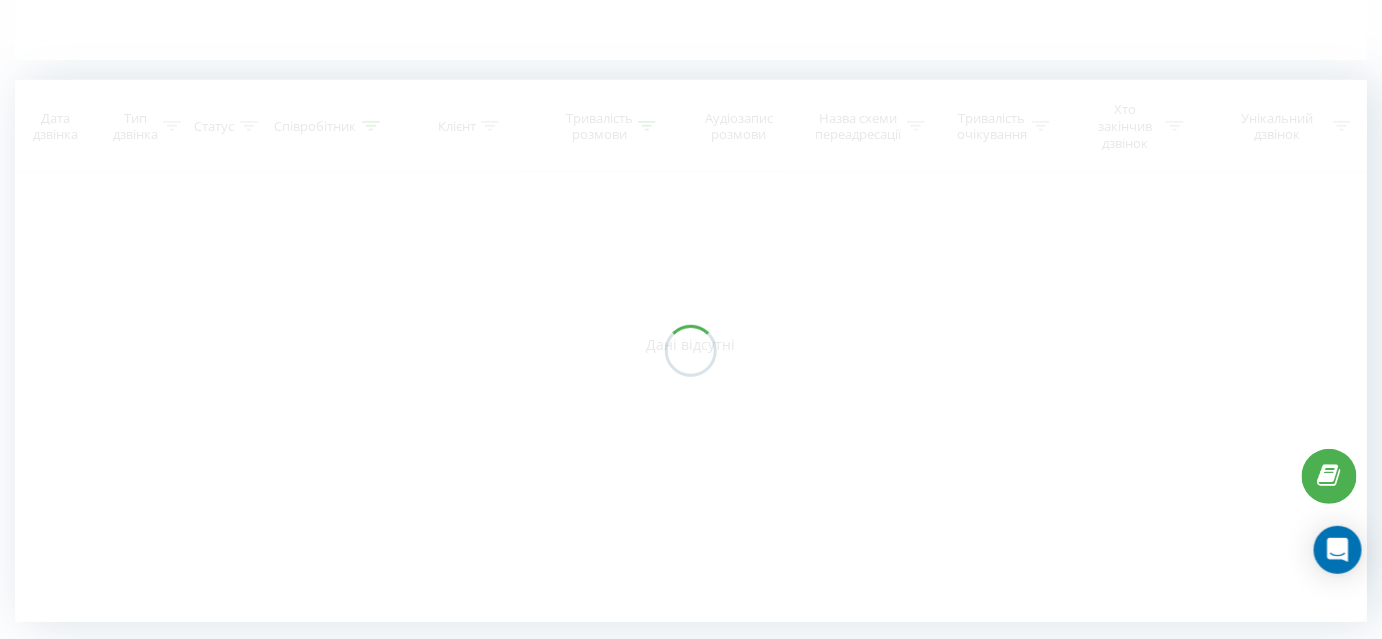 scroll, scrollTop: 501, scrollLeft: 0, axis: vertical 